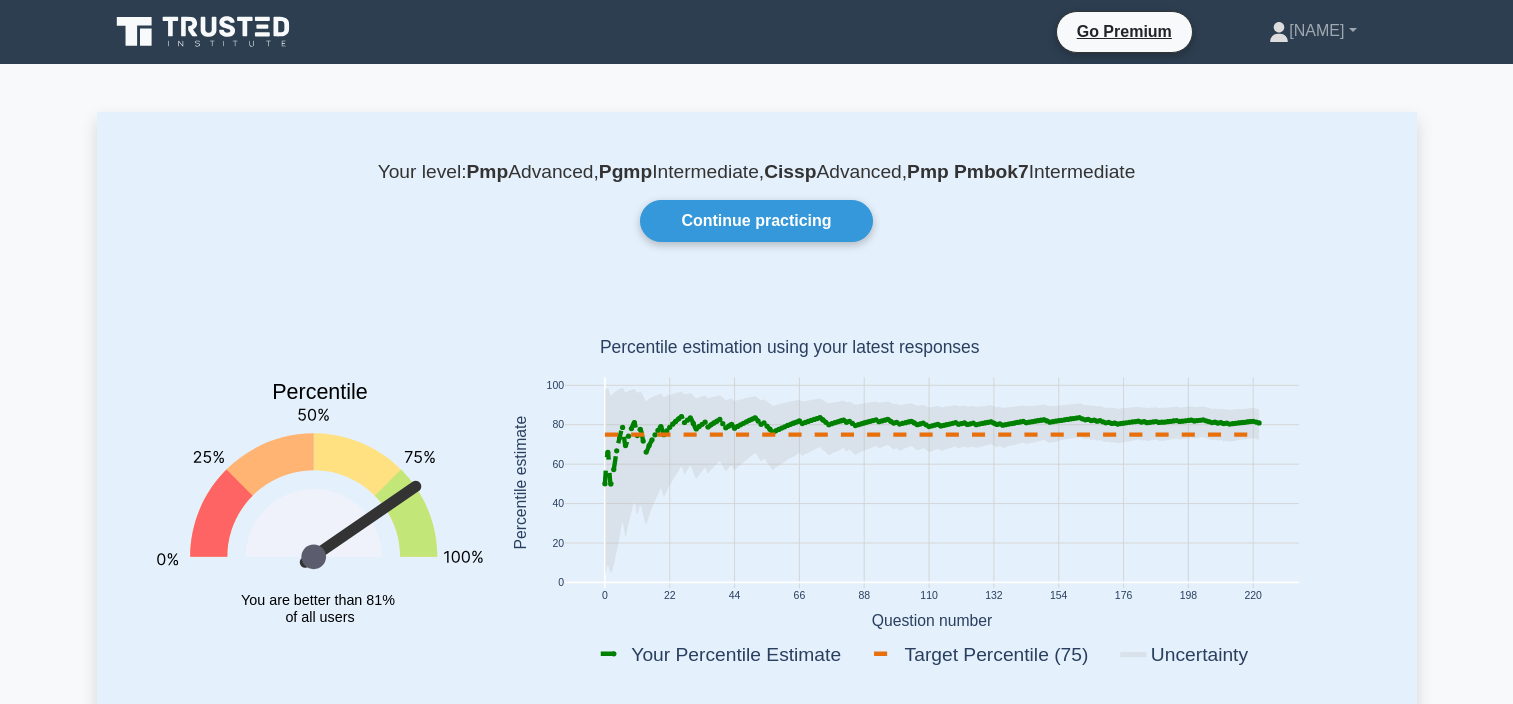scroll, scrollTop: 2440, scrollLeft: 0, axis: vertical 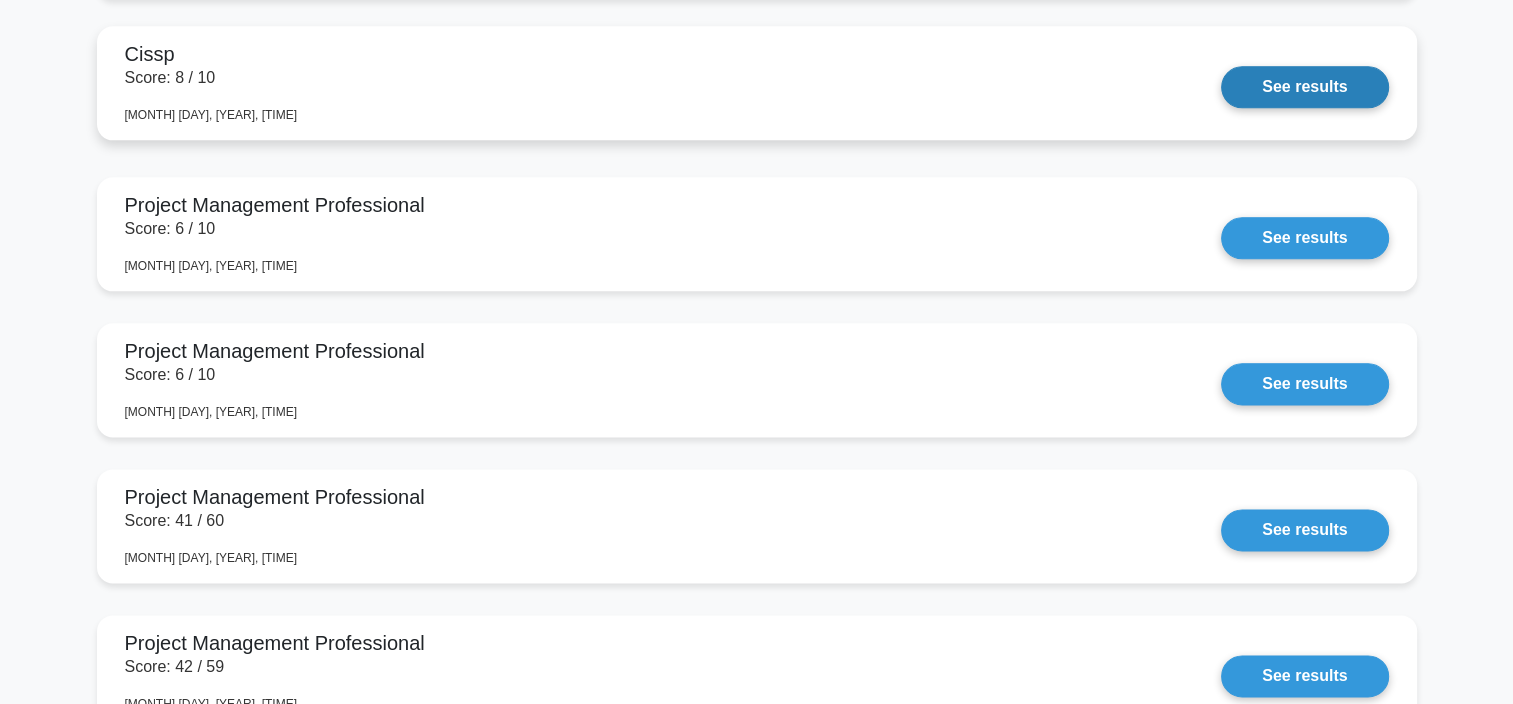 click on "See results" at bounding box center (1304, 87) 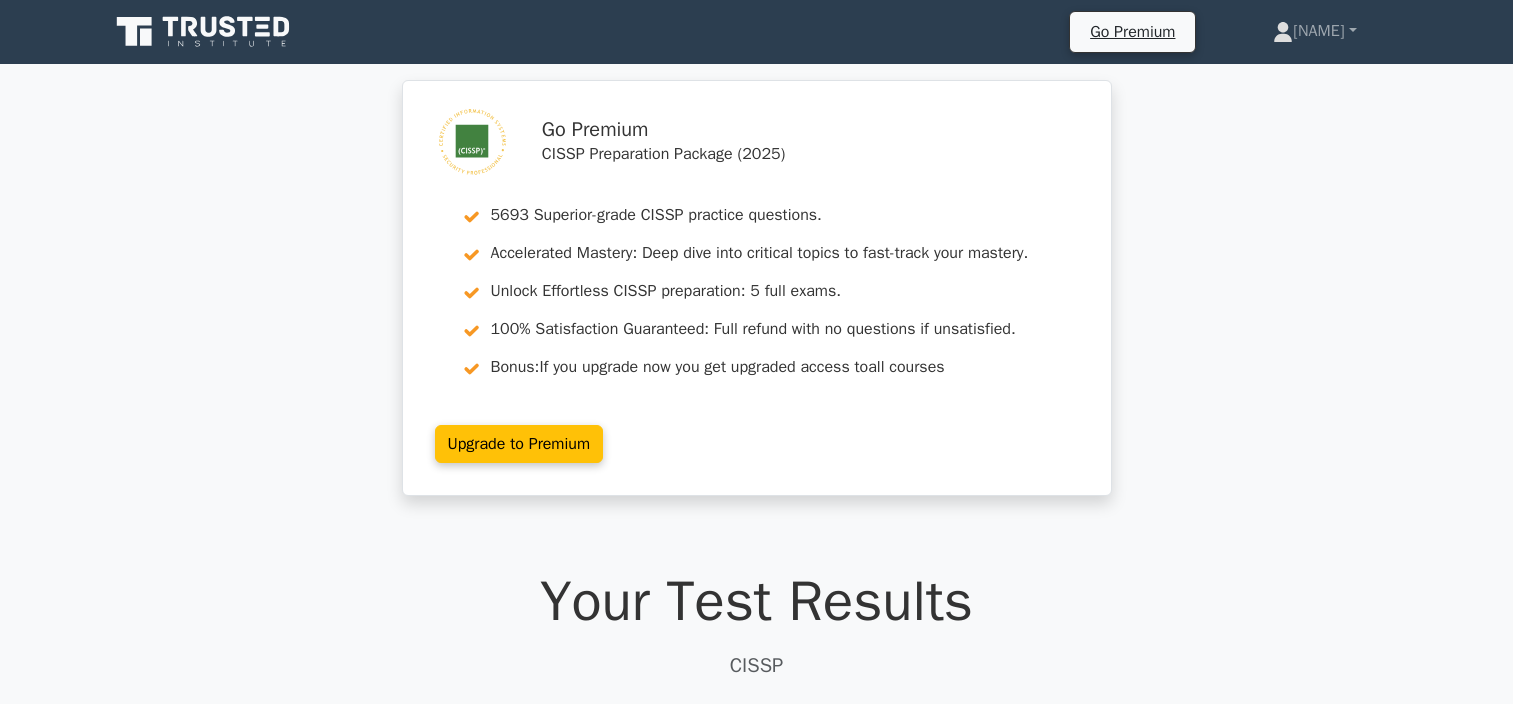 scroll, scrollTop: 0, scrollLeft: 0, axis: both 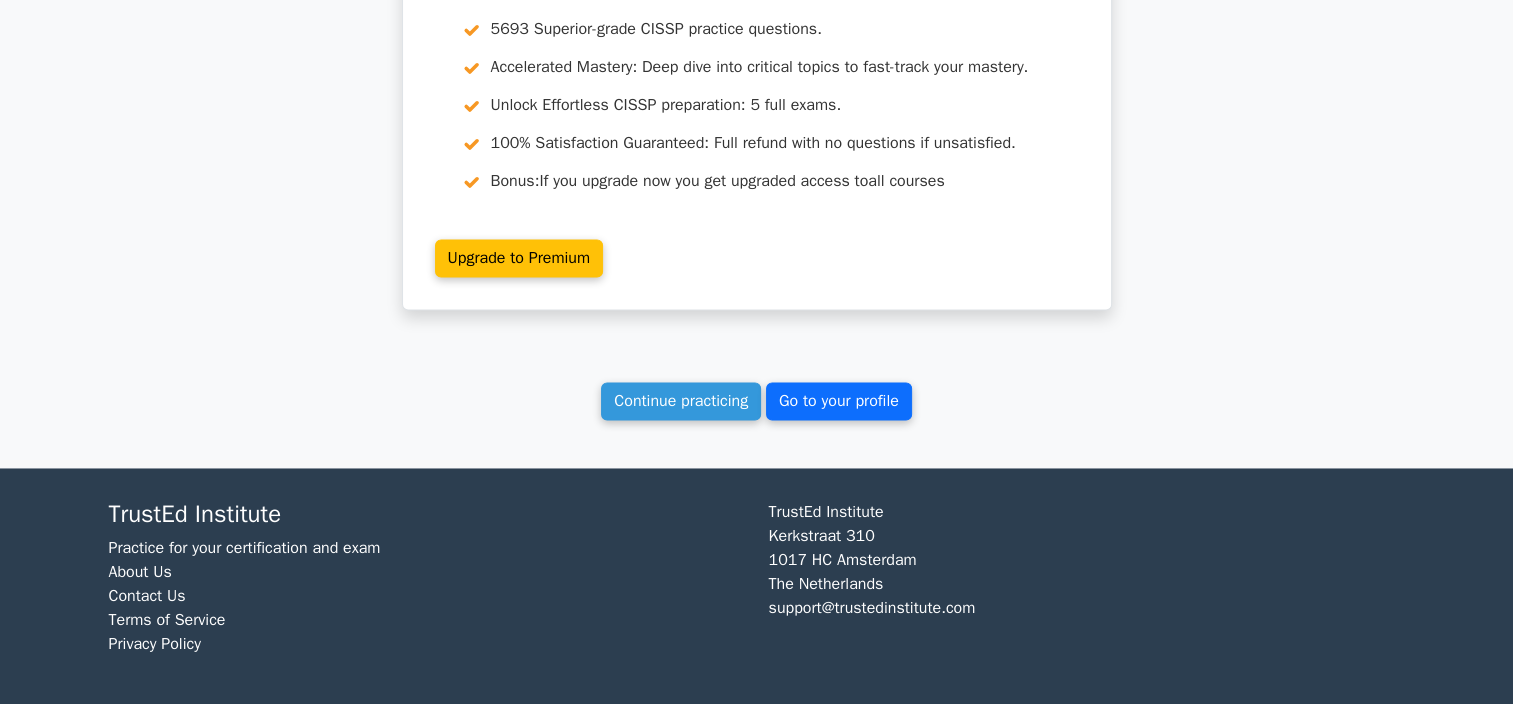 click on "Go to your profile" at bounding box center (839, 401) 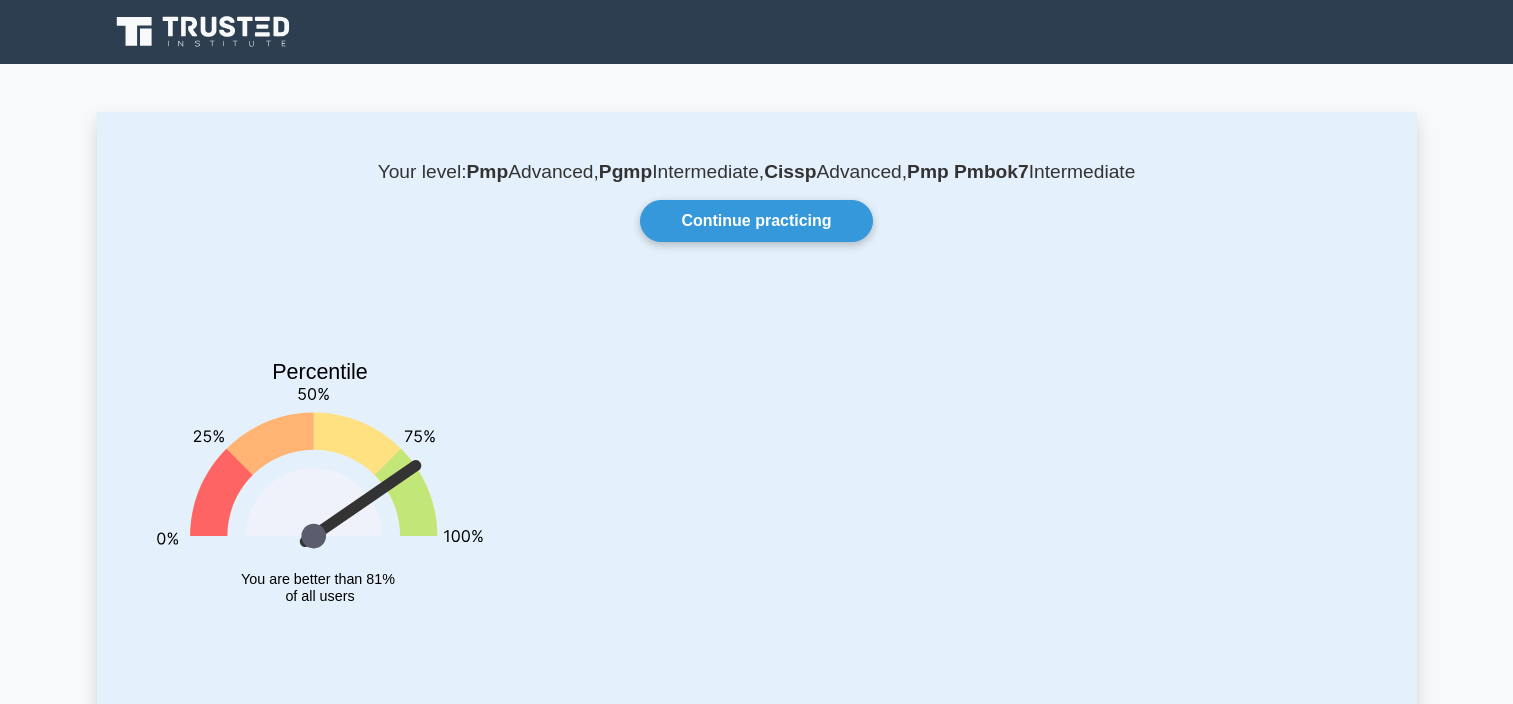 scroll, scrollTop: 0, scrollLeft: 0, axis: both 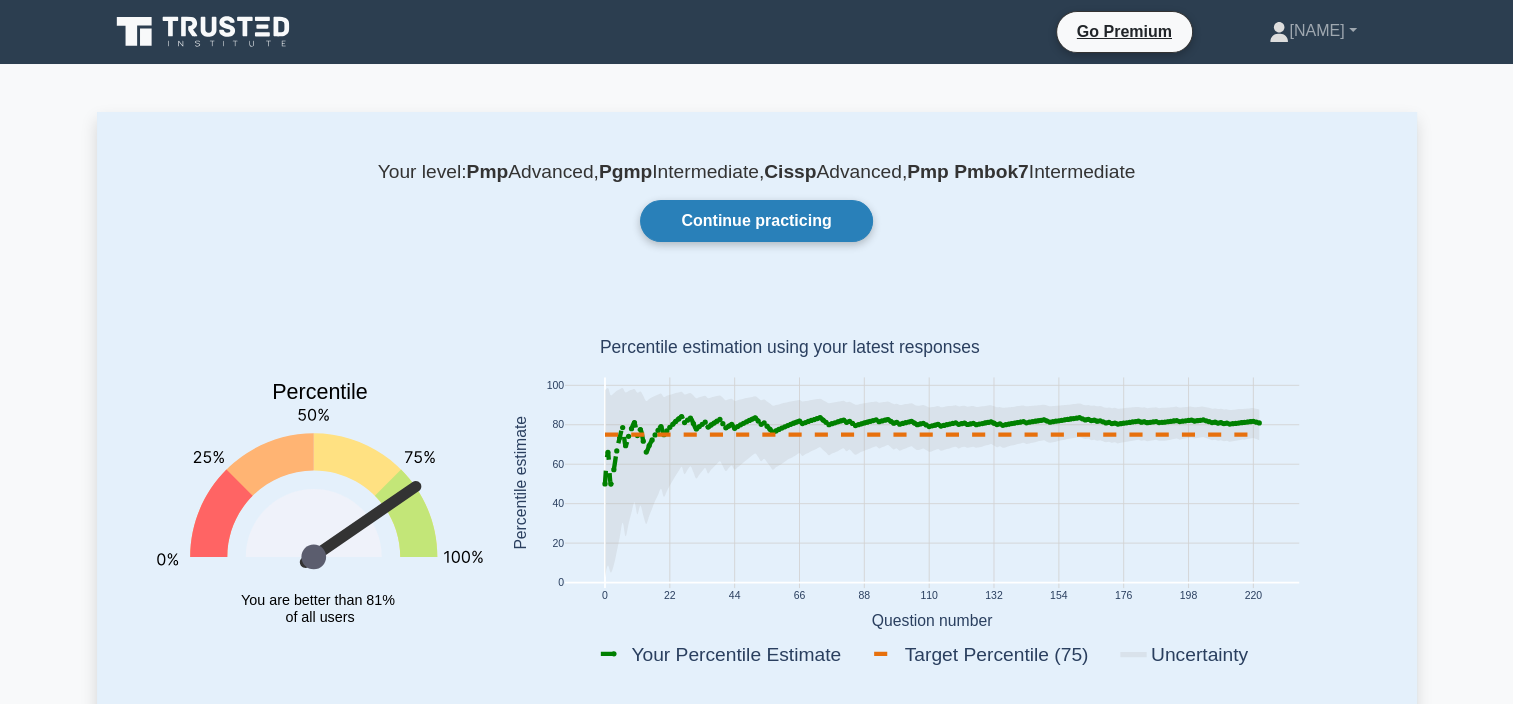 click on "Continue practicing" at bounding box center (756, 221) 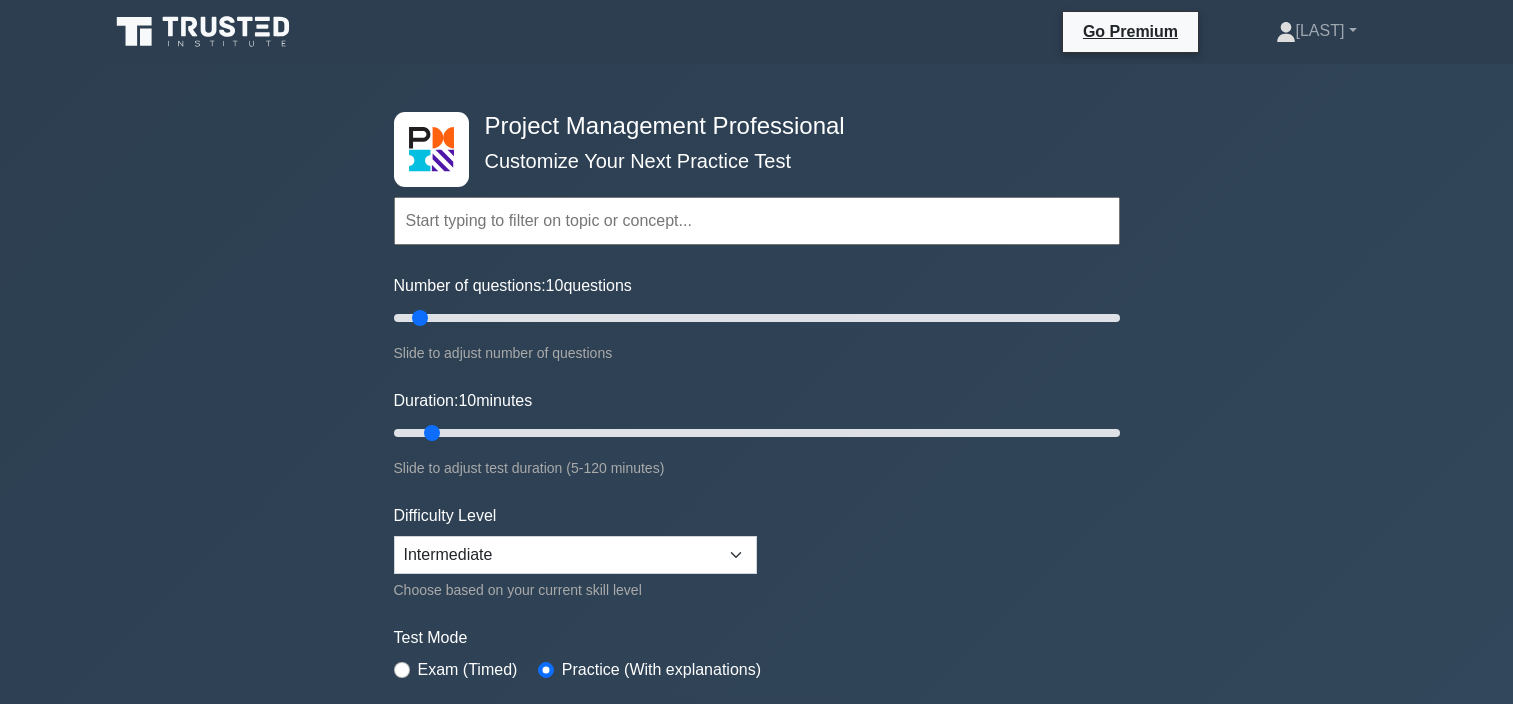 scroll, scrollTop: 0, scrollLeft: 0, axis: both 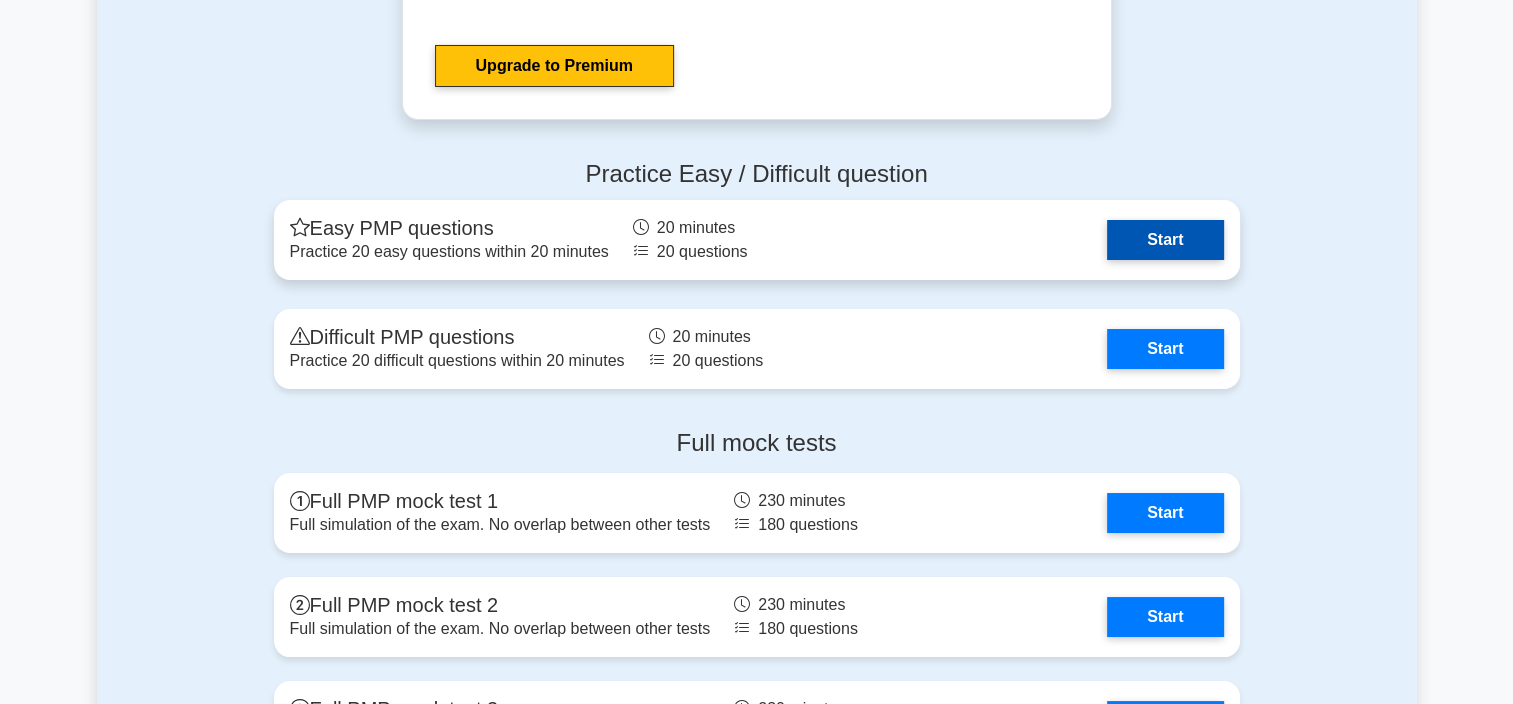 click on "Start" at bounding box center [1165, 240] 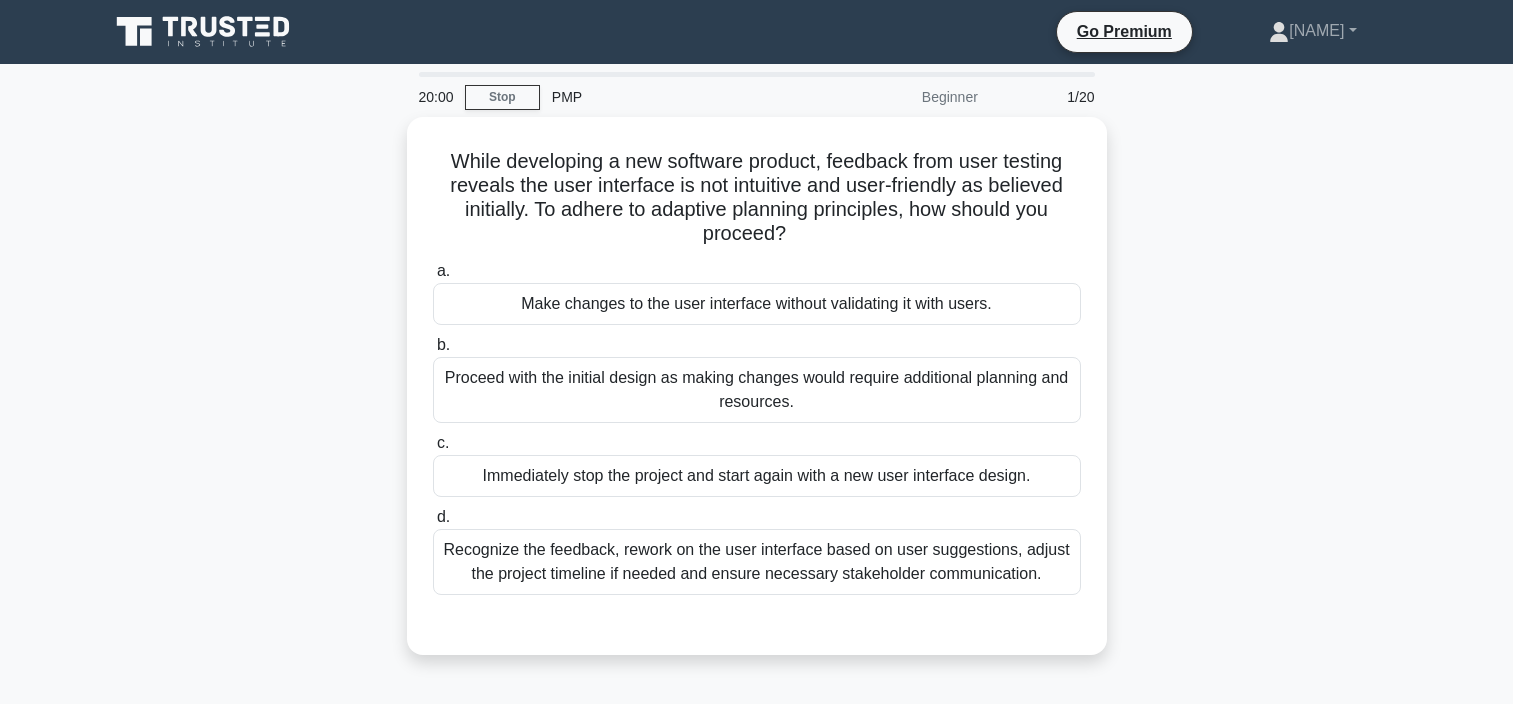 scroll, scrollTop: 0, scrollLeft: 0, axis: both 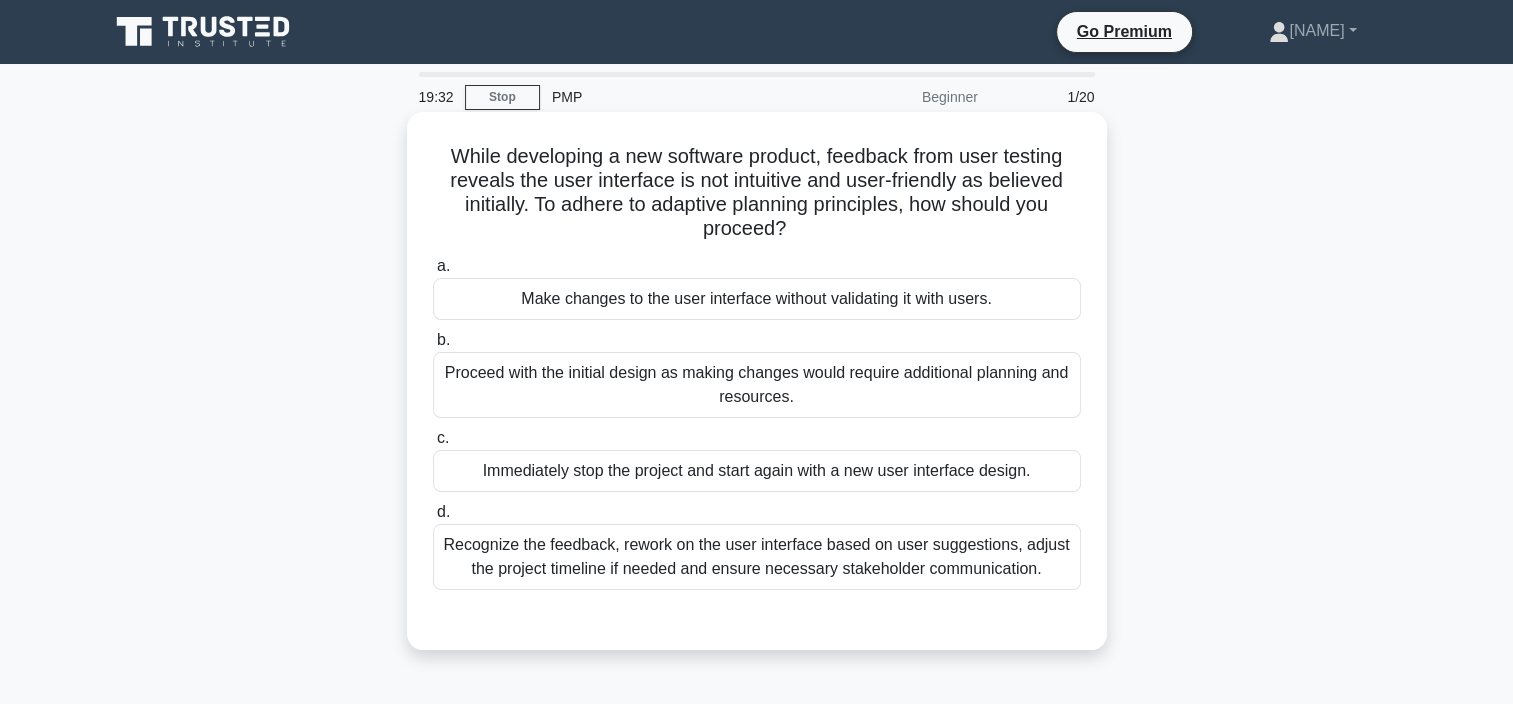 click on "Recognize the feedback, rework on the user interface based on user suggestions, adjust the project timeline if needed and ensure necessary stakeholder communication." at bounding box center [757, 557] 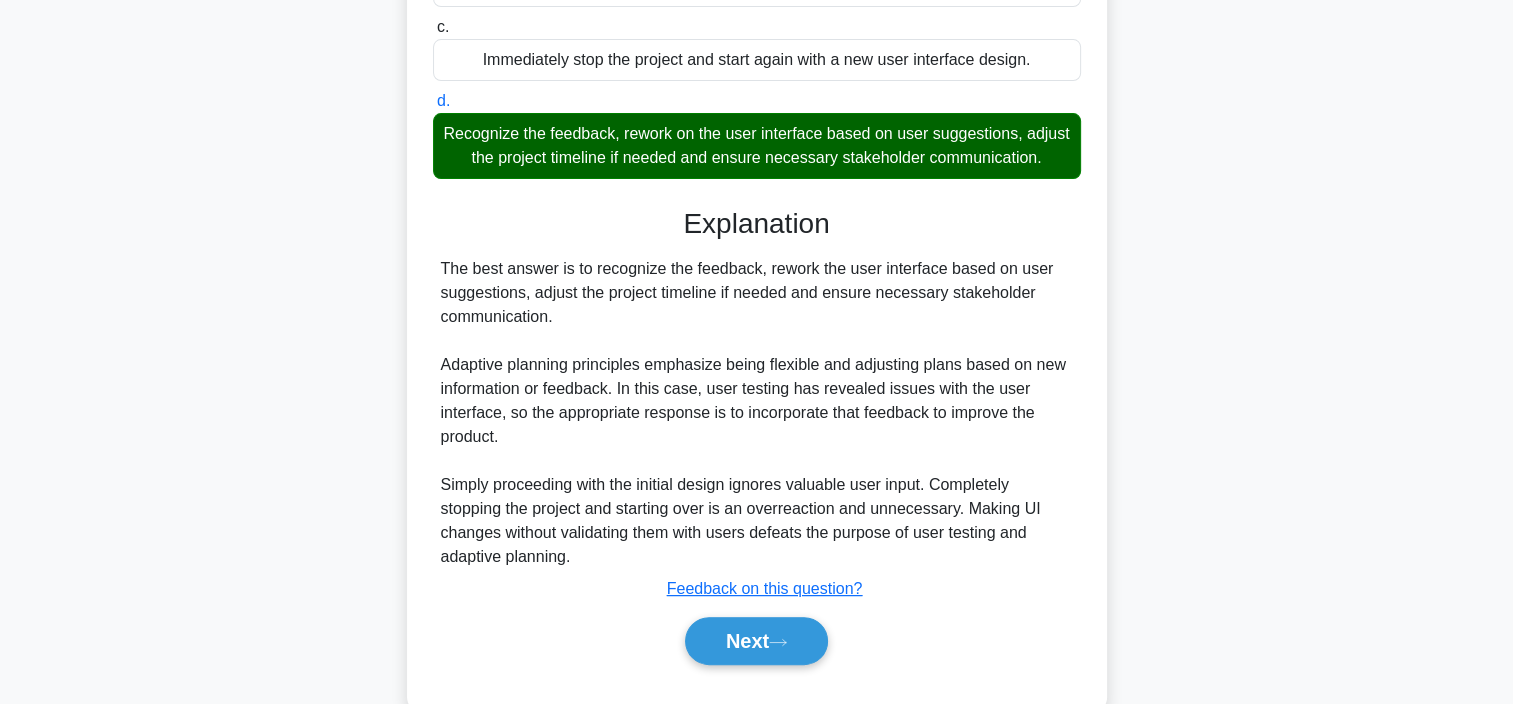 scroll, scrollTop: 442, scrollLeft: 0, axis: vertical 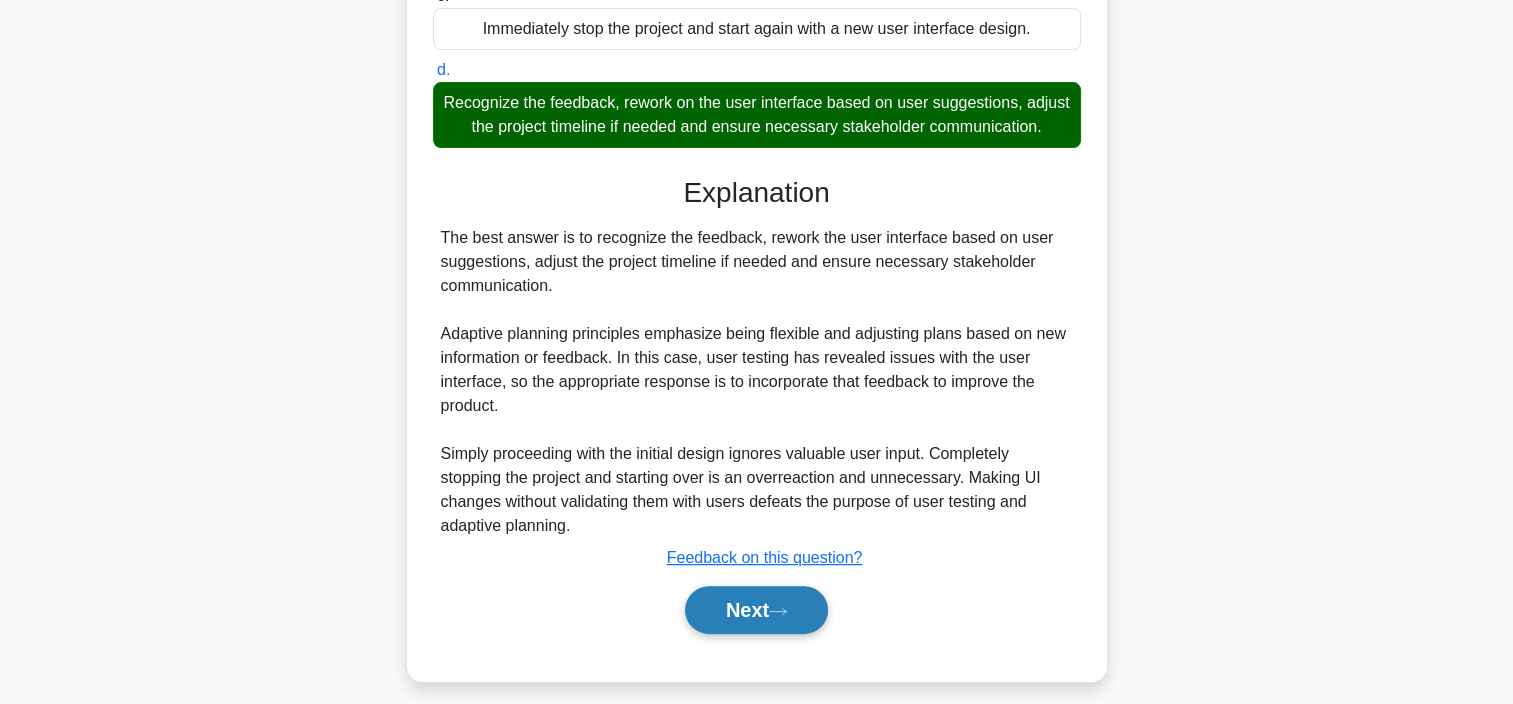 click on "Next" at bounding box center (756, 610) 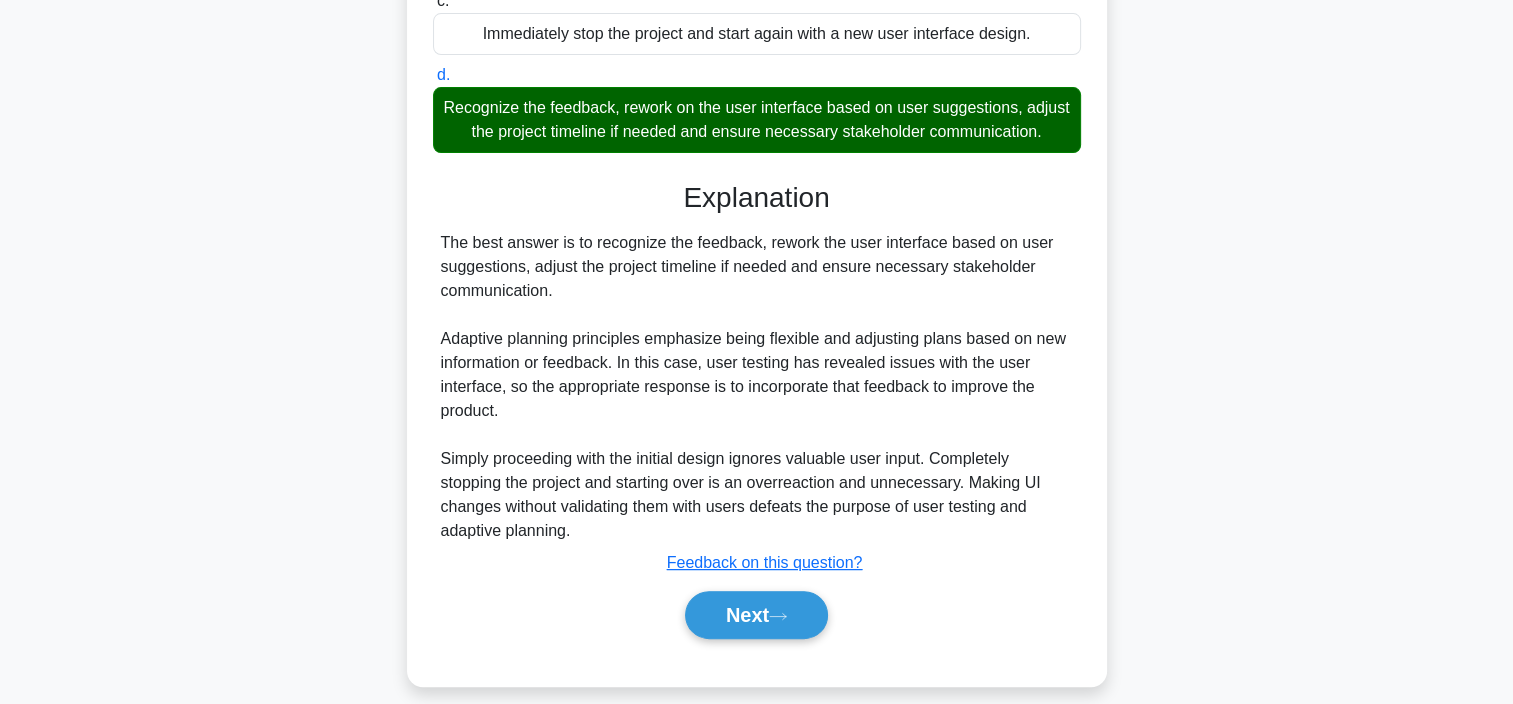 scroll, scrollTop: 376, scrollLeft: 0, axis: vertical 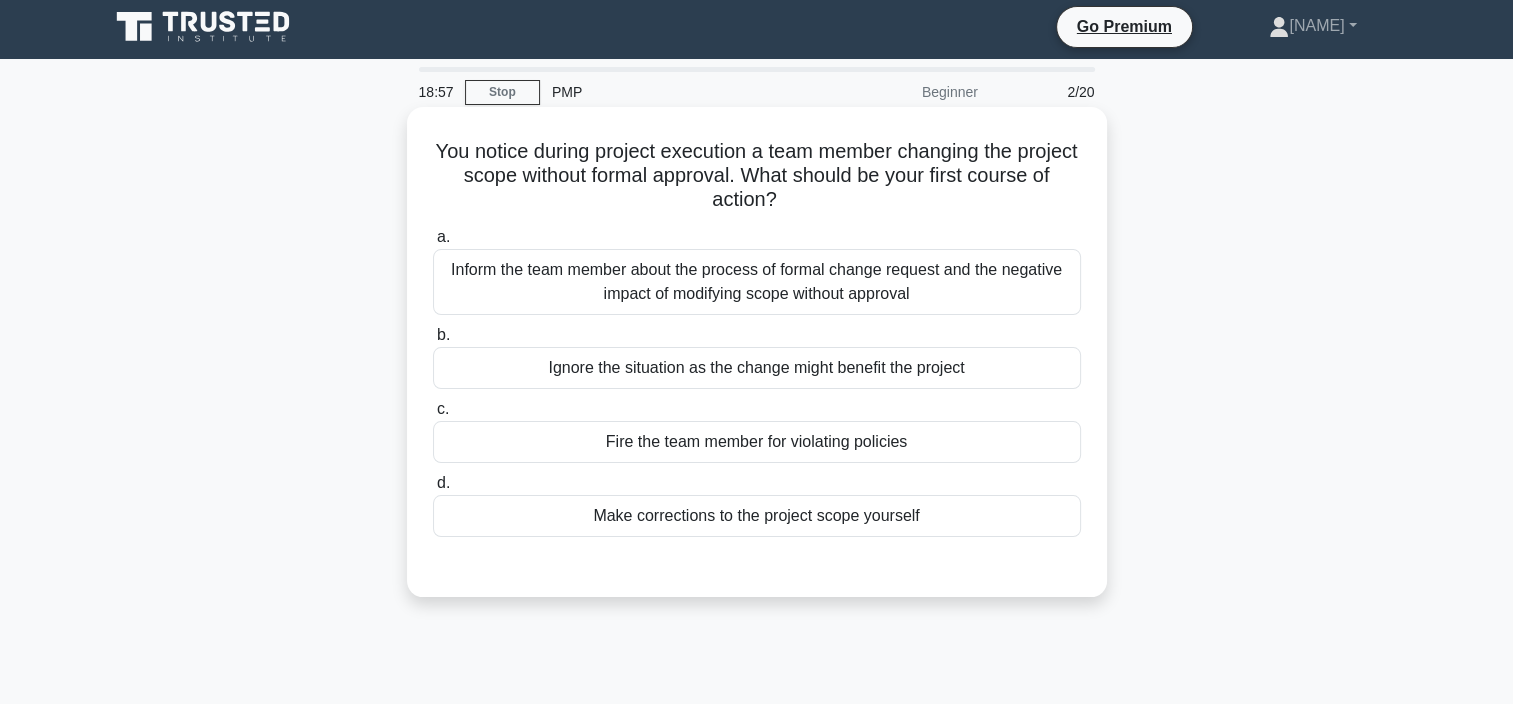 click on "Inform the team member about the process of formal change request and the negative impact of modifying scope without approval" at bounding box center (757, 282) 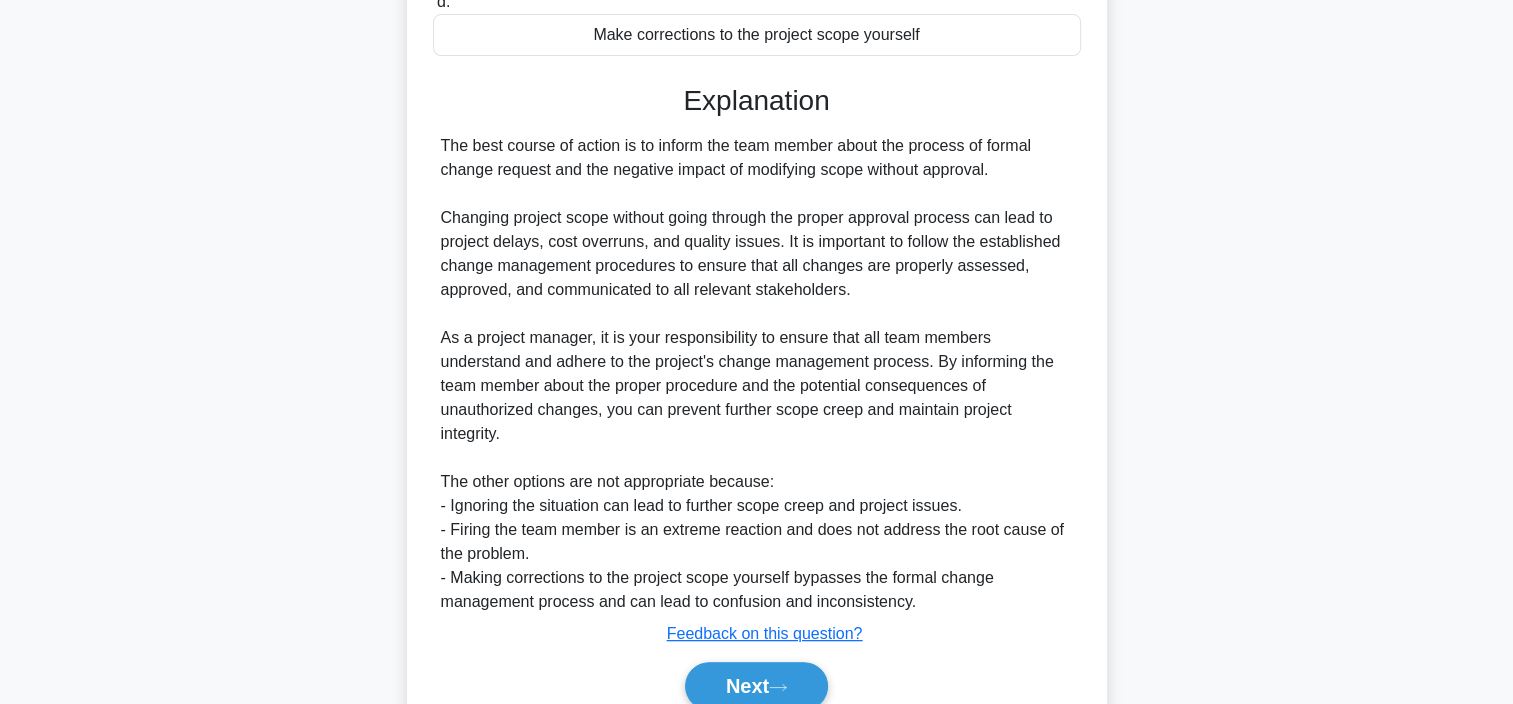scroll, scrollTop: 489, scrollLeft: 0, axis: vertical 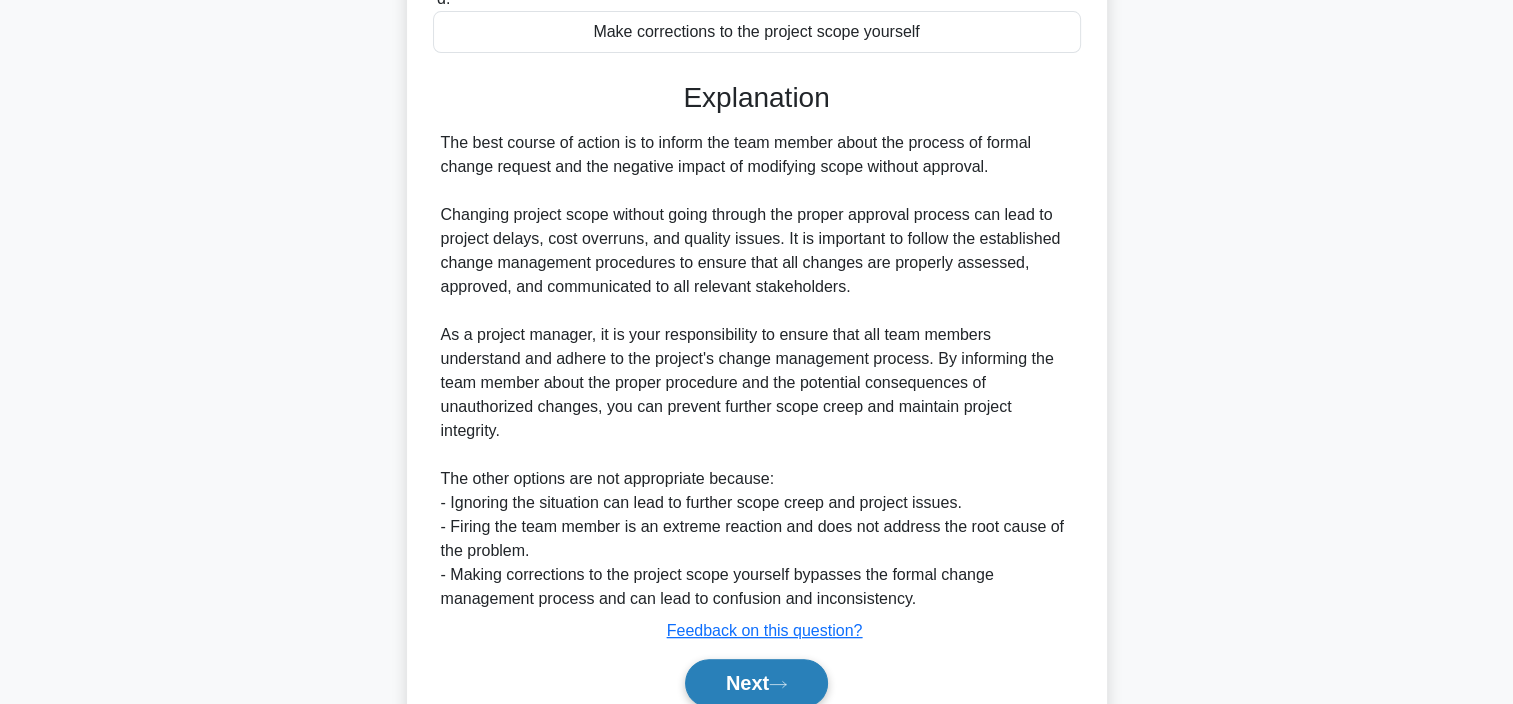 click on "Next" at bounding box center [756, 683] 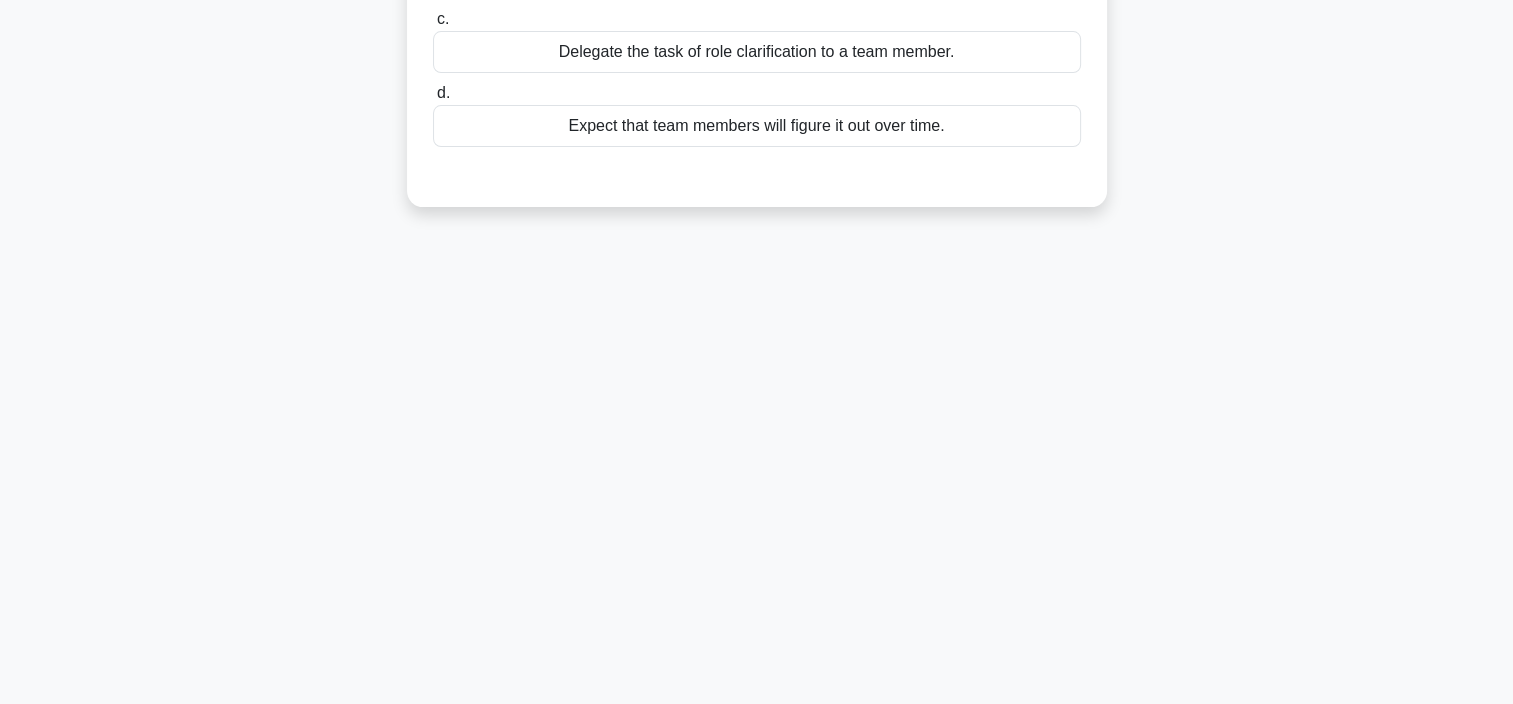 scroll, scrollTop: 376, scrollLeft: 0, axis: vertical 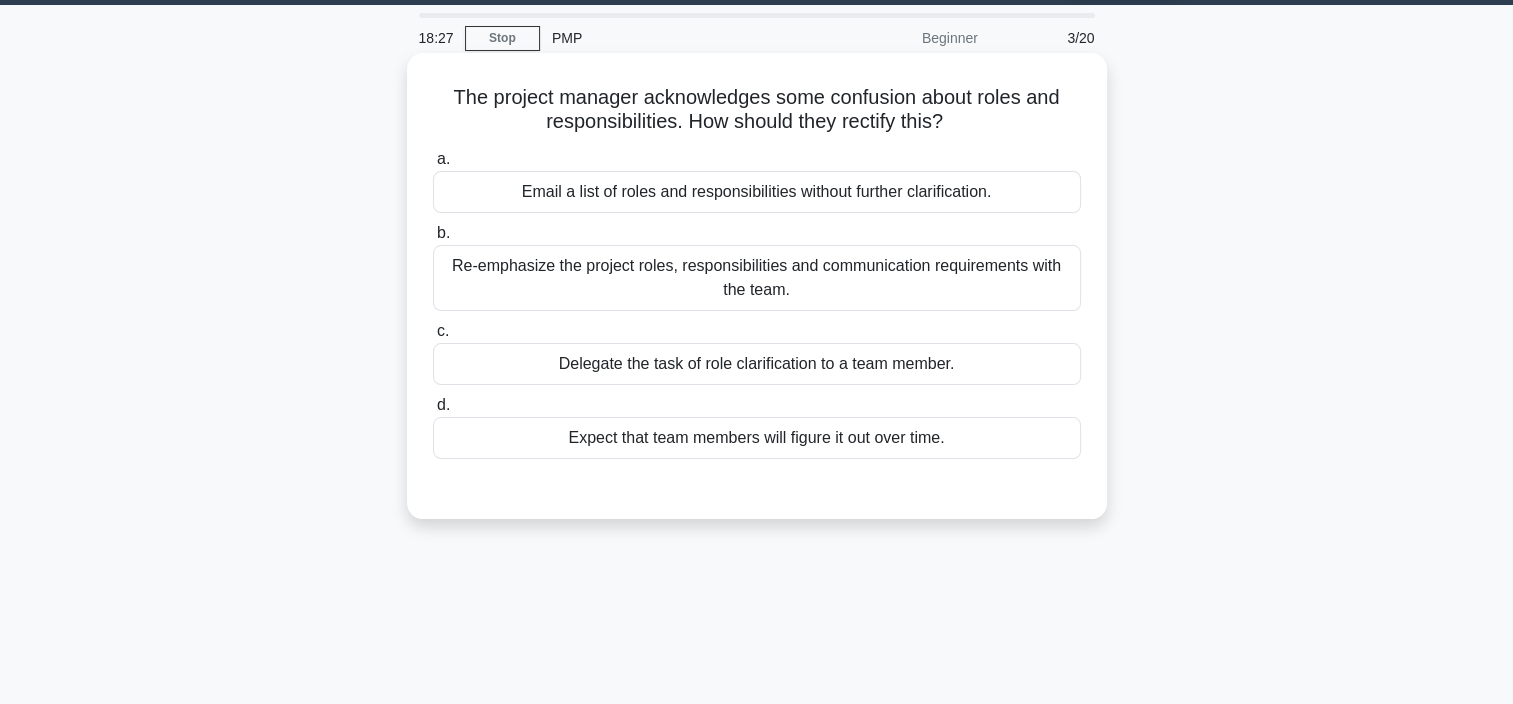 click on "Re-emphasize the project roles, responsibilities and communication requirements with the team." at bounding box center [757, 278] 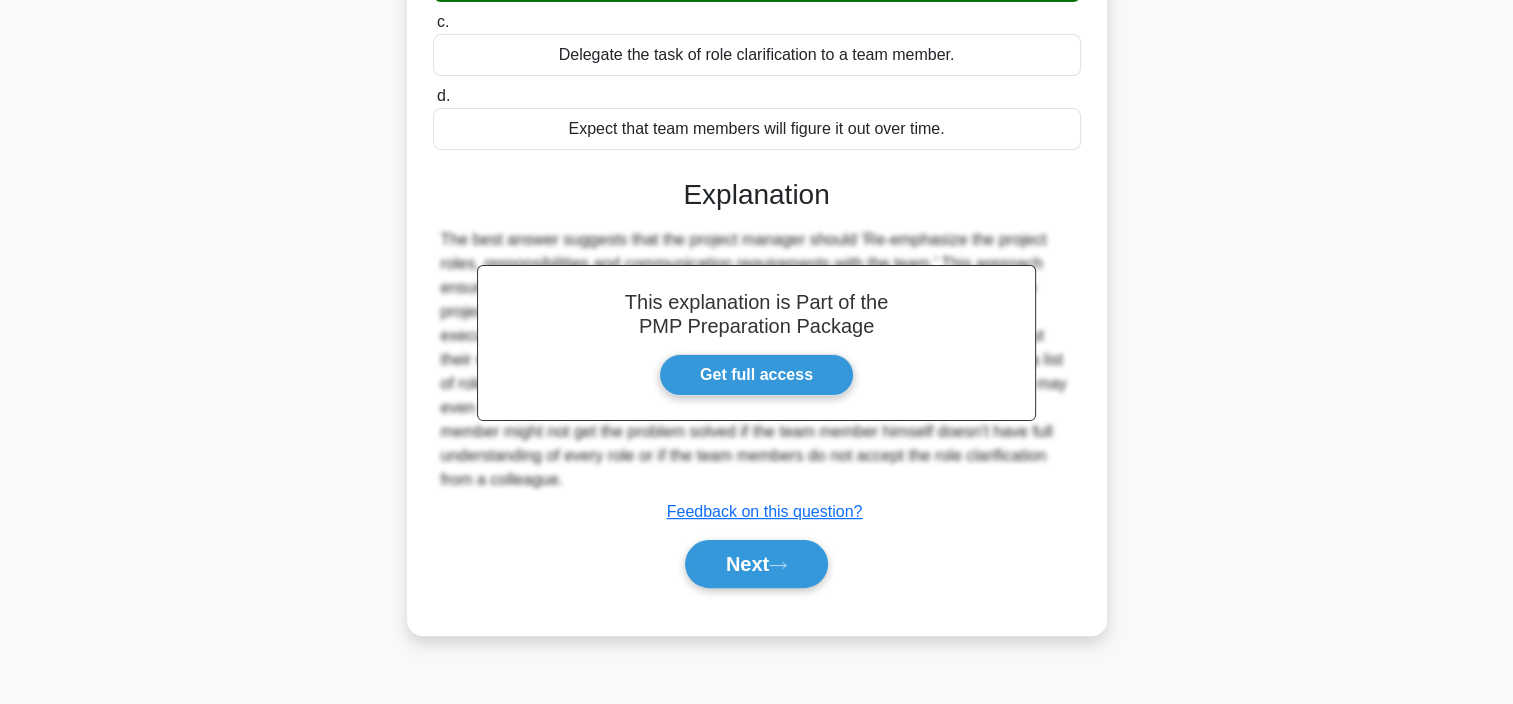 scroll, scrollTop: 376, scrollLeft: 0, axis: vertical 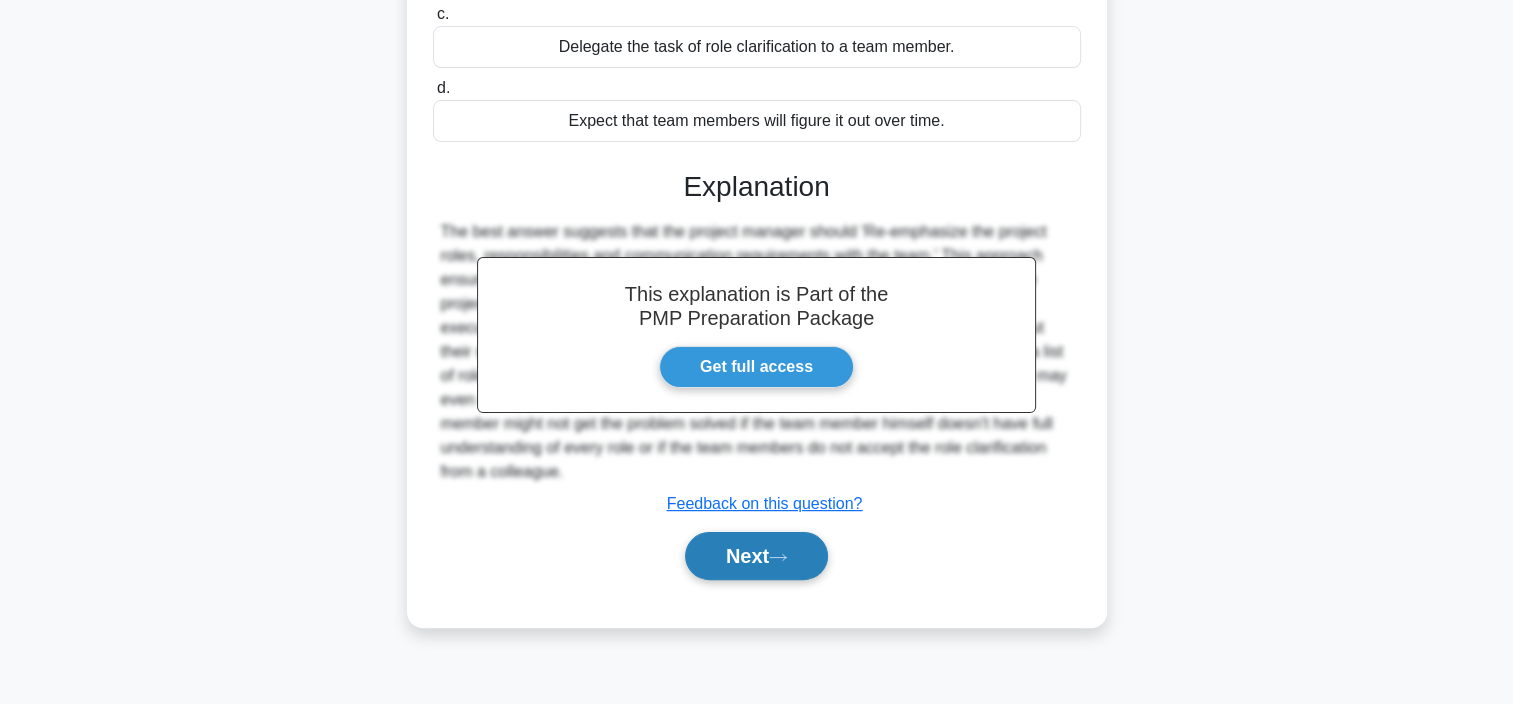 click on "Next" at bounding box center (756, 556) 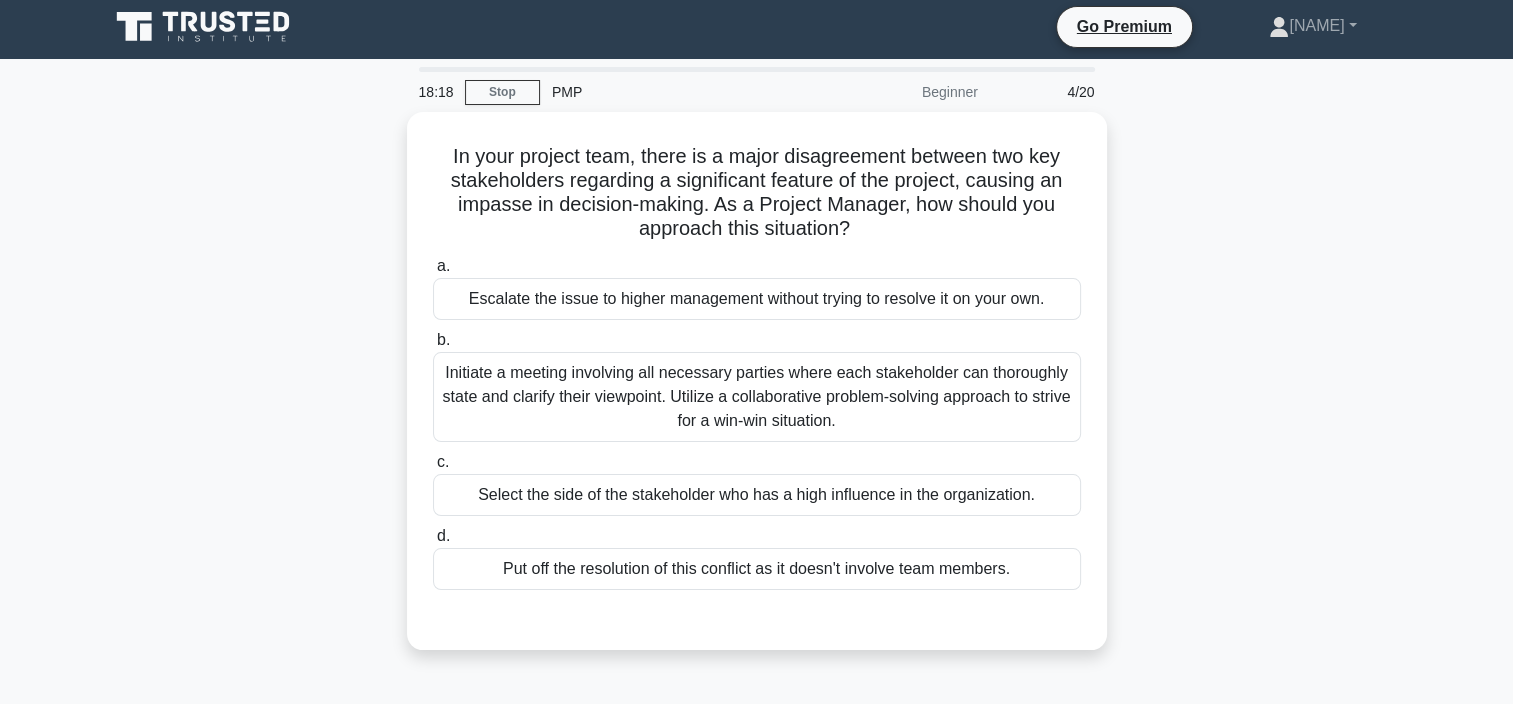 scroll, scrollTop: 20, scrollLeft: 0, axis: vertical 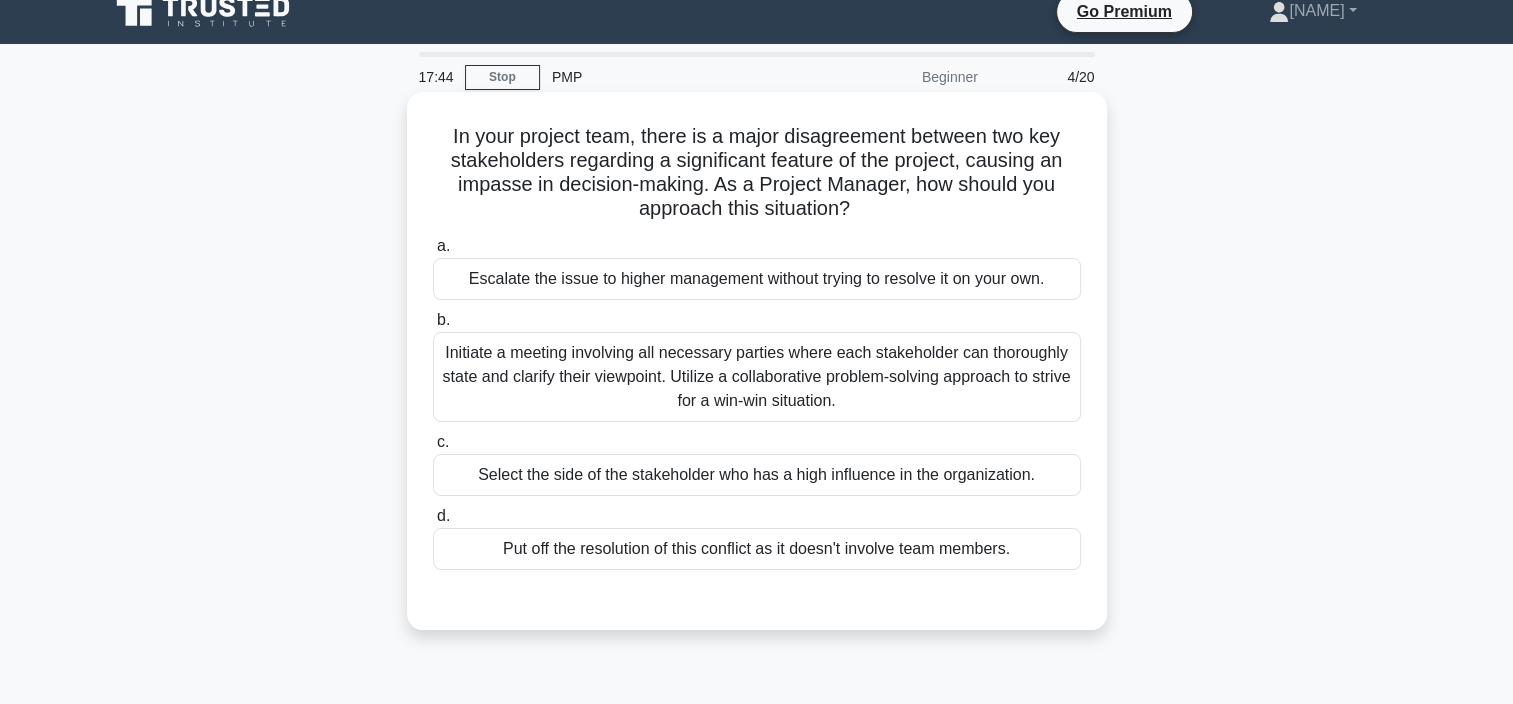 click on "Initiate a meeting involving all necessary parties where each stakeholder can thoroughly state and clarify their viewpoint. Utilize a collaborative problem-solving approach to strive for a win-win situation." at bounding box center [757, 377] 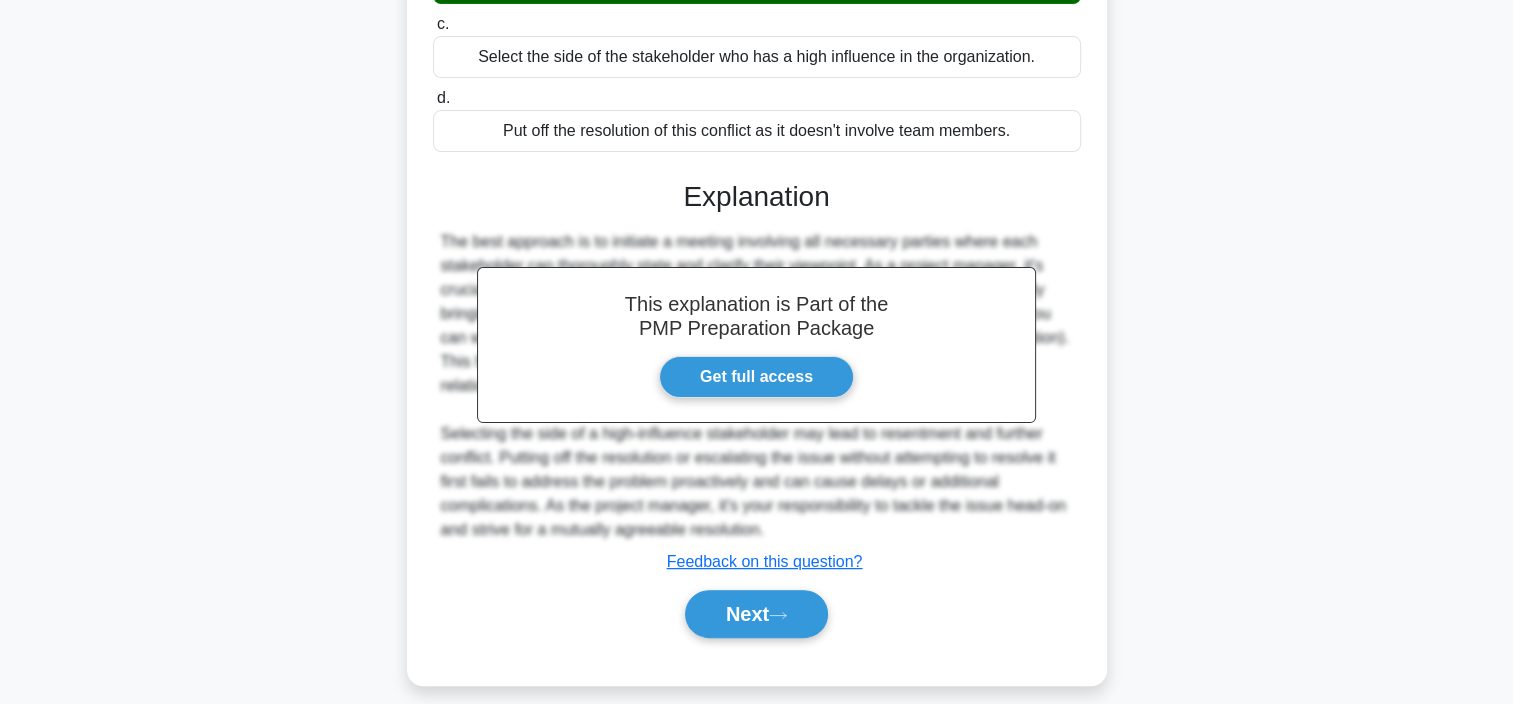 scroll, scrollTop: 456, scrollLeft: 0, axis: vertical 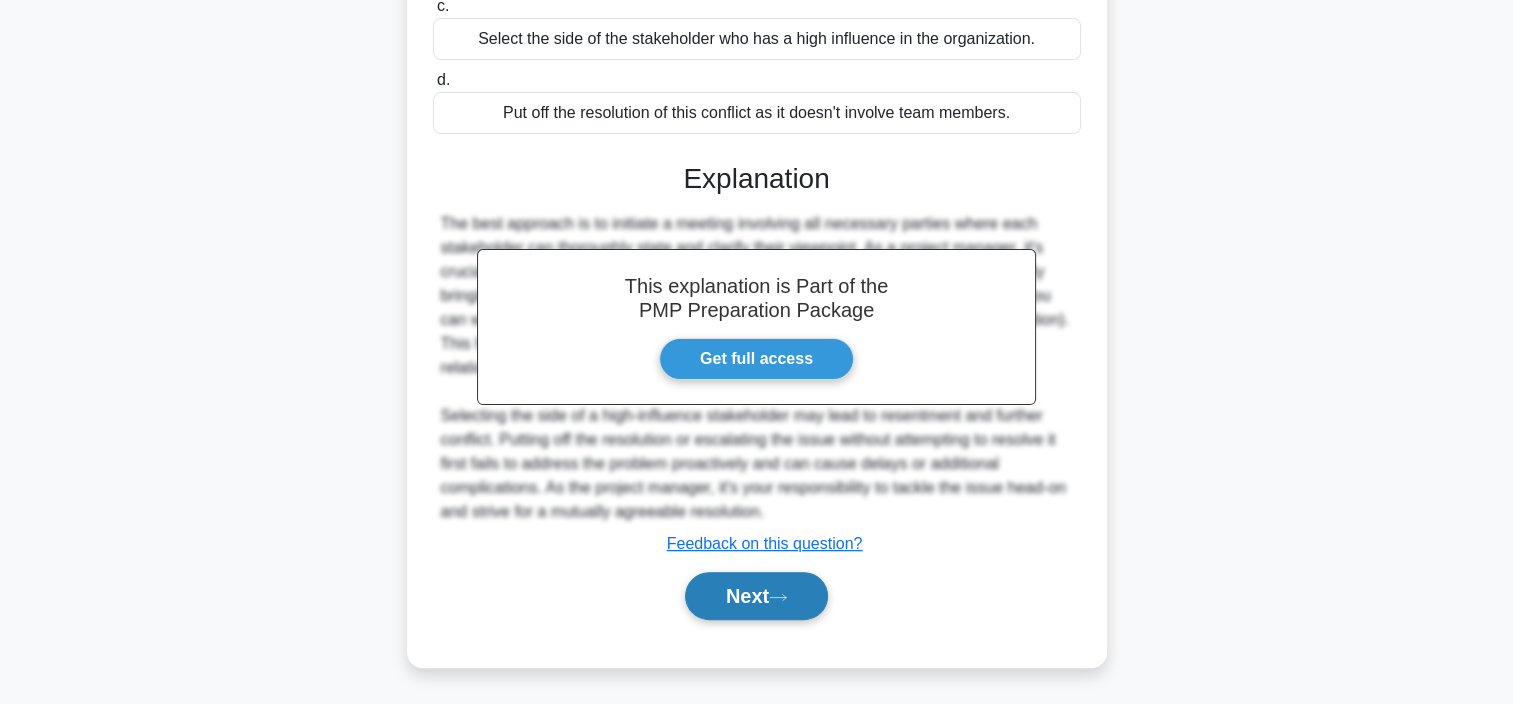 click on "Next" at bounding box center (756, 596) 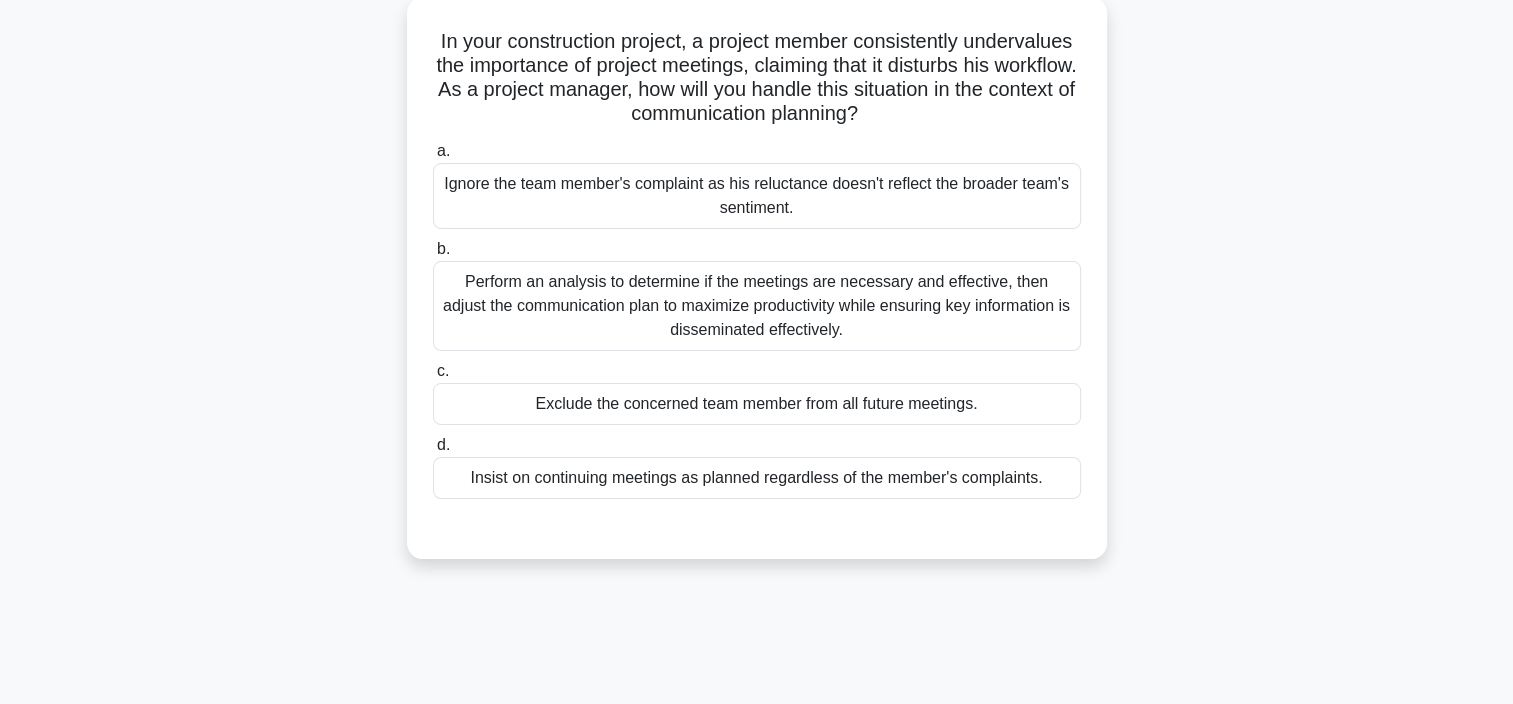 scroll, scrollTop: 92, scrollLeft: 0, axis: vertical 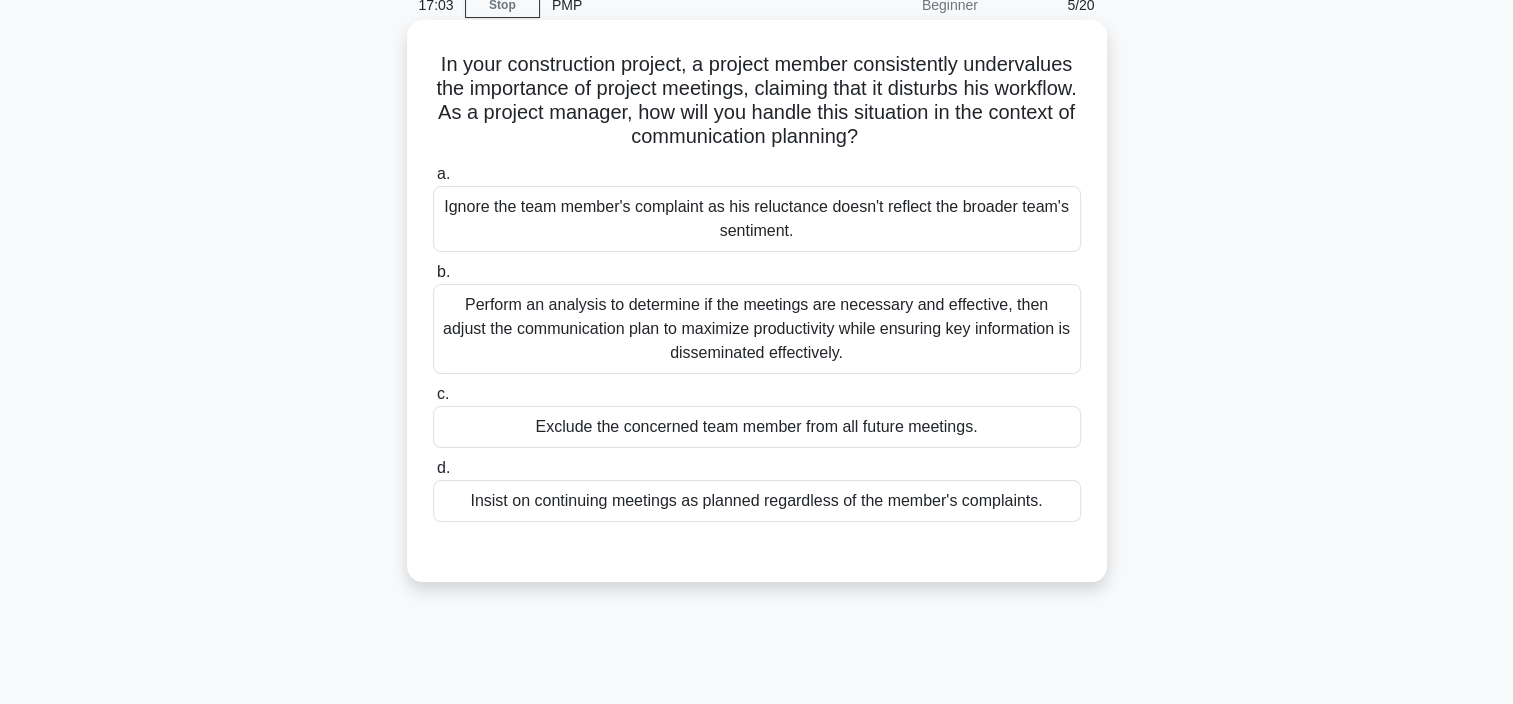 click on "Perform an analysis to determine if the meetings are necessary and effective, then adjust the communication plan to maximize productivity while ensuring key information is disseminated effectively." at bounding box center [757, 329] 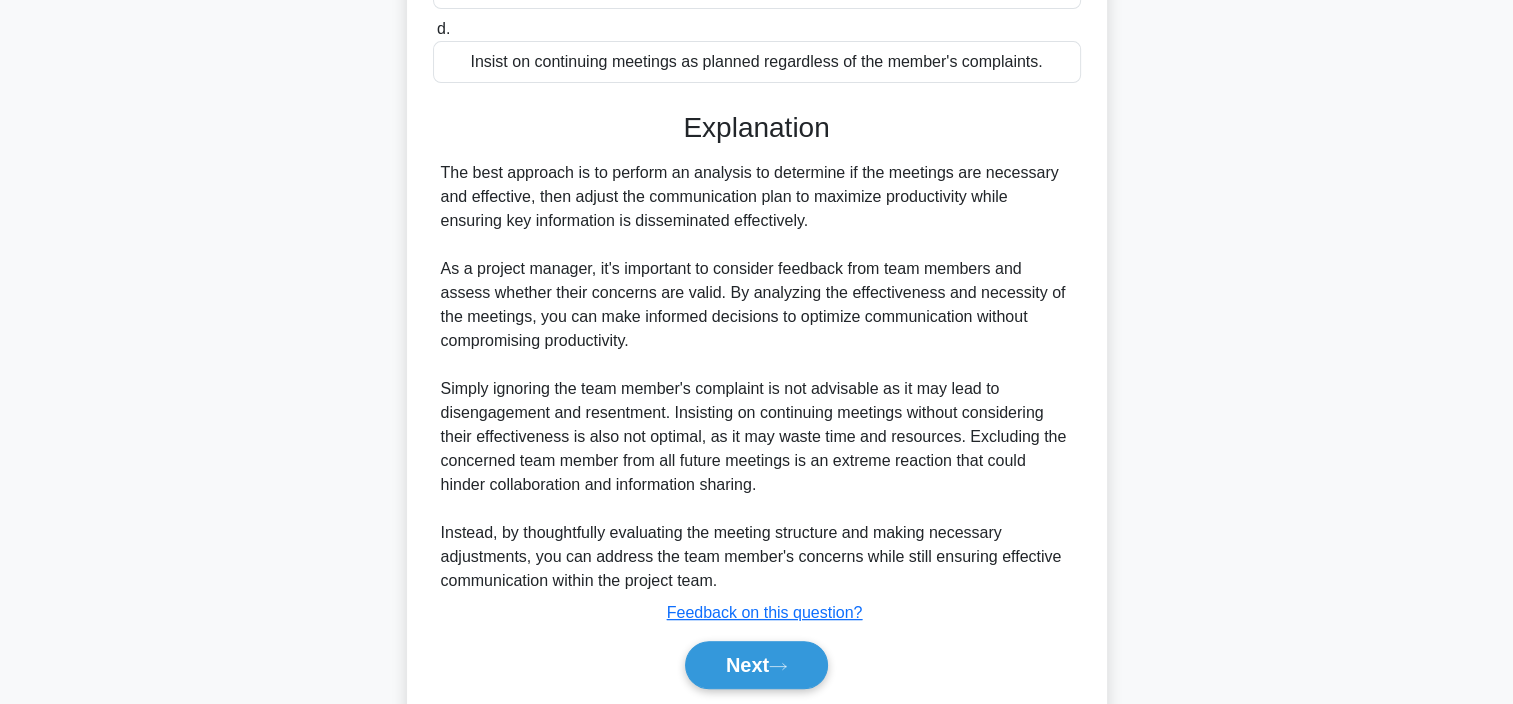 scroll, scrollTop: 571, scrollLeft: 0, axis: vertical 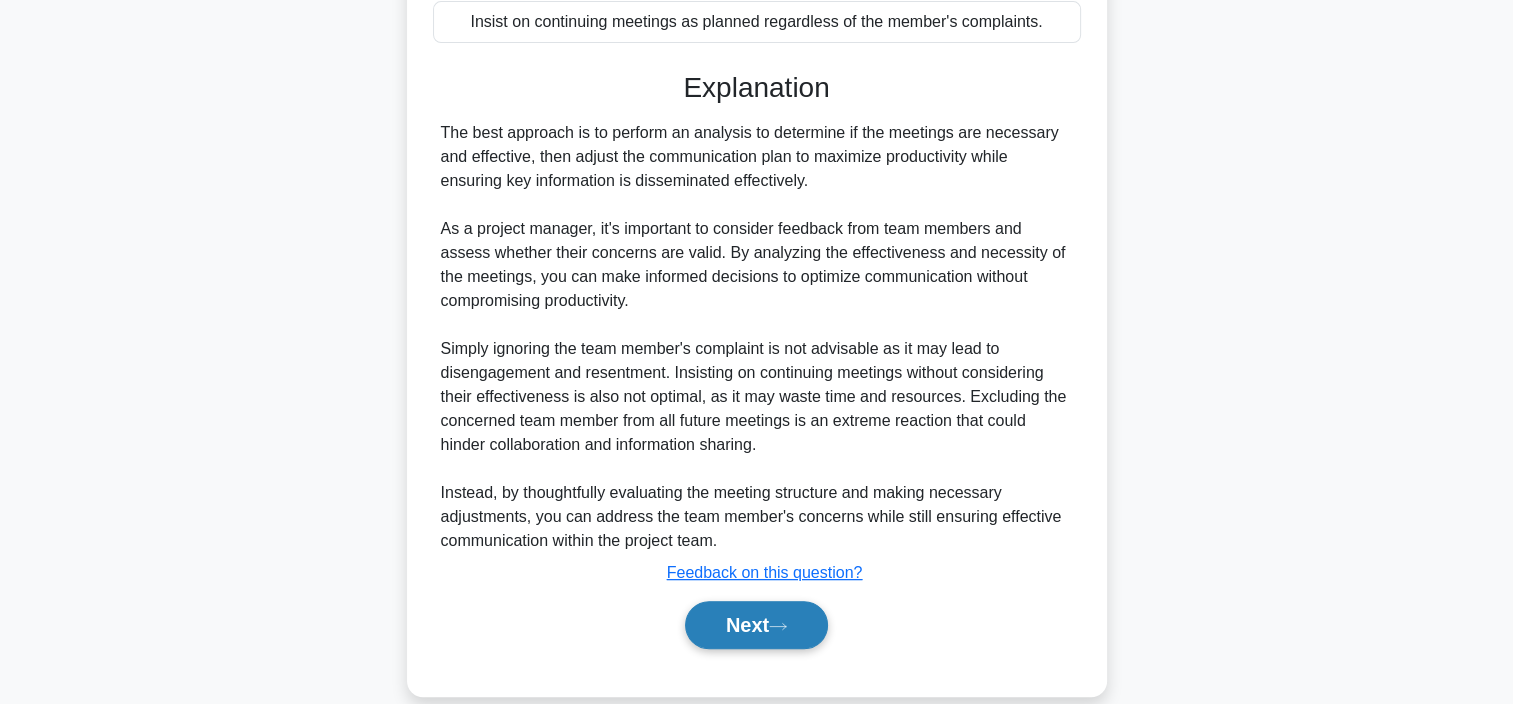 click on "Next" at bounding box center (756, 625) 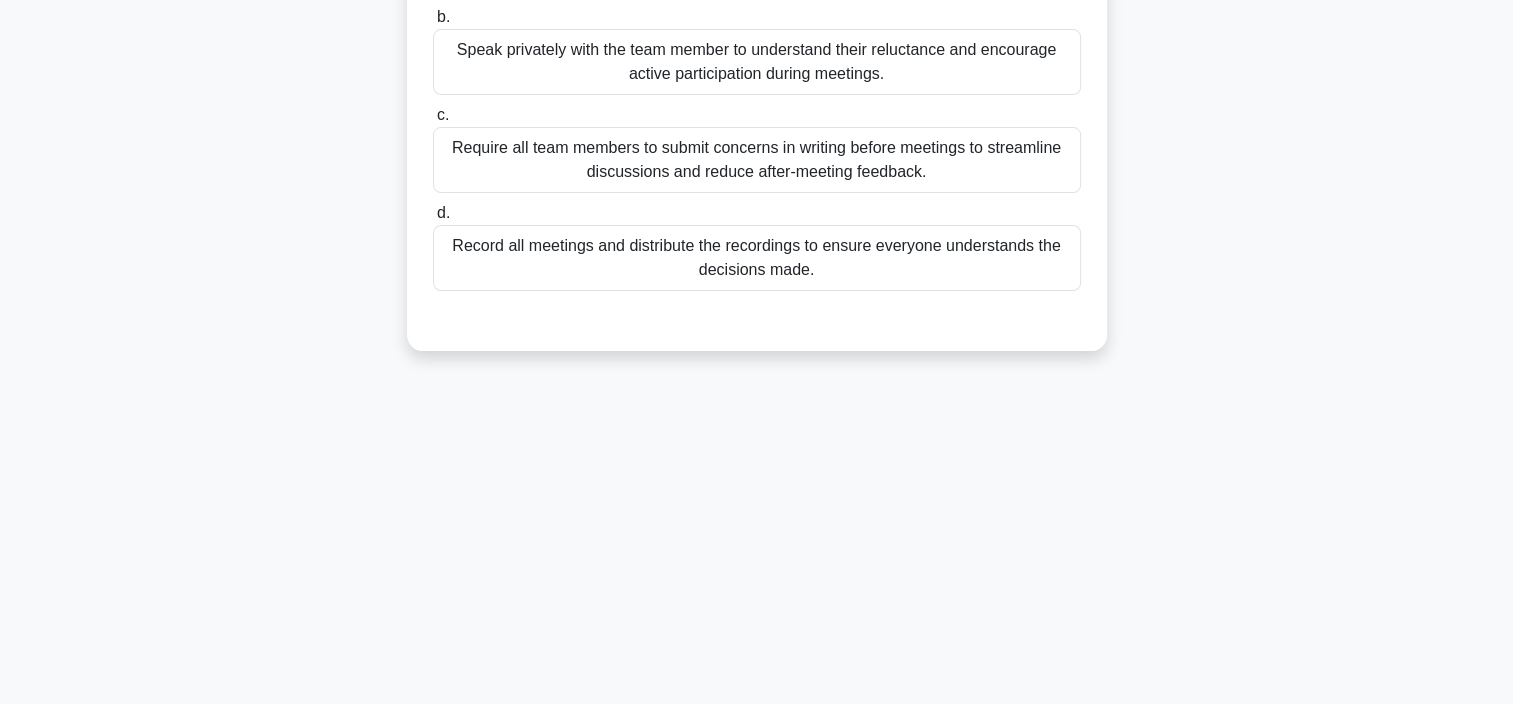 scroll, scrollTop: 376, scrollLeft: 0, axis: vertical 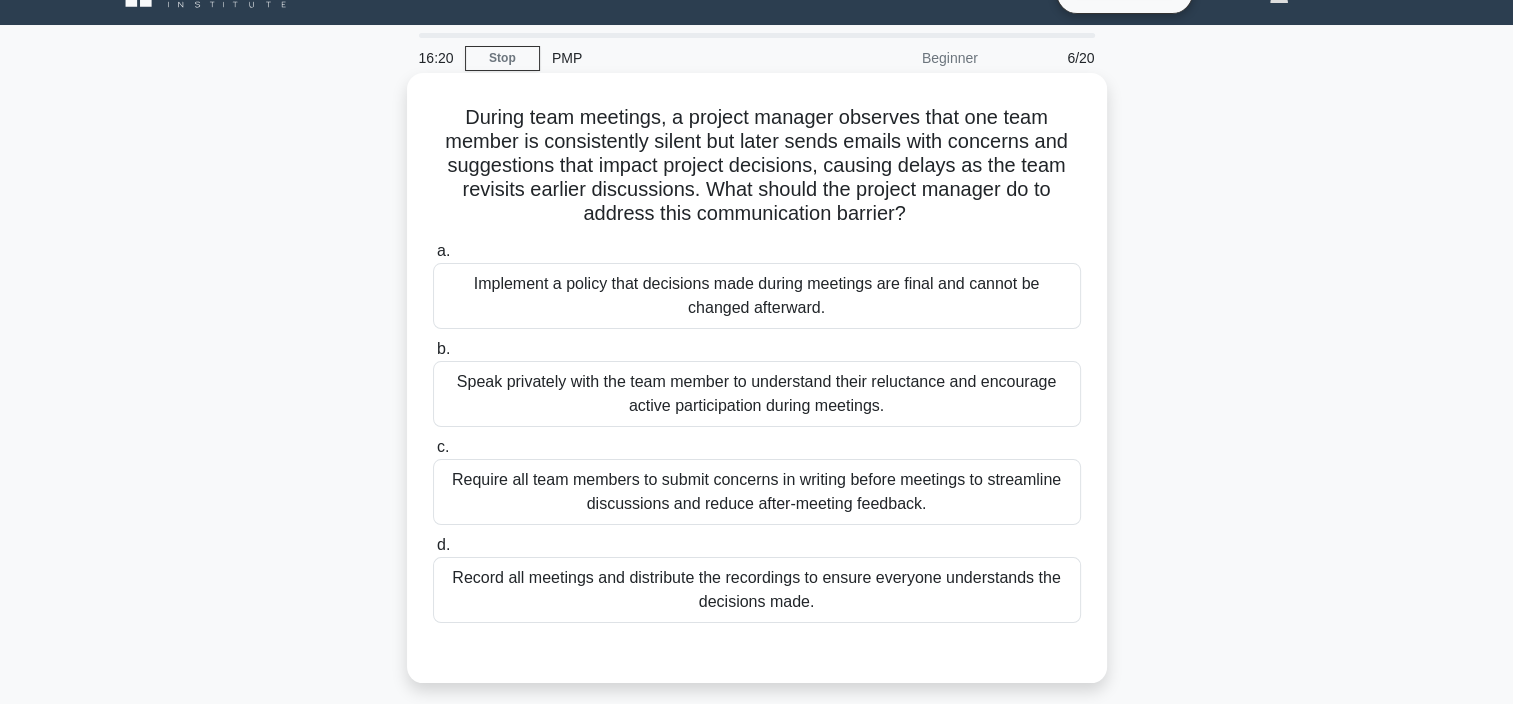 click on "Speak privately with the team member to understand their reluctance and encourage active participation during meetings." at bounding box center [757, 394] 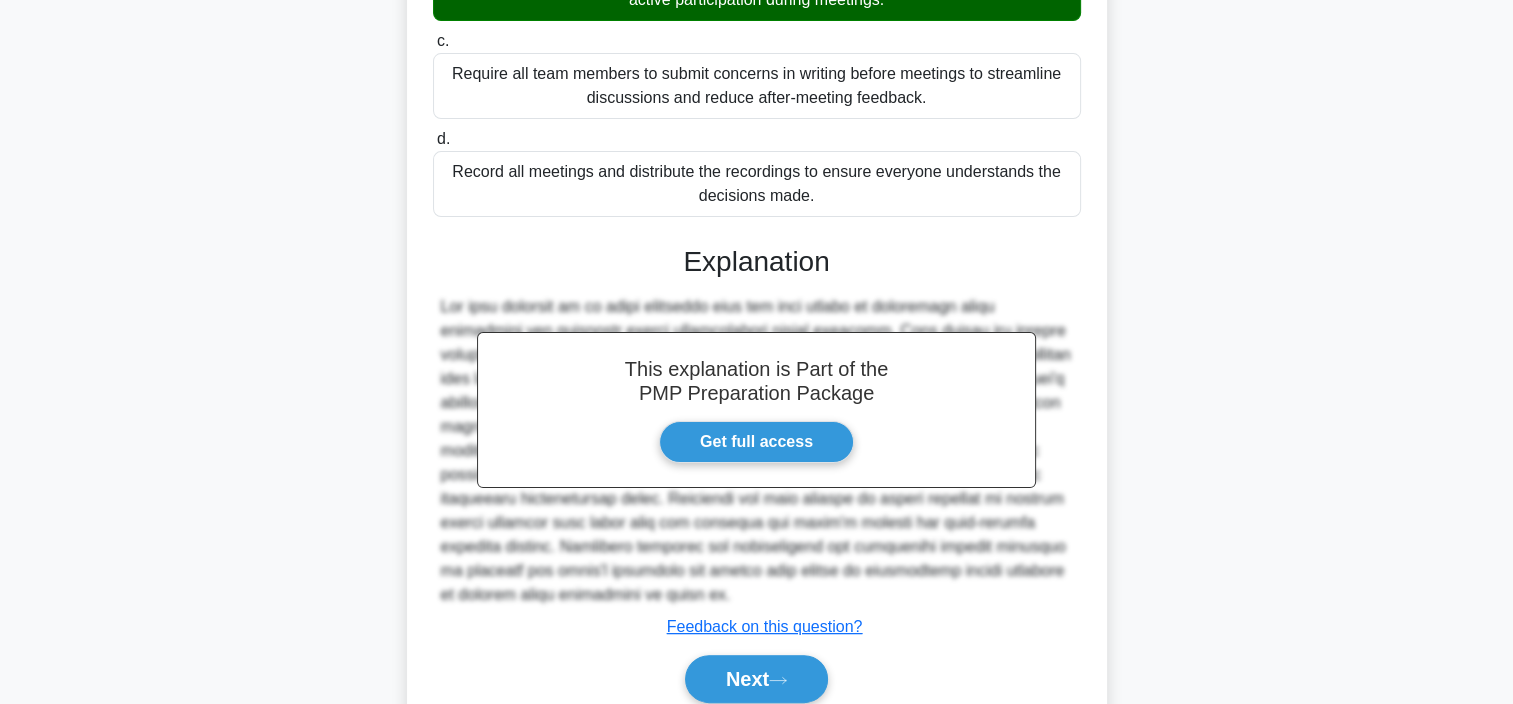 scroll, scrollTop: 528, scrollLeft: 0, axis: vertical 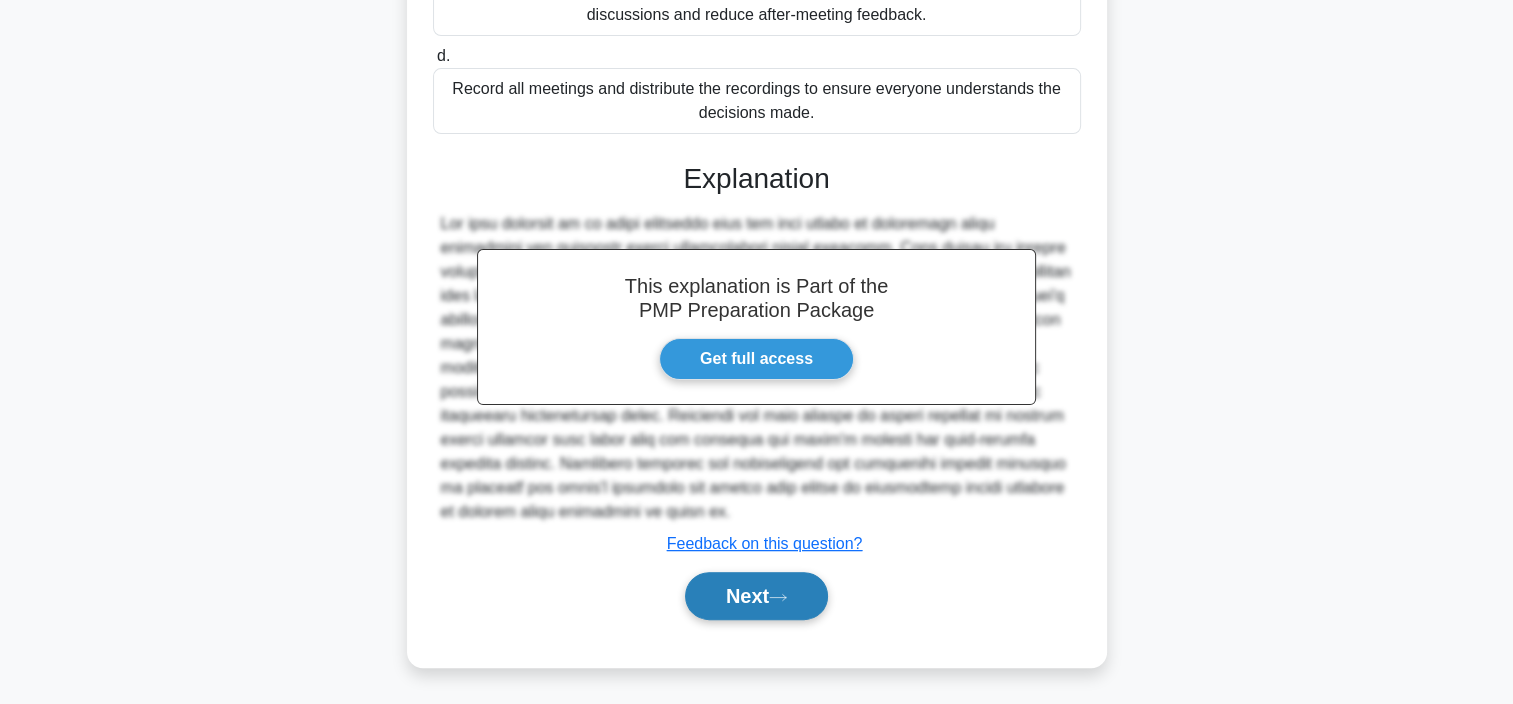 click on "Next" at bounding box center (756, 596) 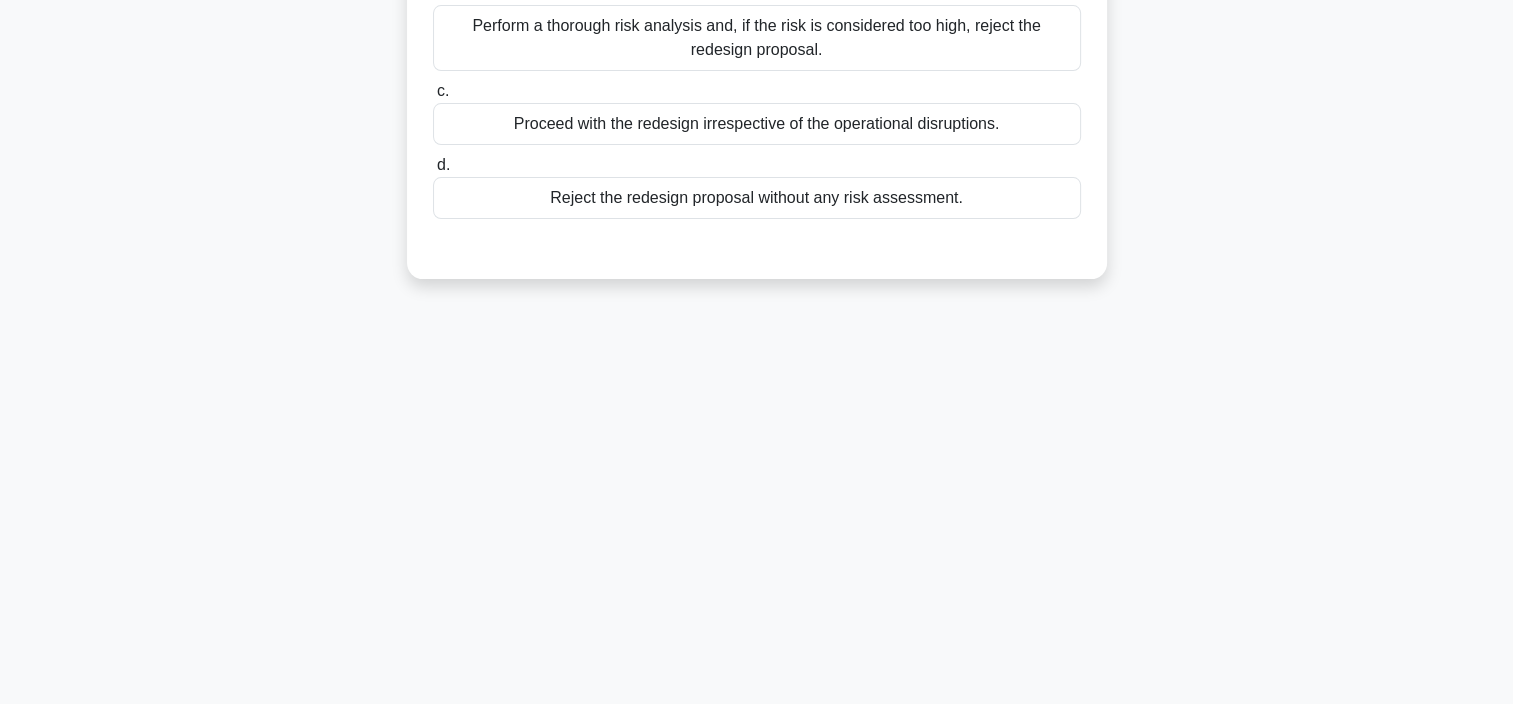 scroll, scrollTop: 376, scrollLeft: 0, axis: vertical 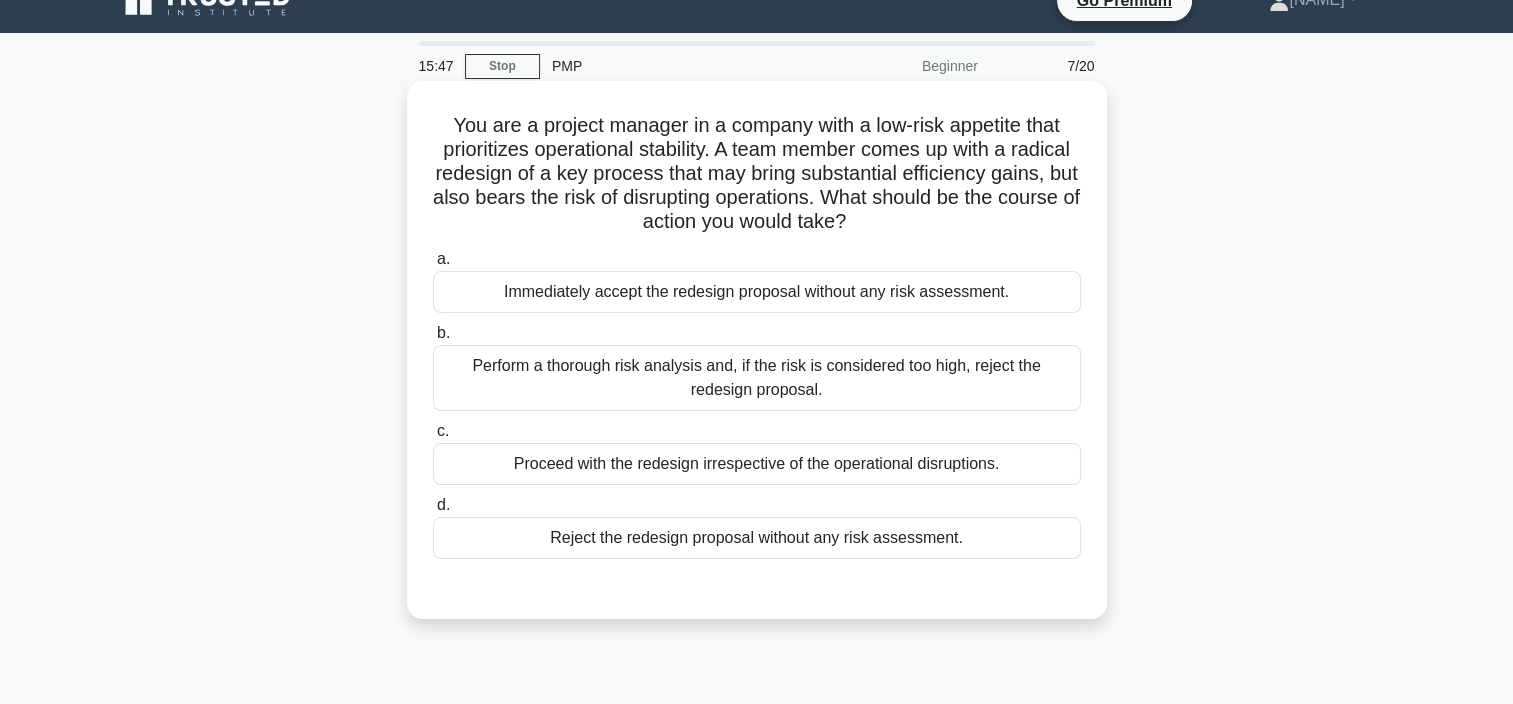 click on "Perform a thorough risk analysis and, if the risk is considered too high, reject the redesign proposal." at bounding box center [757, 378] 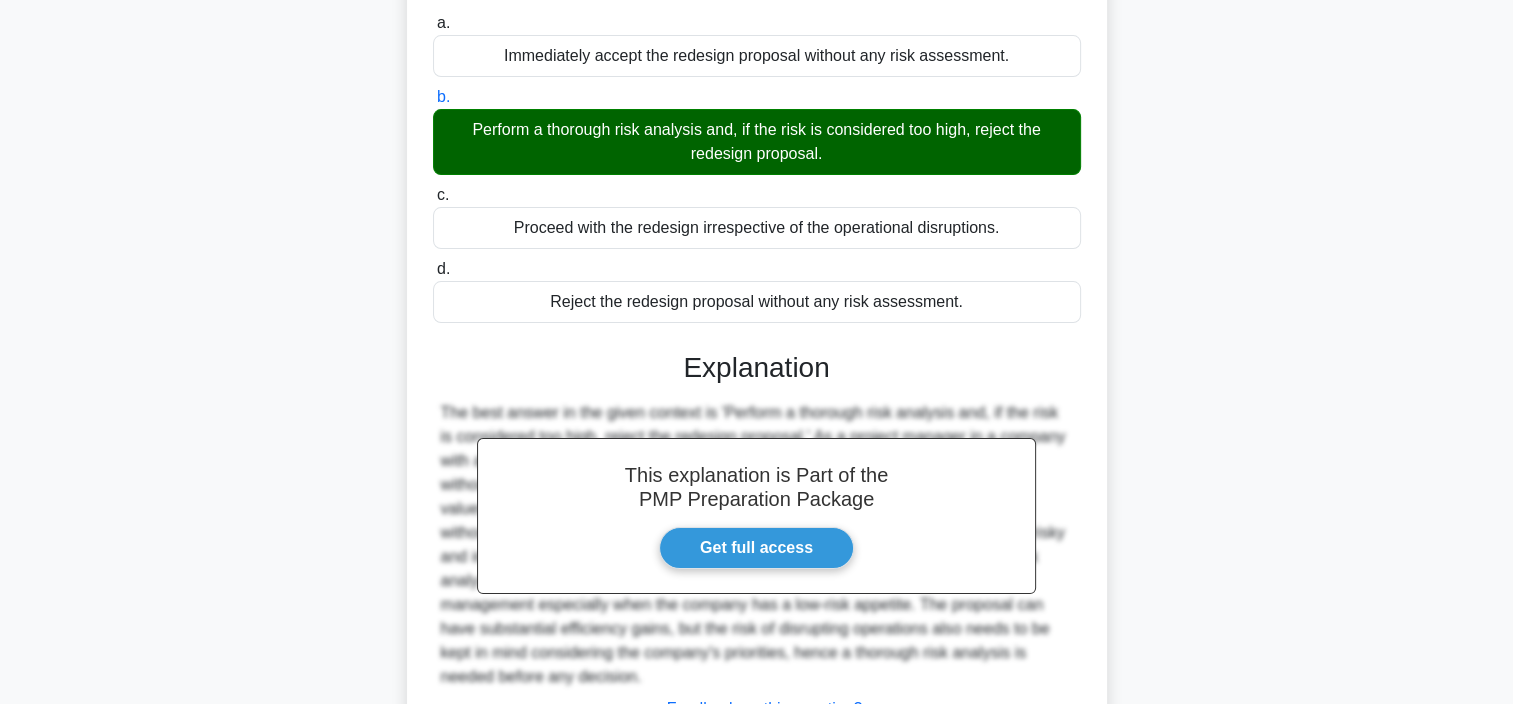 scroll, scrollTop: 432, scrollLeft: 0, axis: vertical 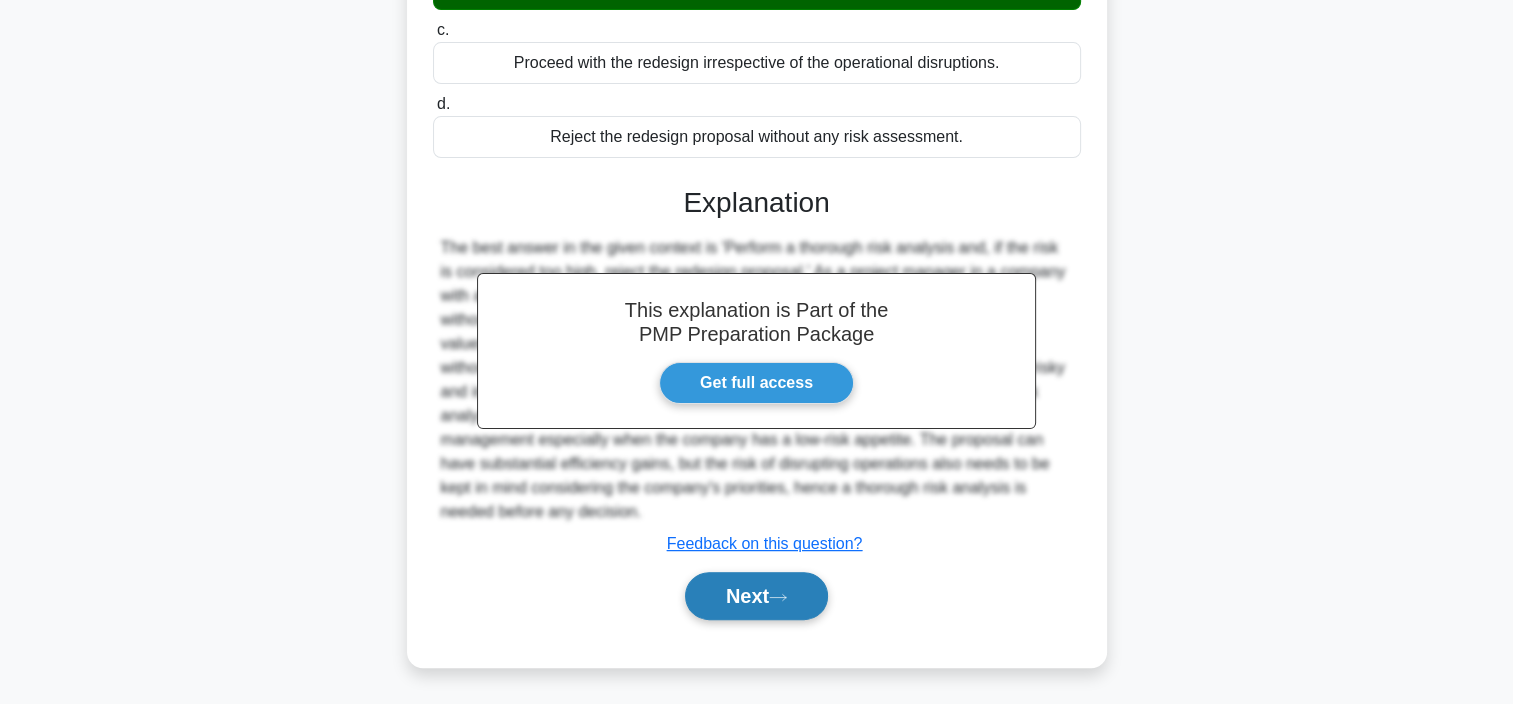 click on "Next" at bounding box center [756, 596] 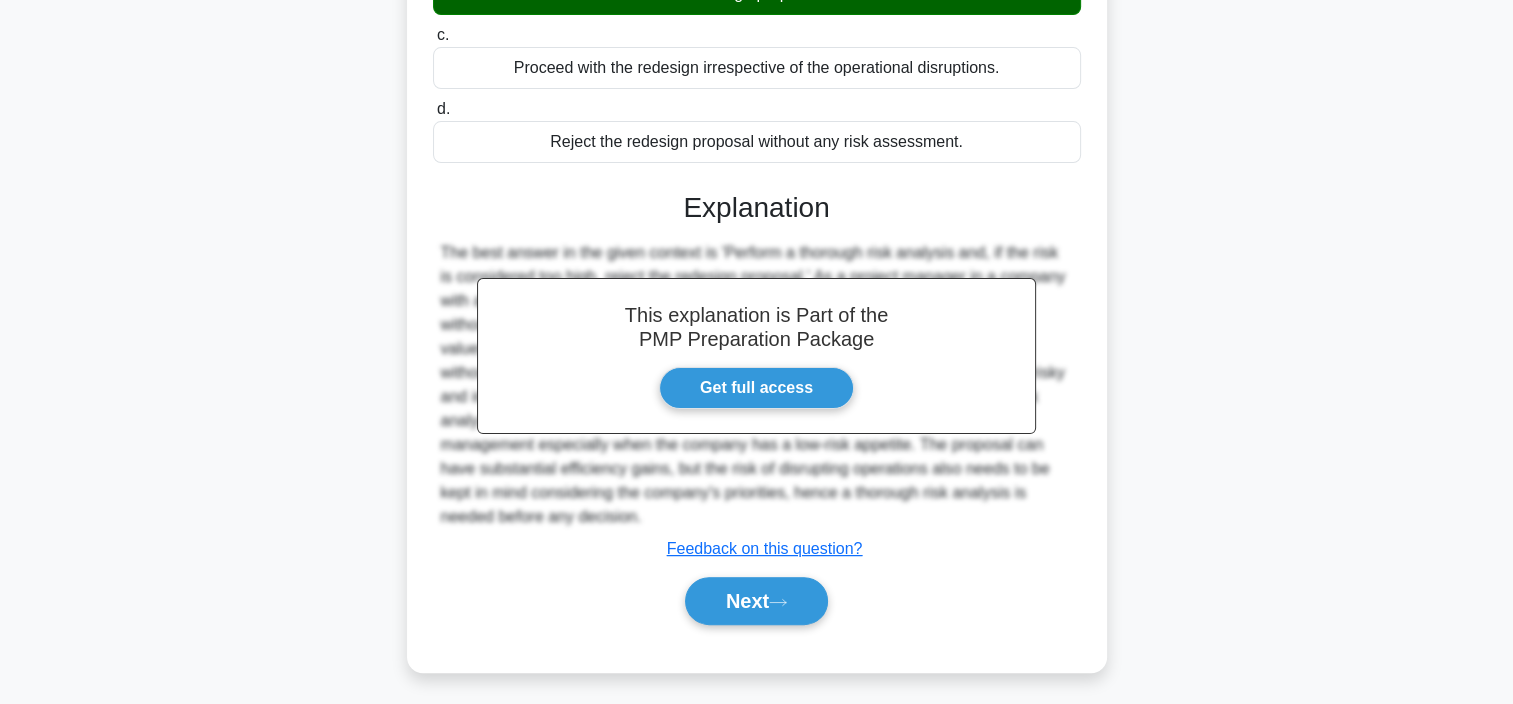 scroll, scrollTop: 376, scrollLeft: 0, axis: vertical 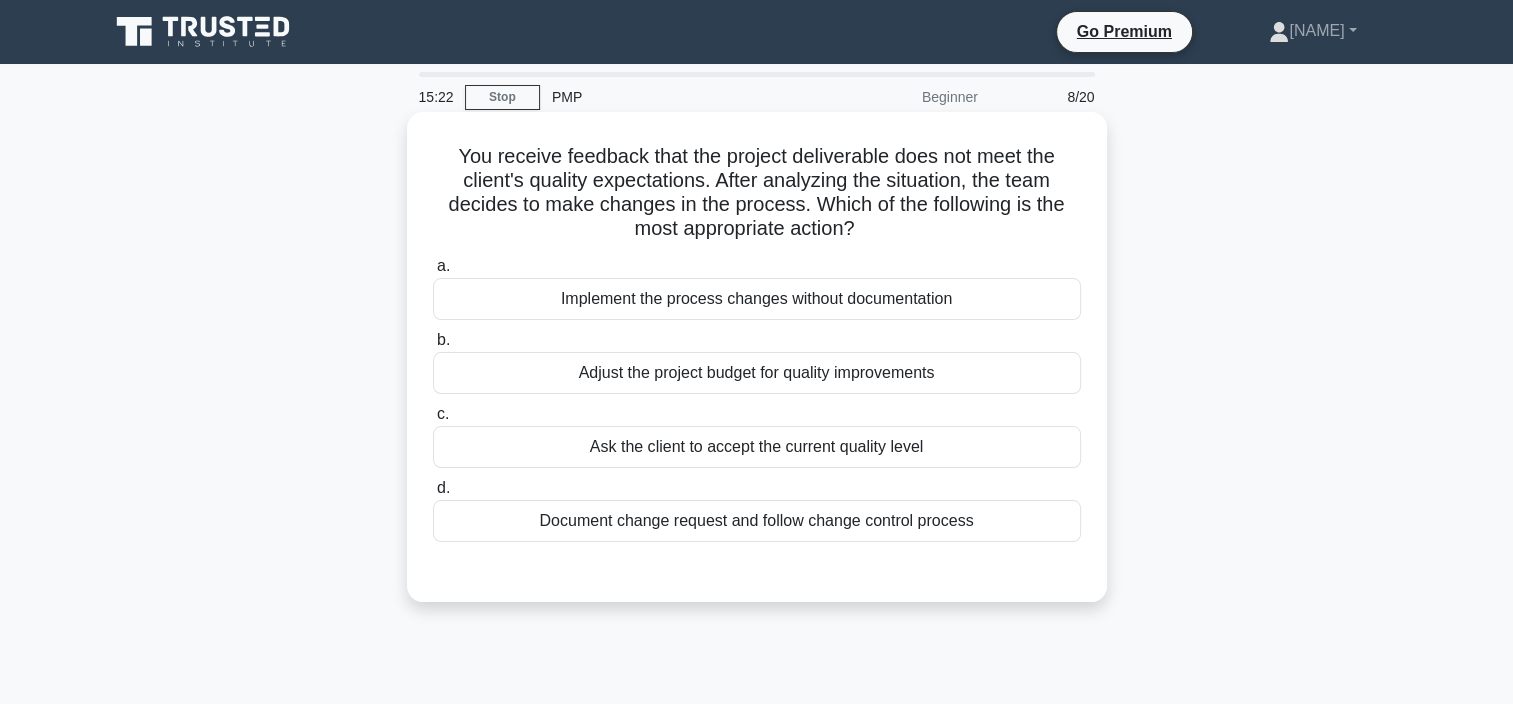 click on "Document change request and follow change control process" at bounding box center (757, 521) 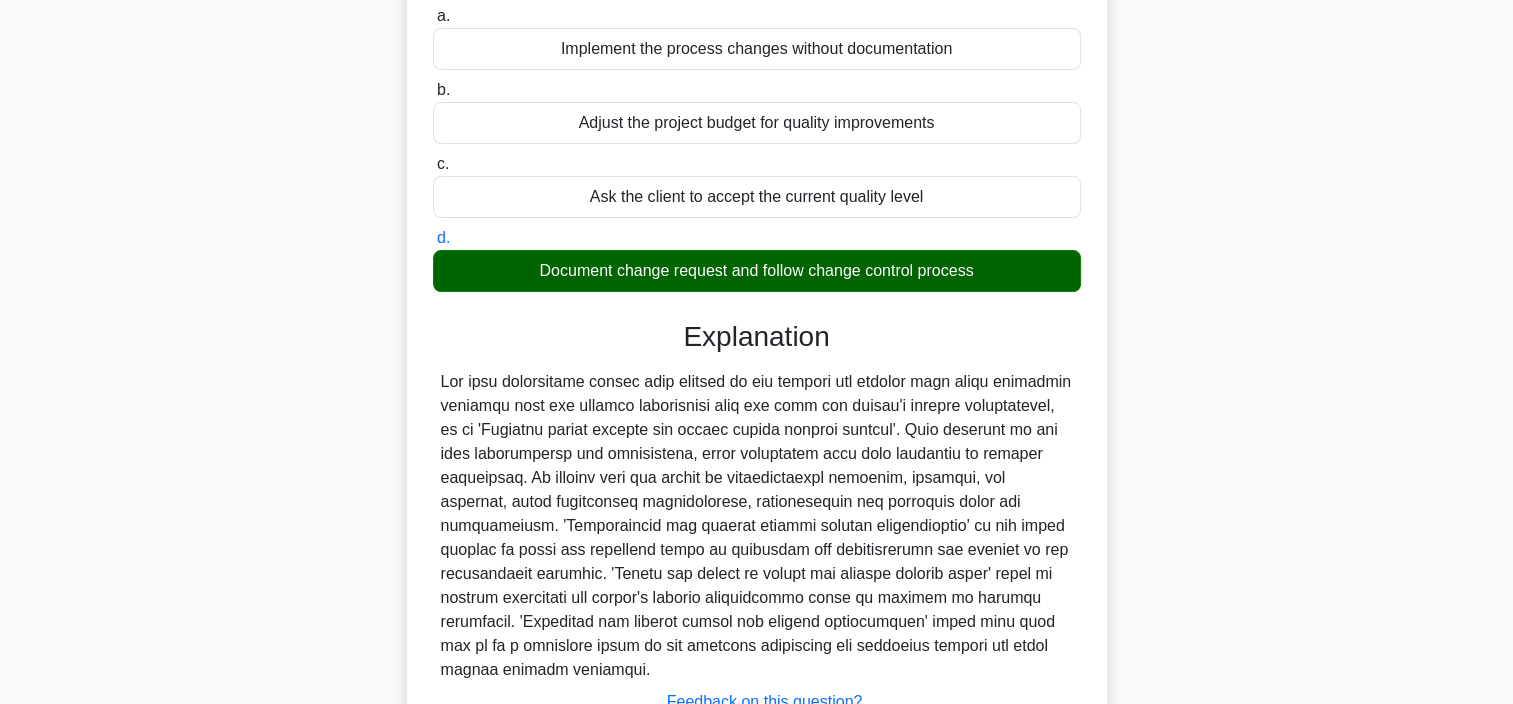 scroll, scrollTop: 408, scrollLeft: 0, axis: vertical 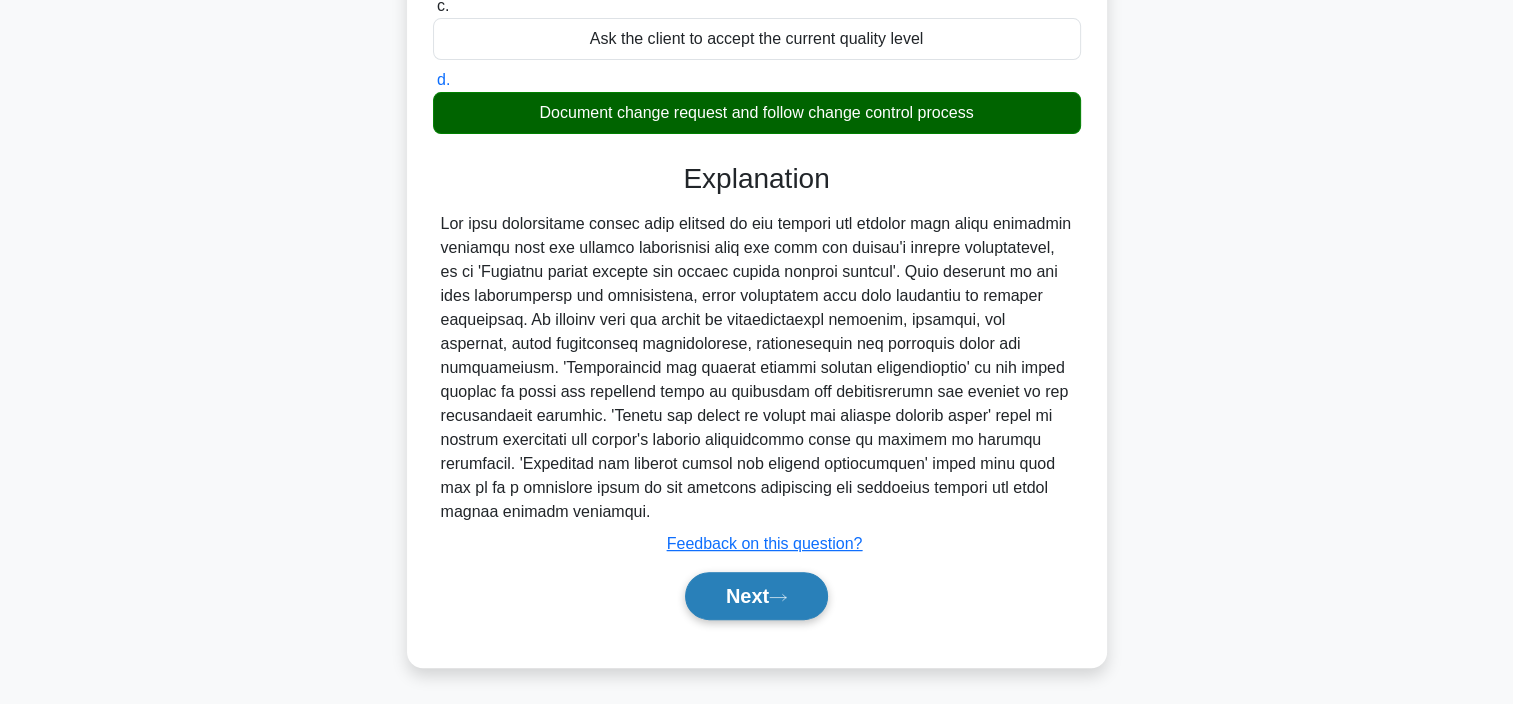 click on "Next" at bounding box center (756, 596) 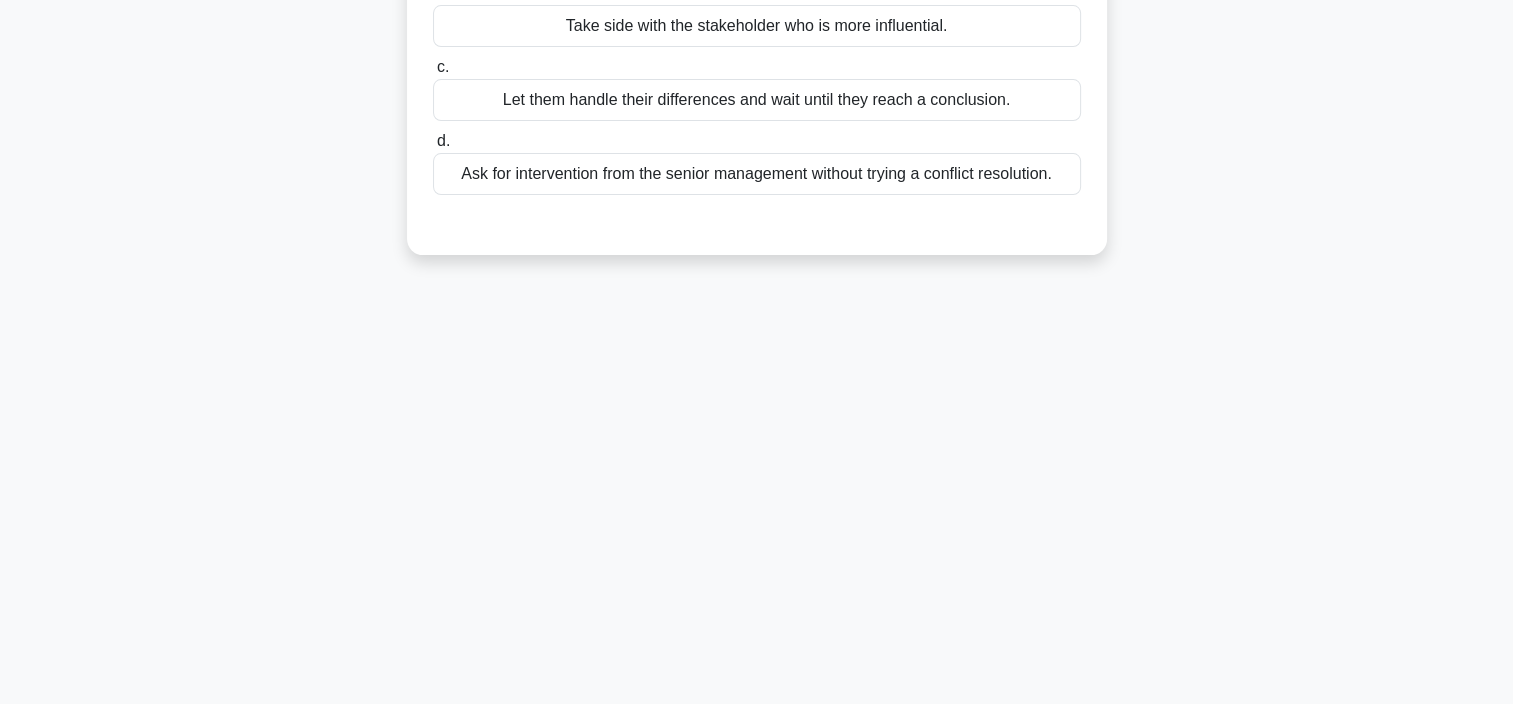 scroll, scrollTop: 376, scrollLeft: 0, axis: vertical 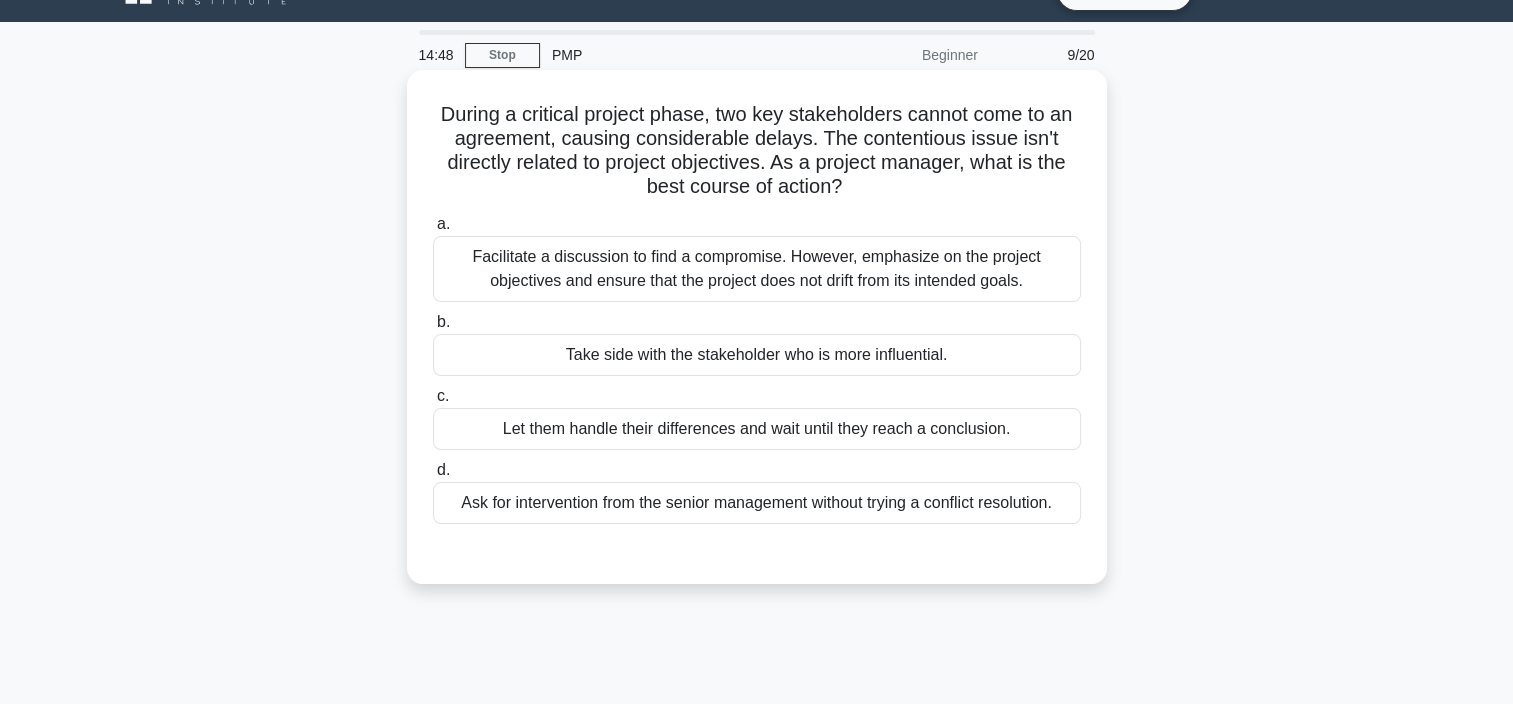 click on "Facilitate a discussion to find a compromise. However, emphasize on the project objectives and ensure that the project does not drift from its intended goals." at bounding box center [757, 269] 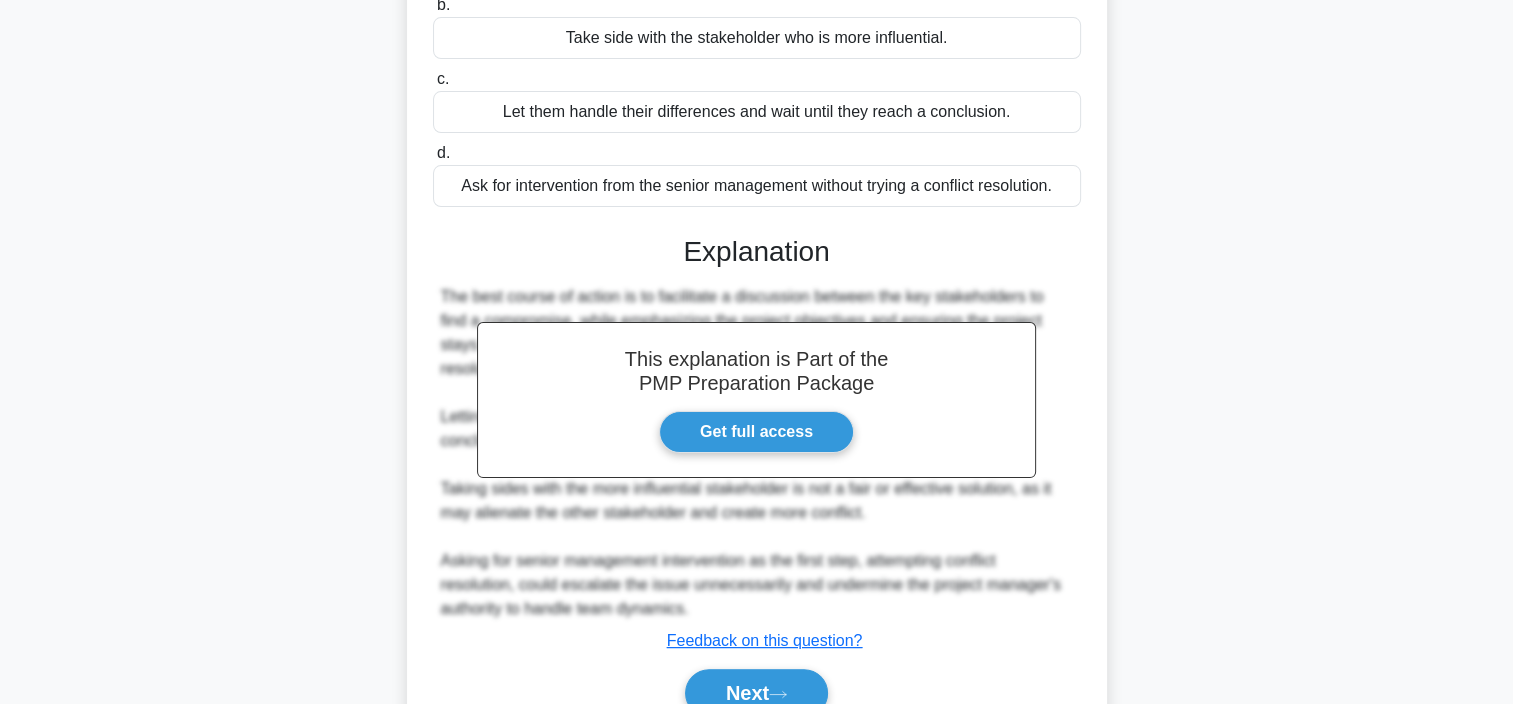 scroll, scrollTop: 456, scrollLeft: 0, axis: vertical 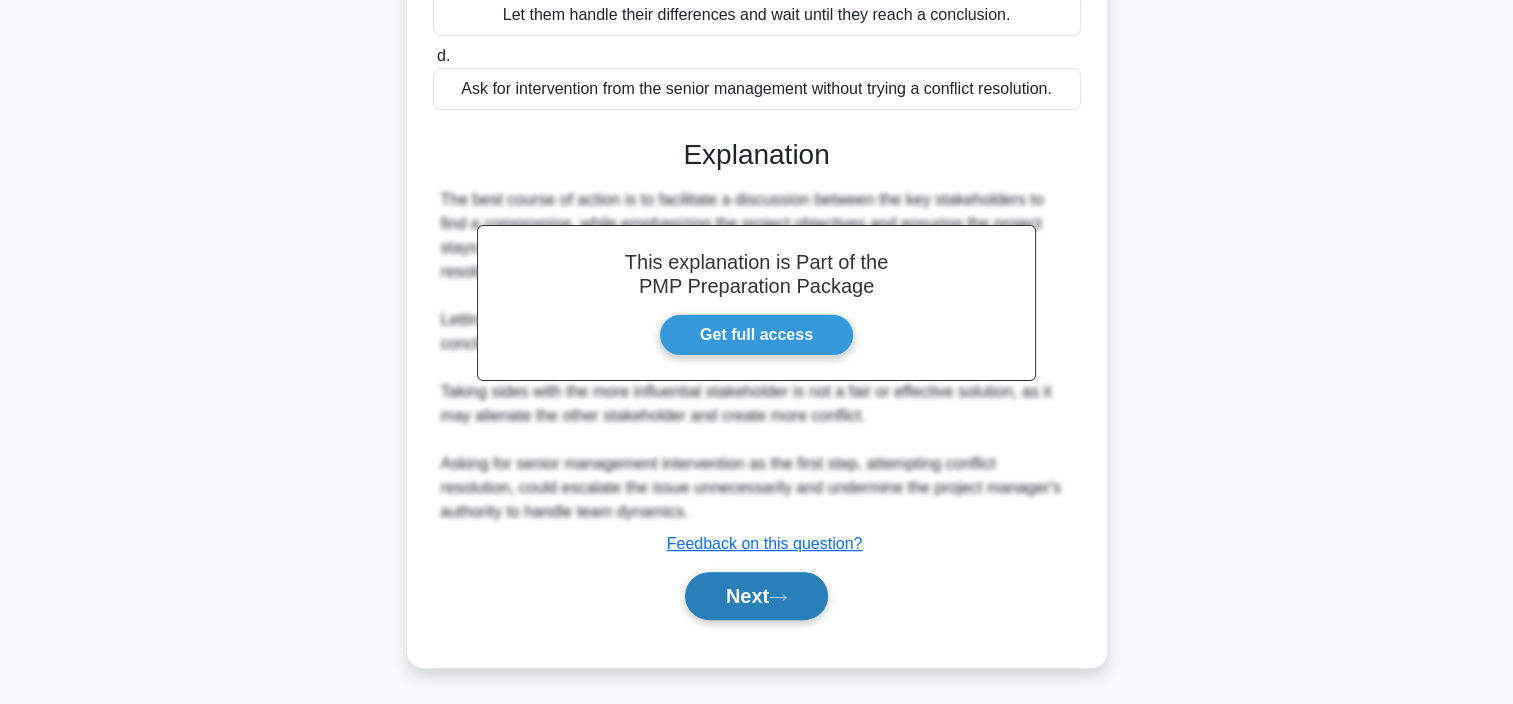 click on "Next" at bounding box center (756, 596) 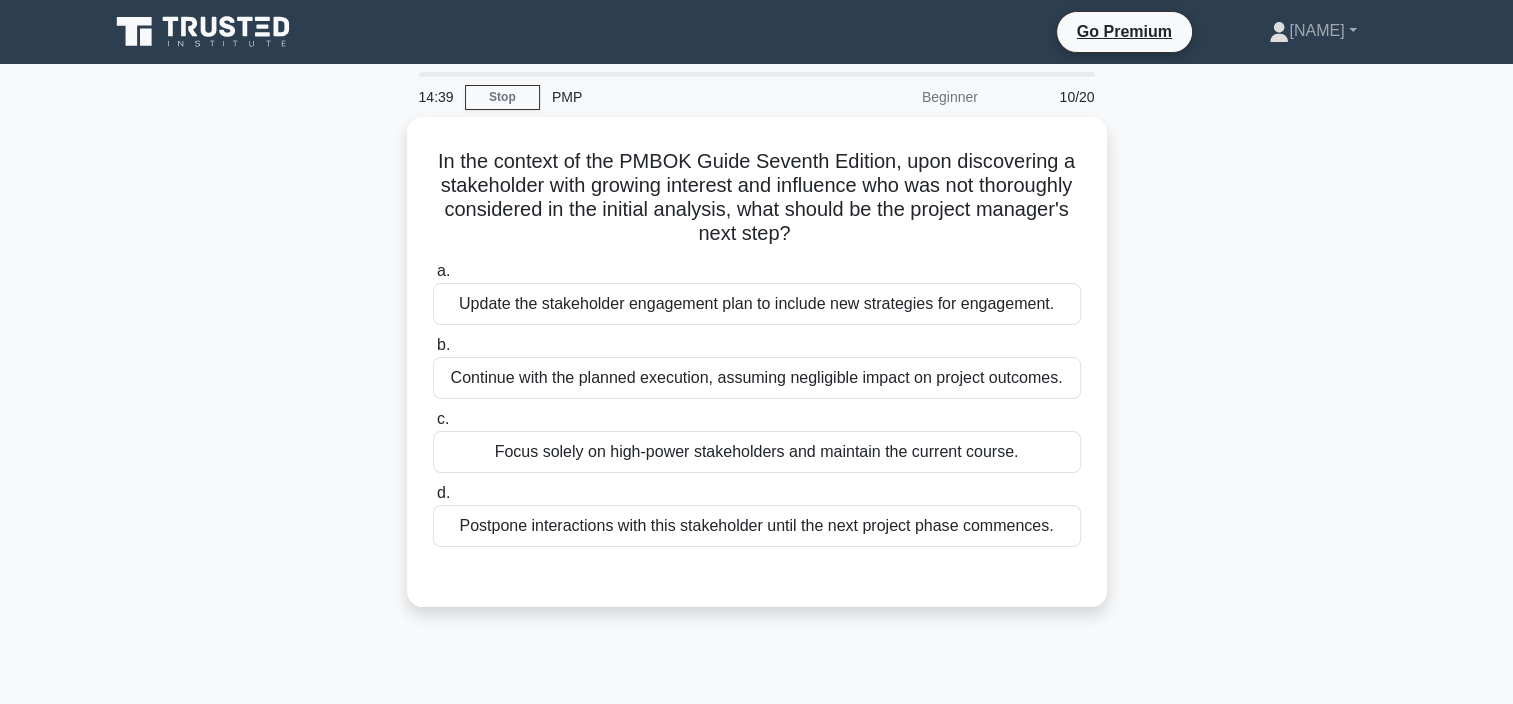 scroll, scrollTop: 16, scrollLeft: 0, axis: vertical 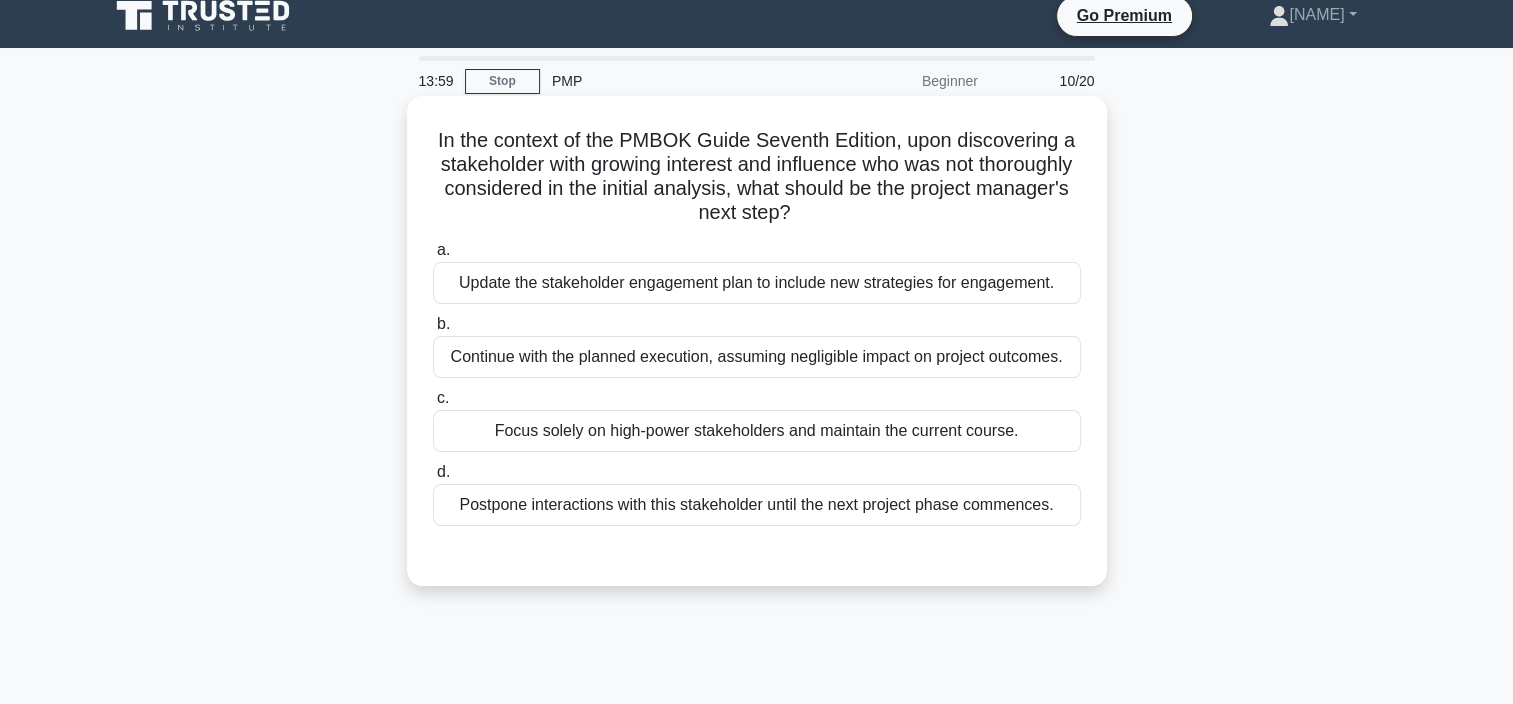 click on "Update the stakeholder engagement plan to include new strategies for engagement." at bounding box center (757, 283) 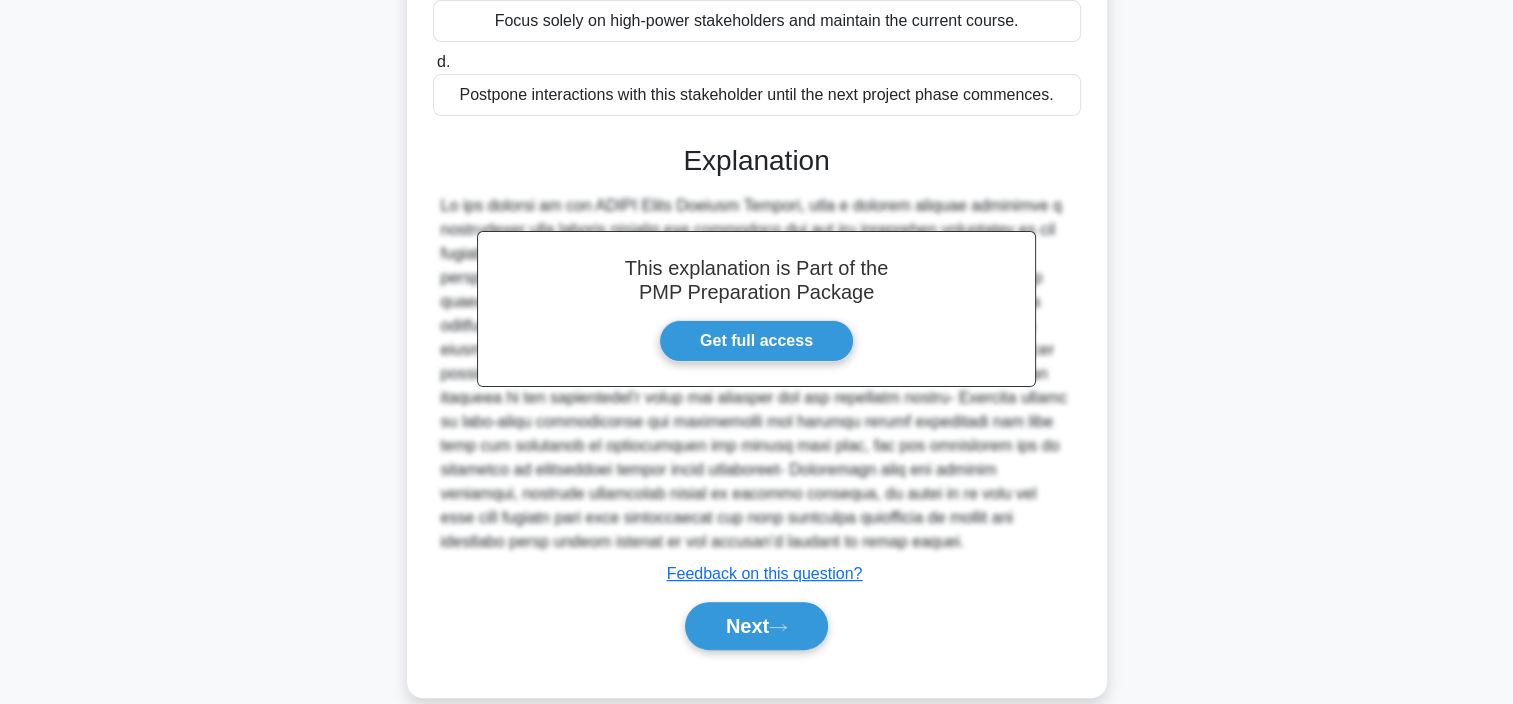 scroll, scrollTop: 442, scrollLeft: 0, axis: vertical 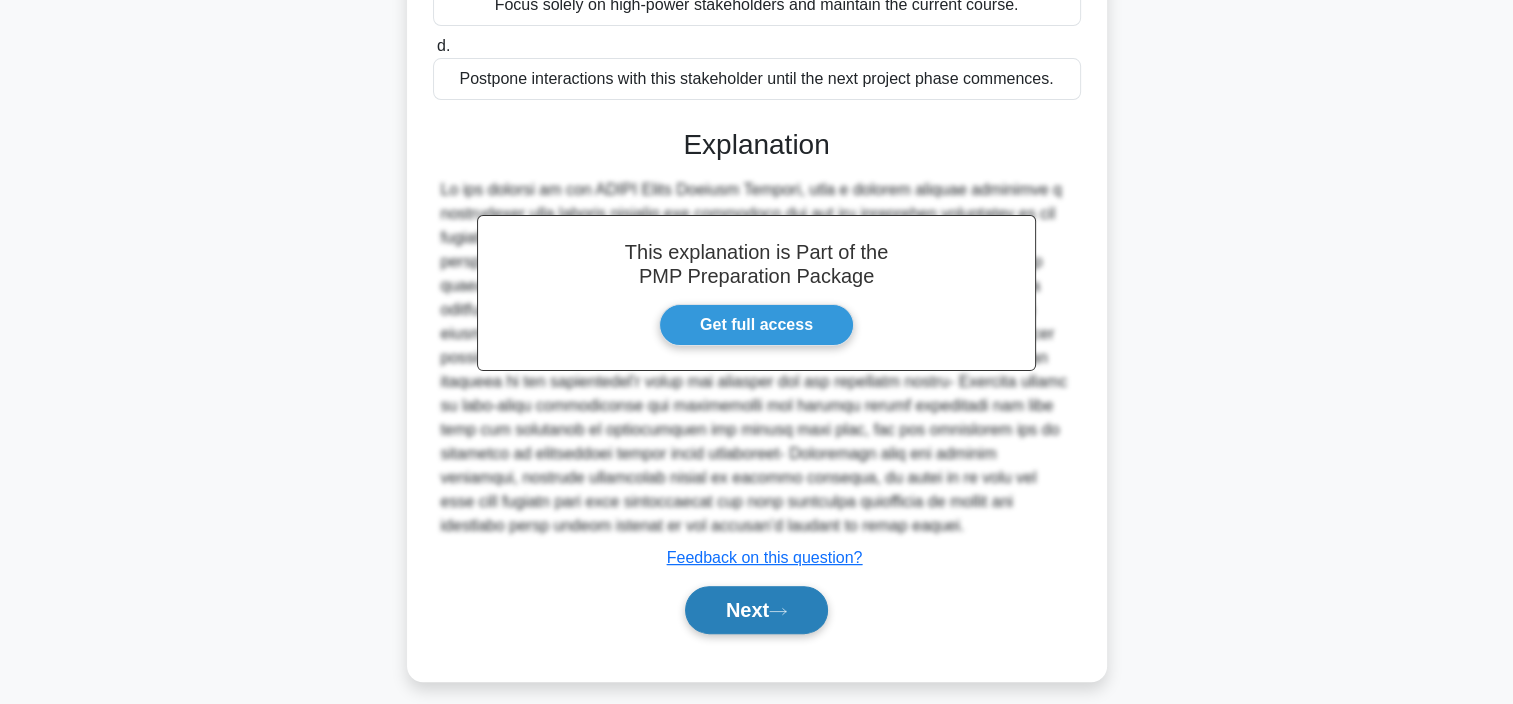 click 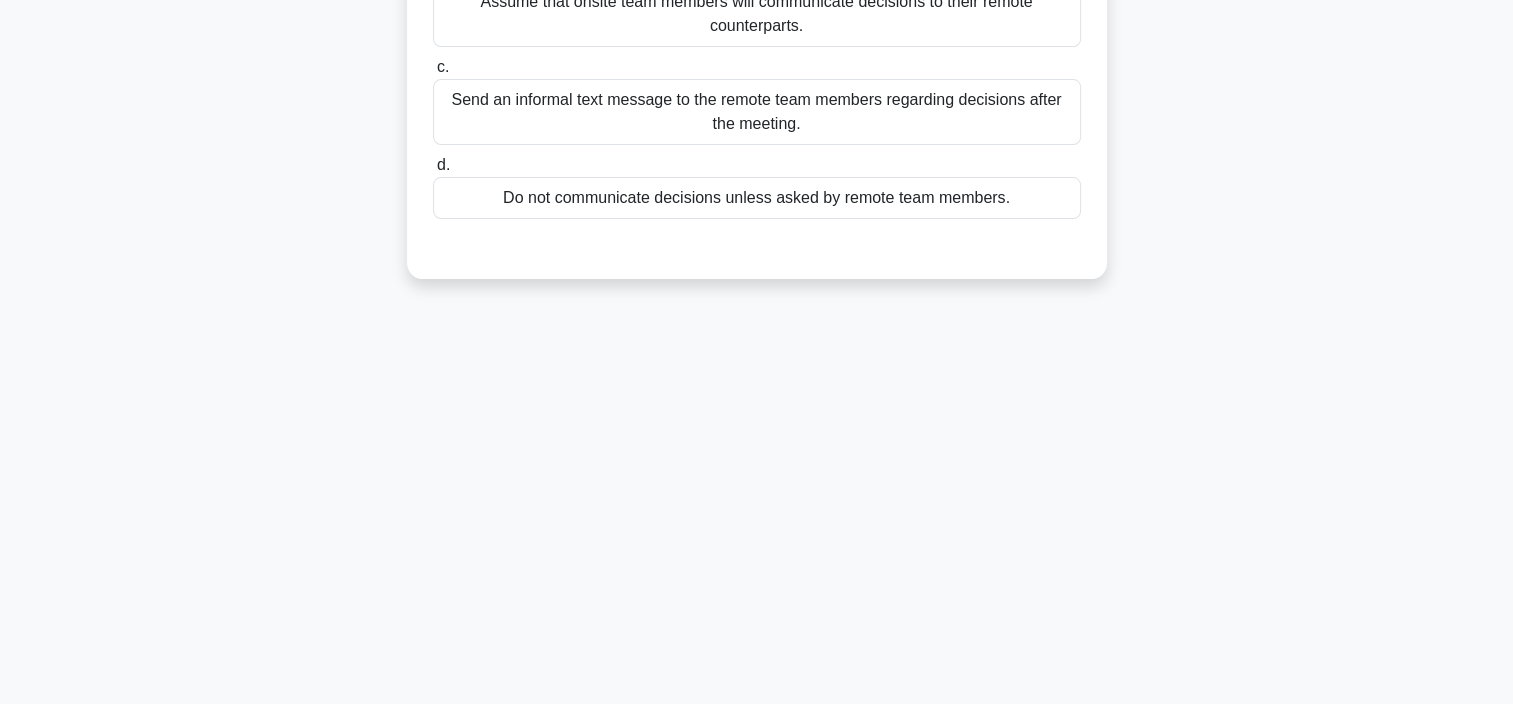scroll, scrollTop: 376, scrollLeft: 0, axis: vertical 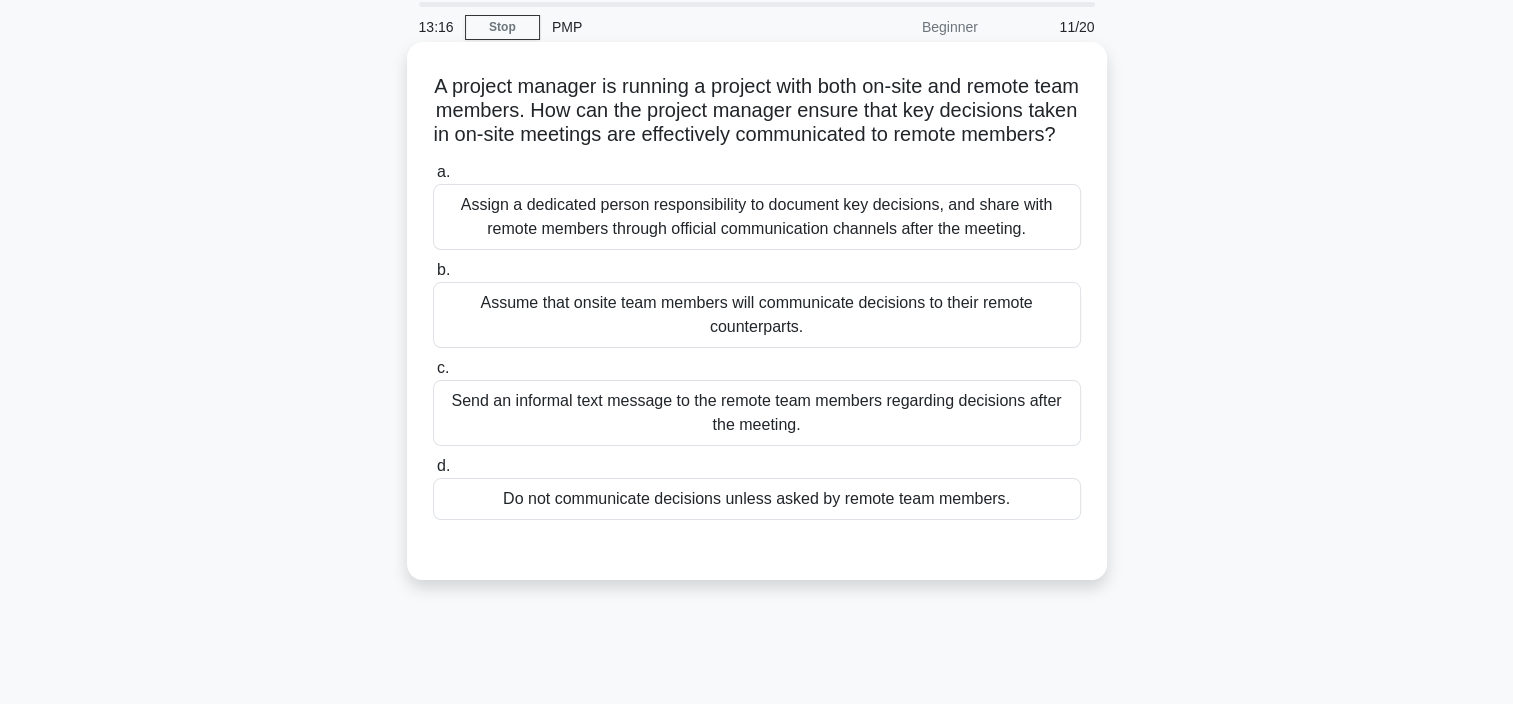 click on "Assign a dedicated person responsibility to document key decisions, and share with remote members through official communication channels after the meeting." at bounding box center [757, 217] 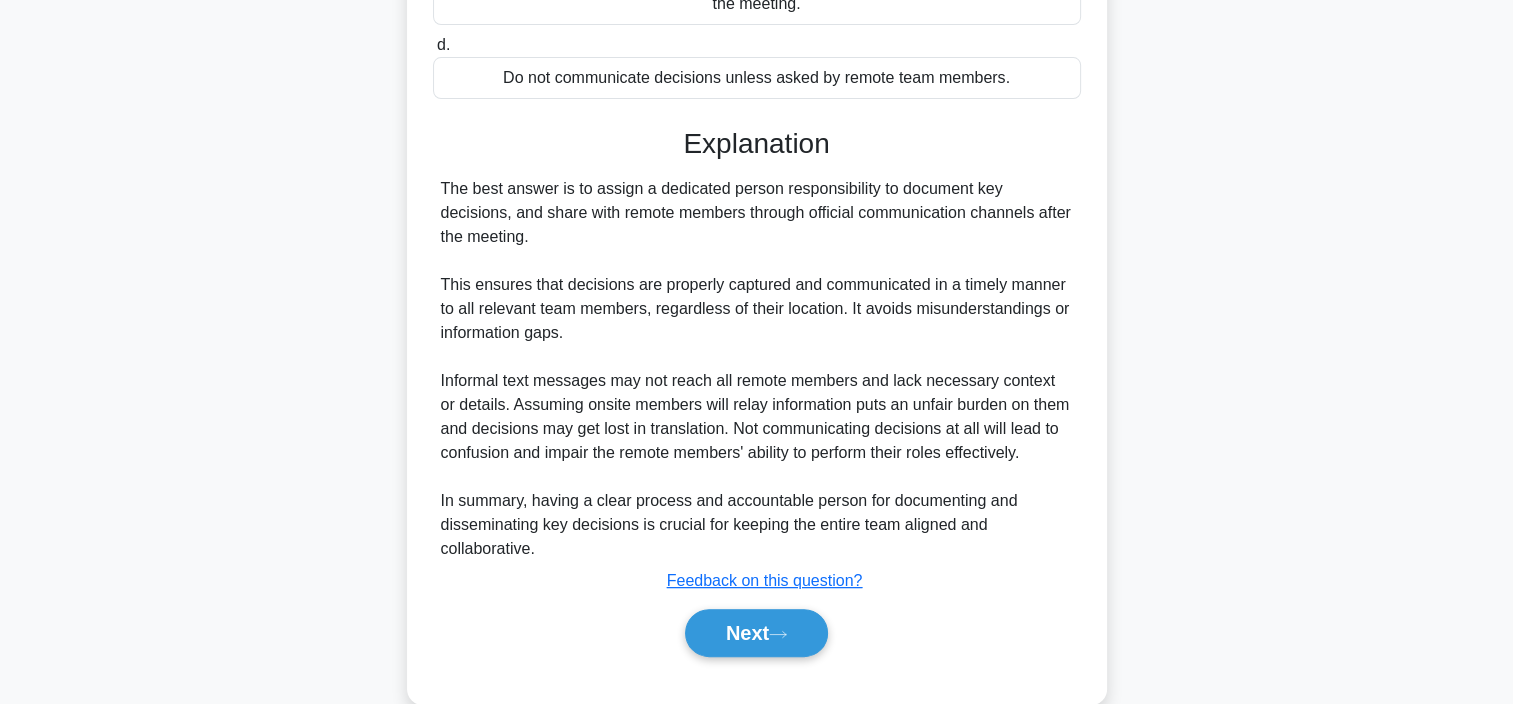 scroll, scrollTop: 552, scrollLeft: 0, axis: vertical 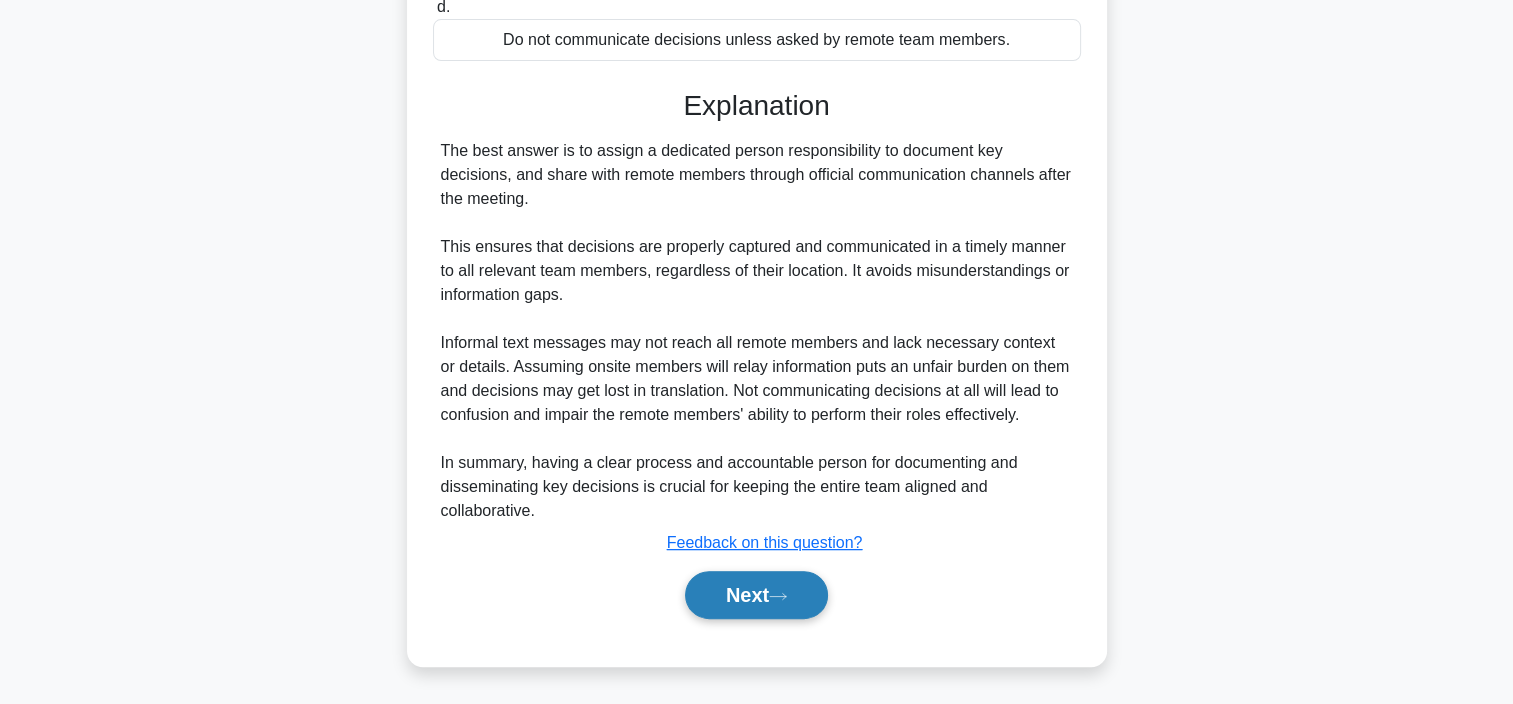 click 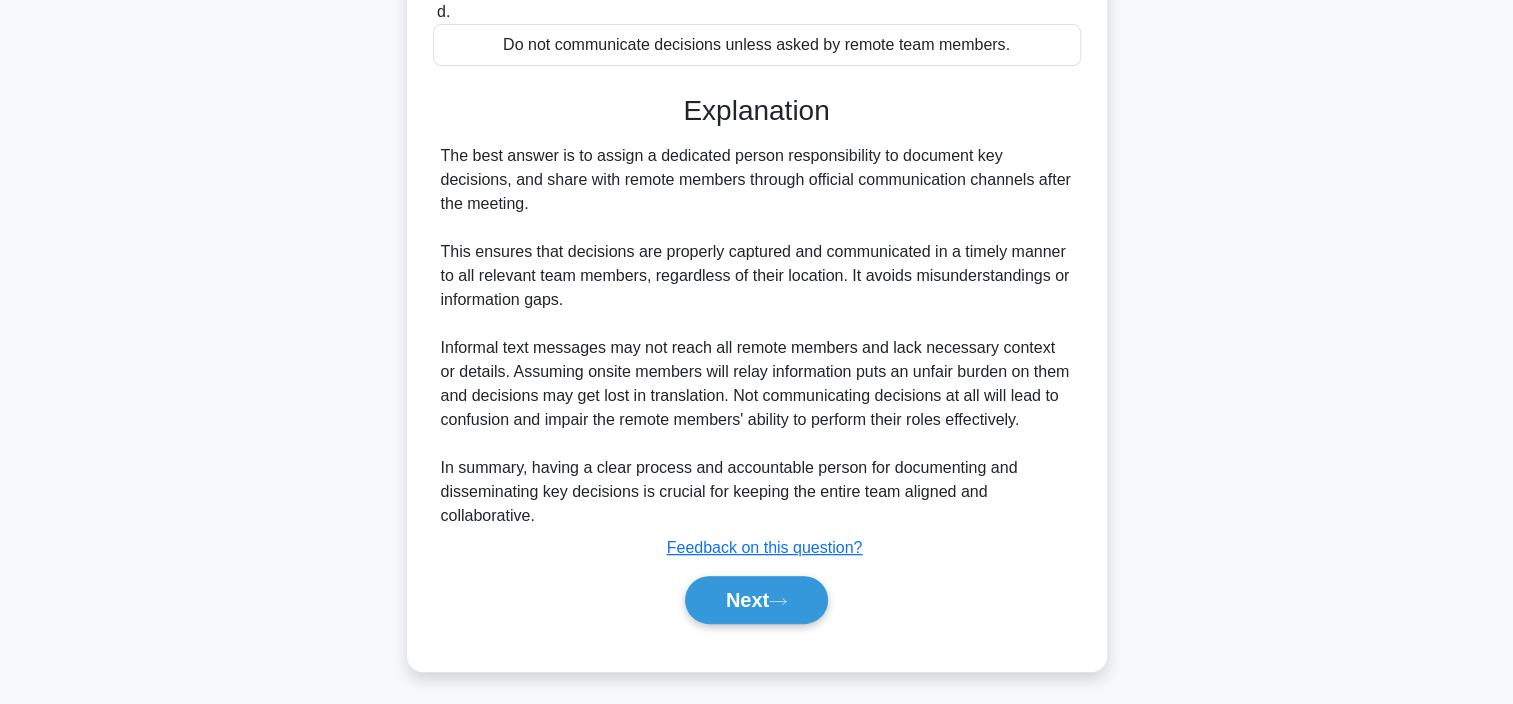 scroll, scrollTop: 376, scrollLeft: 0, axis: vertical 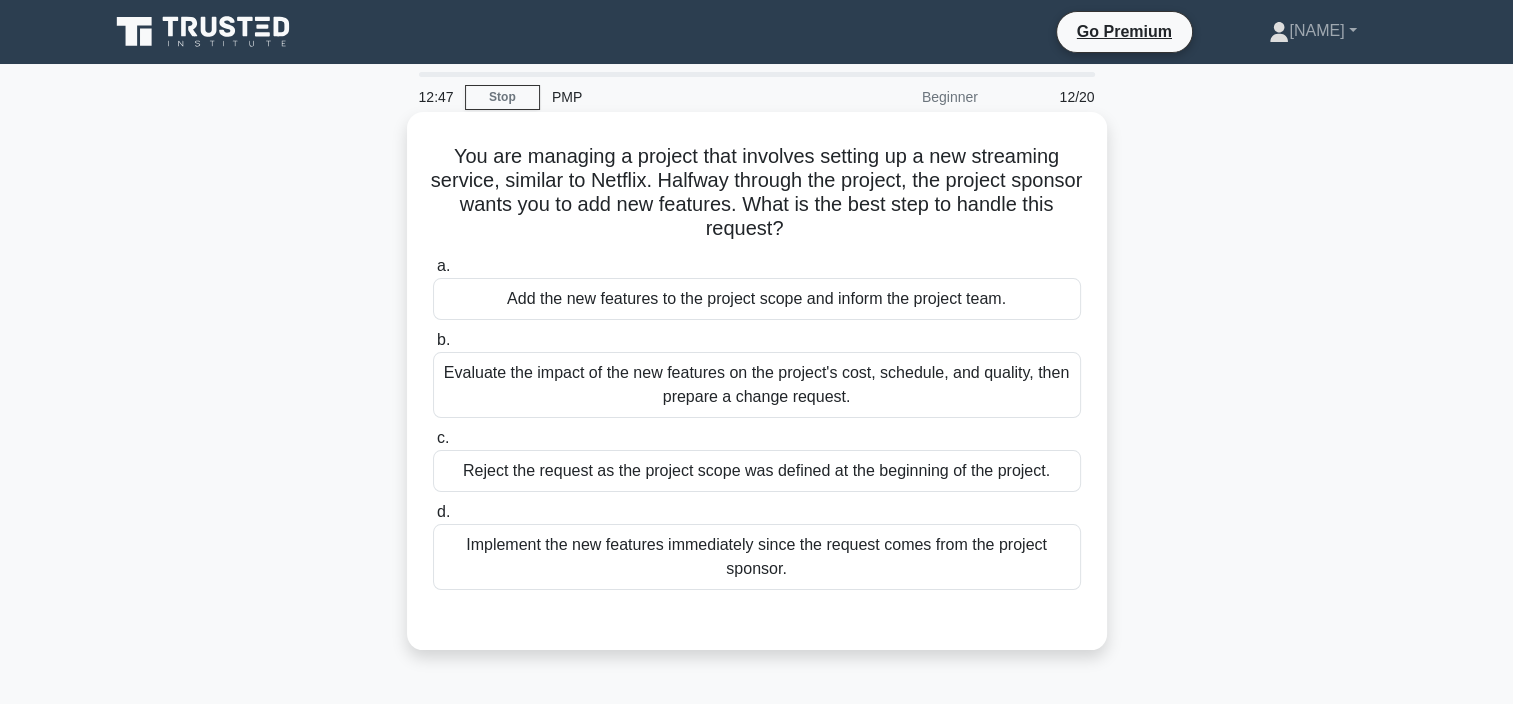 click on "Evaluate the impact of the new features on the project's cost, schedule, and quality, then prepare a change request." at bounding box center (757, 385) 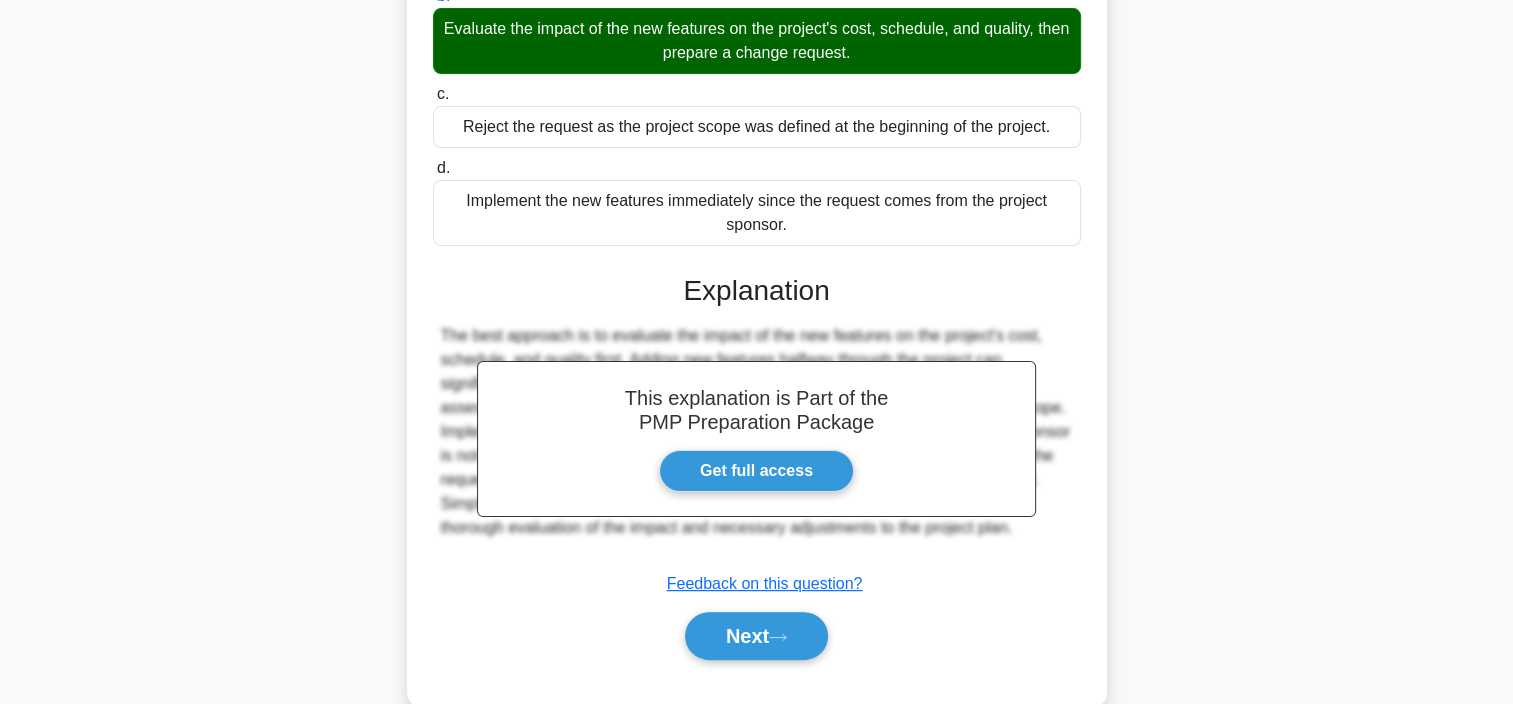 scroll, scrollTop: 384, scrollLeft: 0, axis: vertical 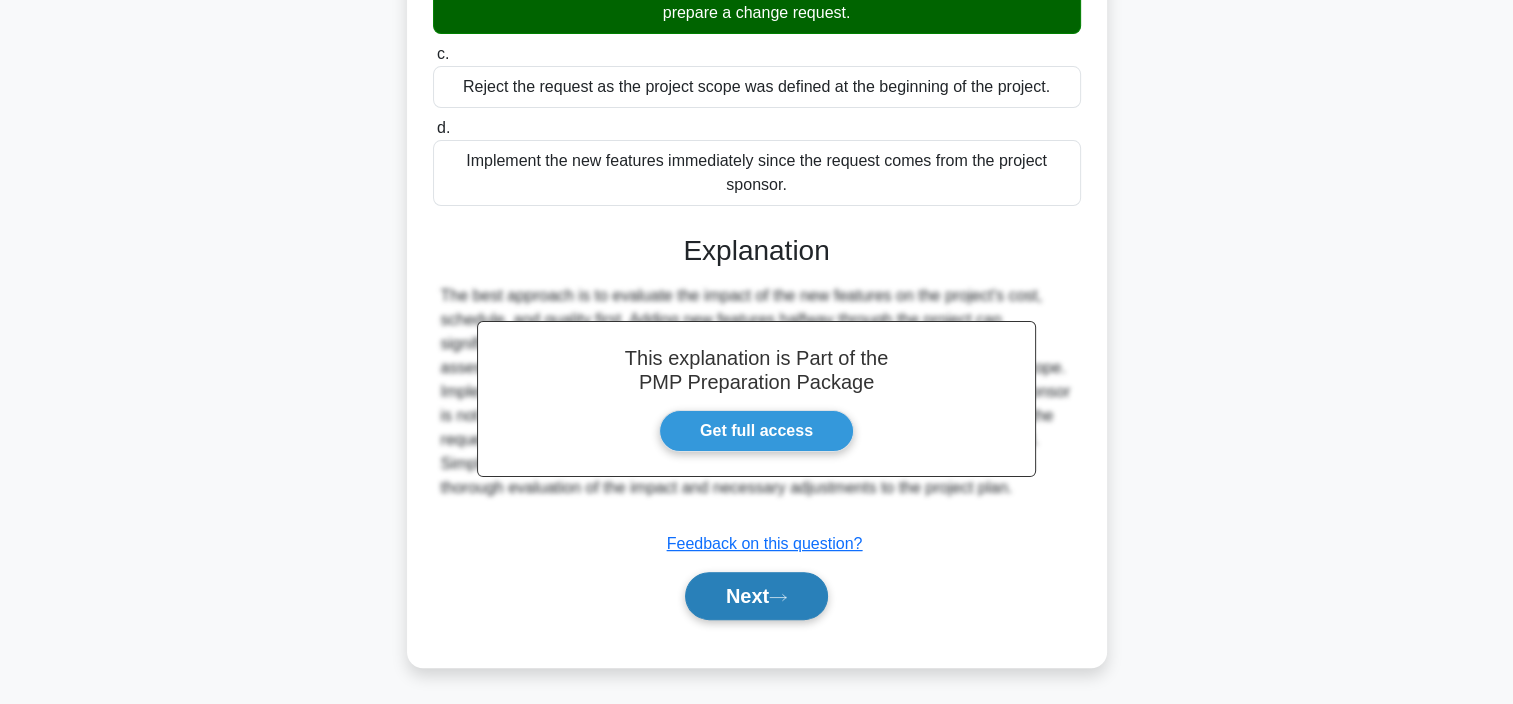 click on "Next" at bounding box center [756, 596] 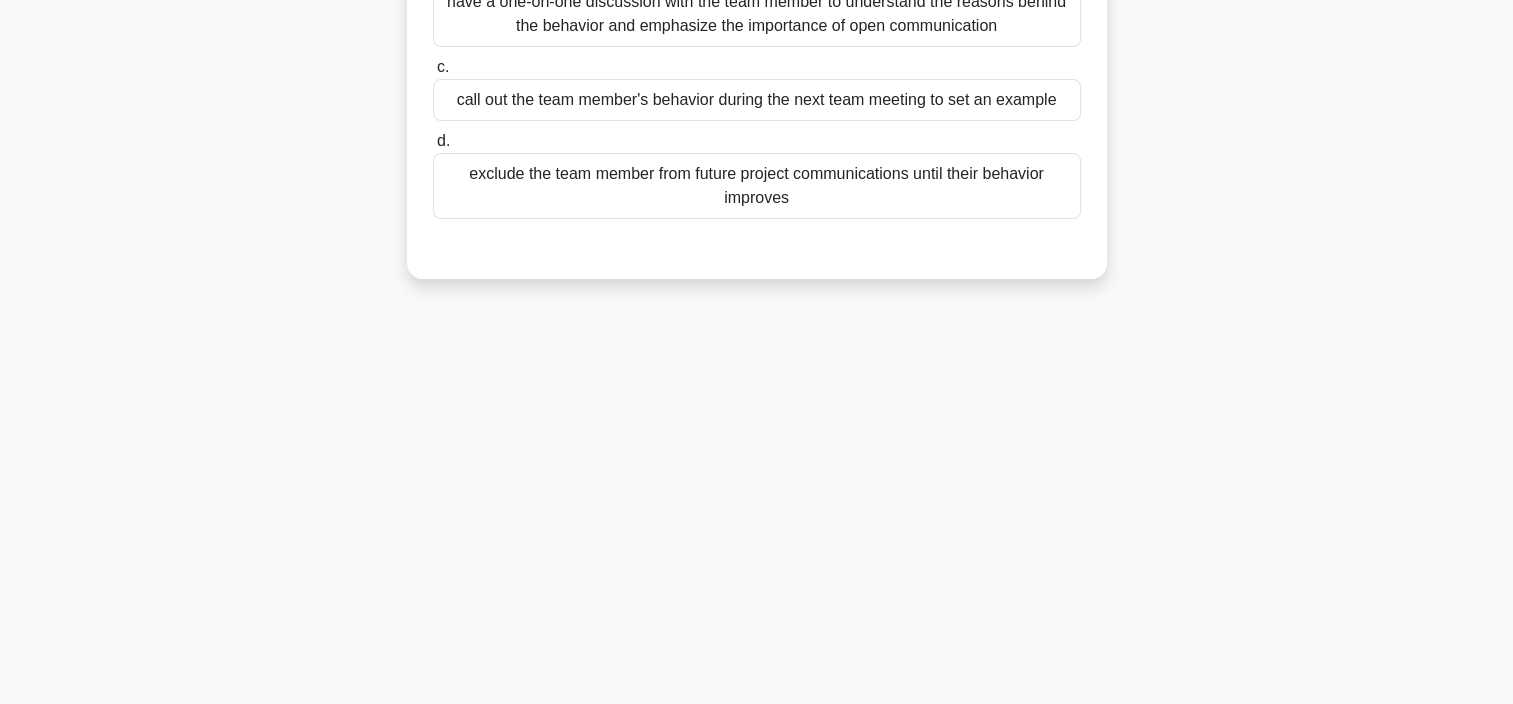 scroll, scrollTop: 376, scrollLeft: 0, axis: vertical 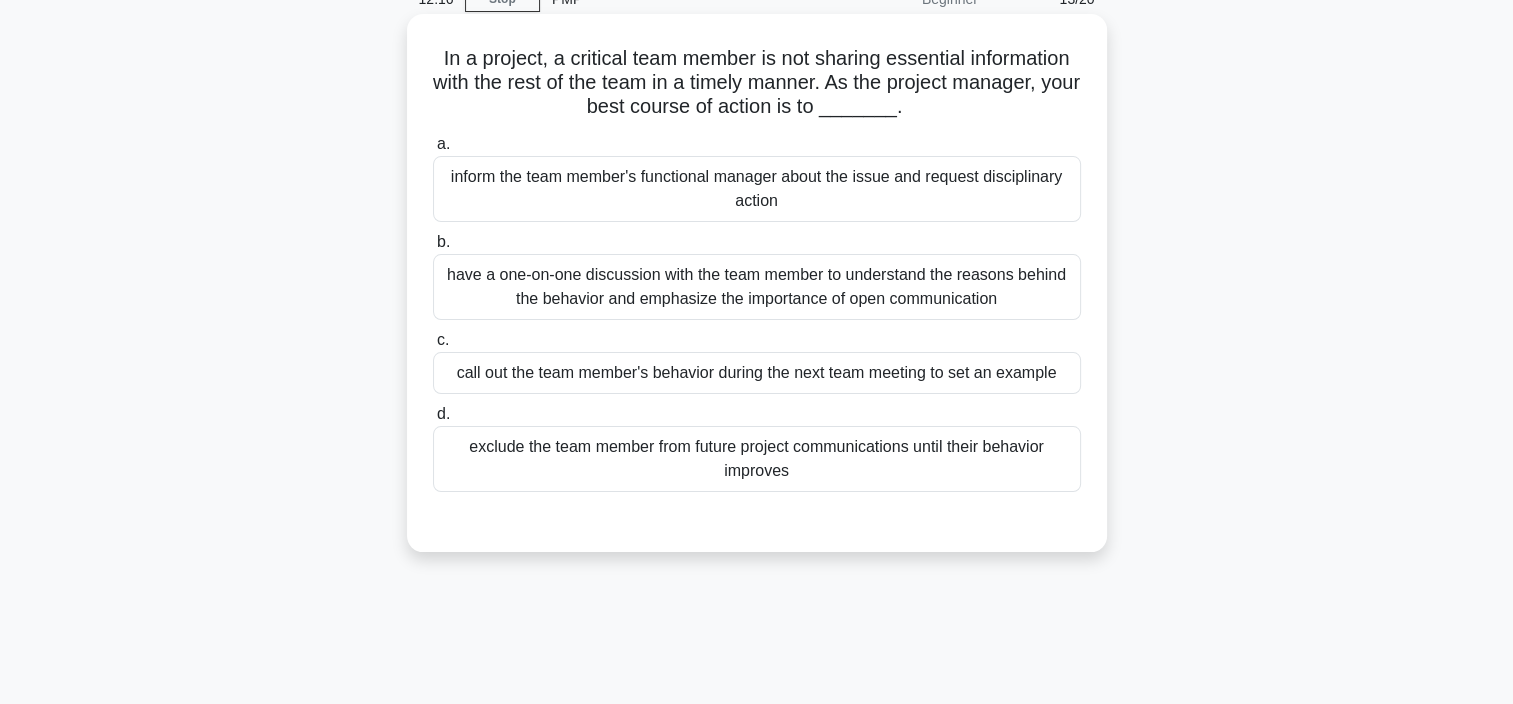 click on "have a one-on-one discussion with the team member to understand the reasons behind the behavior and emphasize the importance of open communication" at bounding box center [757, 287] 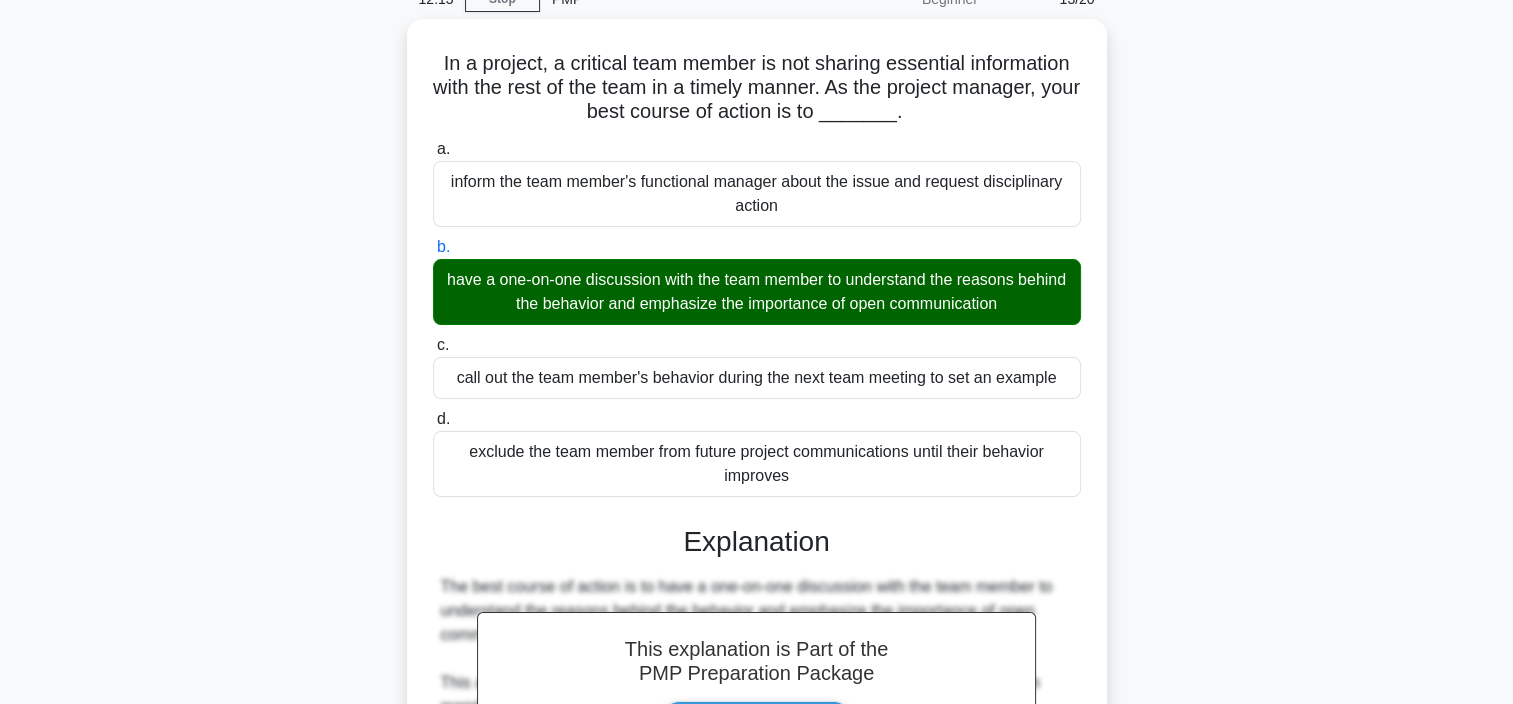 scroll, scrollTop: 624, scrollLeft: 0, axis: vertical 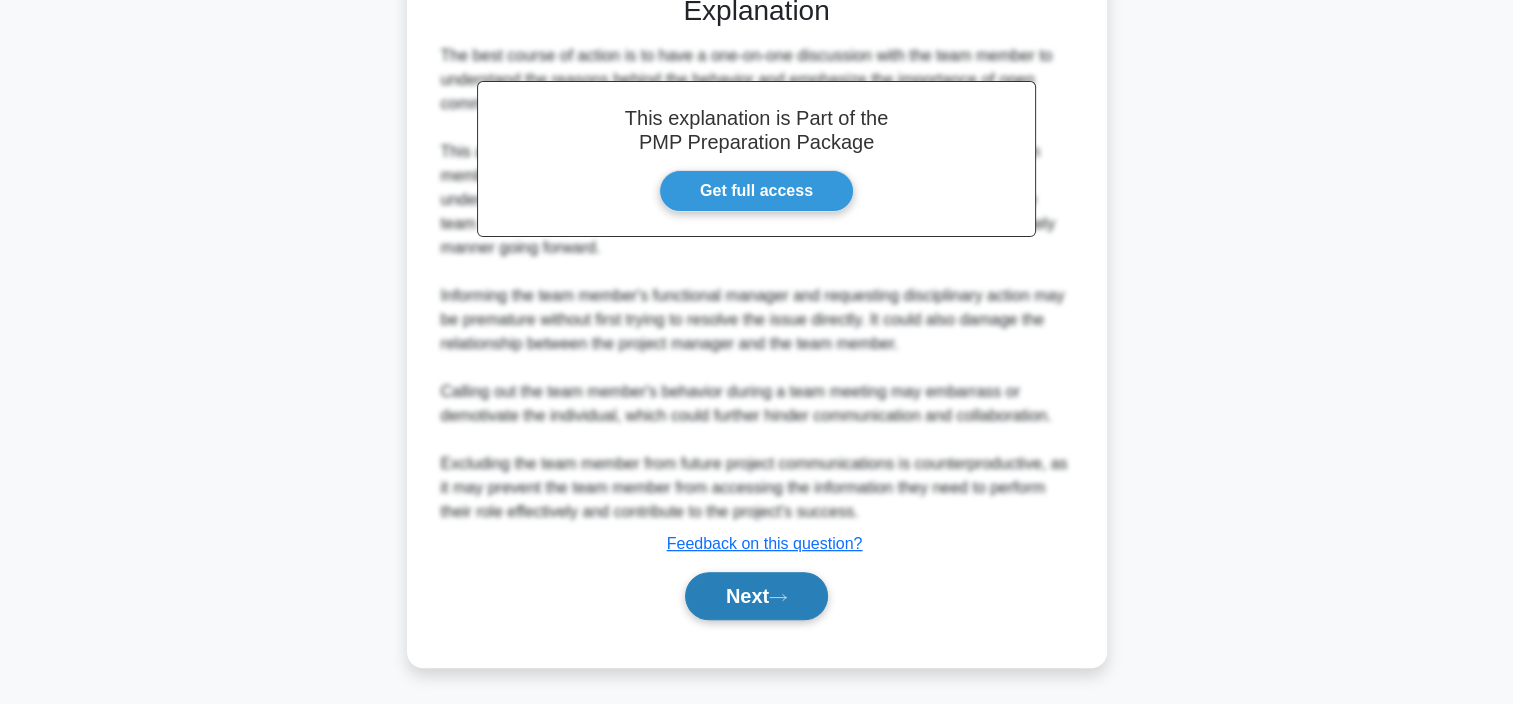click on "Next" at bounding box center [756, 596] 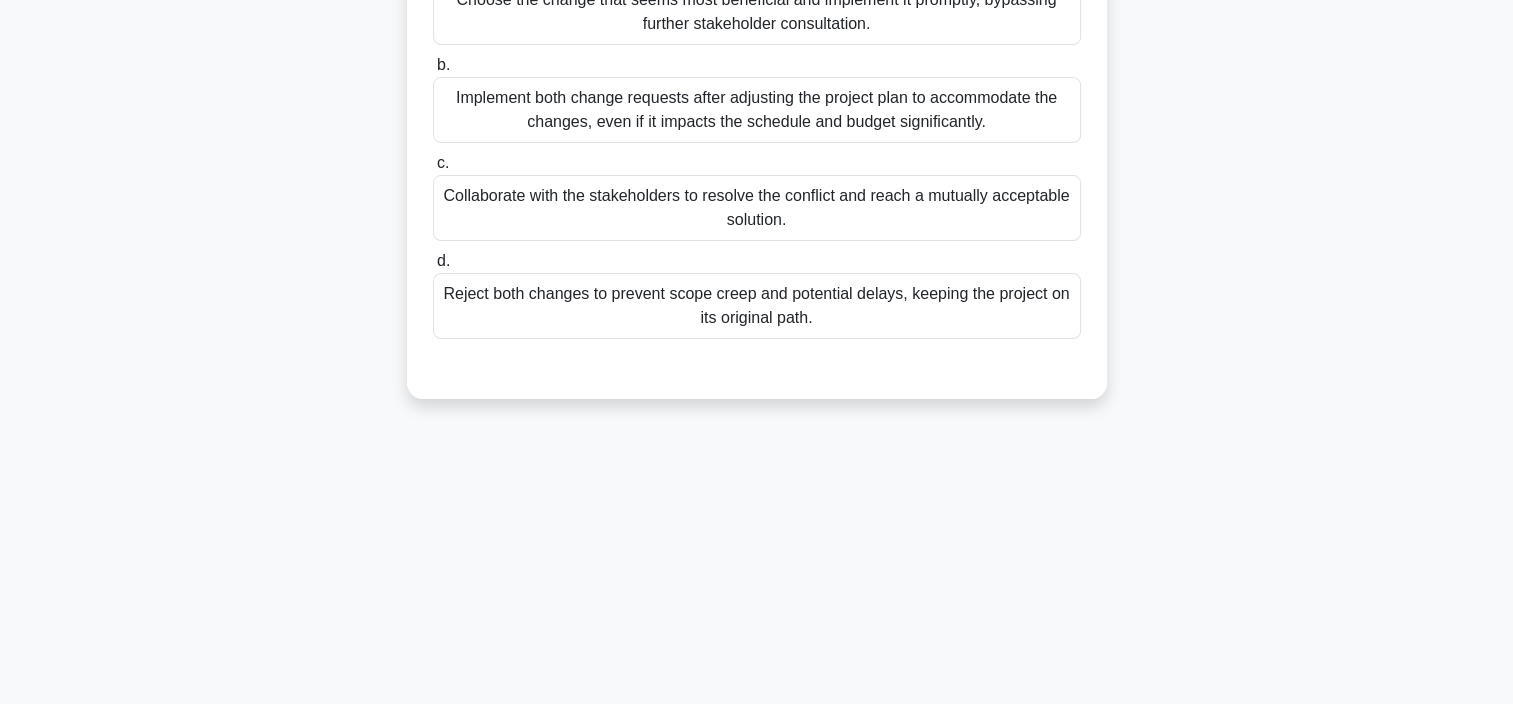 scroll, scrollTop: 376, scrollLeft: 0, axis: vertical 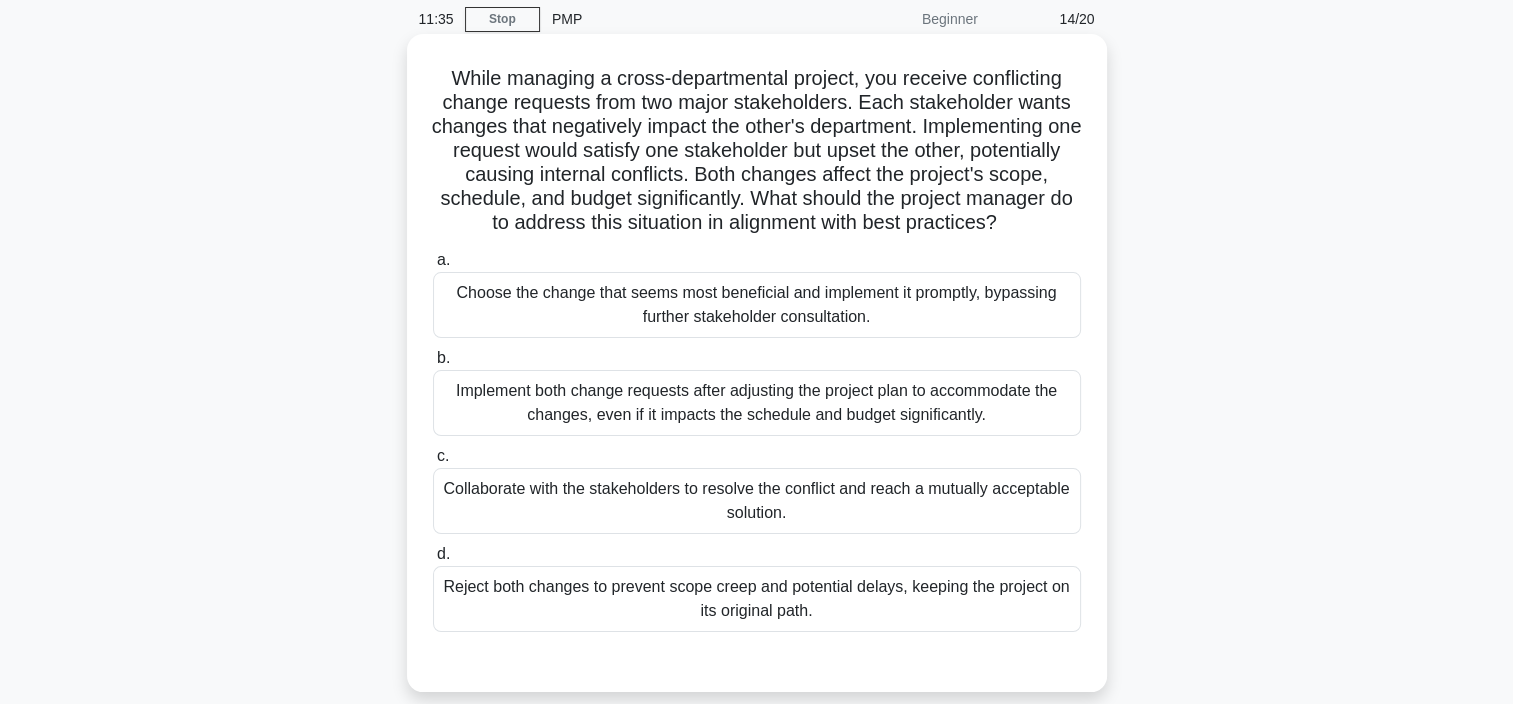 click on "Collaborate with the stakeholders to resolve the conflict and reach a mutually acceptable solution." at bounding box center [757, 501] 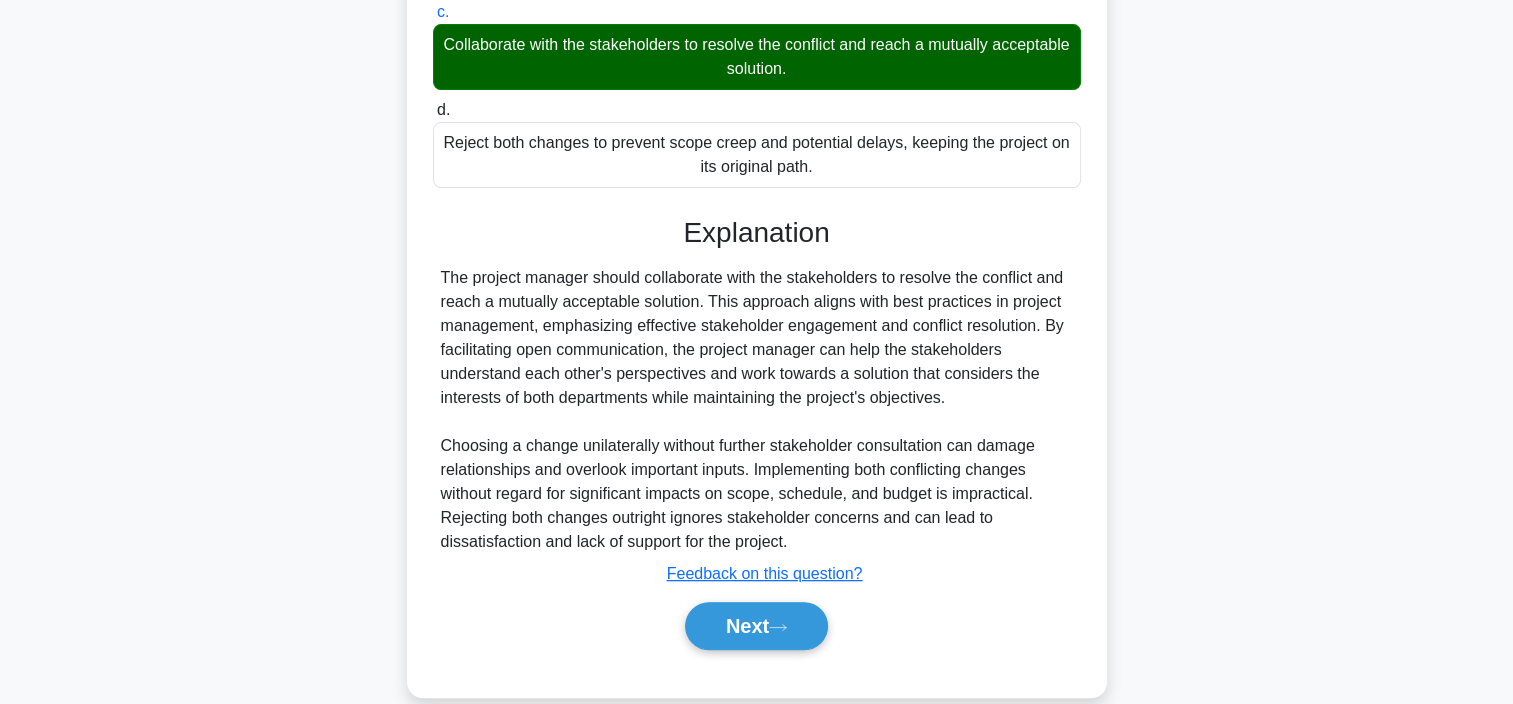 scroll, scrollTop: 538, scrollLeft: 0, axis: vertical 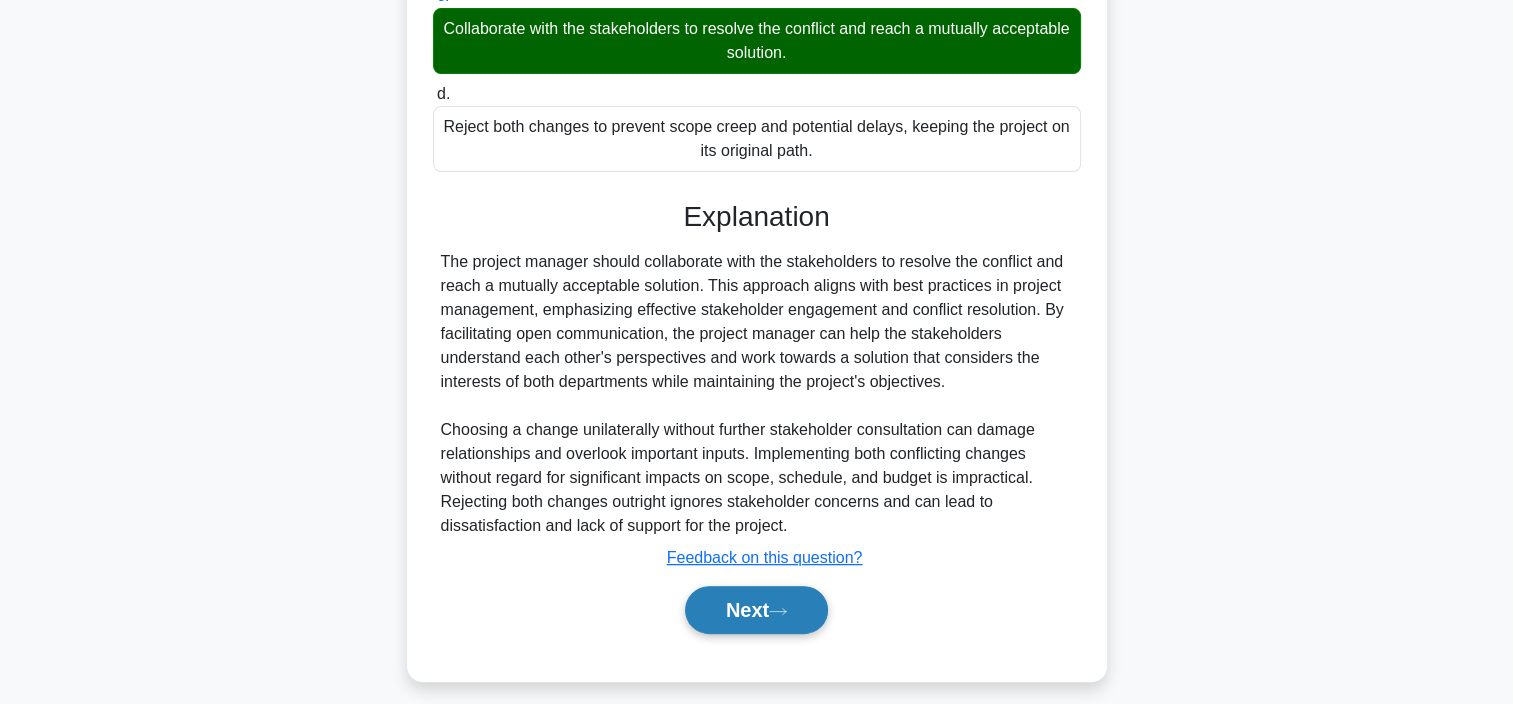 click on "Next" at bounding box center (756, 610) 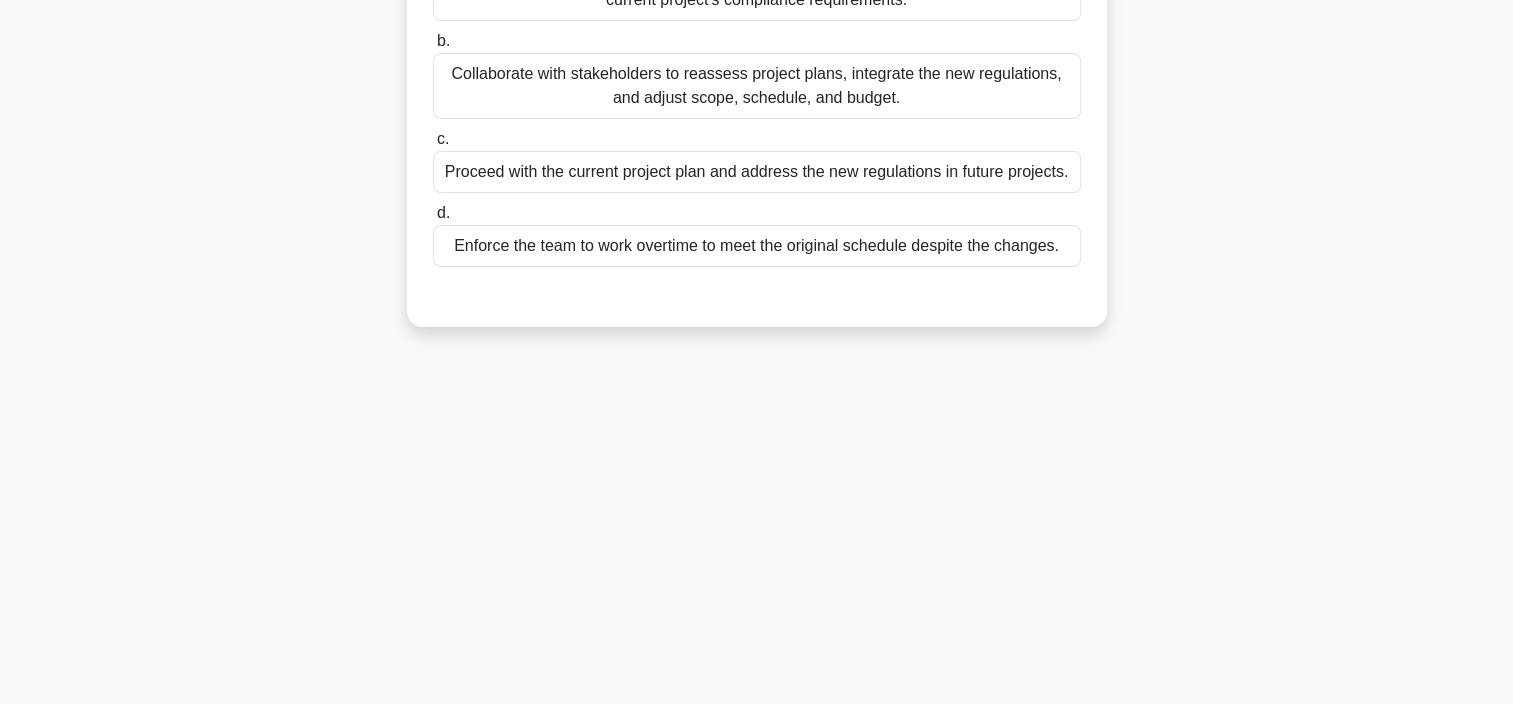 scroll, scrollTop: 376, scrollLeft: 0, axis: vertical 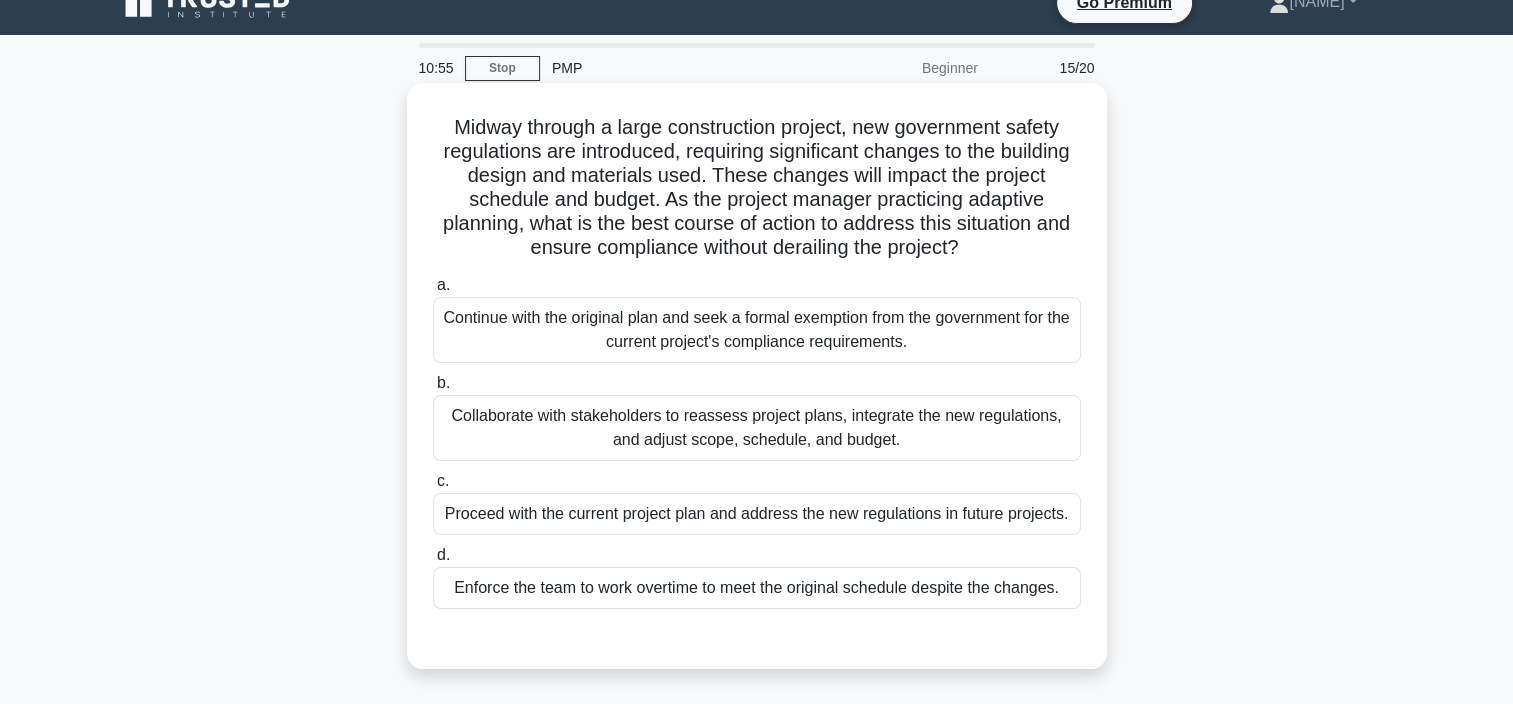 click on "Collaborate with stakeholders to reassess project plans, integrate the new regulations, and adjust scope, schedule, and budget." at bounding box center (757, 428) 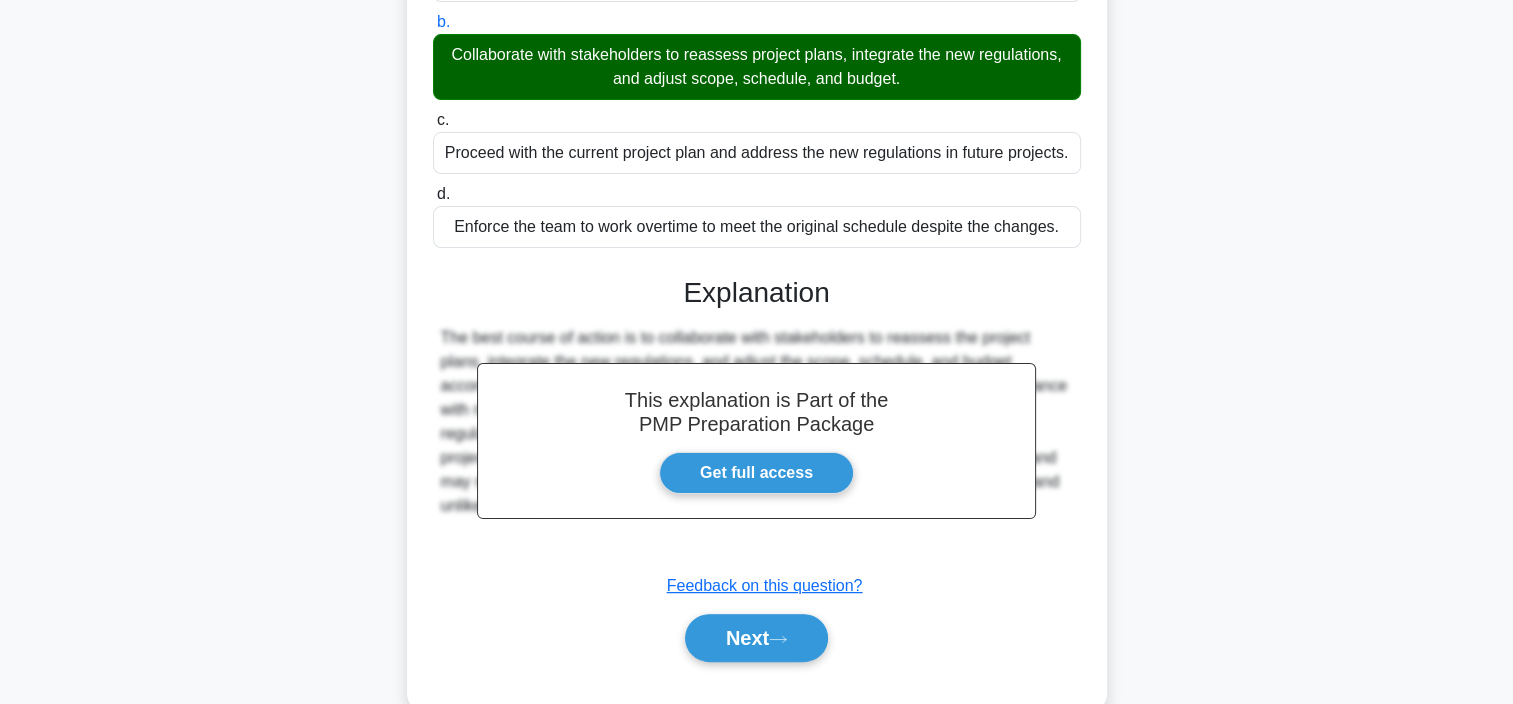 scroll, scrollTop: 425, scrollLeft: 0, axis: vertical 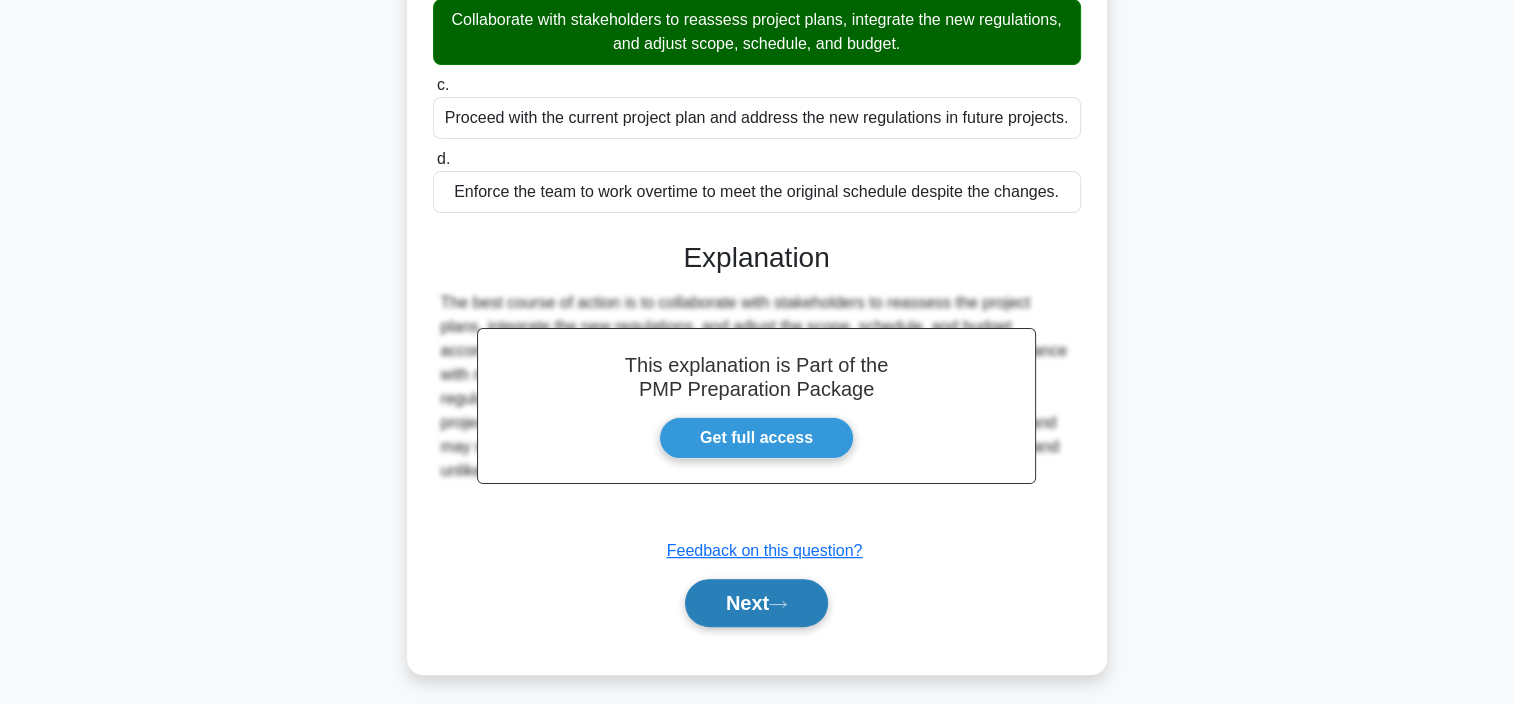 click on "Next" at bounding box center [756, 603] 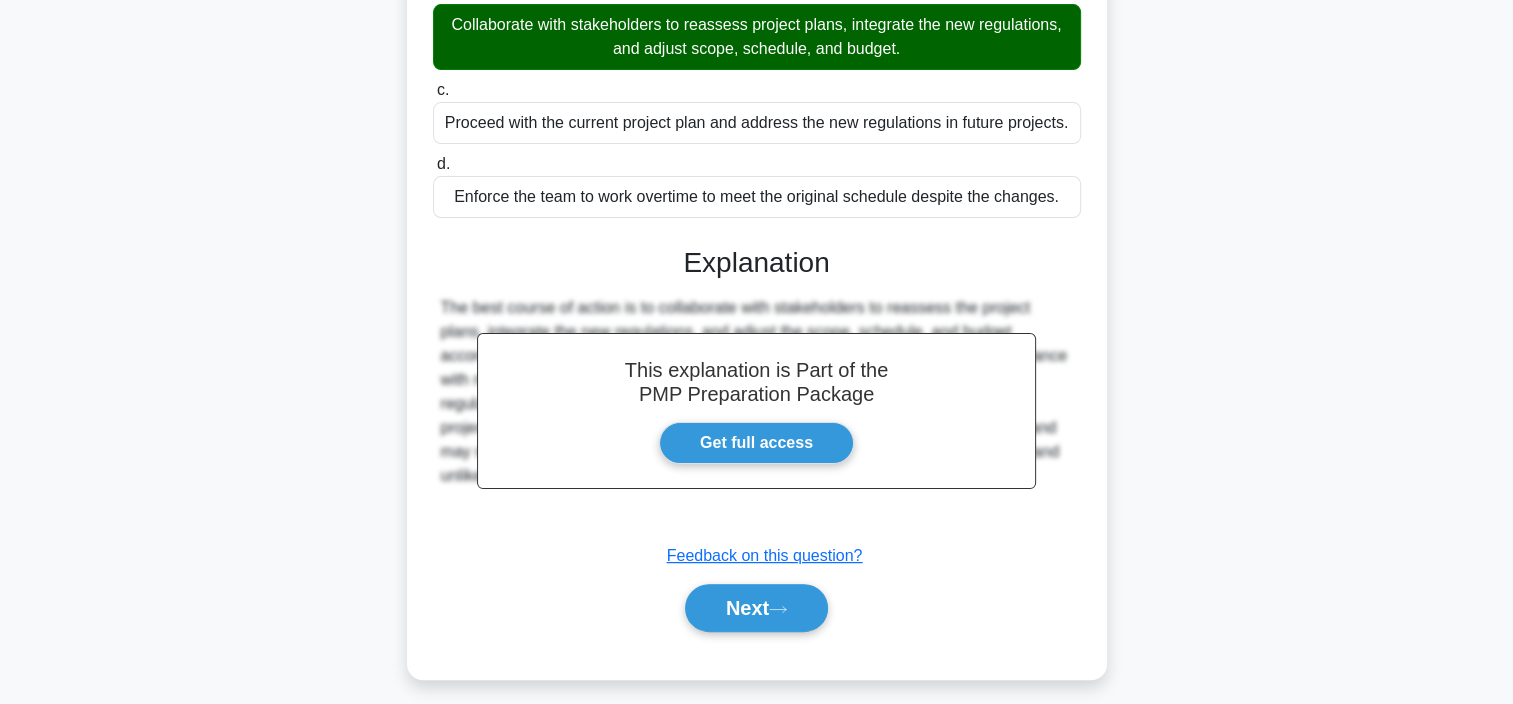 scroll, scrollTop: 376, scrollLeft: 0, axis: vertical 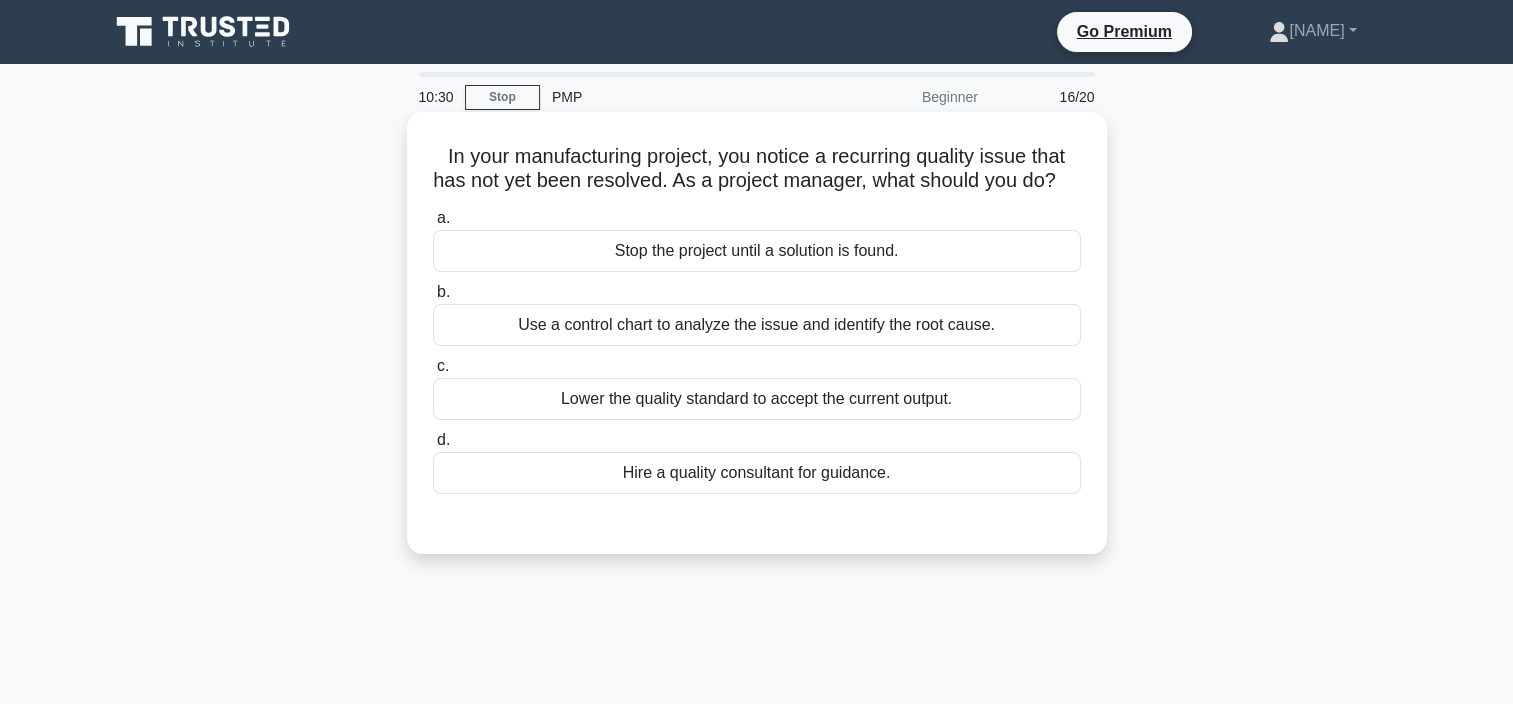 click on "Use a control chart to analyze the issue and identify the root cause." at bounding box center [757, 325] 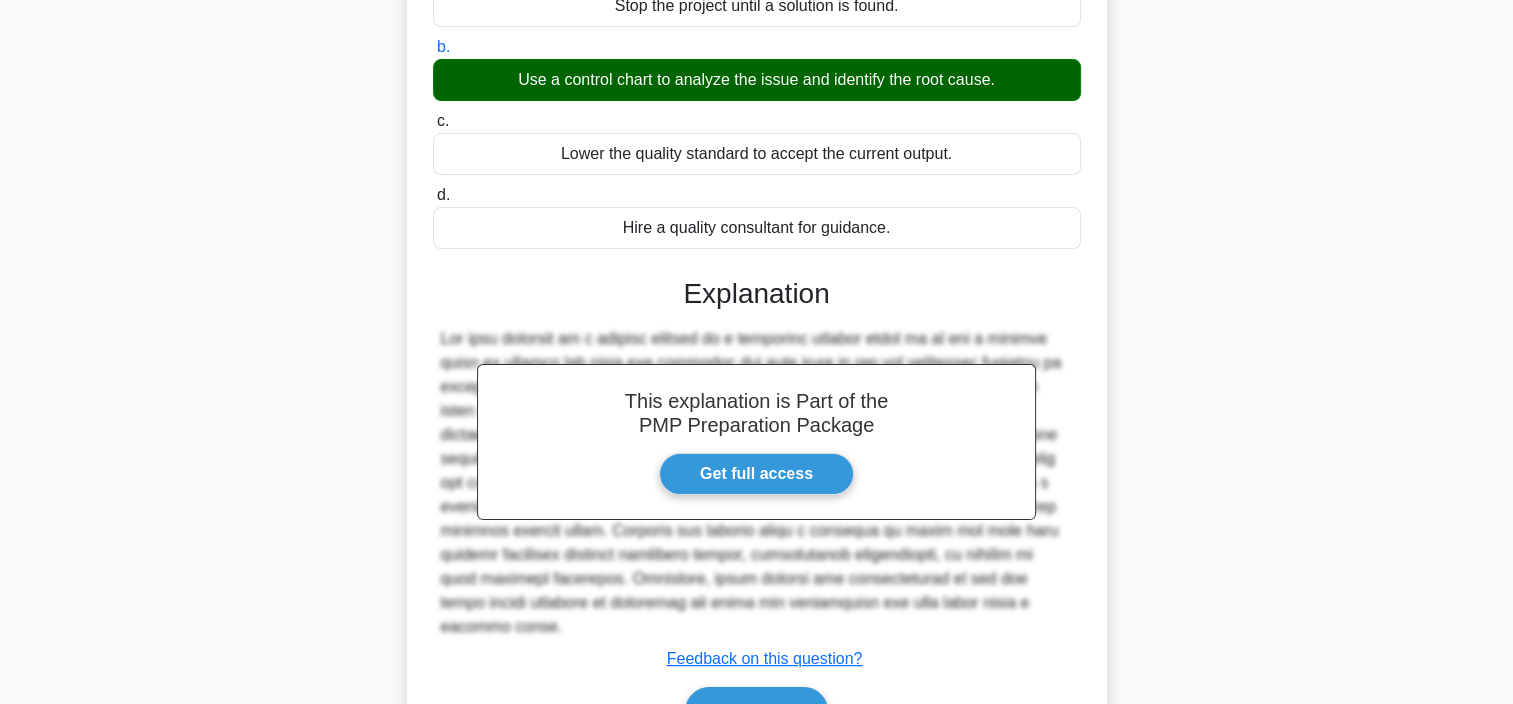 scroll, scrollTop: 376, scrollLeft: 0, axis: vertical 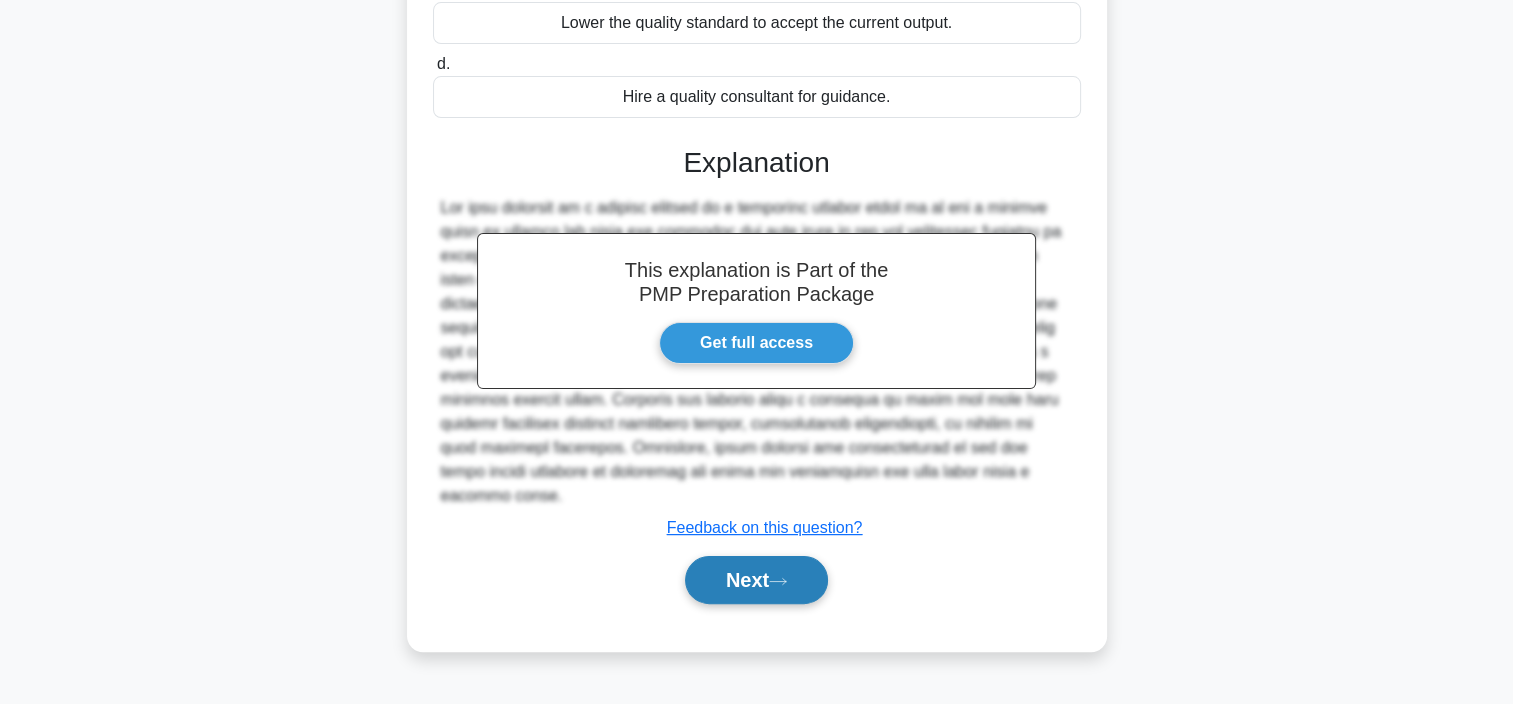 click on "Next" at bounding box center [756, 580] 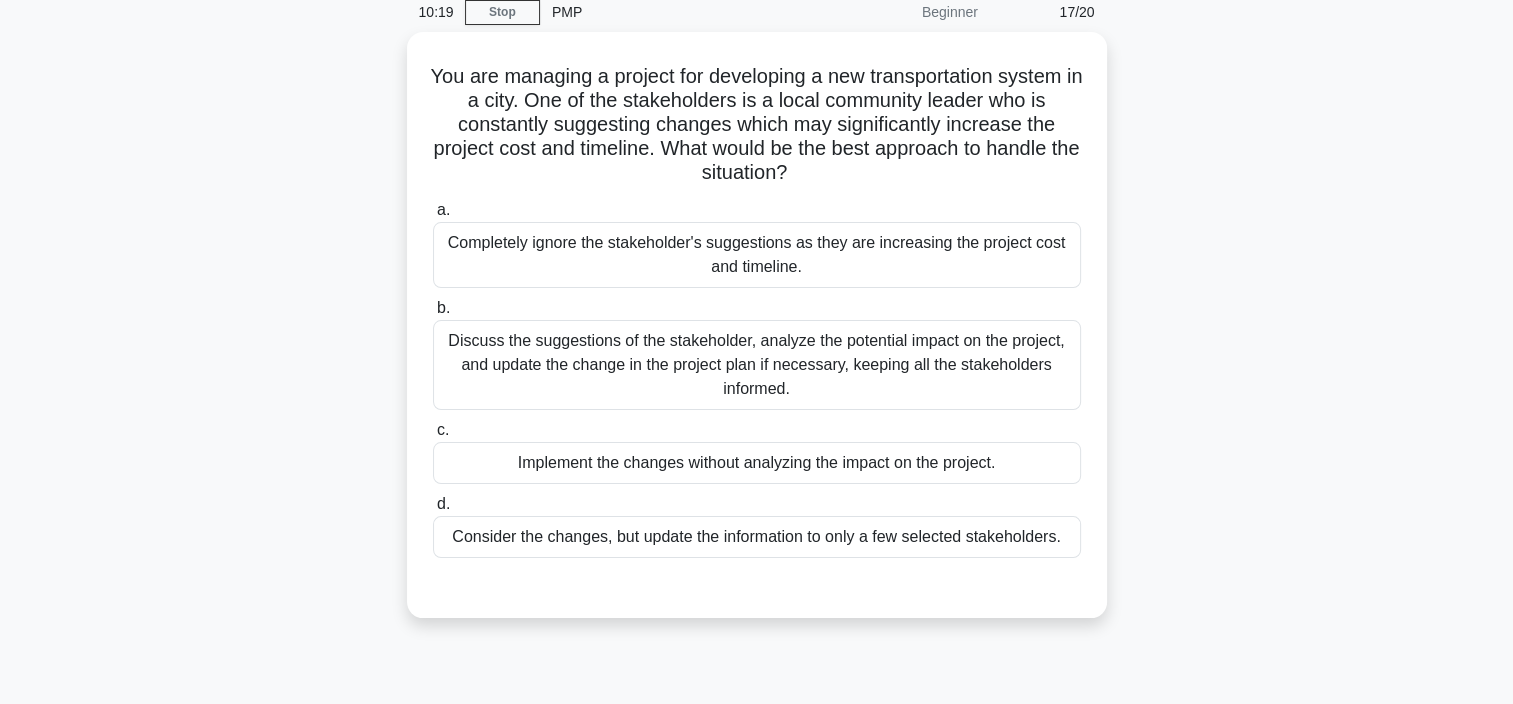 scroll, scrollTop: 76, scrollLeft: 0, axis: vertical 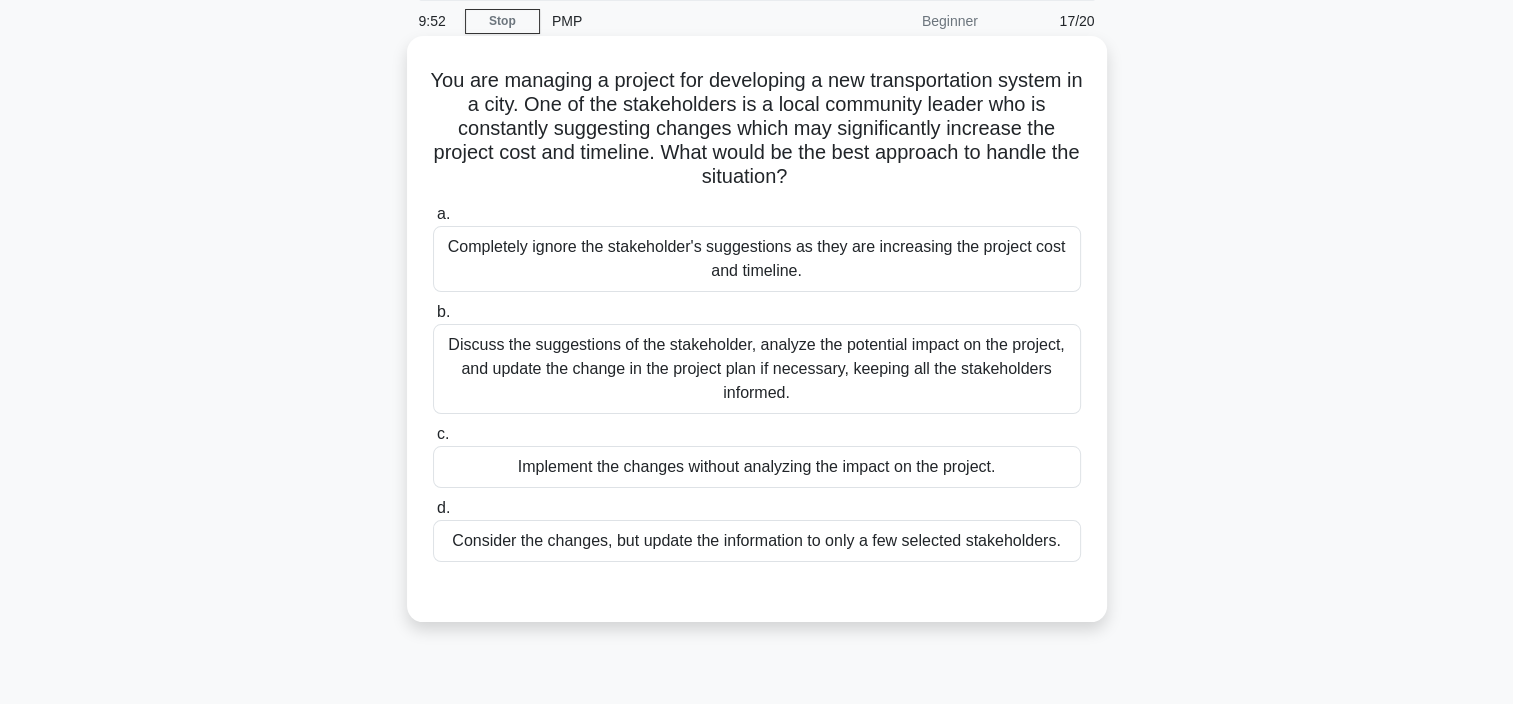 click on "Discuss the suggestions of the stakeholder, analyze the potential impact on the project, and update the change in the project plan if necessary, keeping all the stakeholders informed." at bounding box center (757, 369) 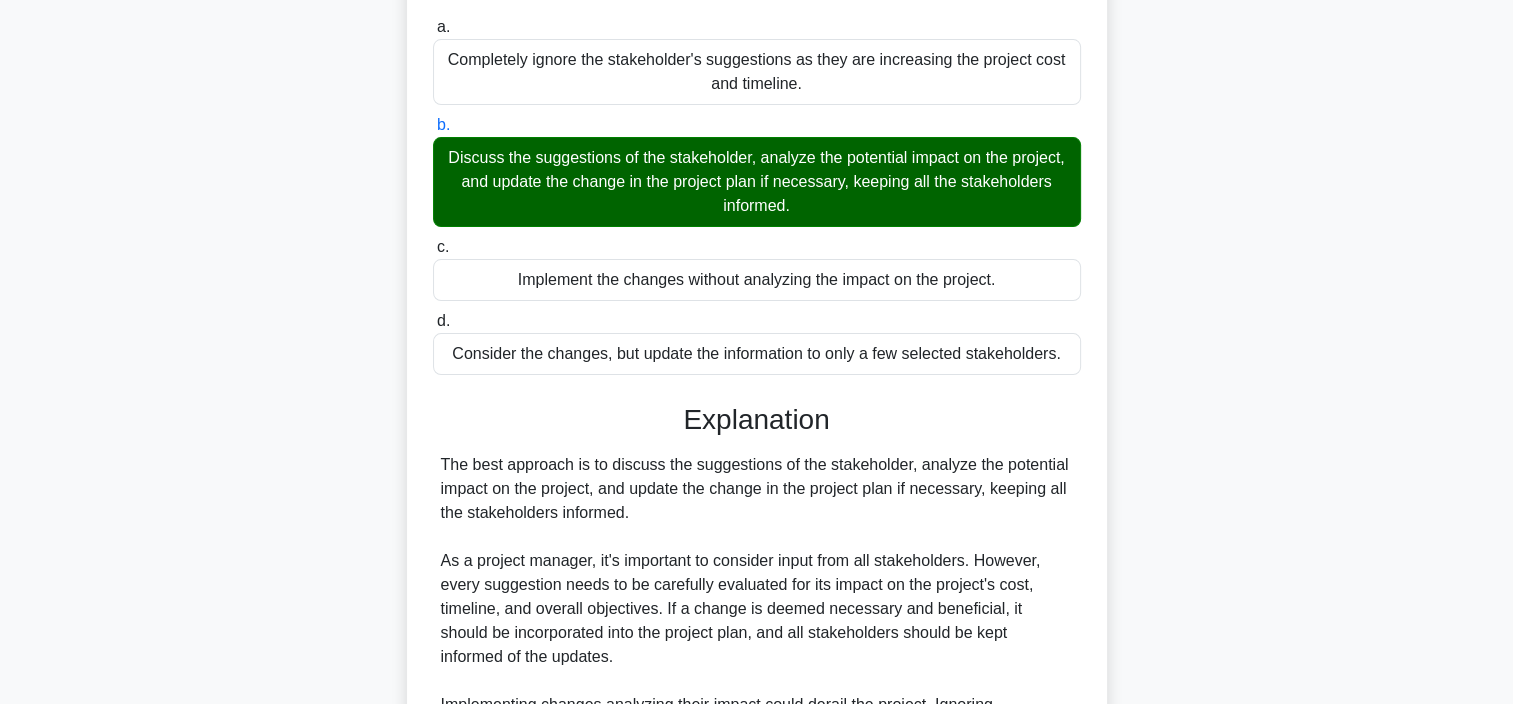 scroll, scrollTop: 528, scrollLeft: 0, axis: vertical 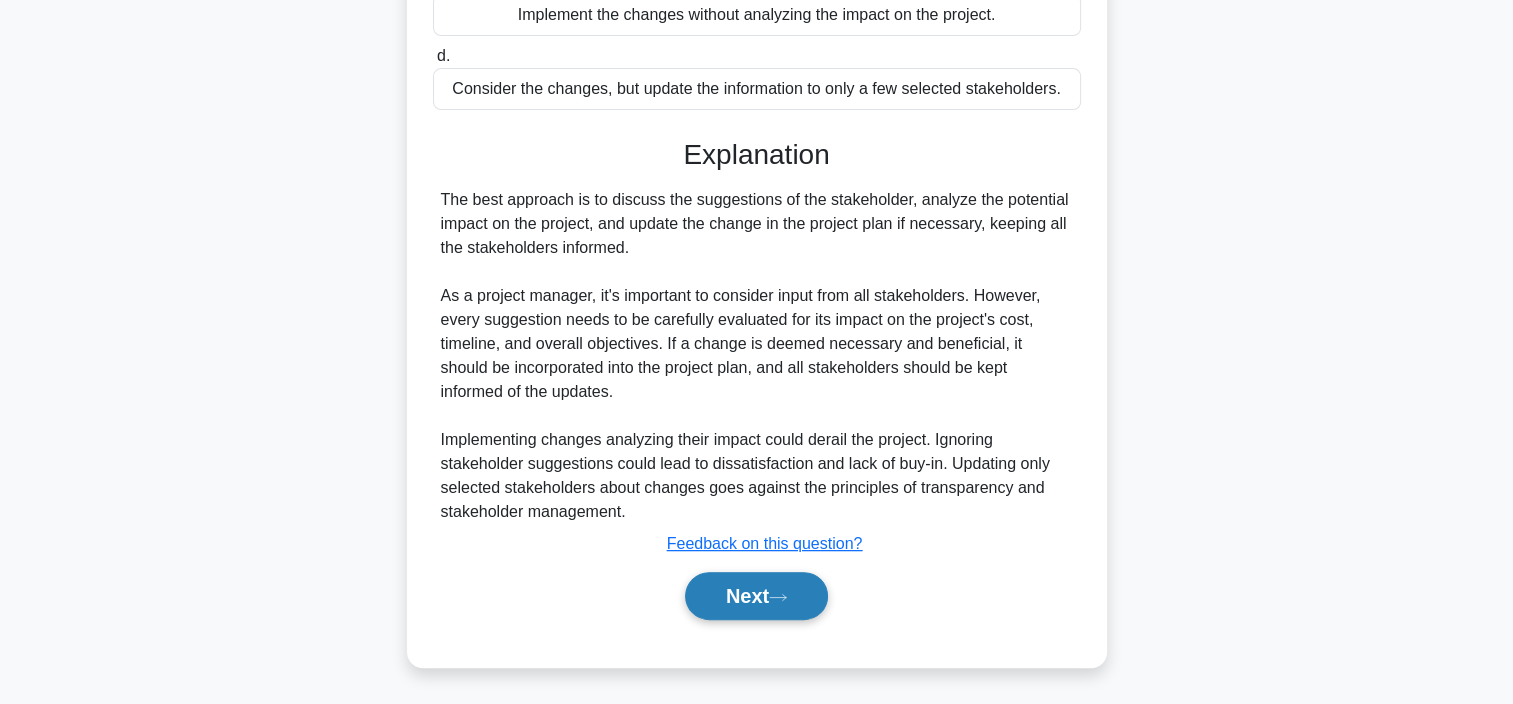 click on "Next" at bounding box center [756, 596] 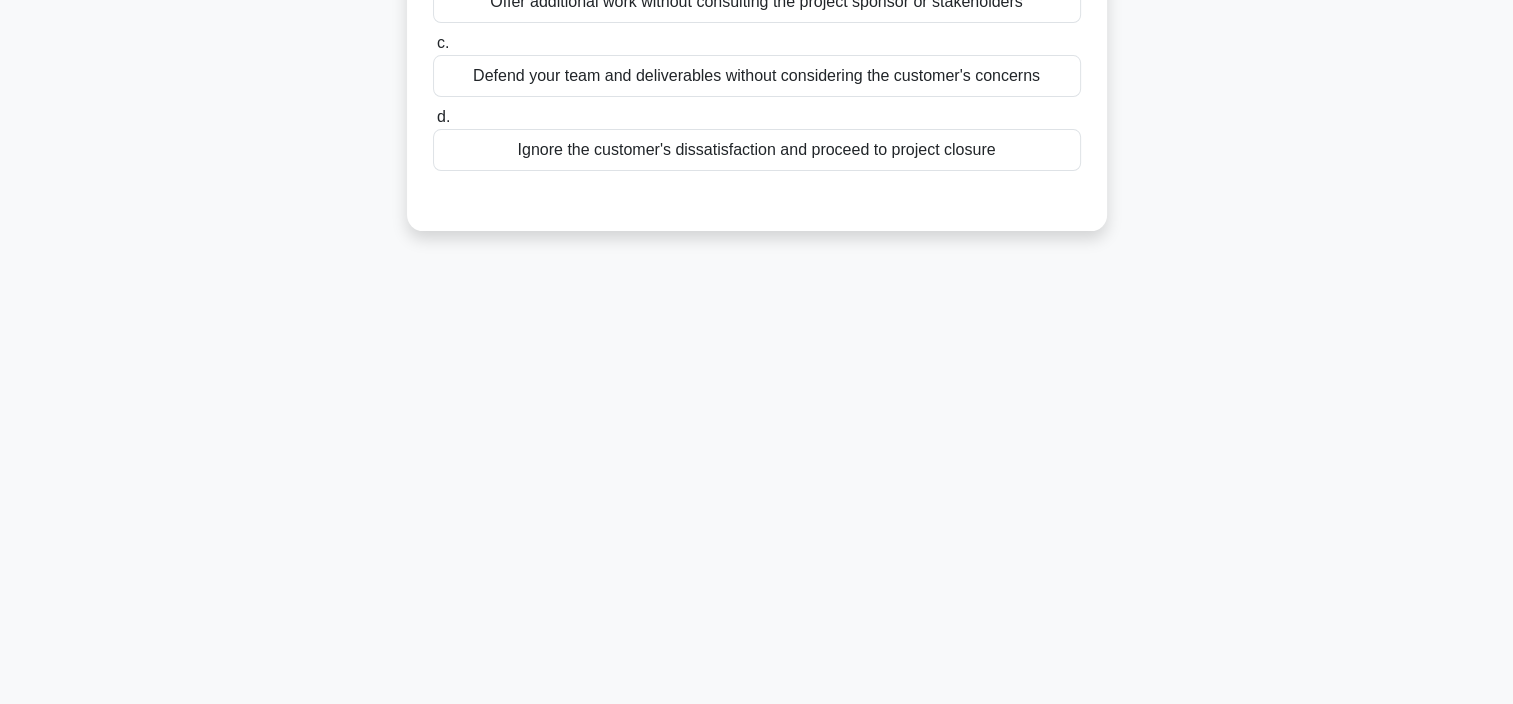 scroll, scrollTop: 376, scrollLeft: 0, axis: vertical 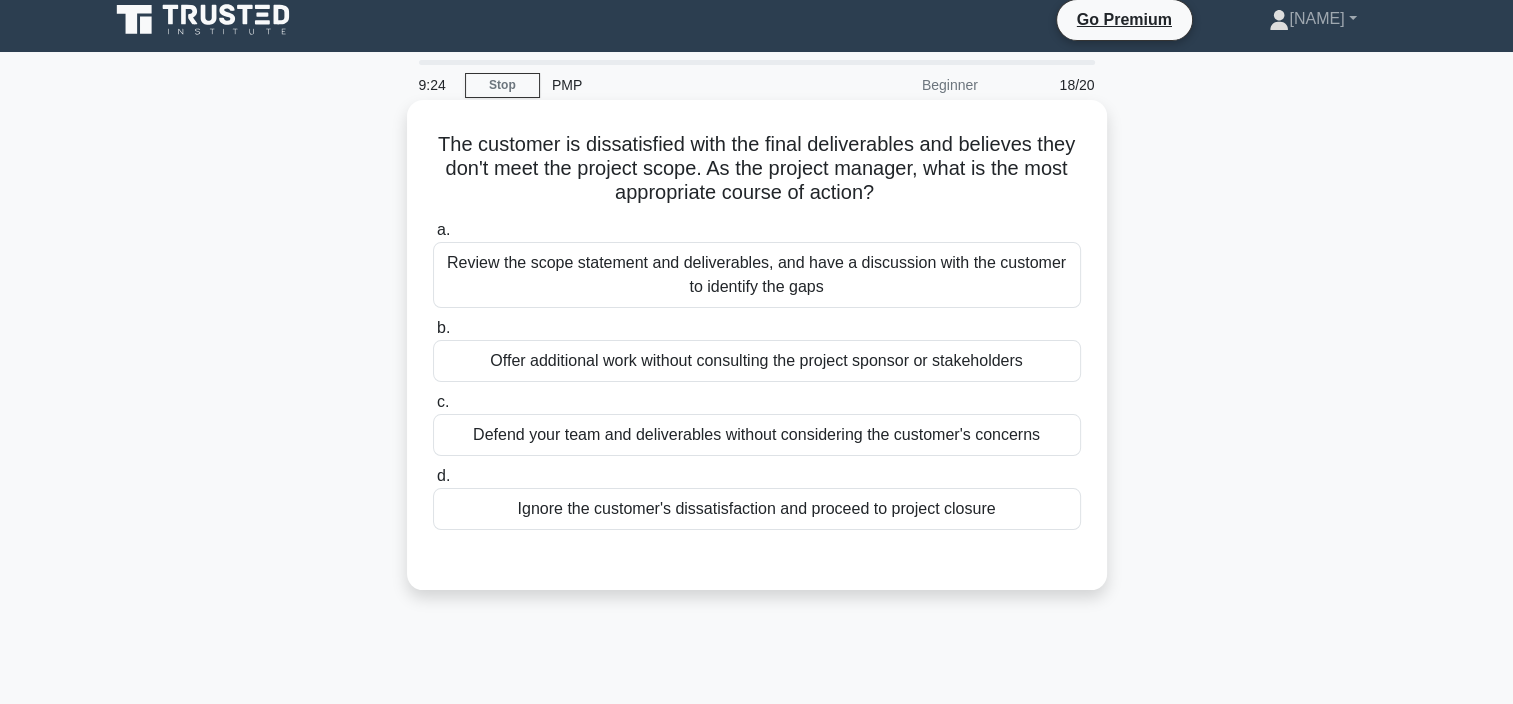 click on "Review the scope statement and deliverables, and have a discussion with the customer to identify the gaps" at bounding box center (757, 275) 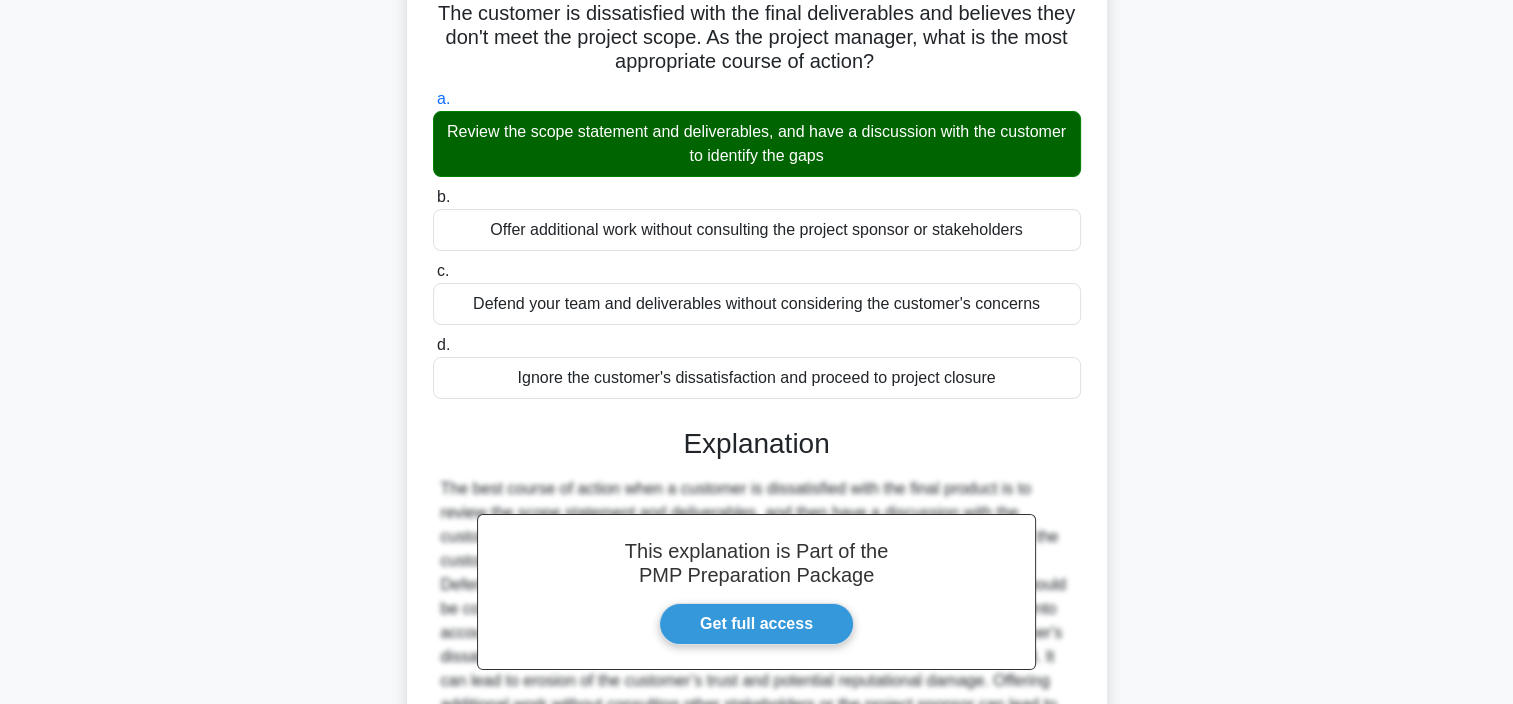 scroll, scrollTop: 384, scrollLeft: 0, axis: vertical 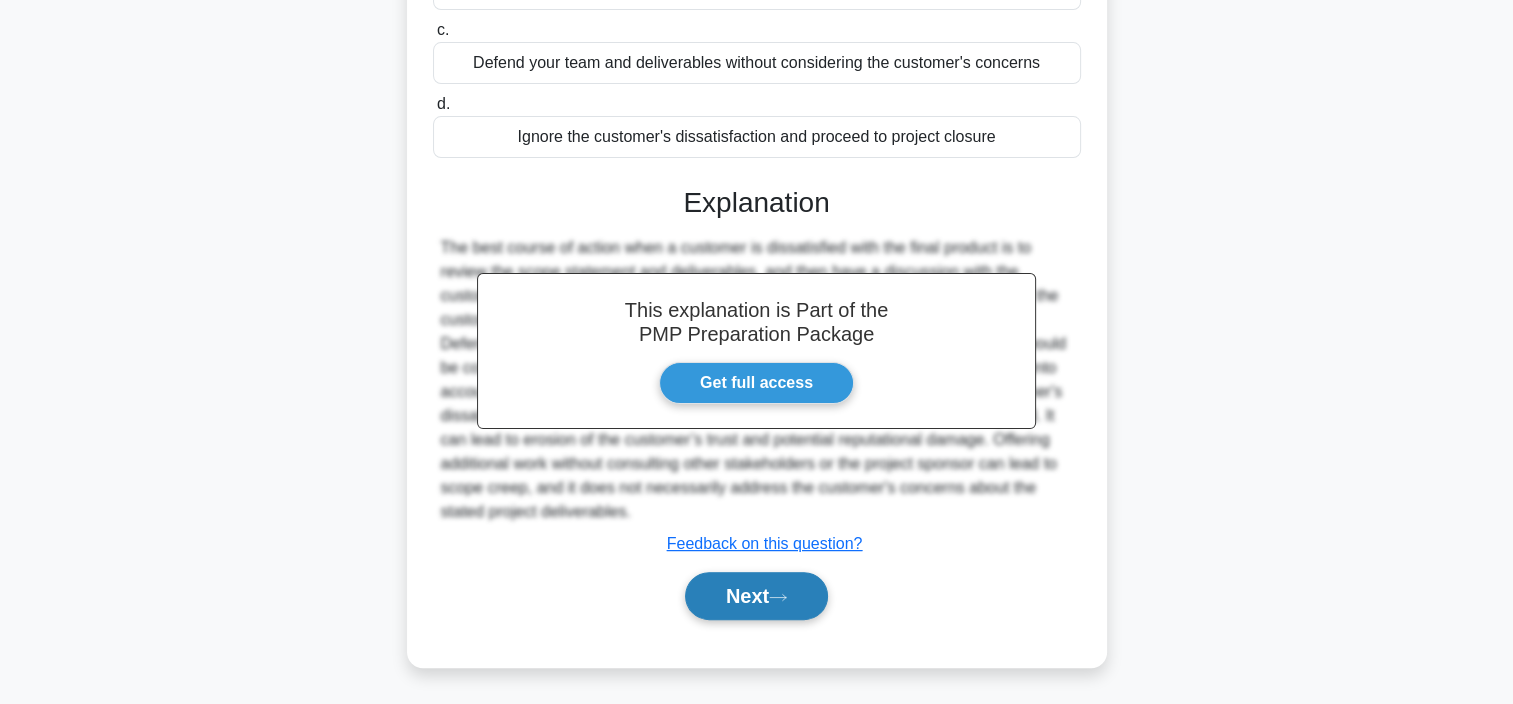 click on "Next" at bounding box center (756, 596) 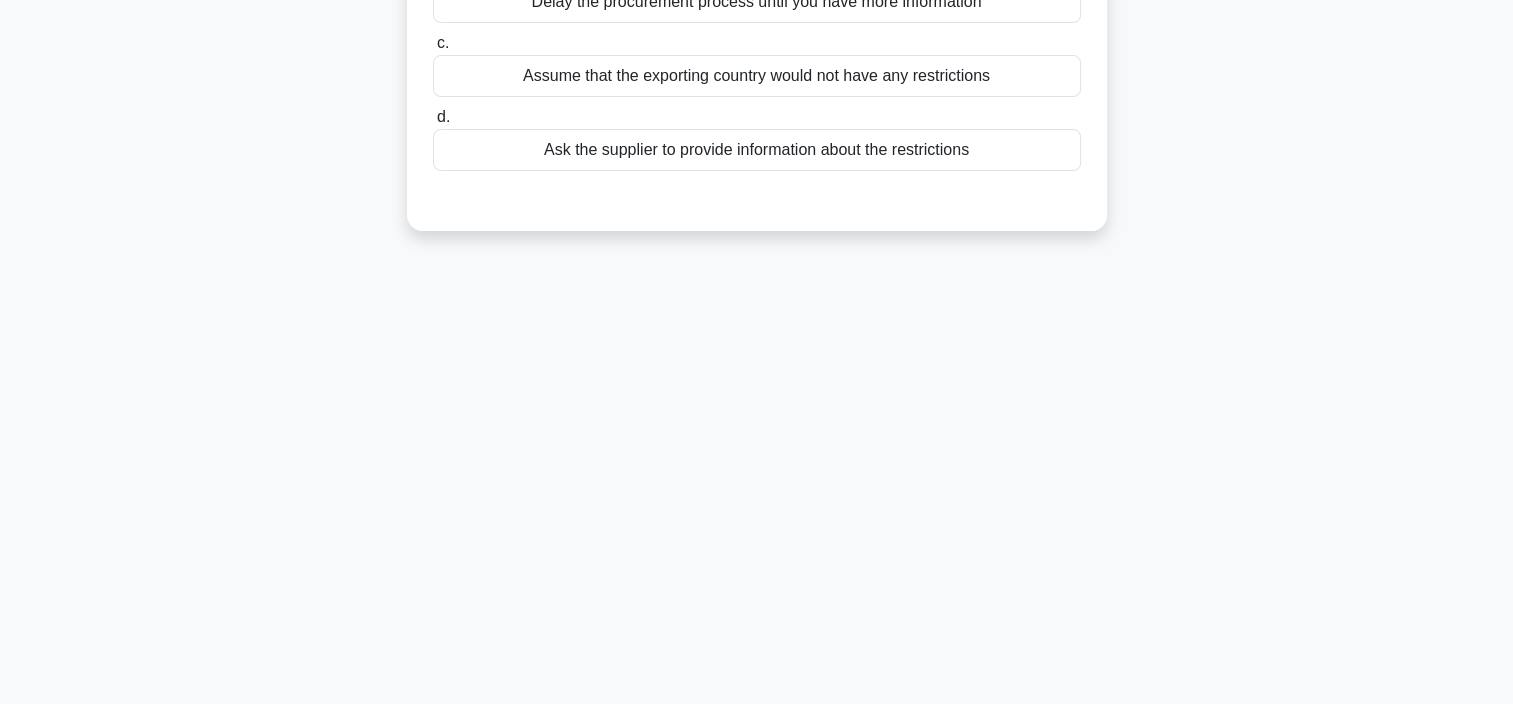 scroll, scrollTop: 376, scrollLeft: 0, axis: vertical 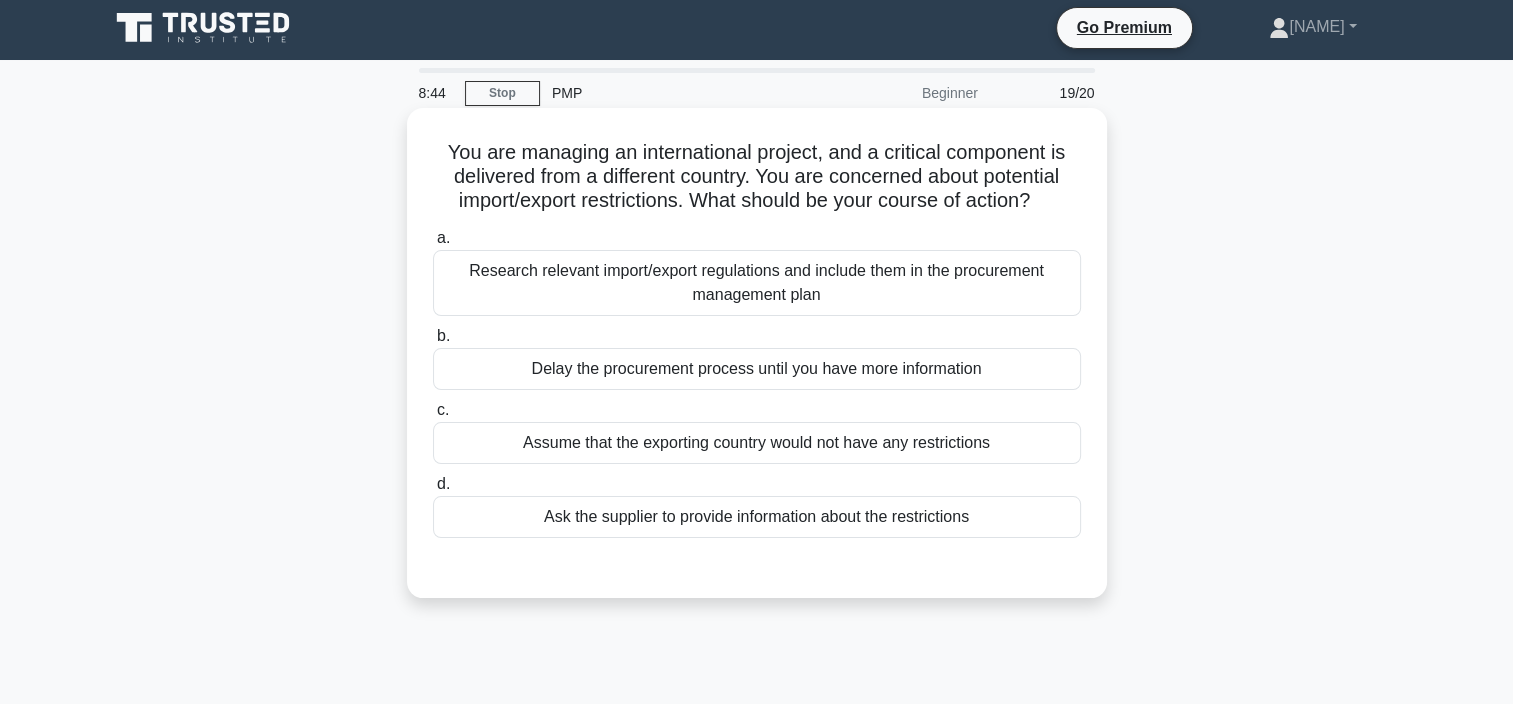 click on "Research relevant import/export regulations and include them in the procurement management plan" at bounding box center (757, 283) 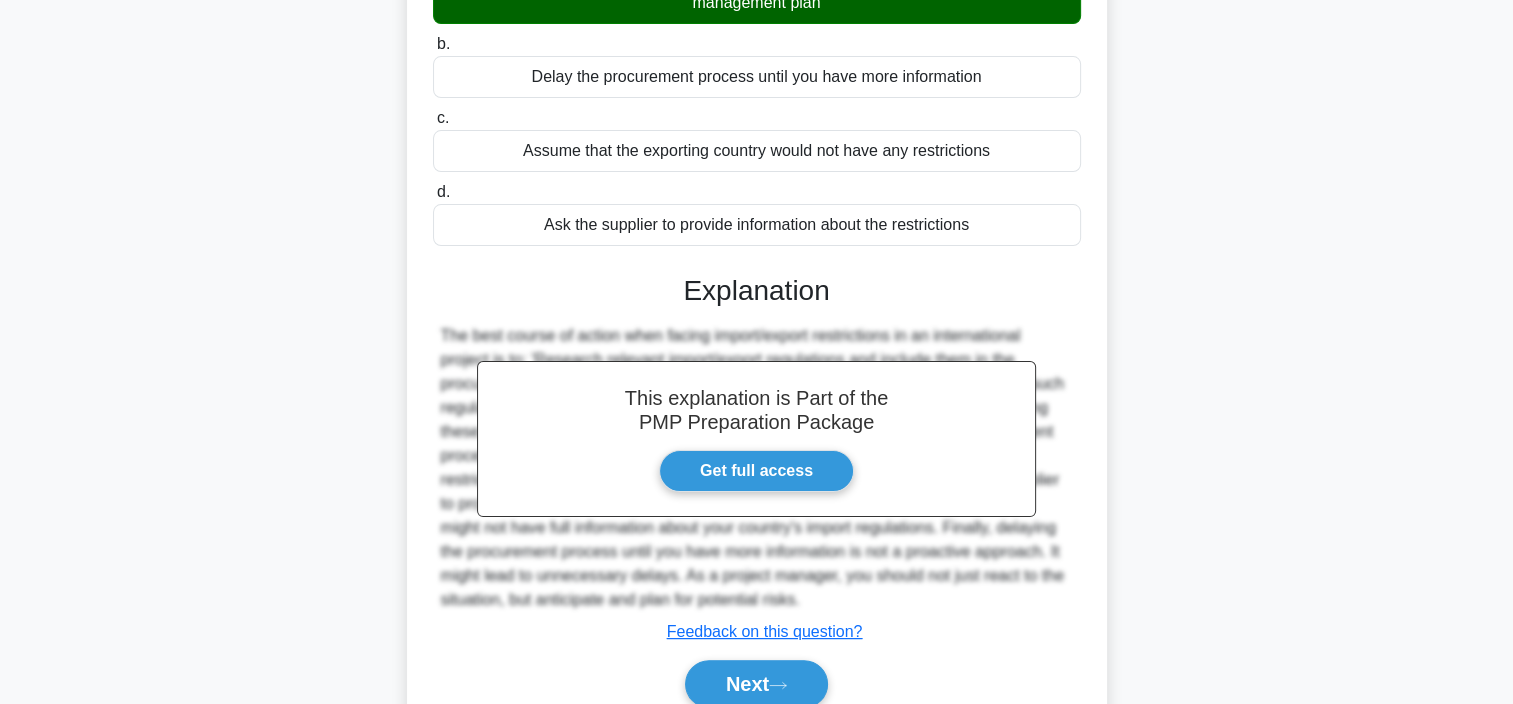 scroll, scrollTop: 365, scrollLeft: 0, axis: vertical 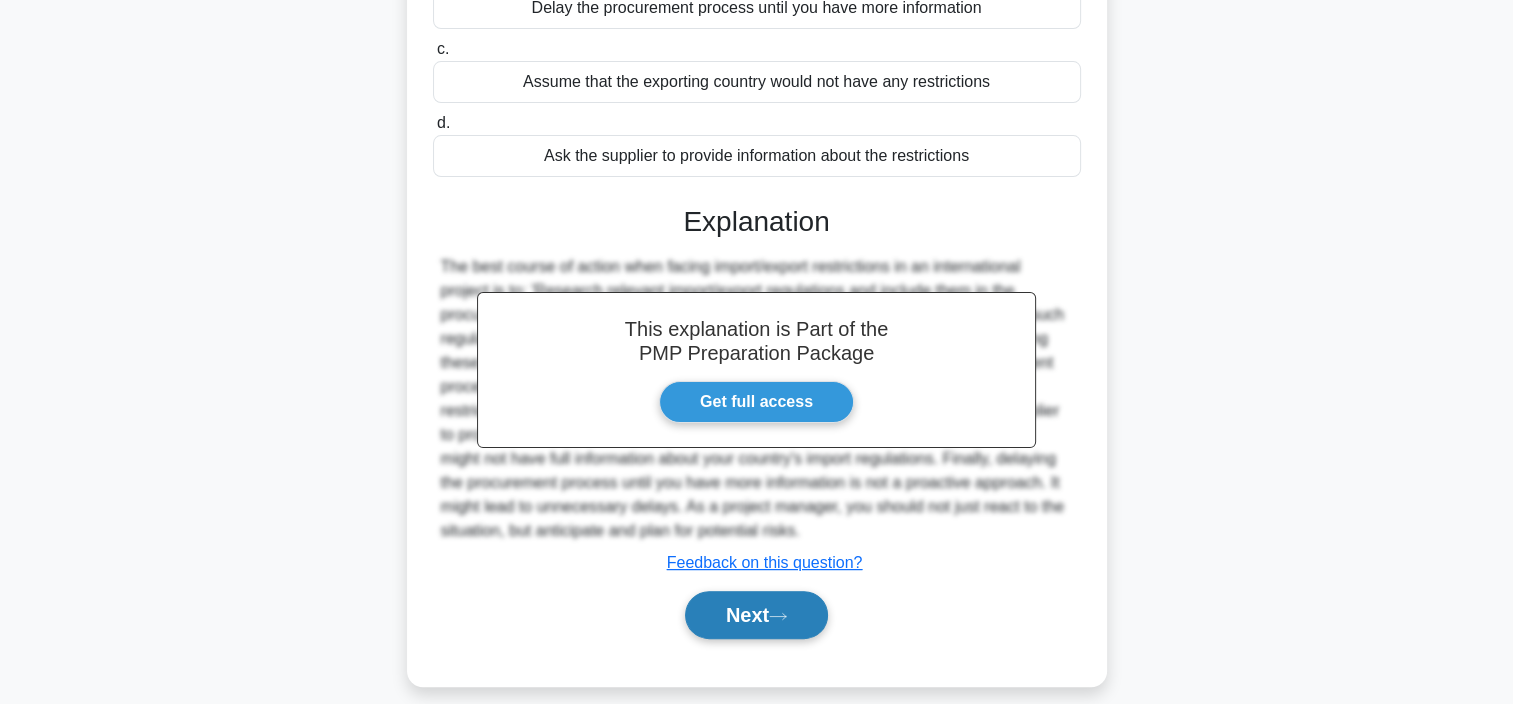 click on "Next" at bounding box center (756, 615) 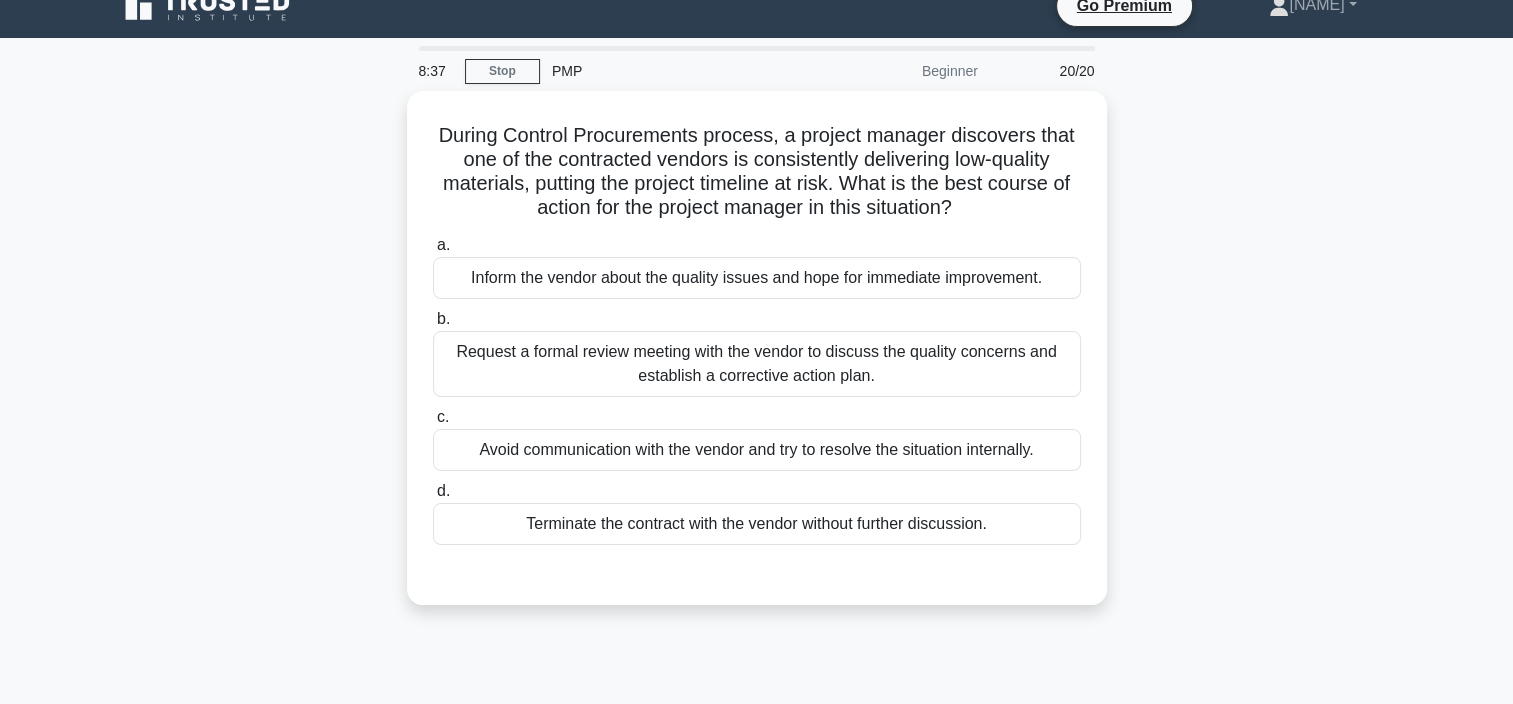 scroll, scrollTop: 25, scrollLeft: 0, axis: vertical 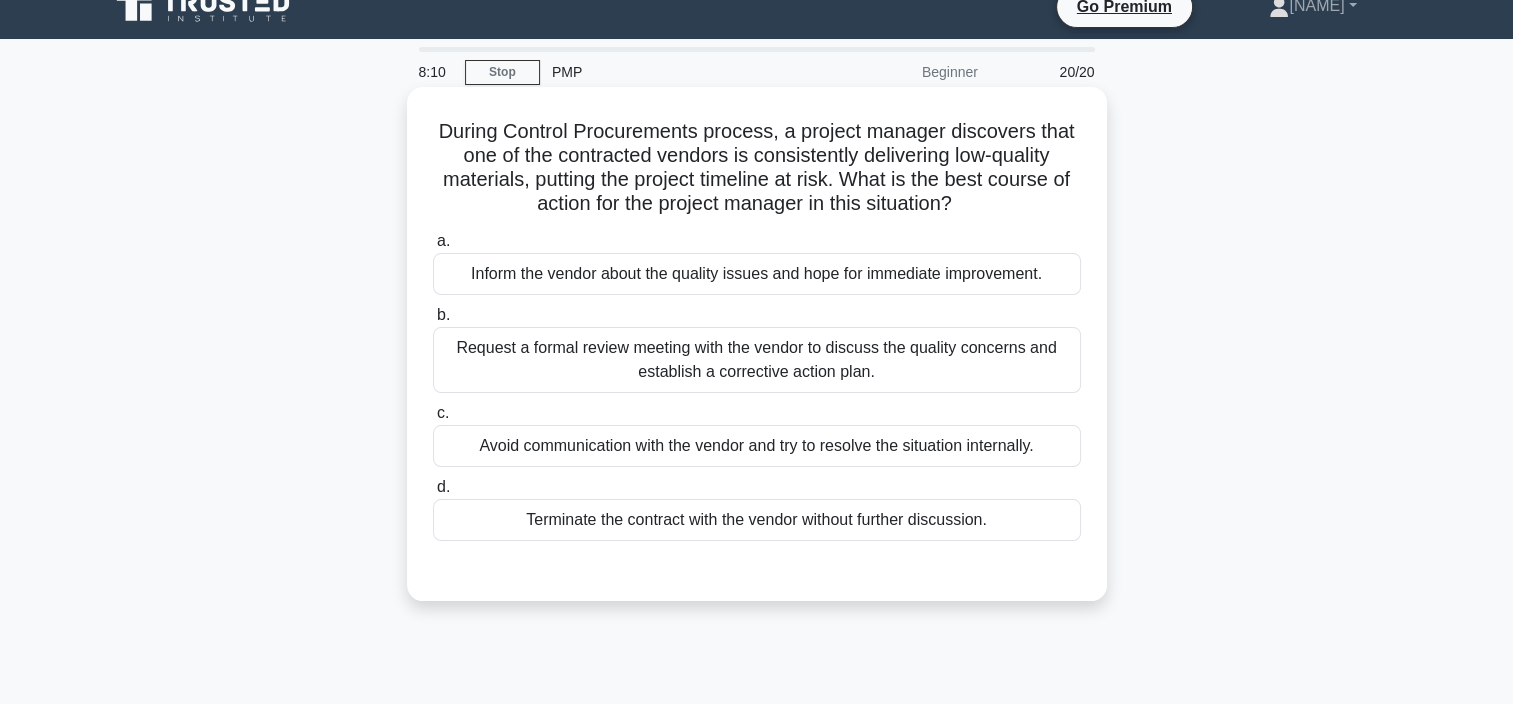 click on "Request a formal review meeting with the vendor to discuss the quality concerns and establish a corrective action plan." at bounding box center [757, 360] 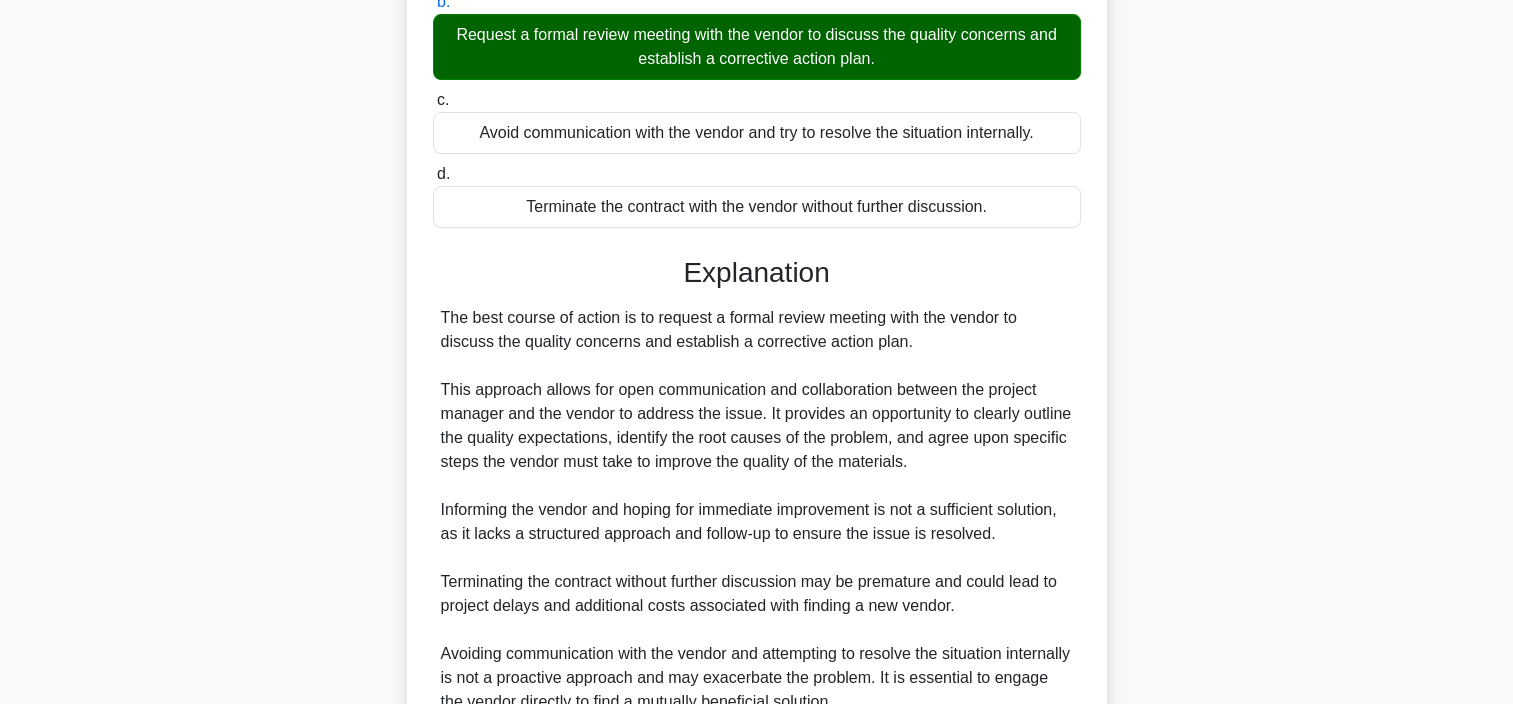 scroll, scrollTop: 346, scrollLeft: 0, axis: vertical 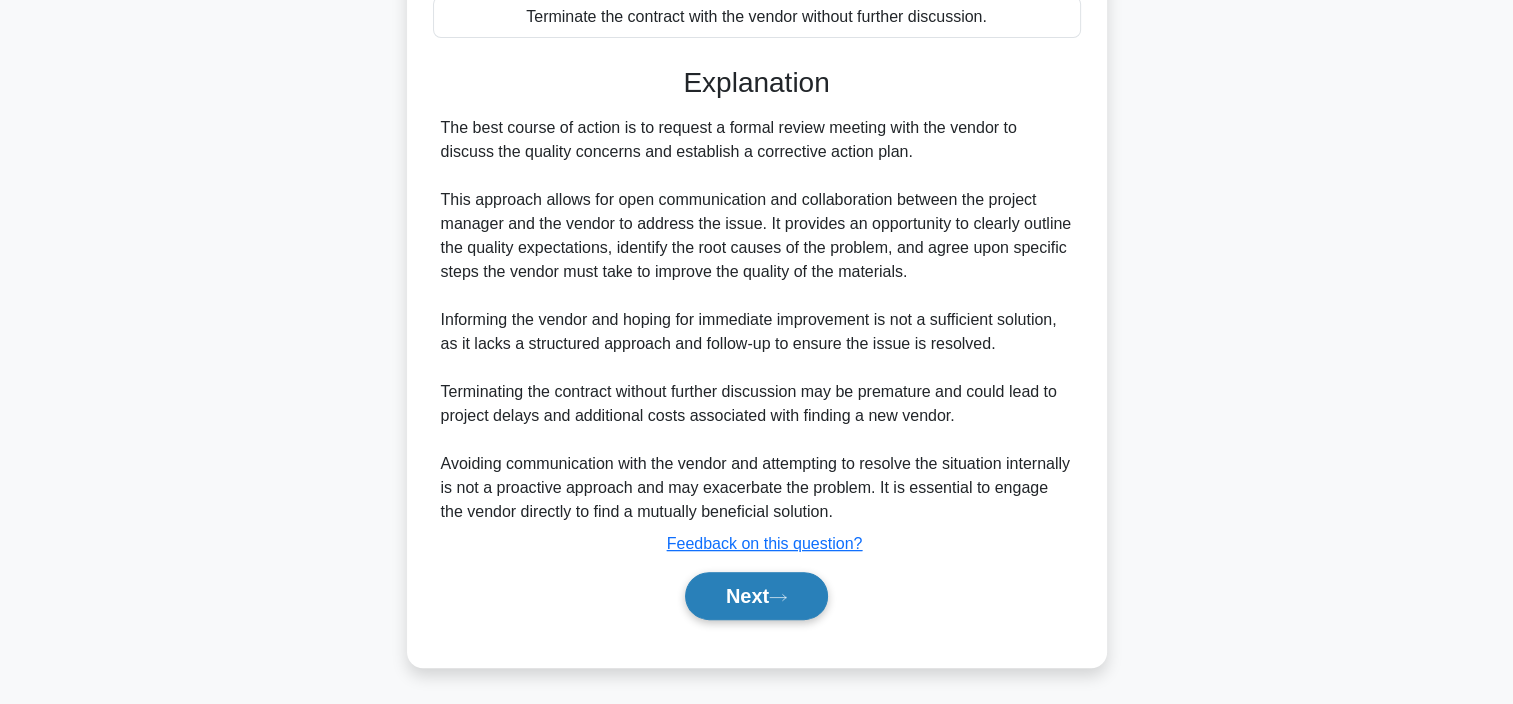 click on "Next" at bounding box center (756, 596) 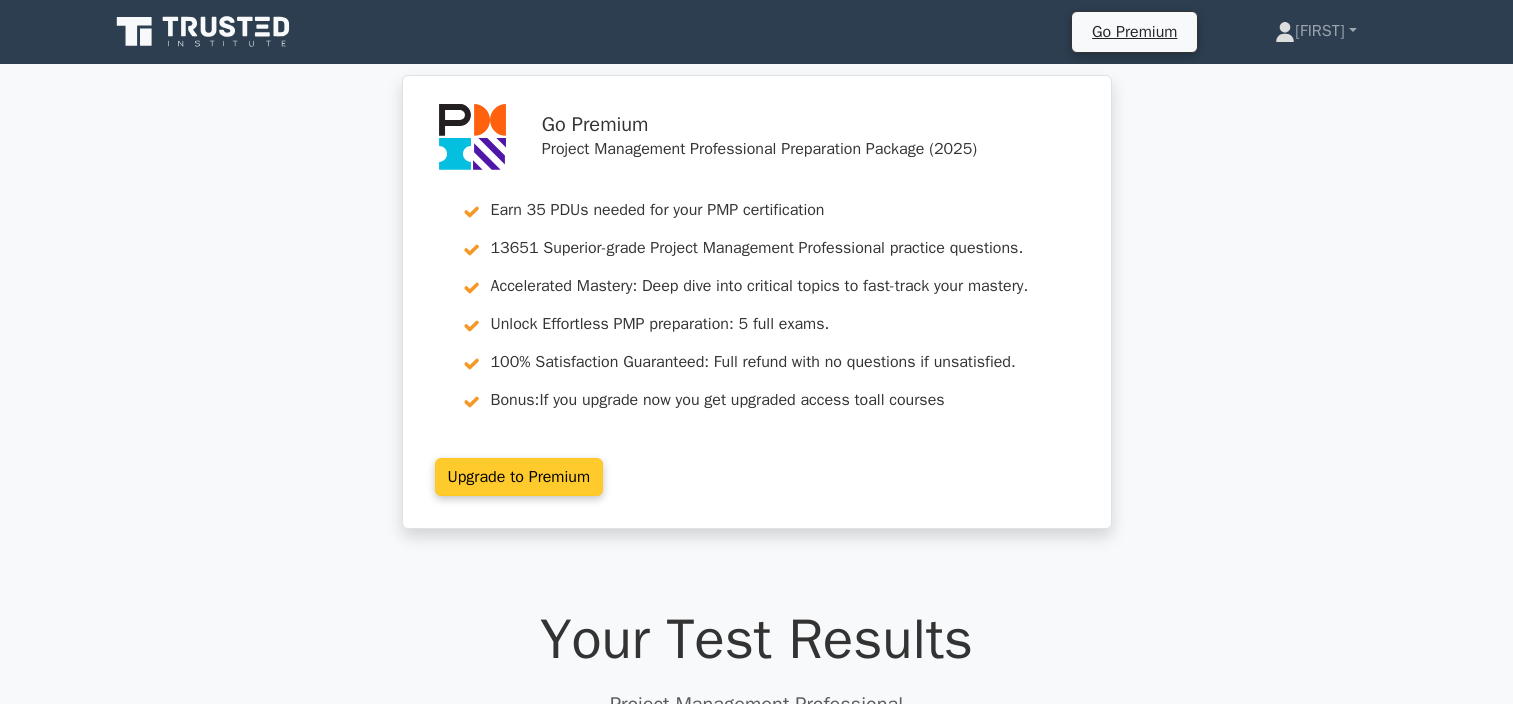 scroll, scrollTop: 0, scrollLeft: 0, axis: both 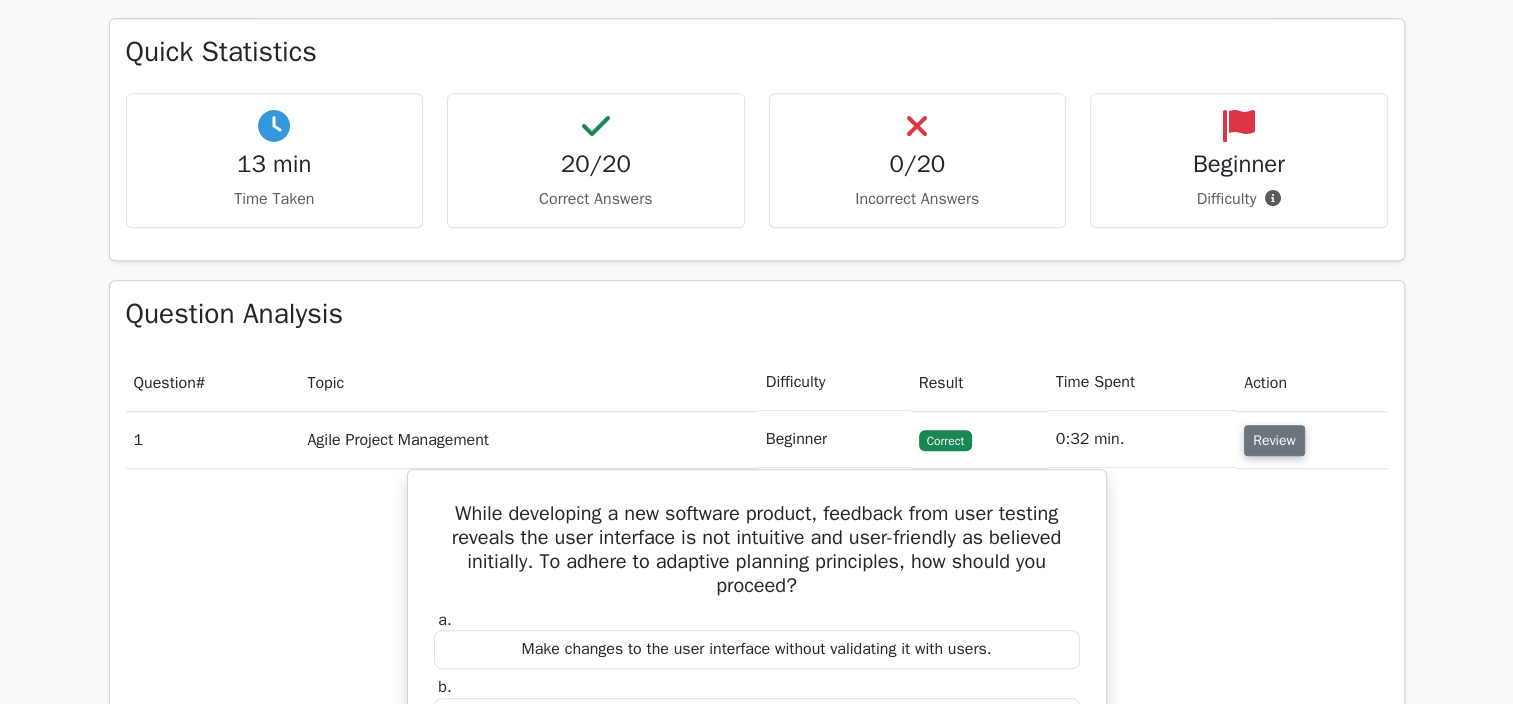 click on "Review" at bounding box center [1274, 440] 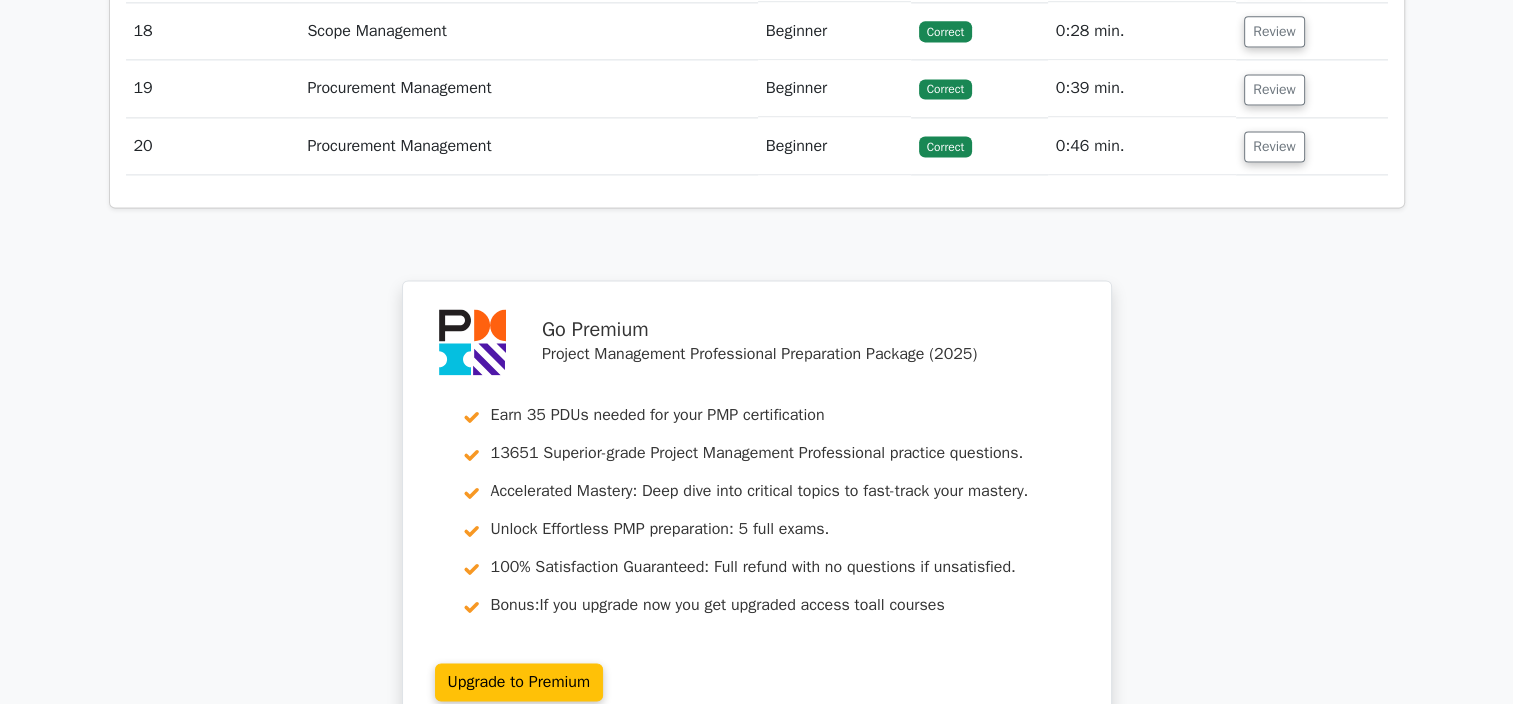 scroll, scrollTop: 2787, scrollLeft: 0, axis: vertical 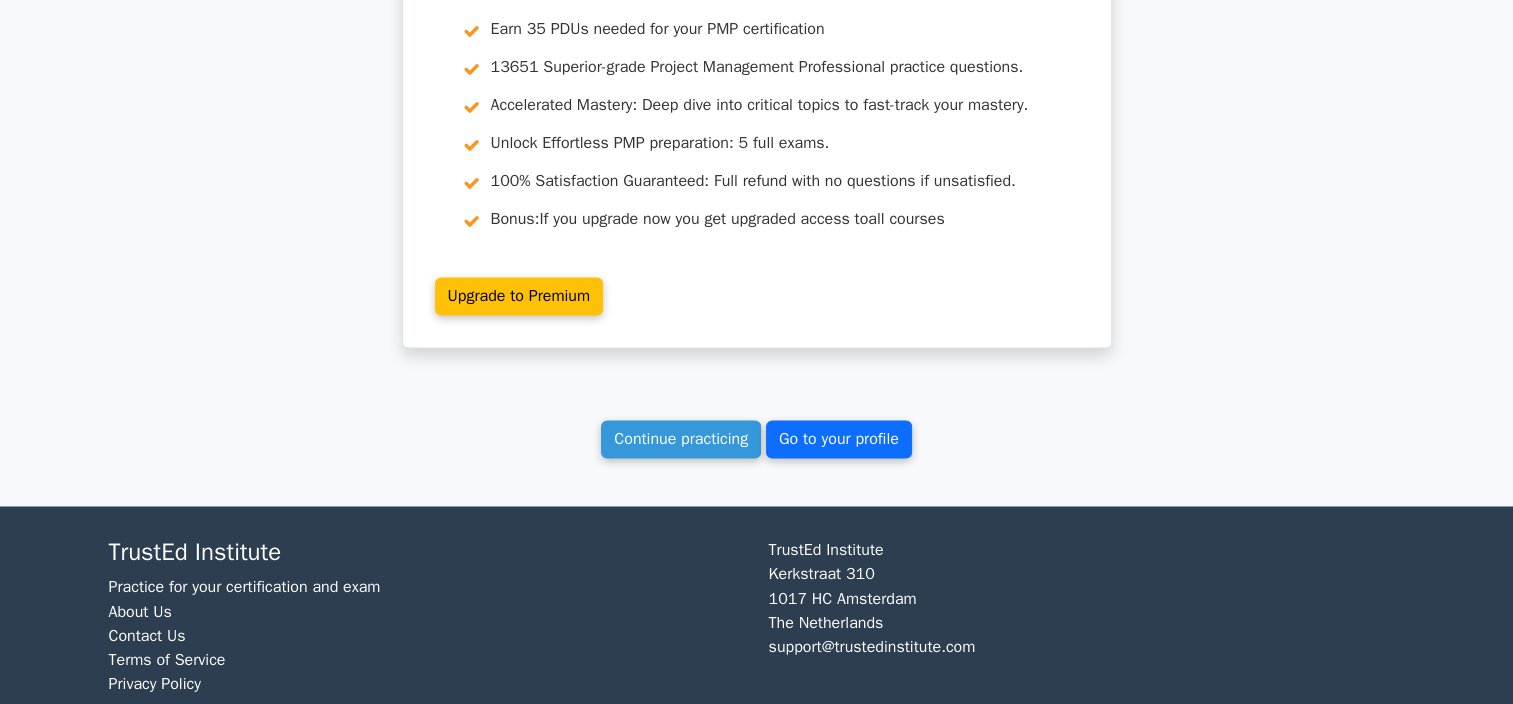 click on "Go to your profile" at bounding box center [839, 439] 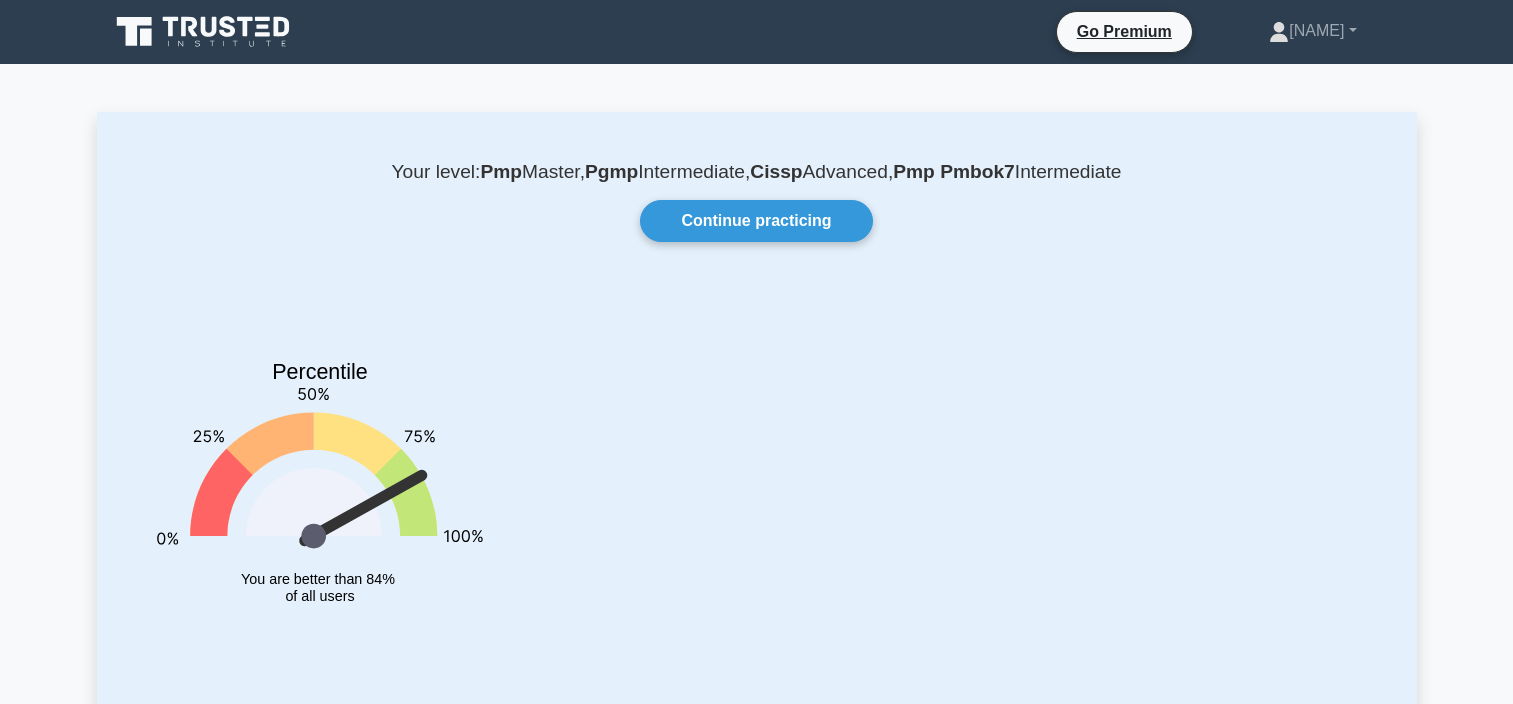 scroll, scrollTop: 0, scrollLeft: 0, axis: both 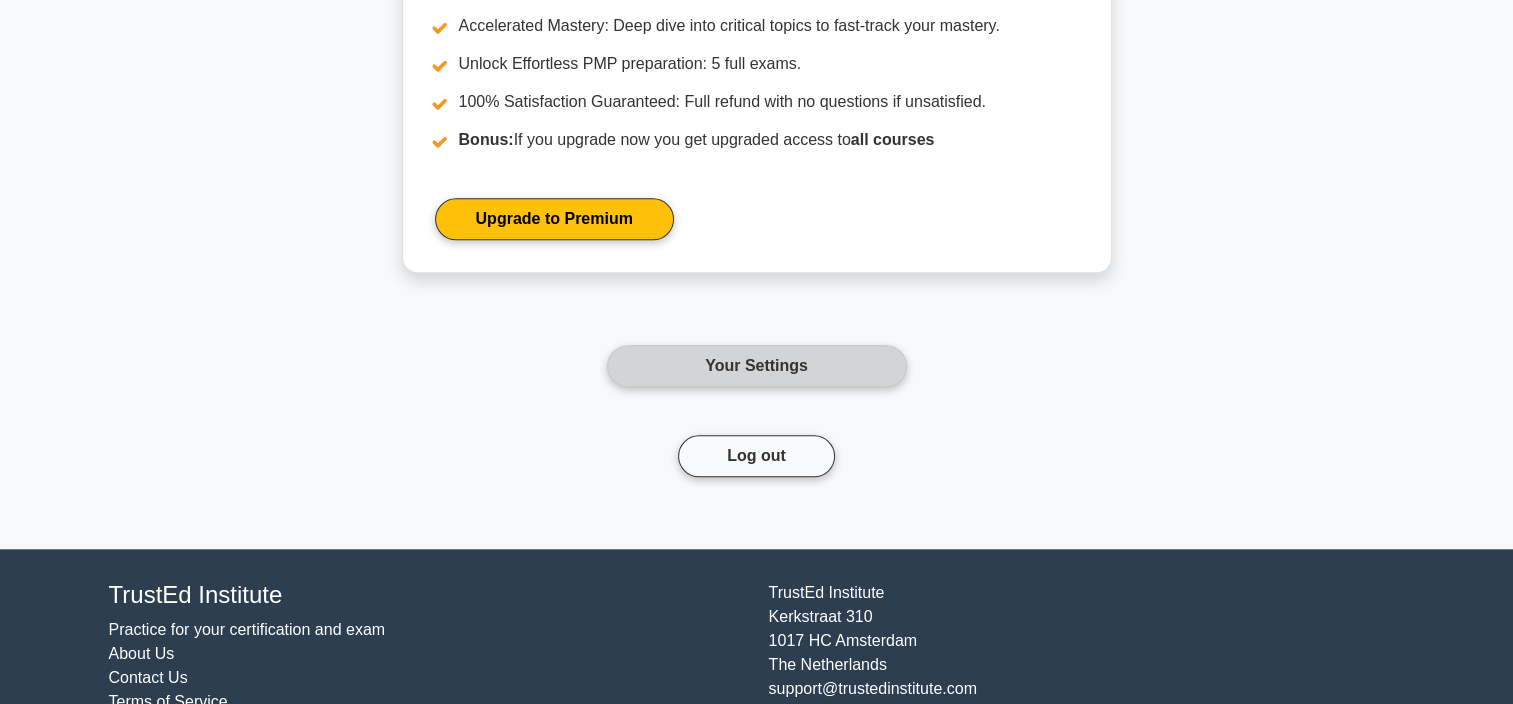 click on "Your Settings" at bounding box center [757, 366] 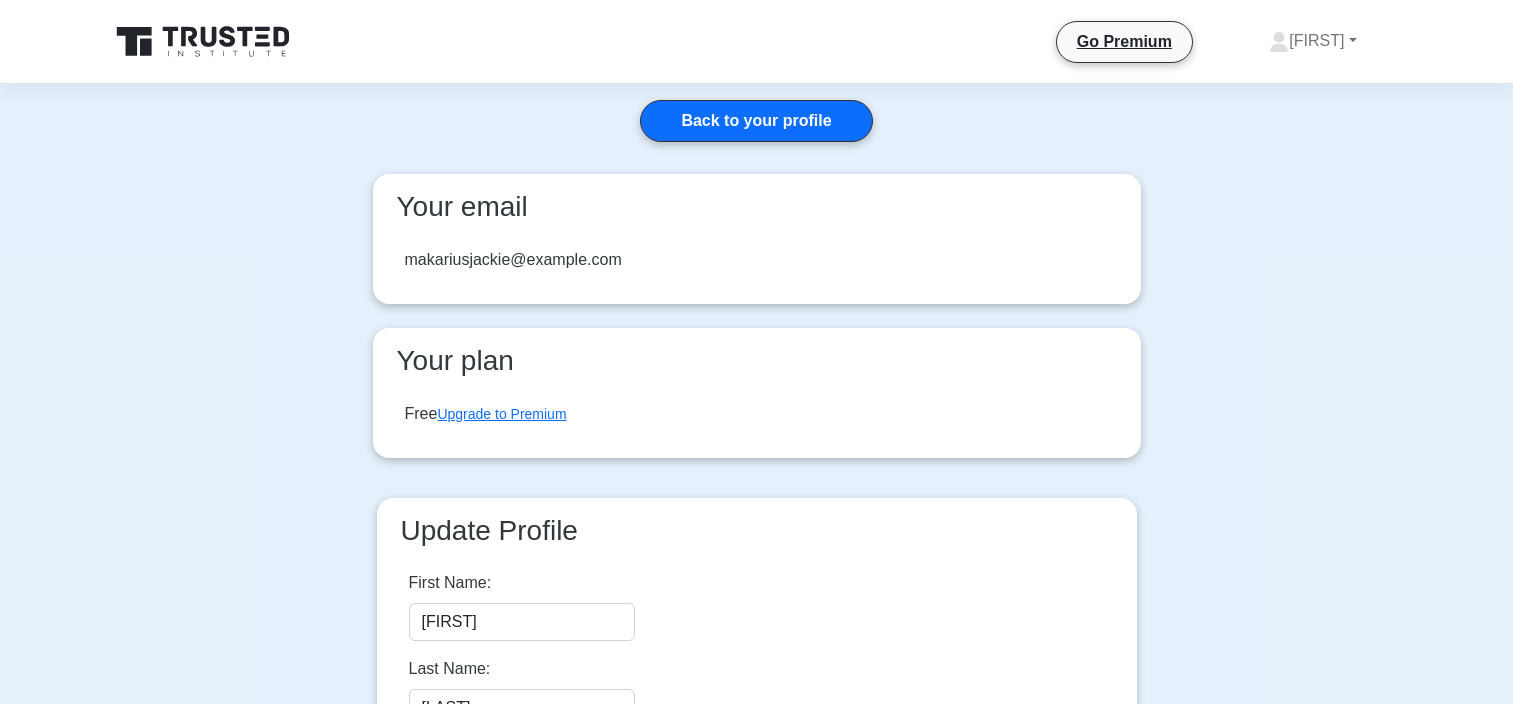 scroll, scrollTop: 0, scrollLeft: 0, axis: both 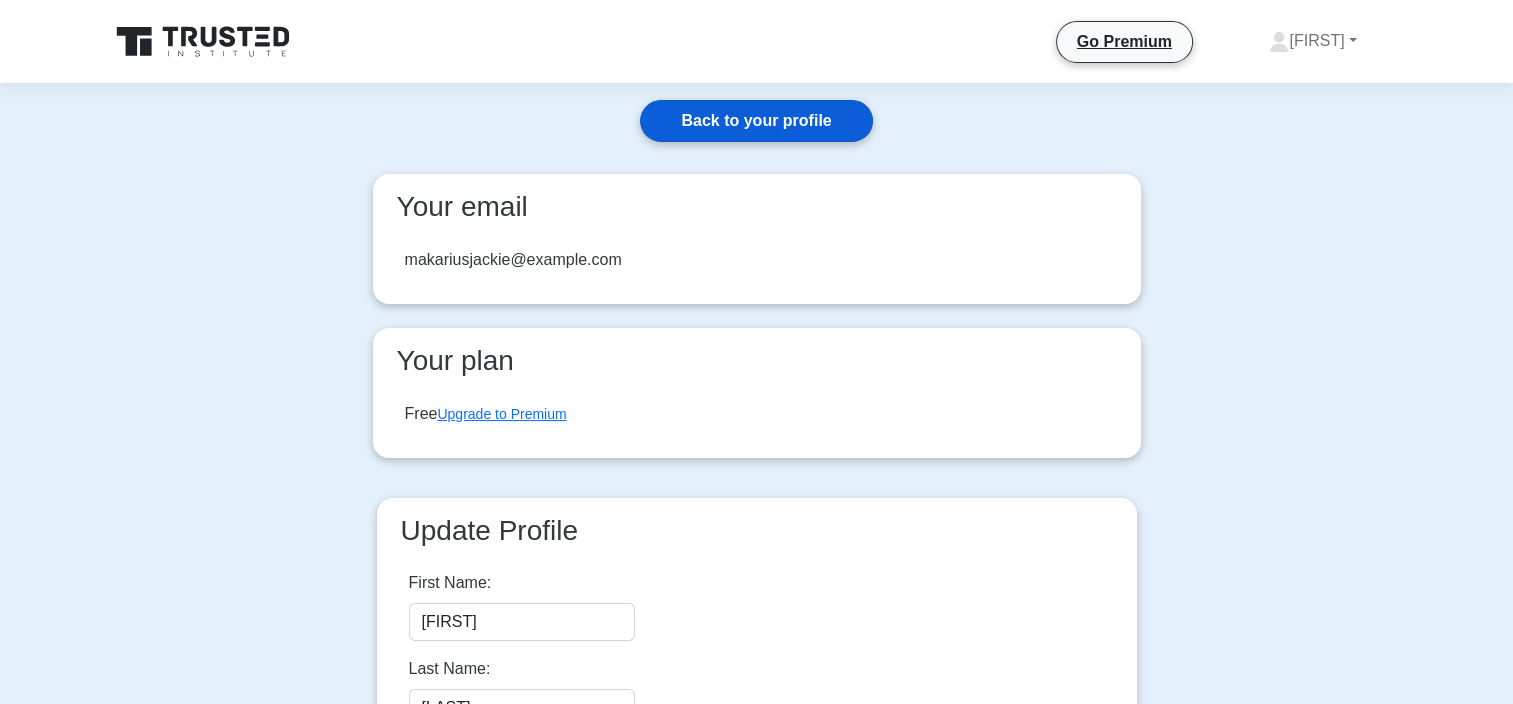 click on "Back to your profile" at bounding box center [756, 121] 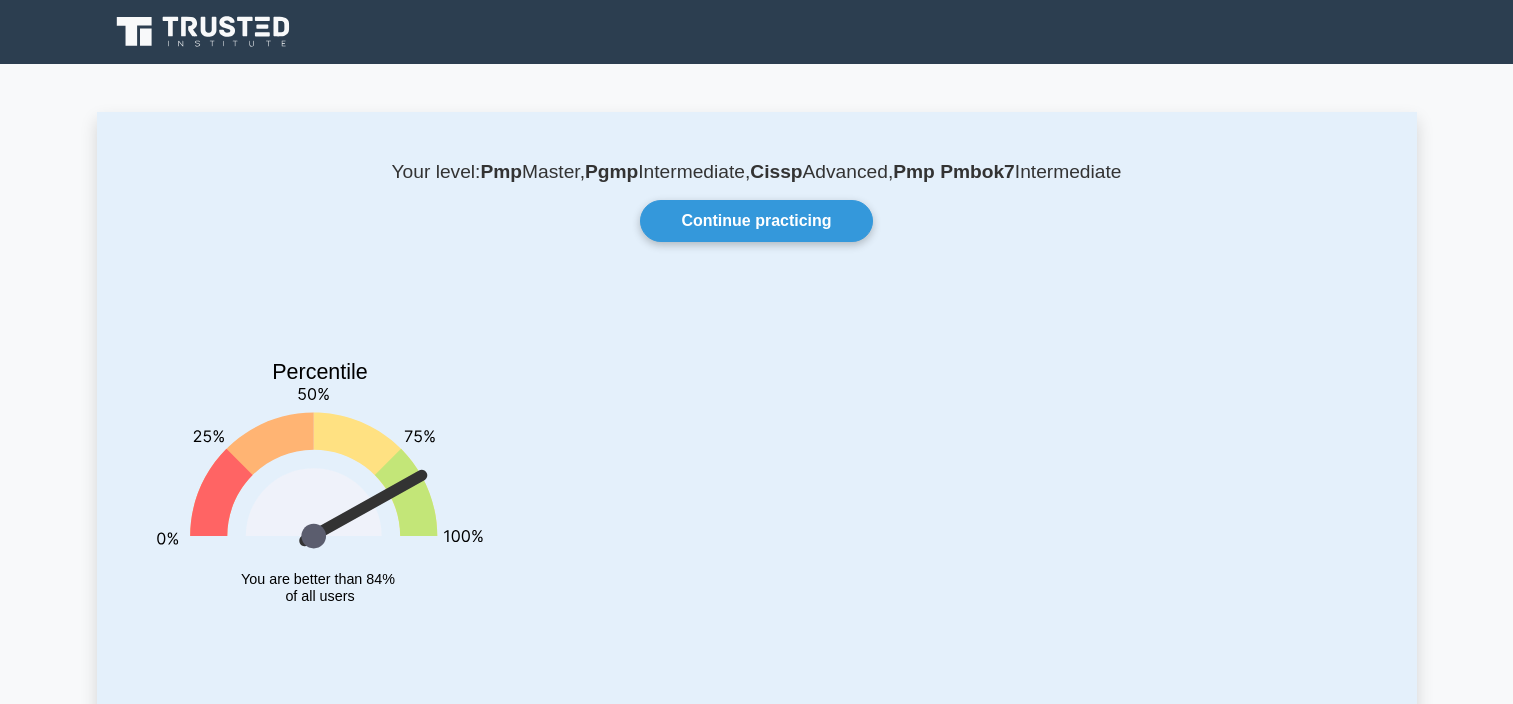 scroll, scrollTop: 0, scrollLeft: 0, axis: both 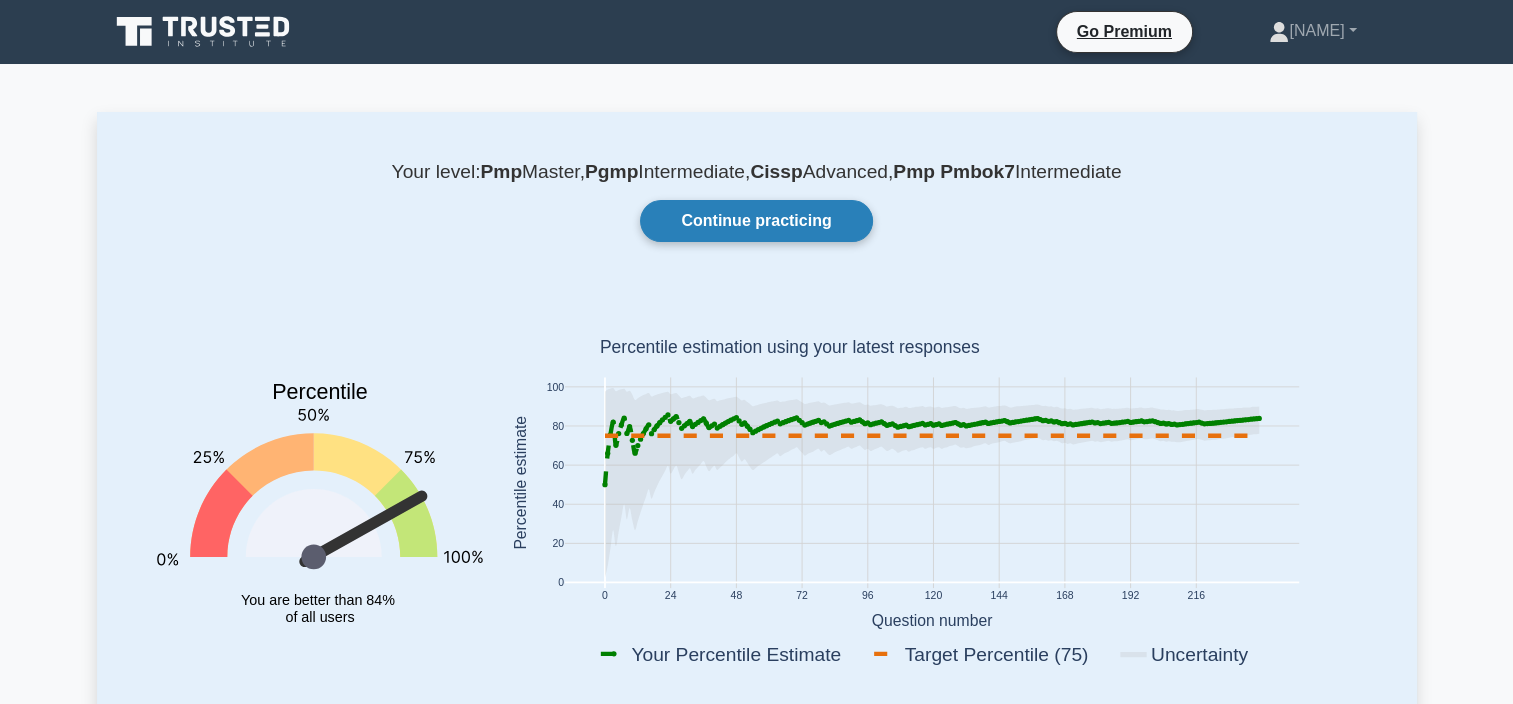 click on "Continue practicing" at bounding box center [756, 221] 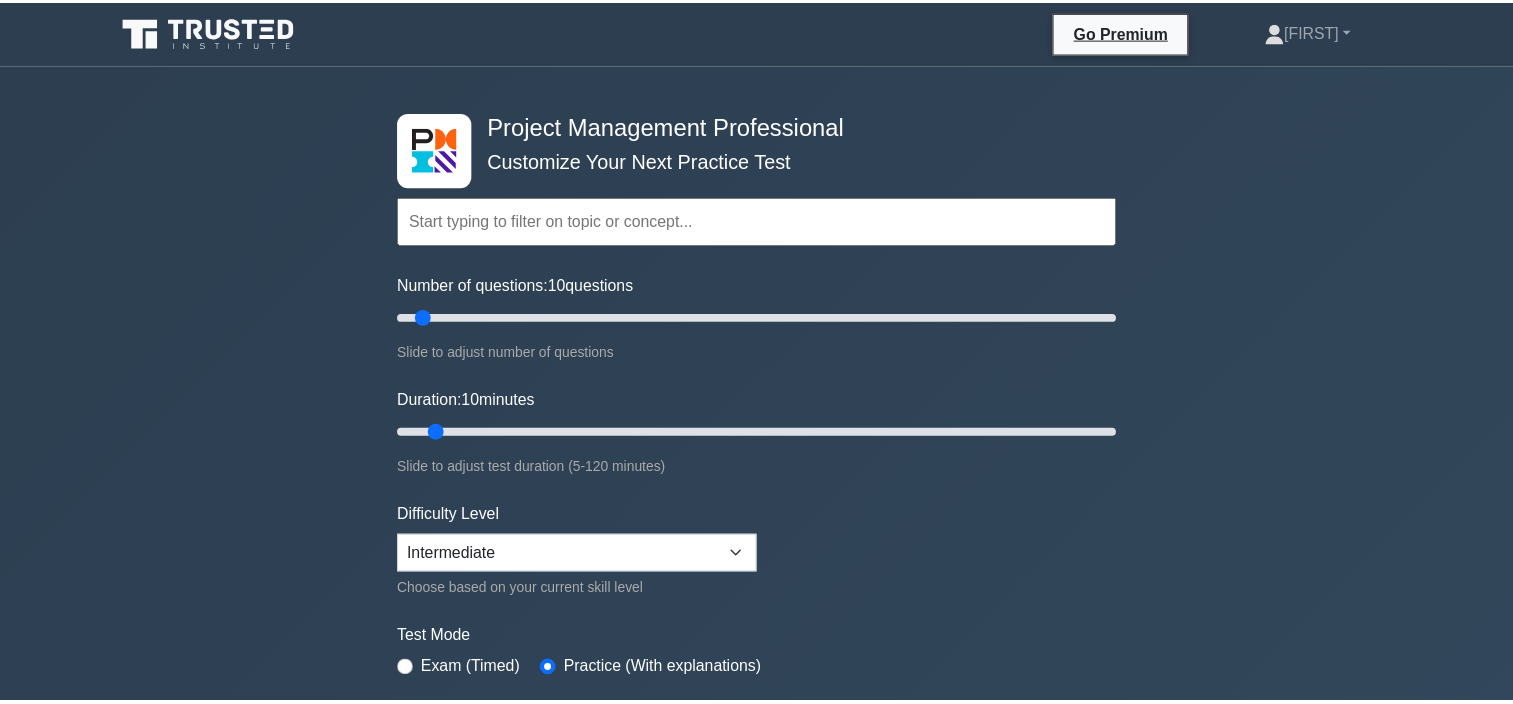 scroll, scrollTop: 0, scrollLeft: 0, axis: both 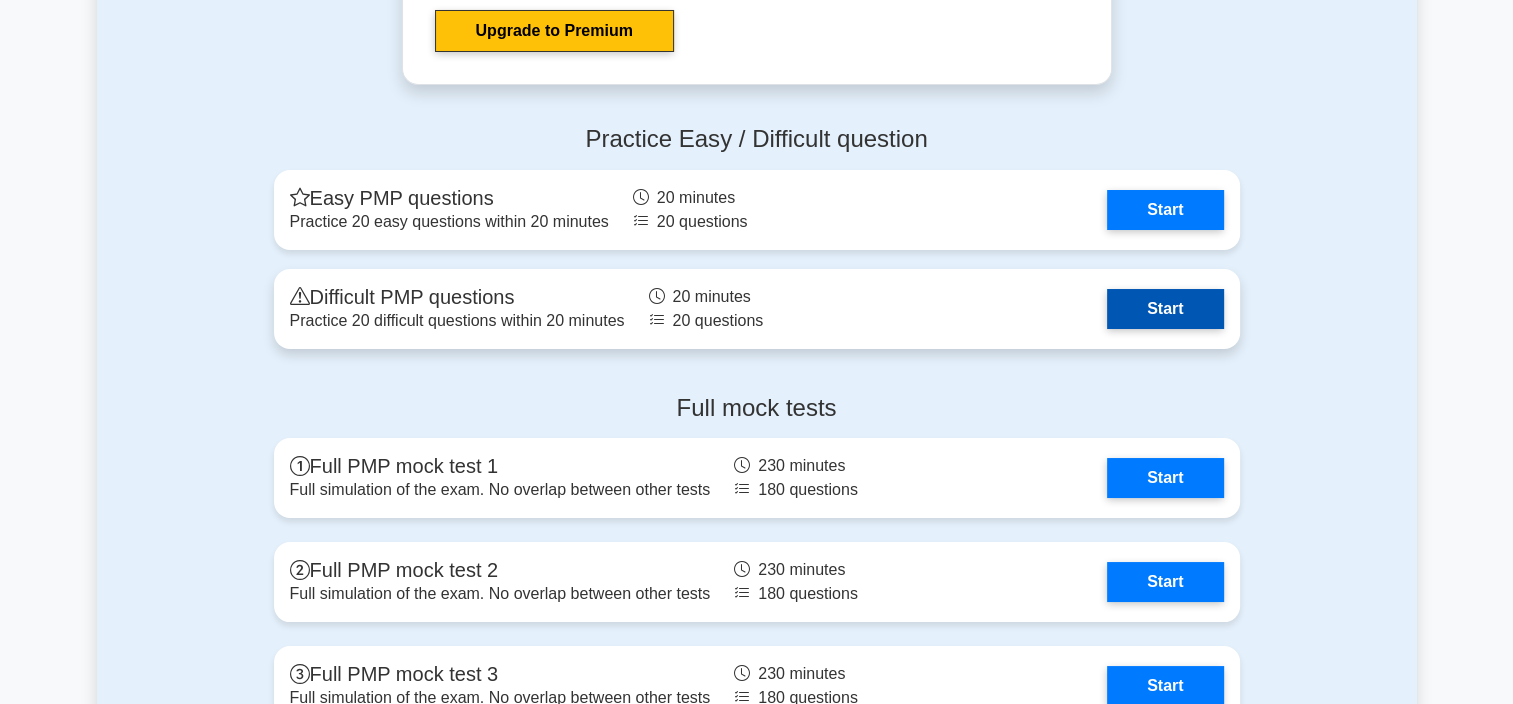 click on "Start" at bounding box center [1165, 309] 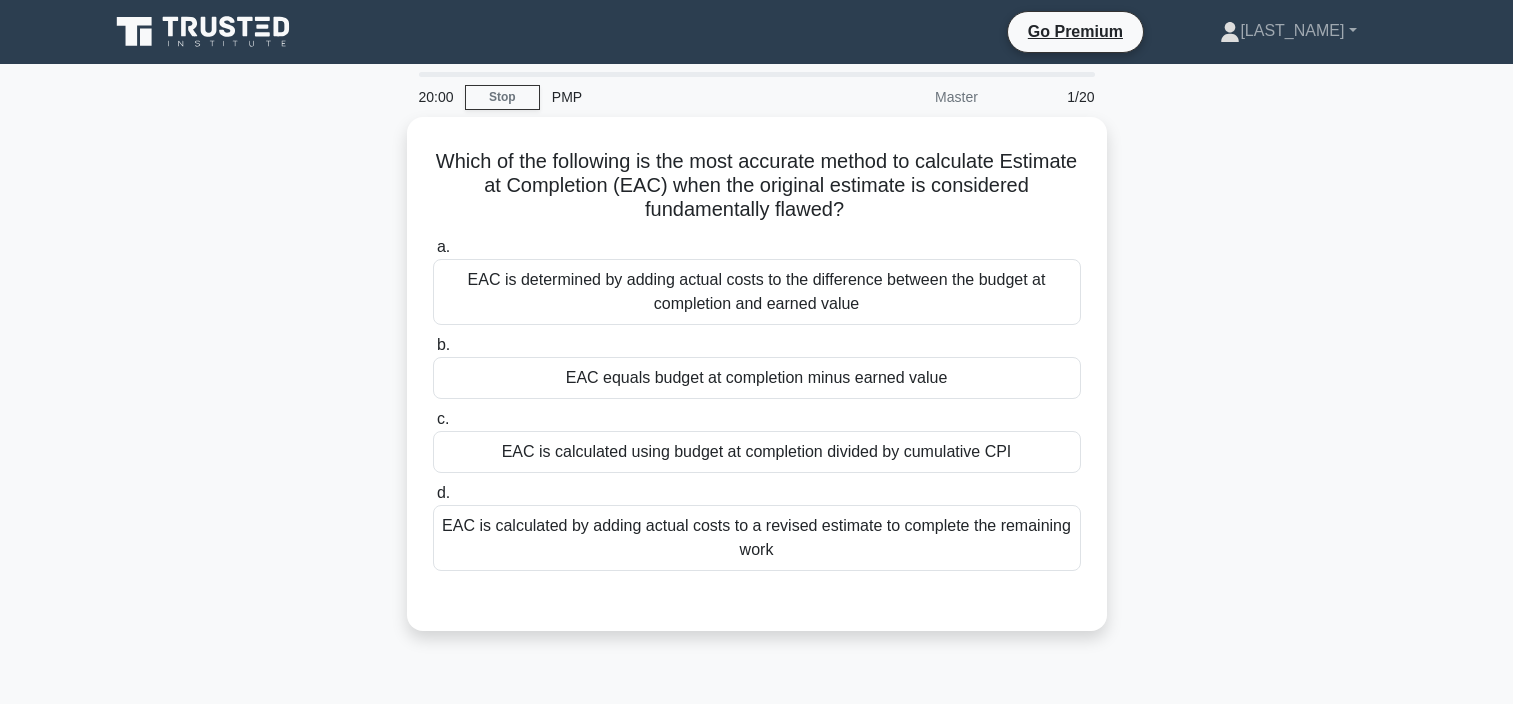 scroll, scrollTop: 0, scrollLeft: 0, axis: both 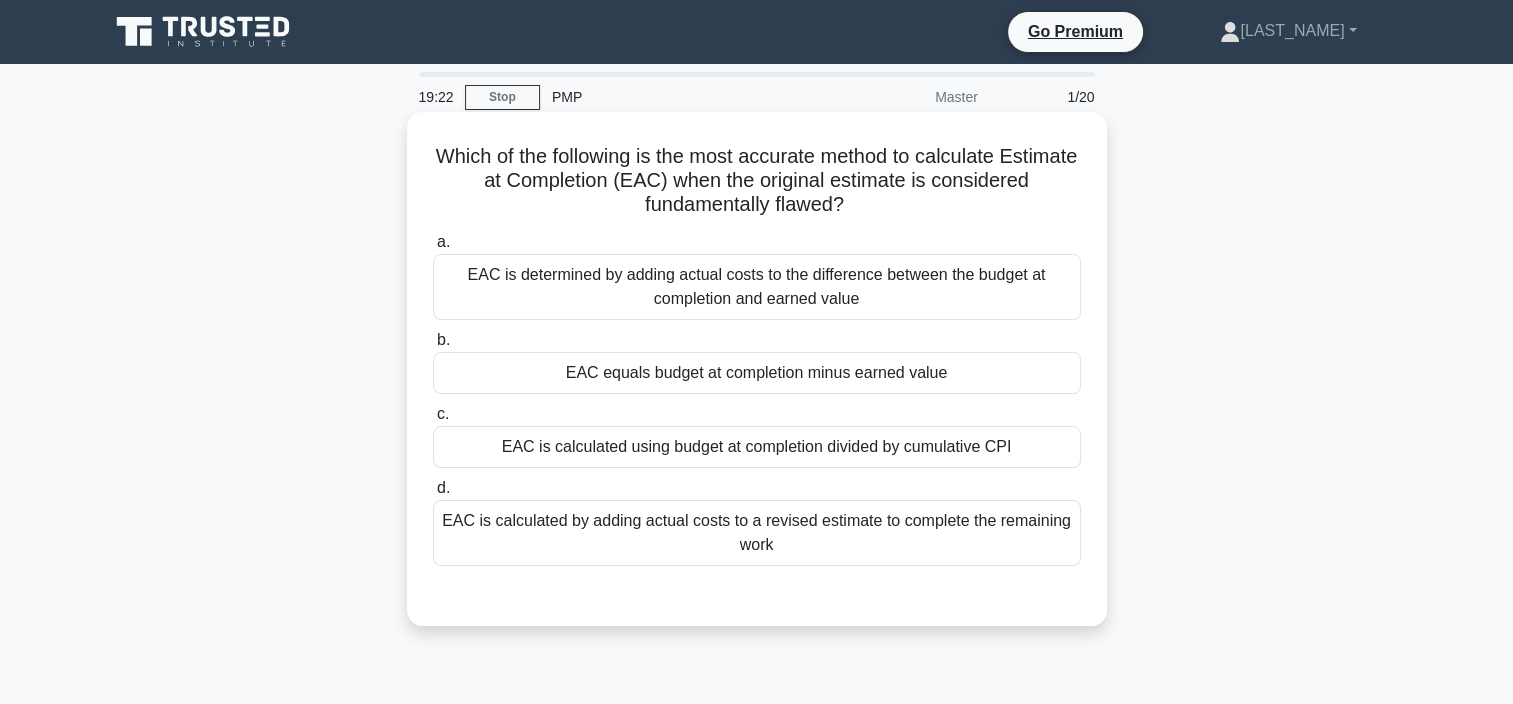 click on "EAC is calculated using budget at completion divided by cumulative CPI" at bounding box center [757, 447] 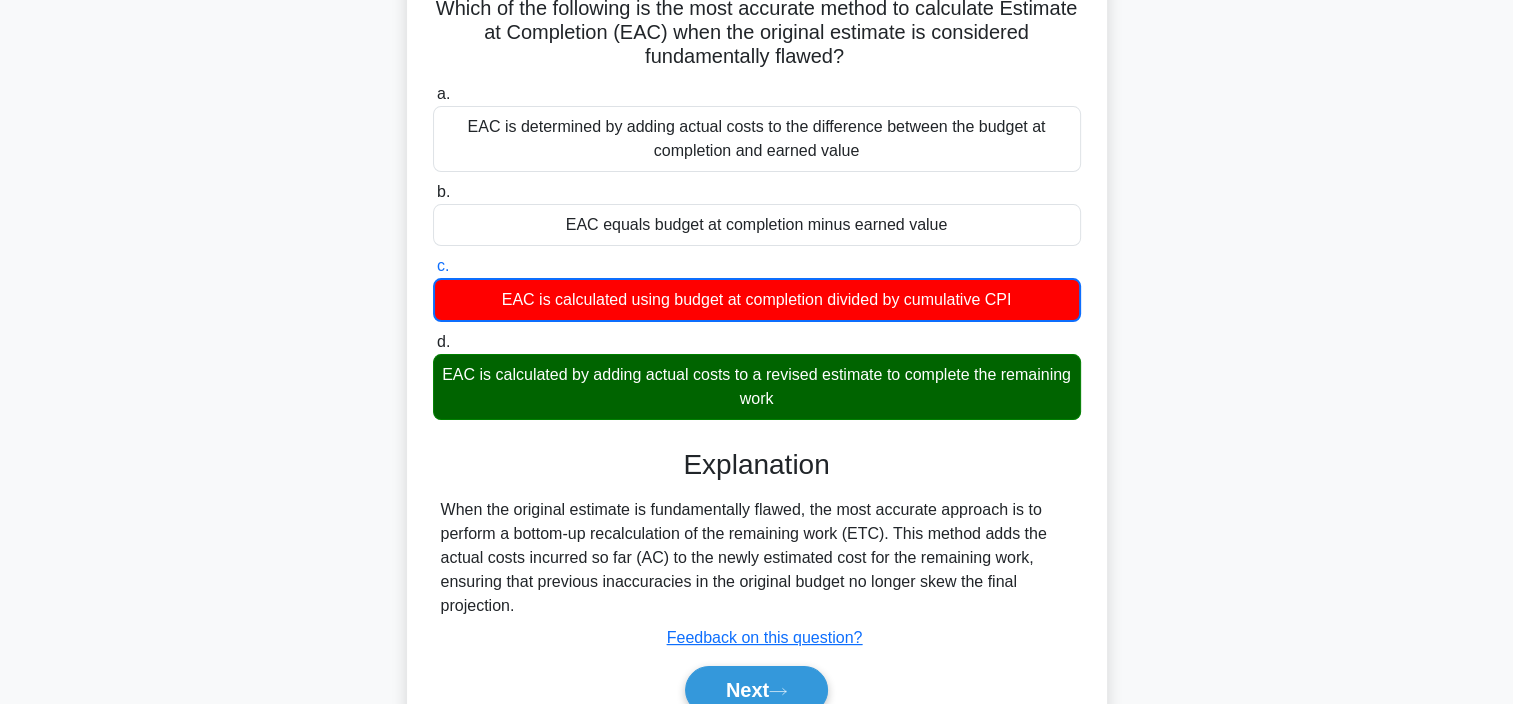 scroll, scrollTop: 160, scrollLeft: 0, axis: vertical 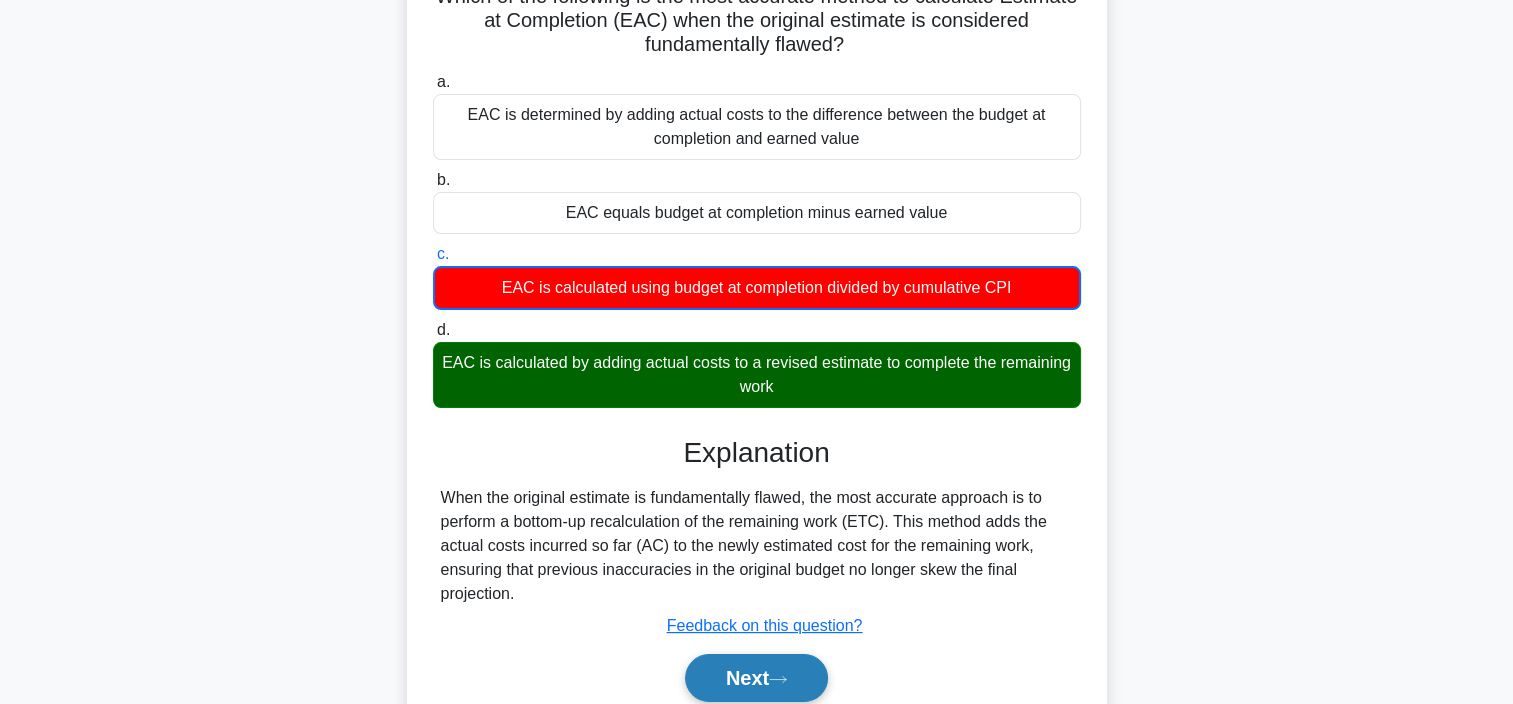 click on "Next" at bounding box center (756, 678) 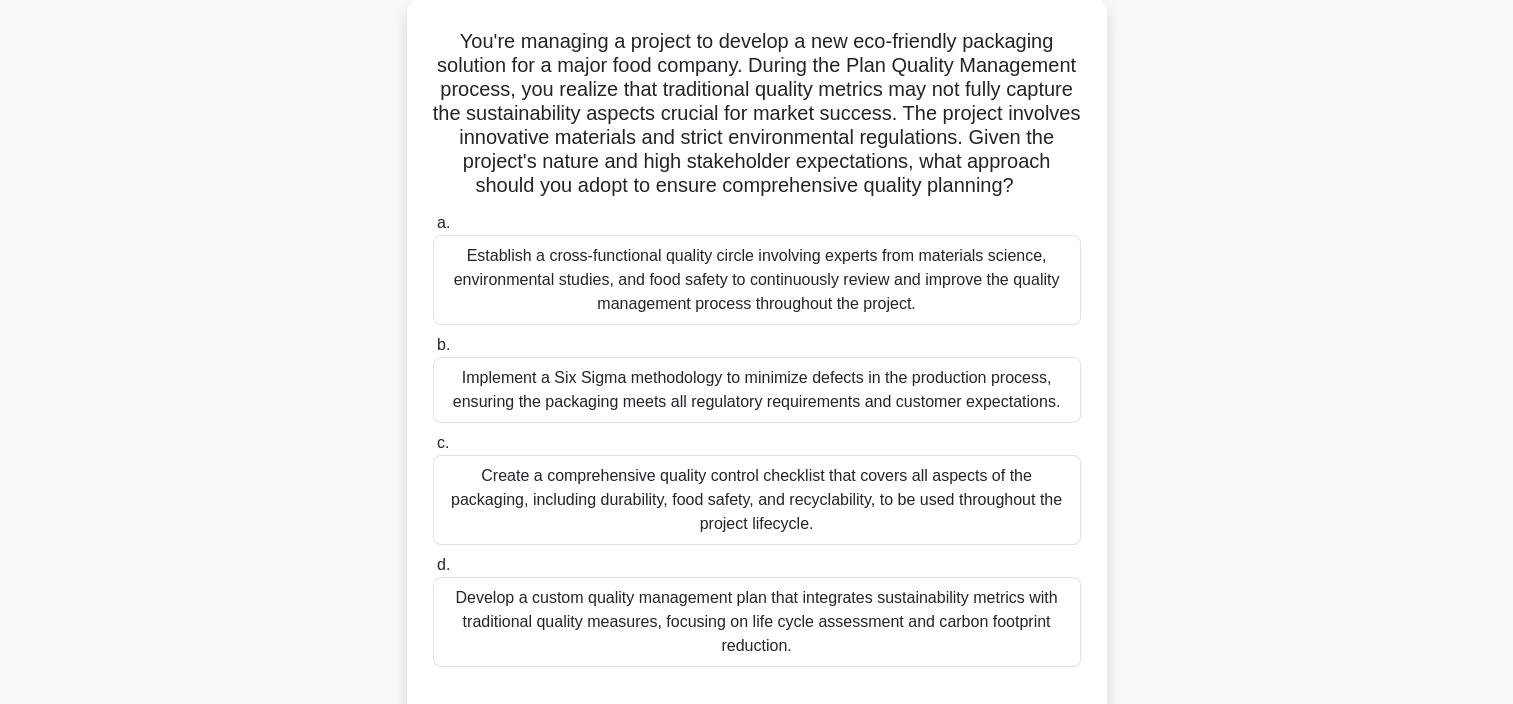 scroll, scrollTop: 116, scrollLeft: 0, axis: vertical 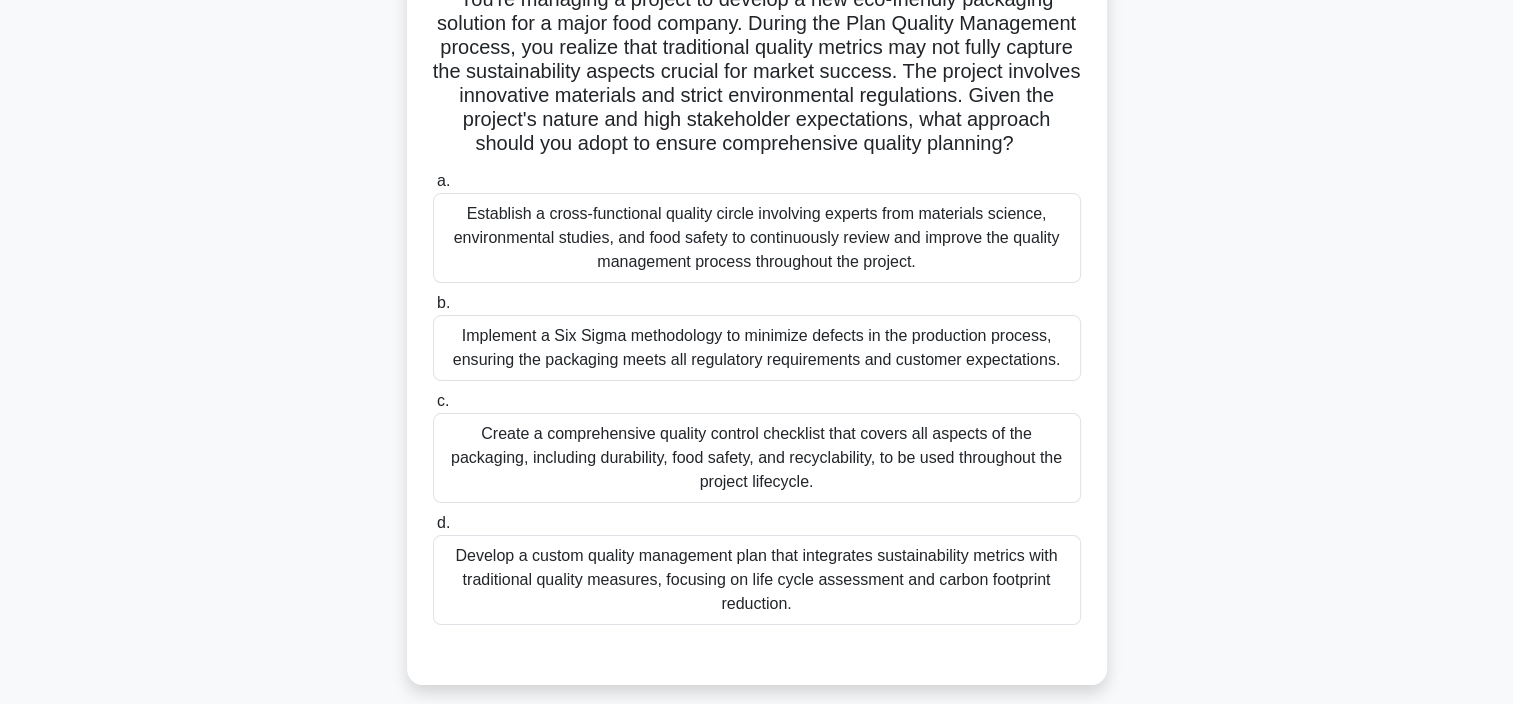 click on "Establish a cross-functional quality circle involving experts from materials science, environmental studies, and food safety to continuously review and improve the quality management process throughout the project." at bounding box center [757, 238] 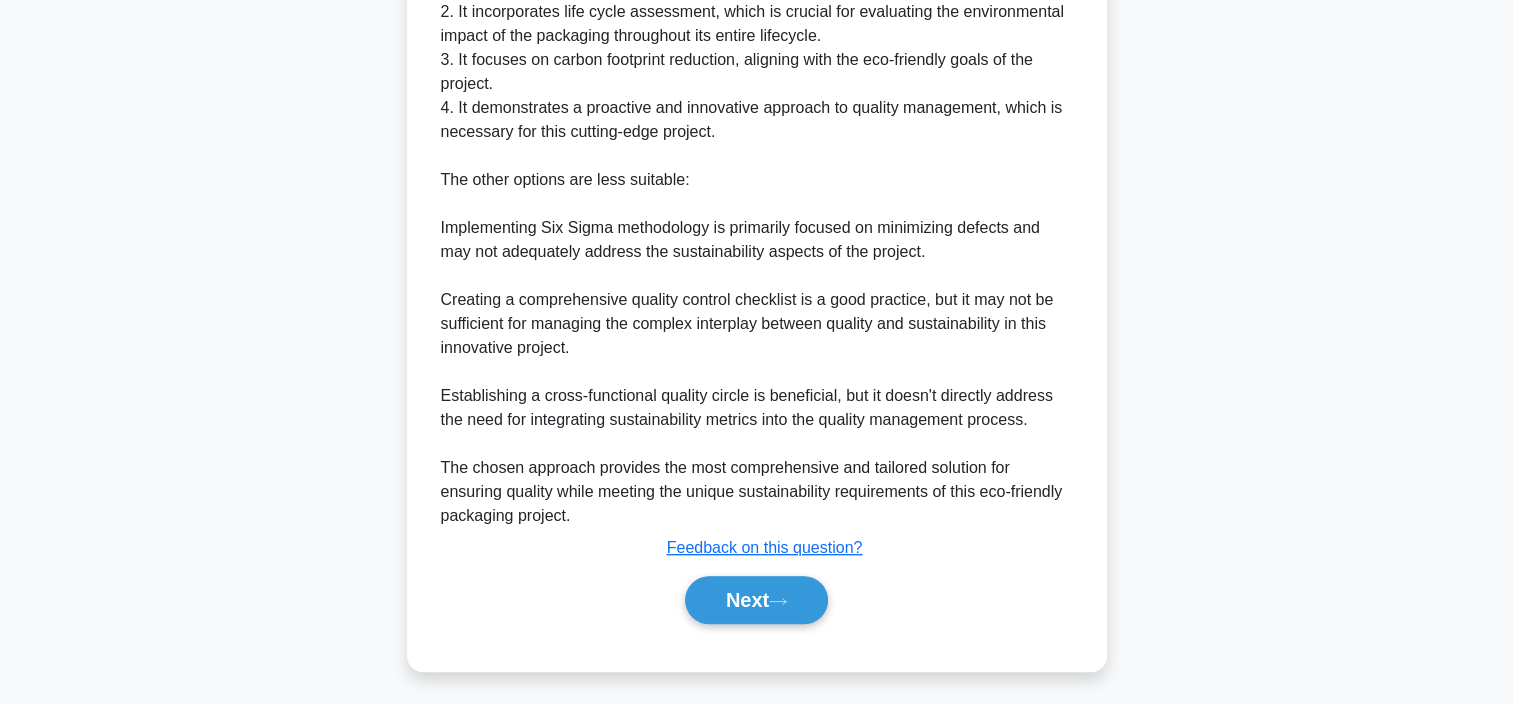 scroll, scrollTop: 1044, scrollLeft: 0, axis: vertical 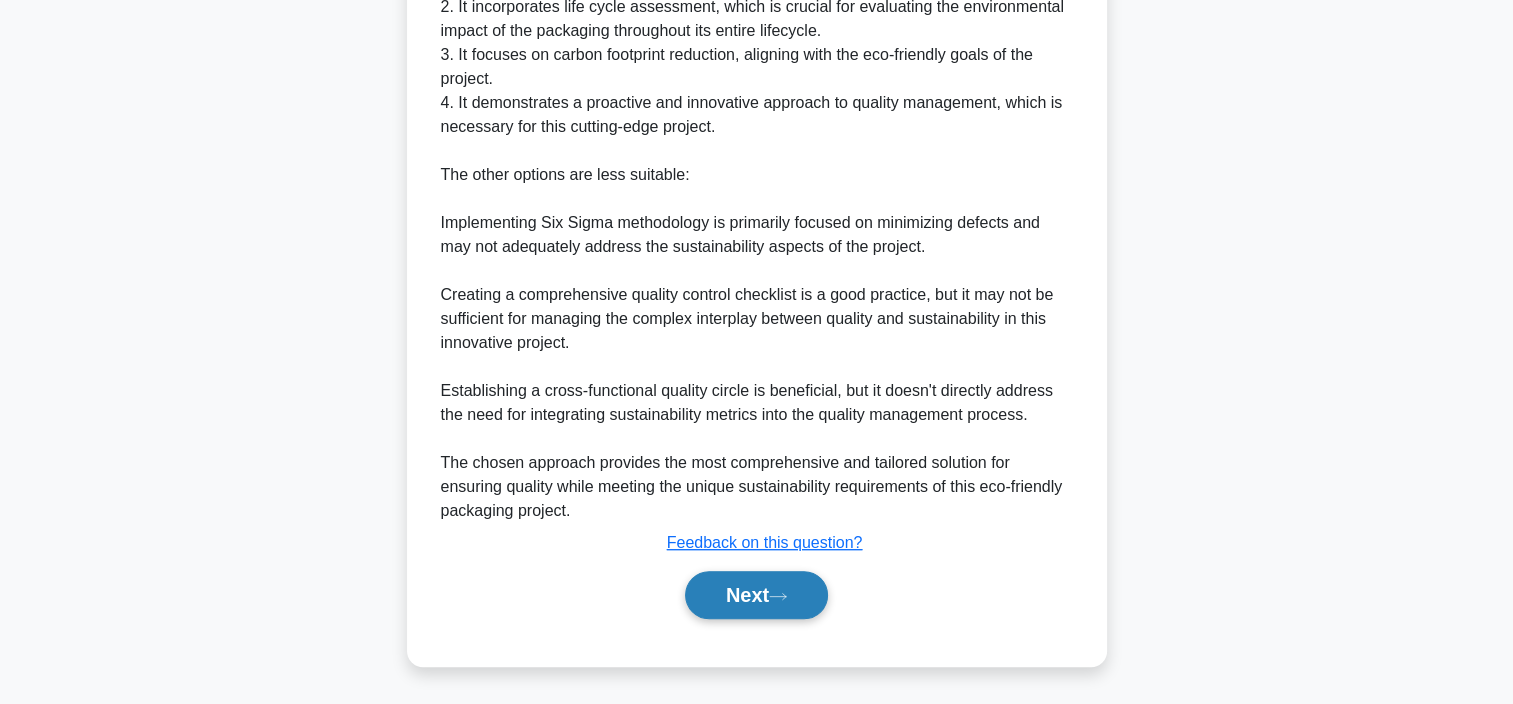click on "Next" at bounding box center (756, 595) 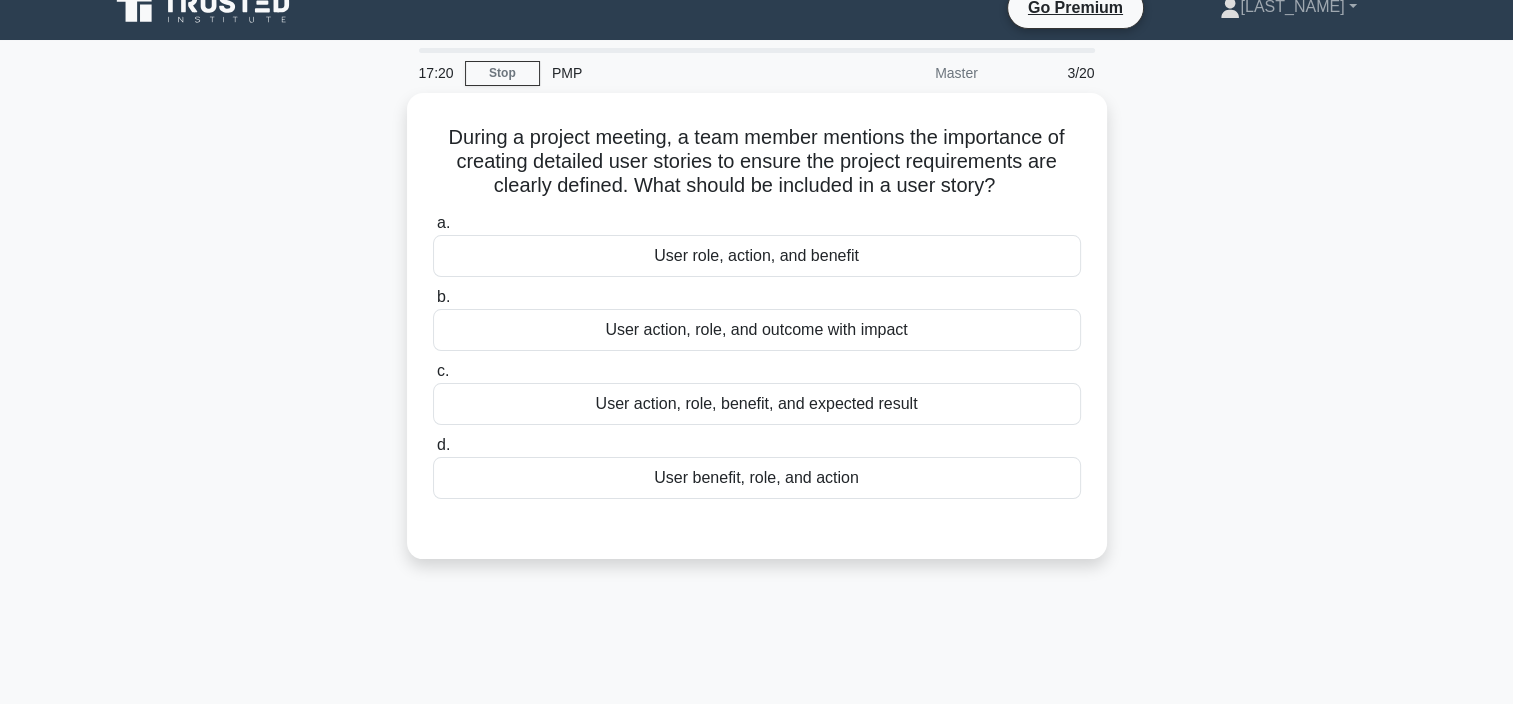 scroll, scrollTop: 0, scrollLeft: 0, axis: both 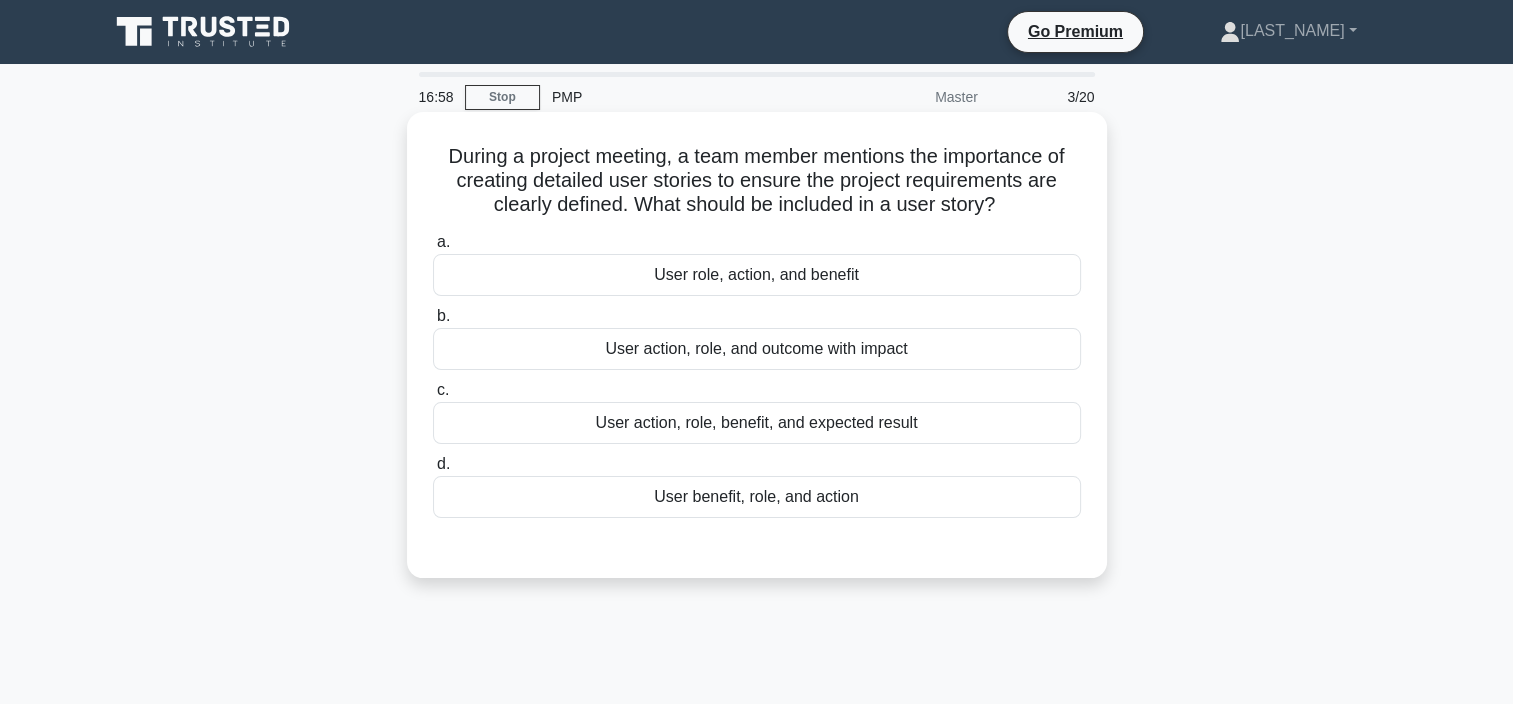 click on "User action, role, benefit, and expected result" at bounding box center [757, 423] 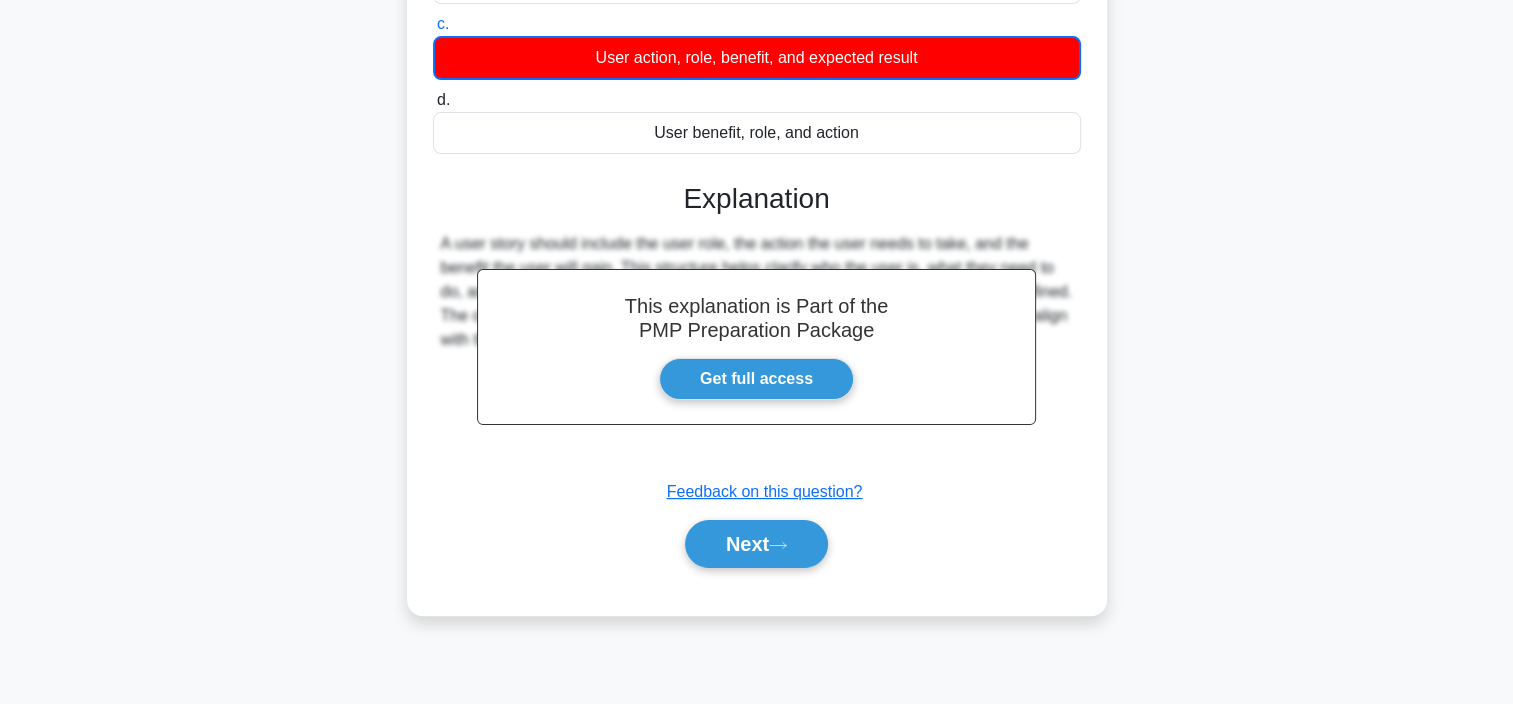scroll, scrollTop: 370, scrollLeft: 0, axis: vertical 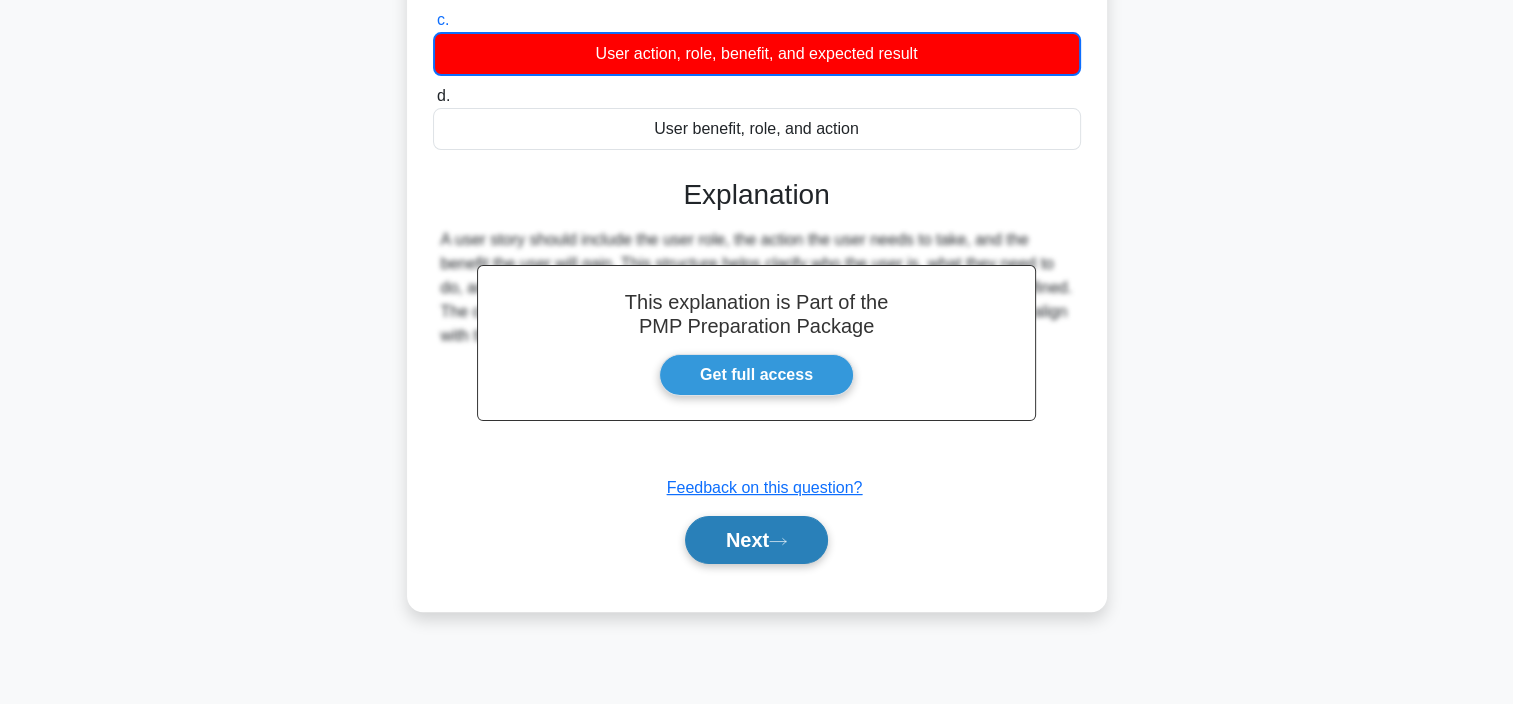 click on "Next" at bounding box center (756, 540) 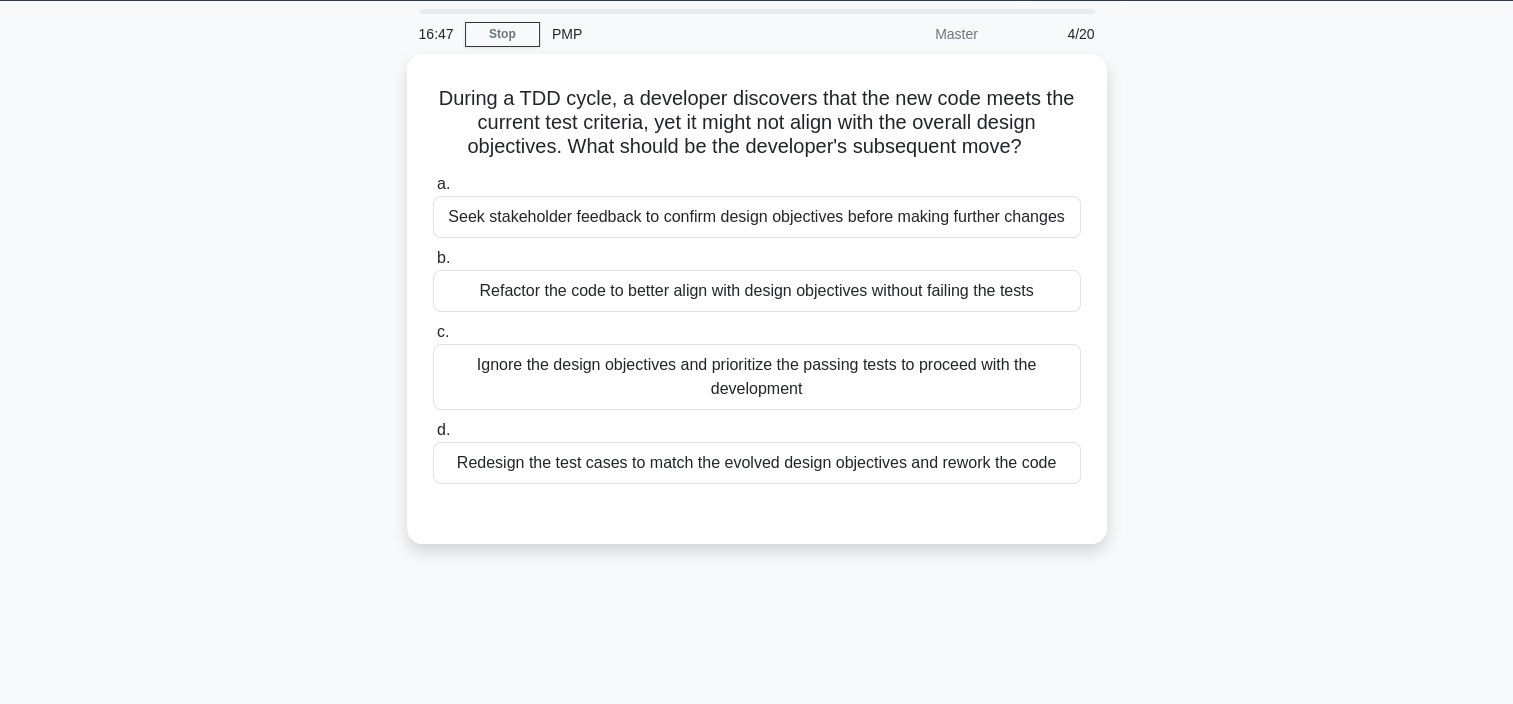 scroll, scrollTop: 61, scrollLeft: 0, axis: vertical 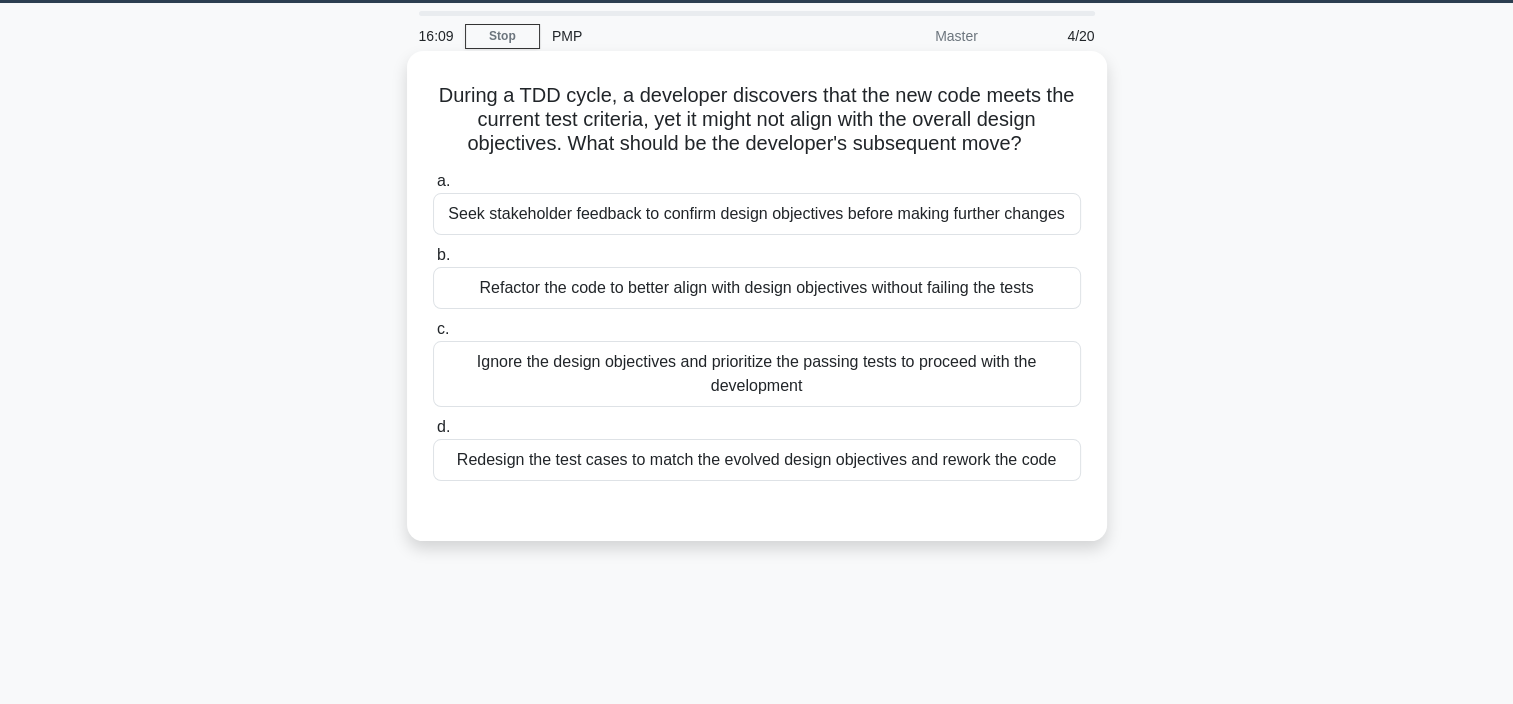 click on "Seek stakeholder feedback to confirm design objectives before making further changes" at bounding box center [757, 214] 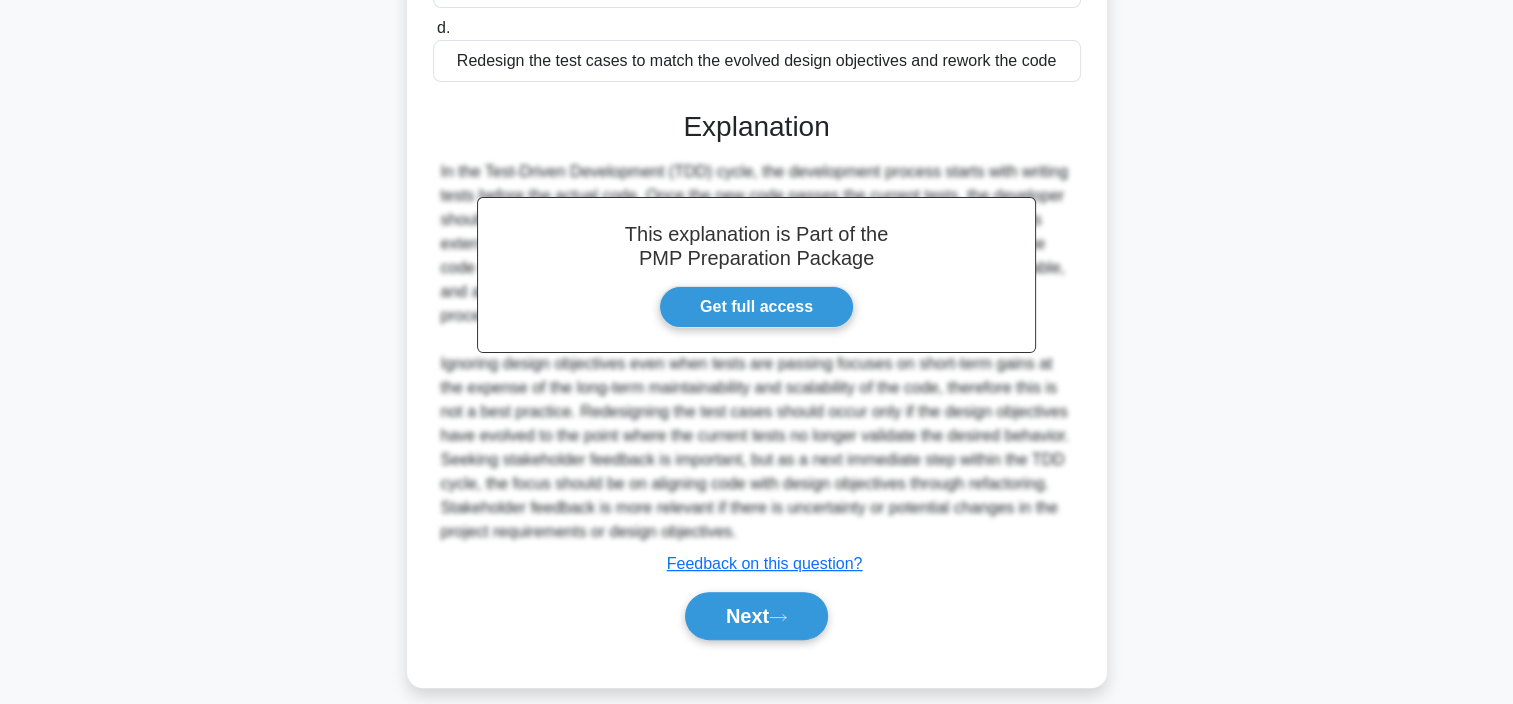 scroll, scrollTop: 505, scrollLeft: 0, axis: vertical 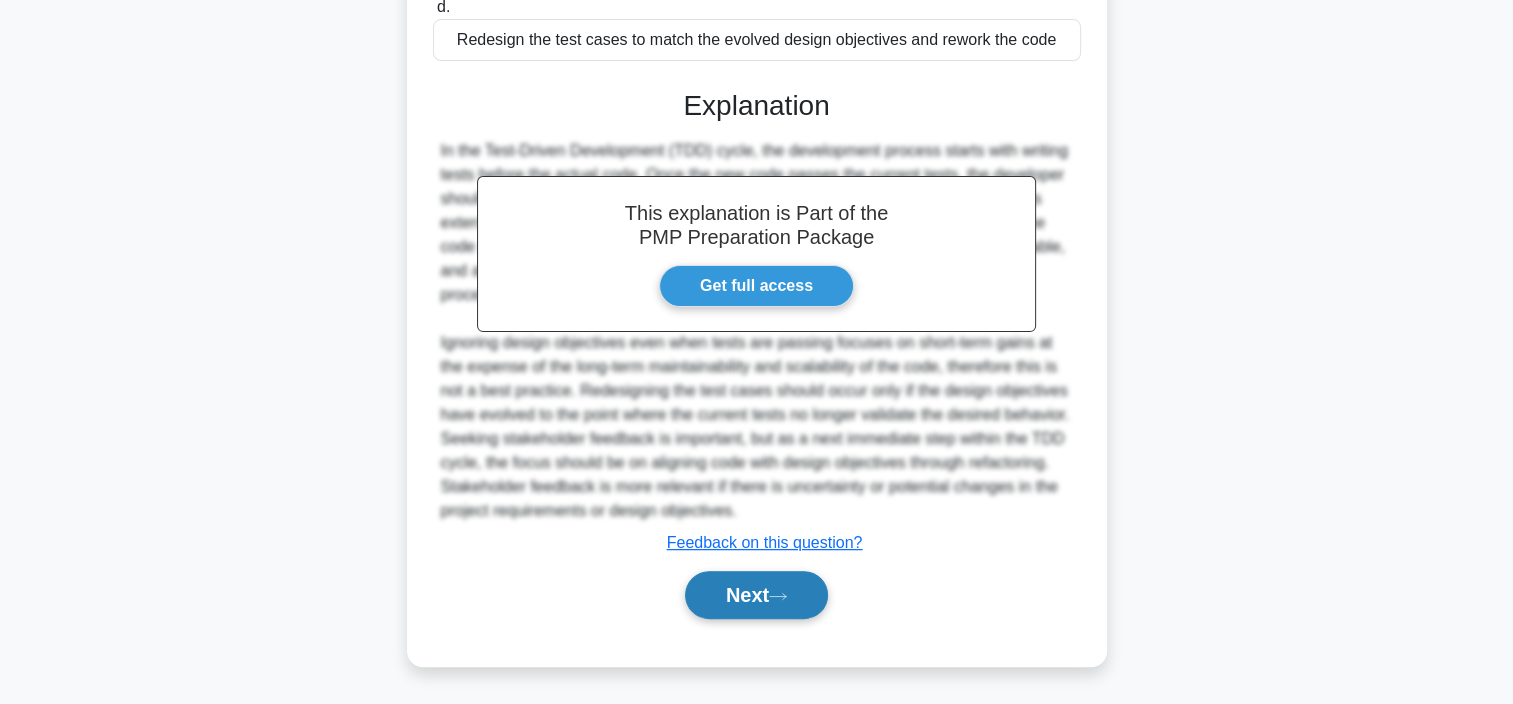 click on "Next" at bounding box center (756, 595) 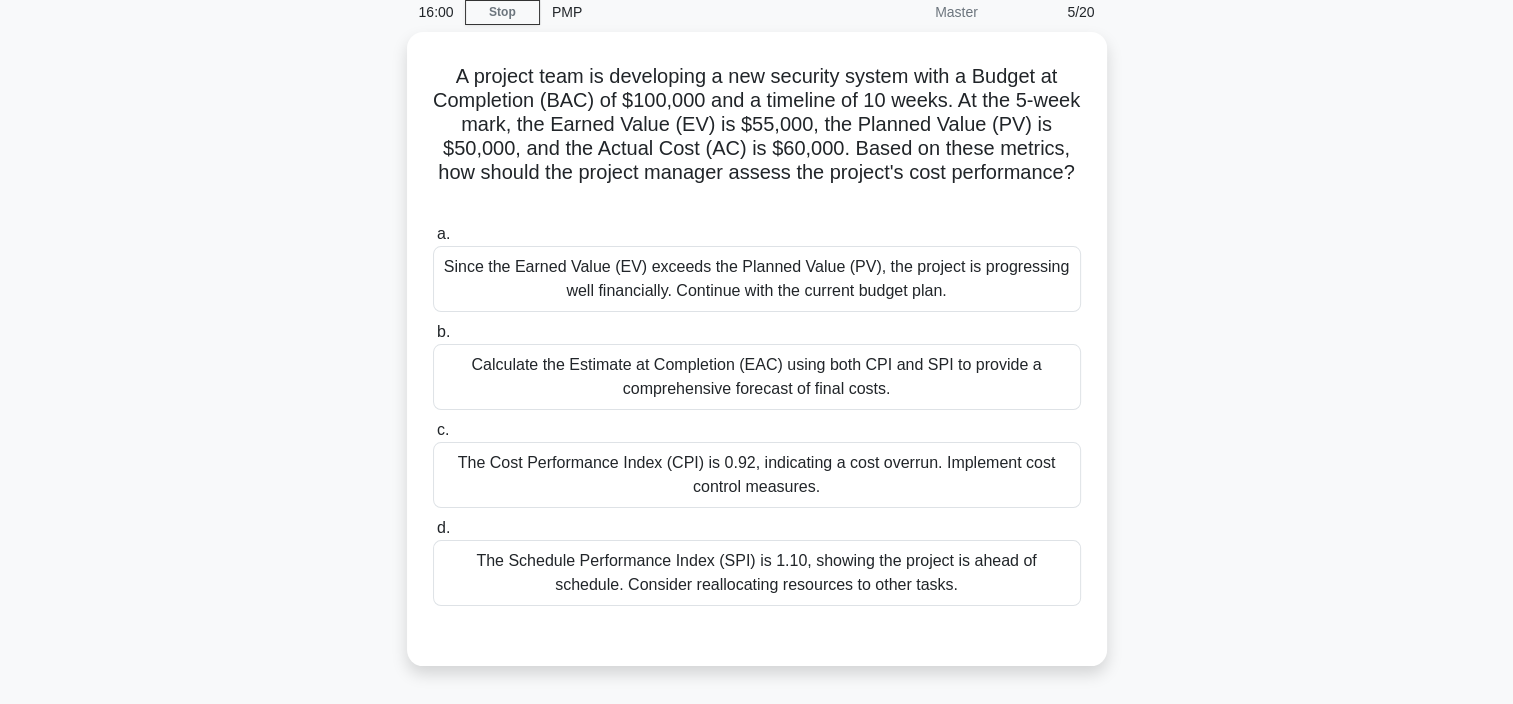 scroll, scrollTop: 84, scrollLeft: 0, axis: vertical 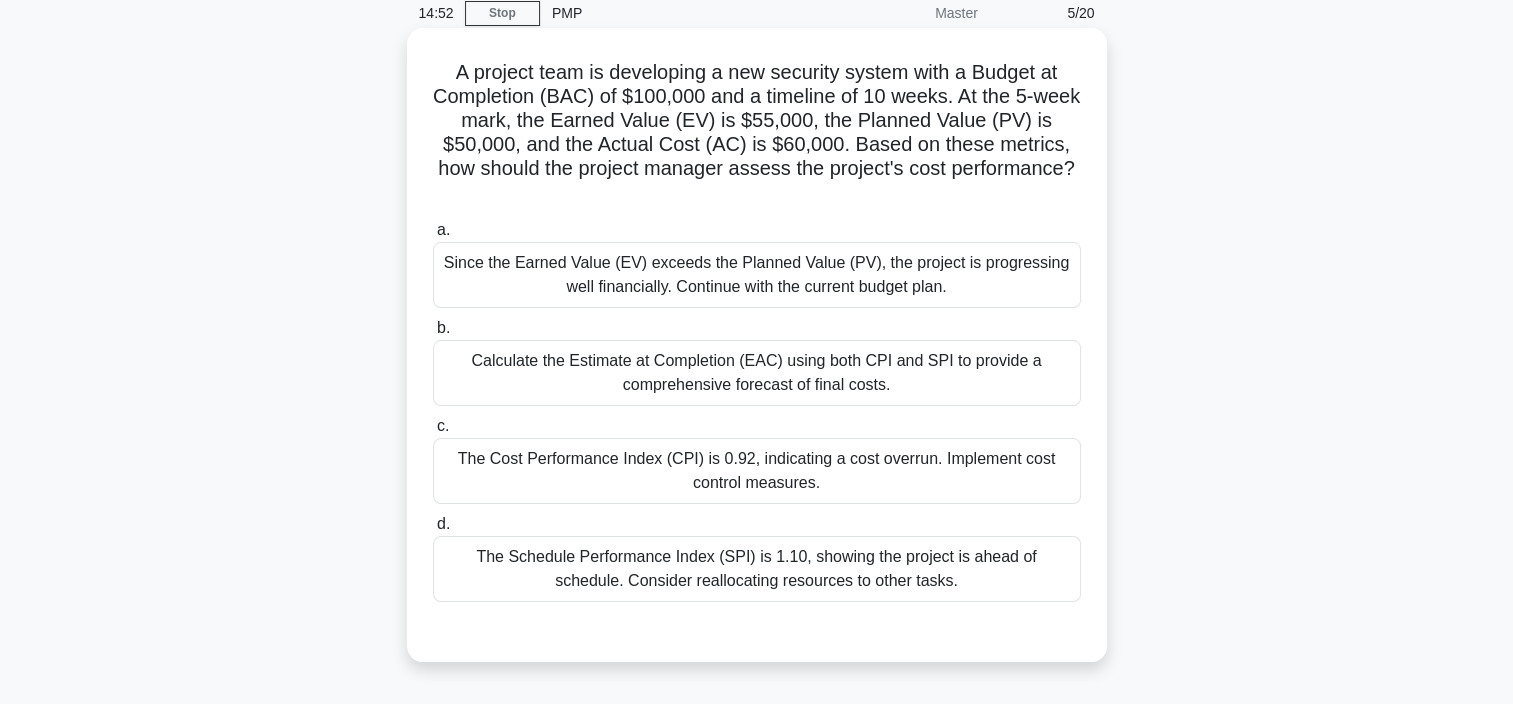 click on "Since the Earned Value (EV) exceeds the Planned Value (PV), the project is progressing well financially. Continue with the current budget plan." at bounding box center [757, 275] 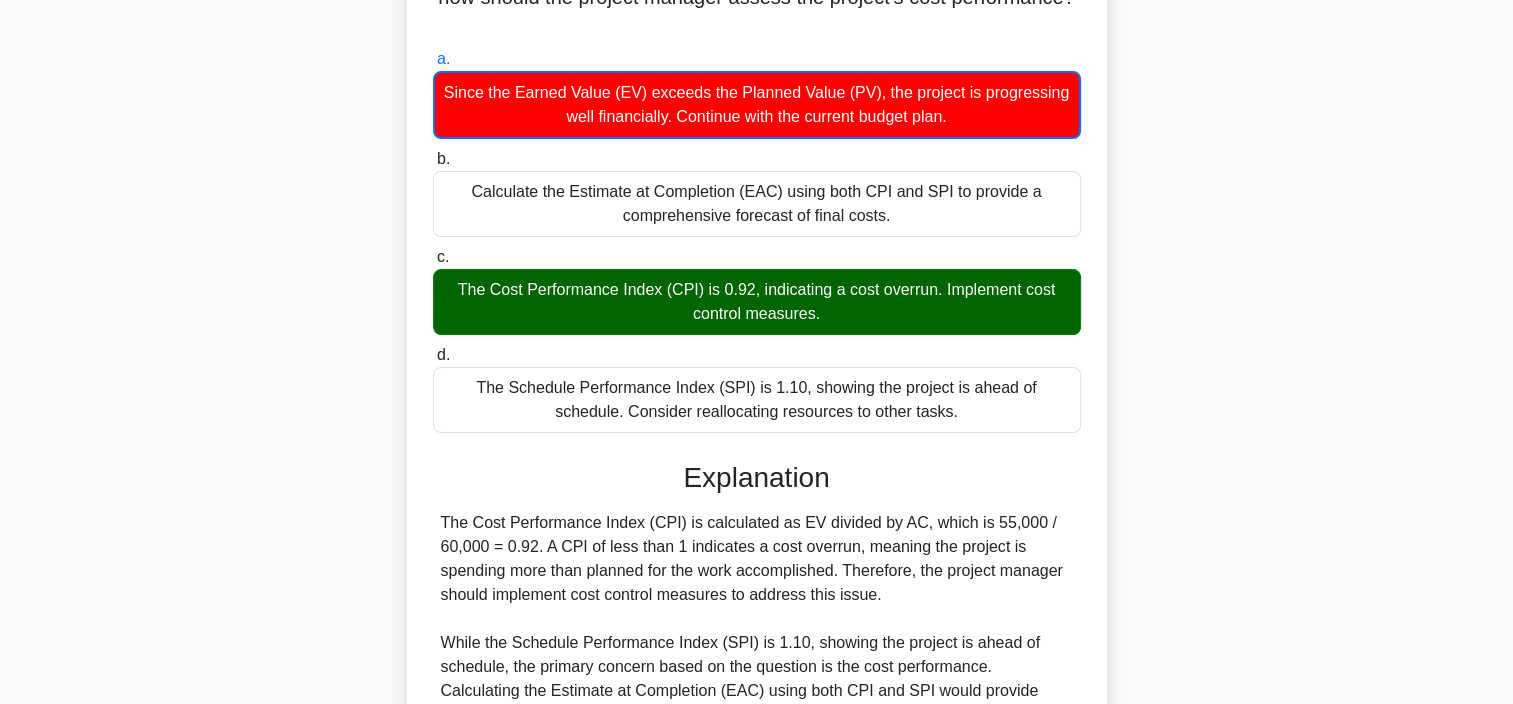 scroll, scrollTop: 505, scrollLeft: 0, axis: vertical 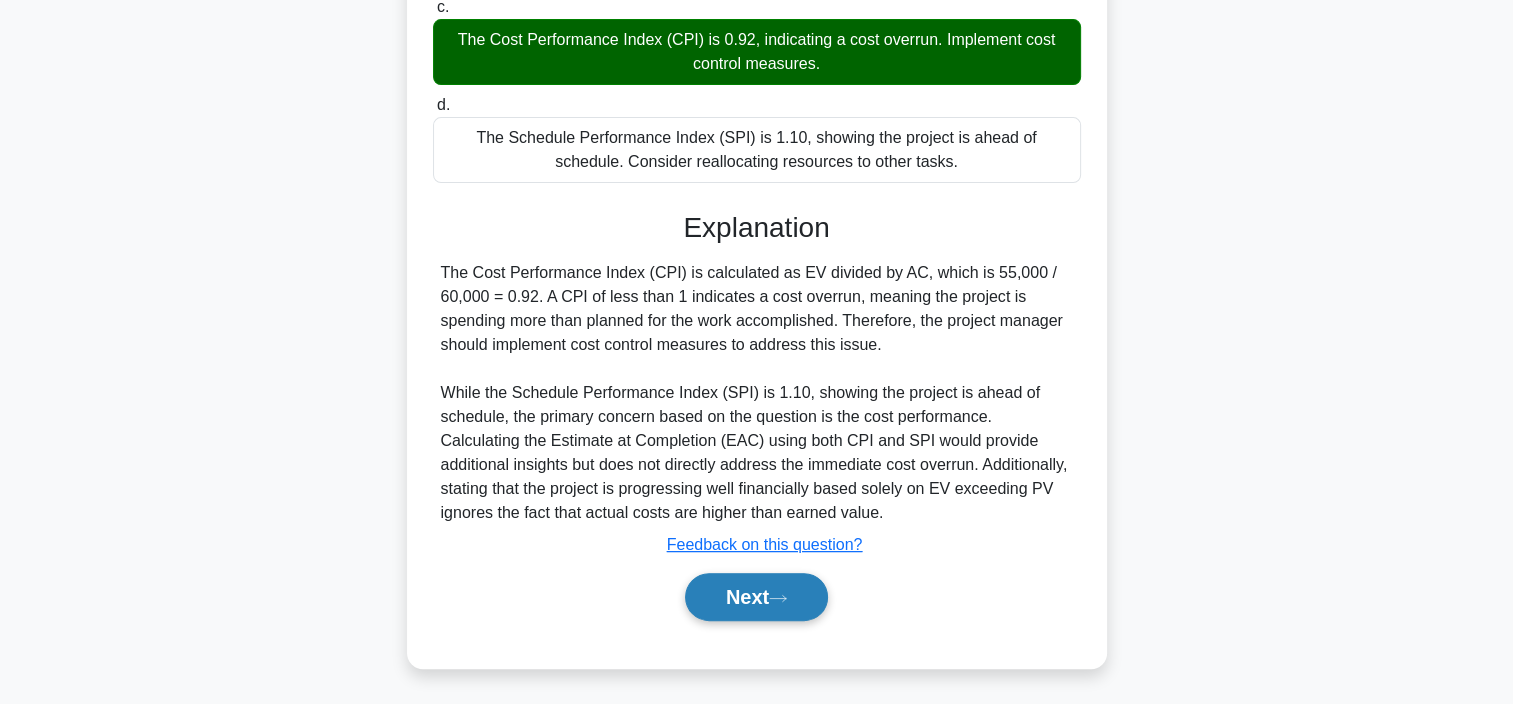 click on "Next" at bounding box center (756, 597) 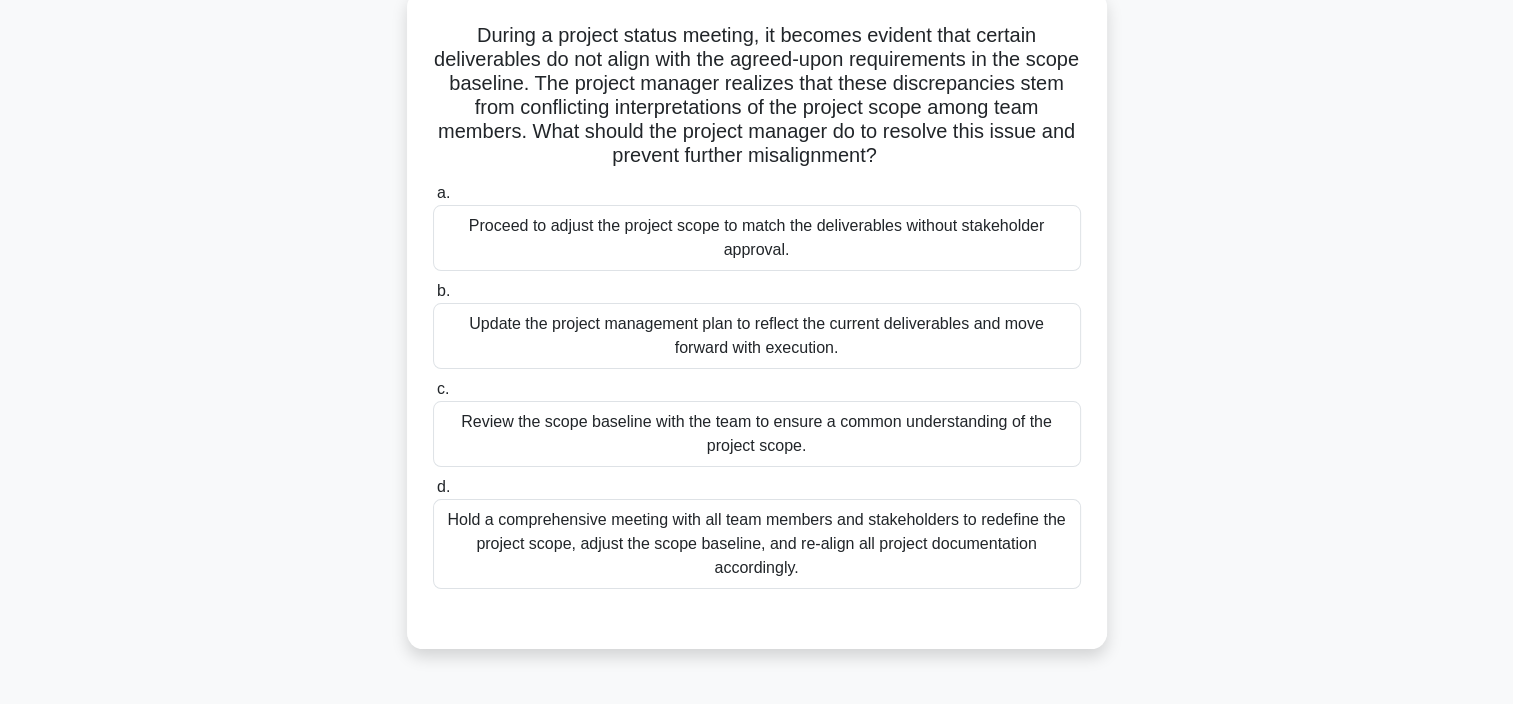scroll, scrollTop: 124, scrollLeft: 0, axis: vertical 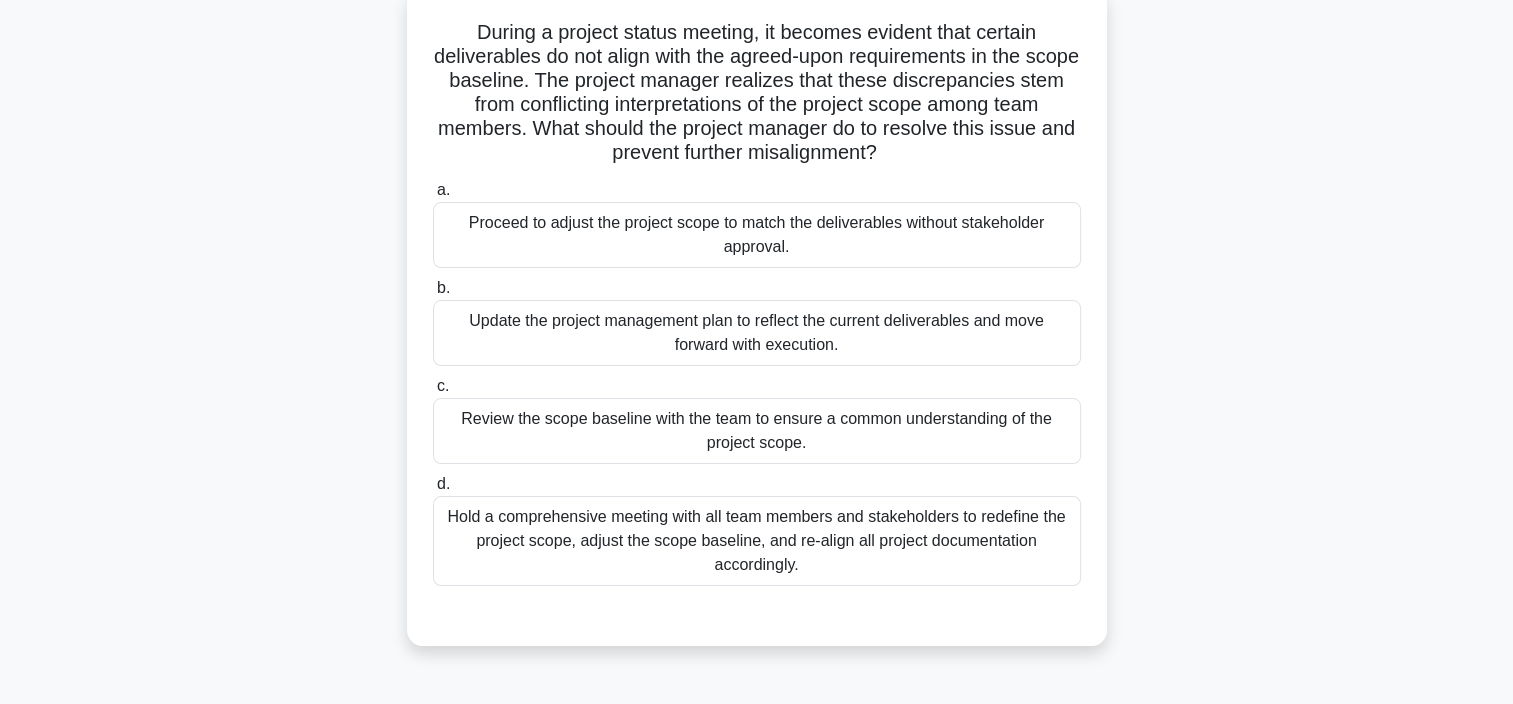 click on "Hold a comprehensive meeting with all team members and stakeholders to redefine the project scope, adjust the scope baseline, and re-align all project documentation accordingly." at bounding box center [757, 541] 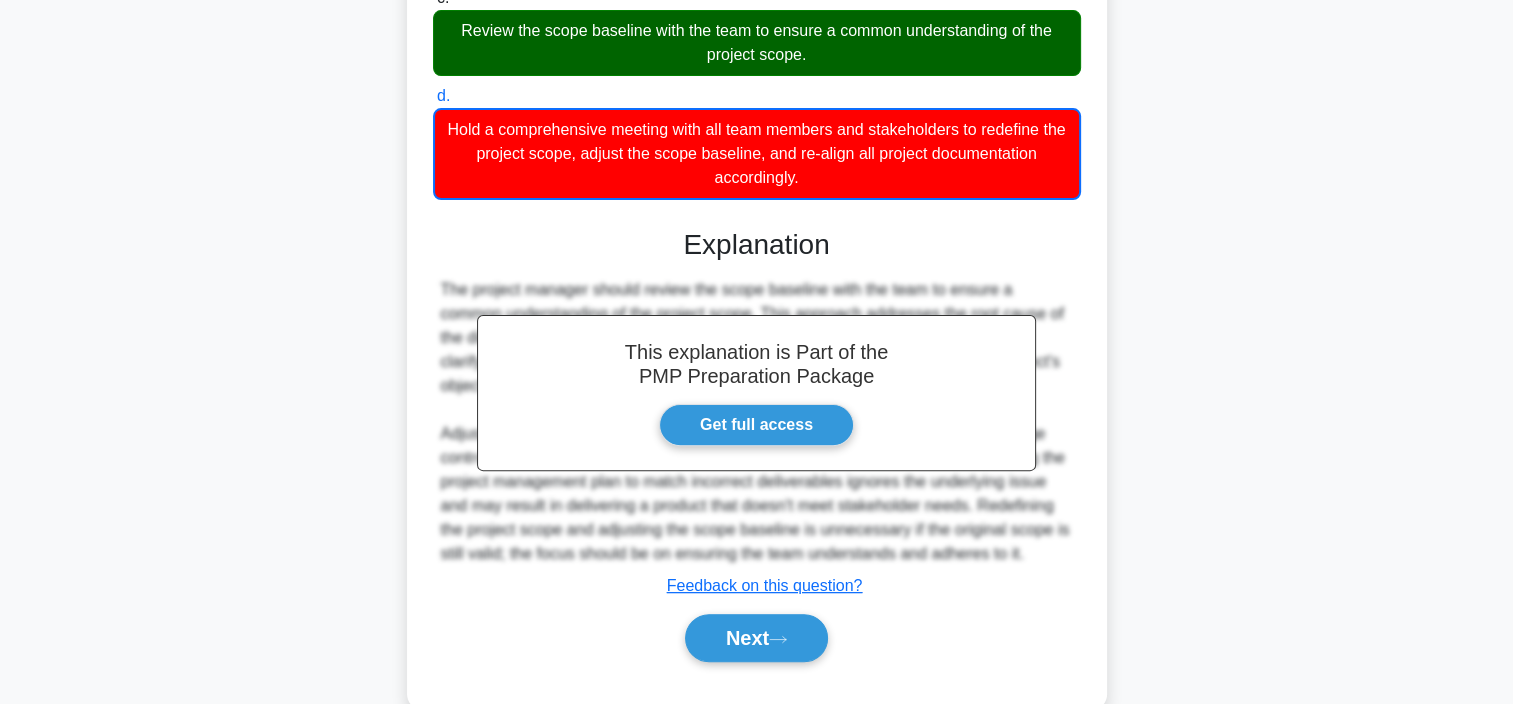 scroll, scrollTop: 553, scrollLeft: 0, axis: vertical 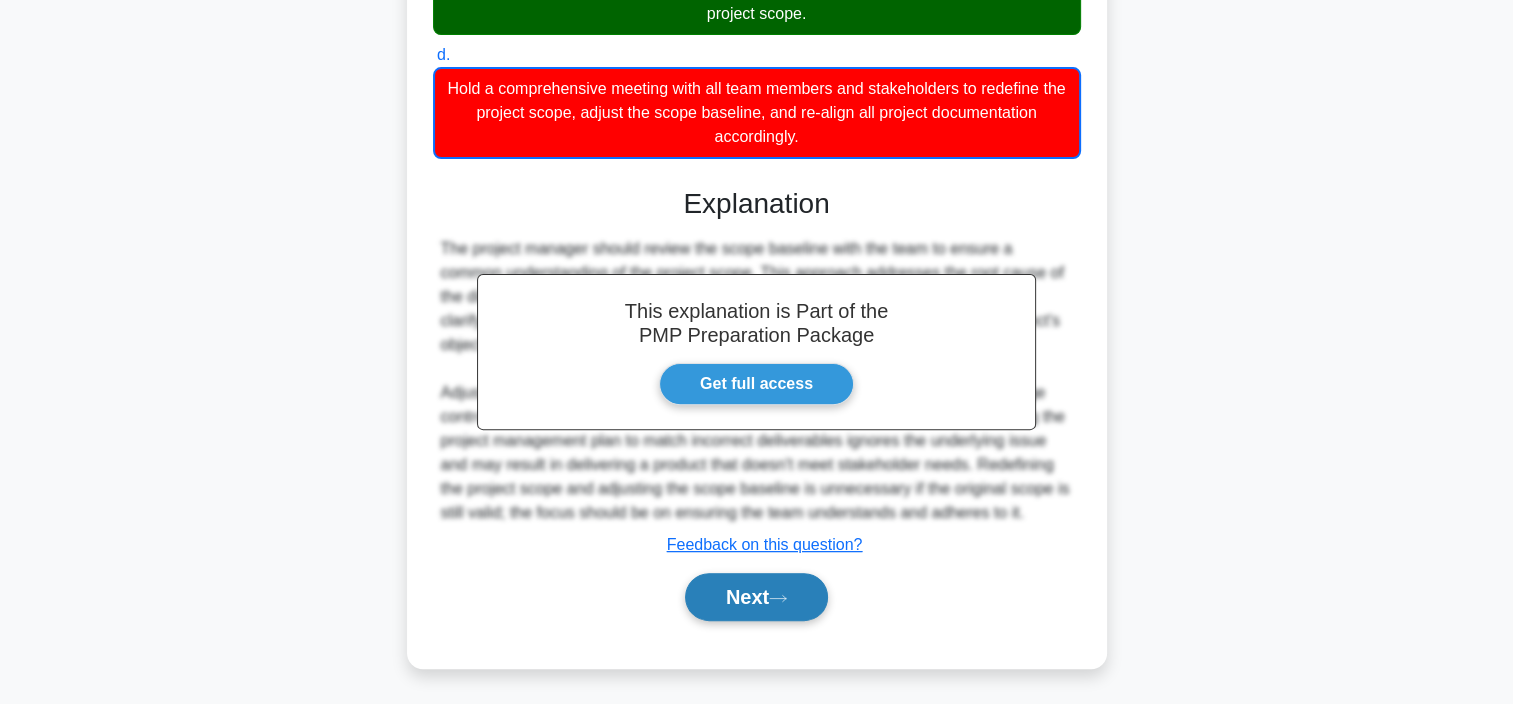 click on "Next" at bounding box center (756, 597) 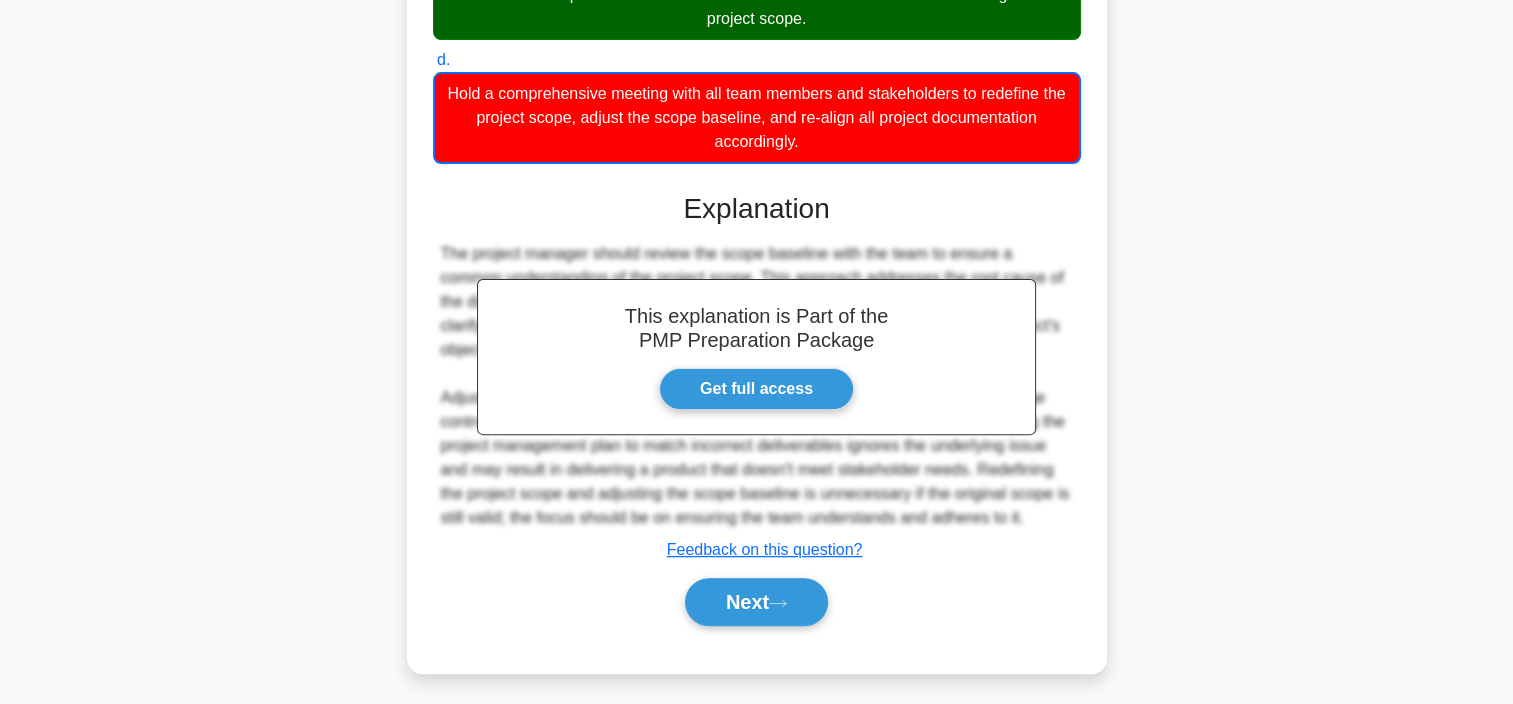 scroll, scrollTop: 376, scrollLeft: 0, axis: vertical 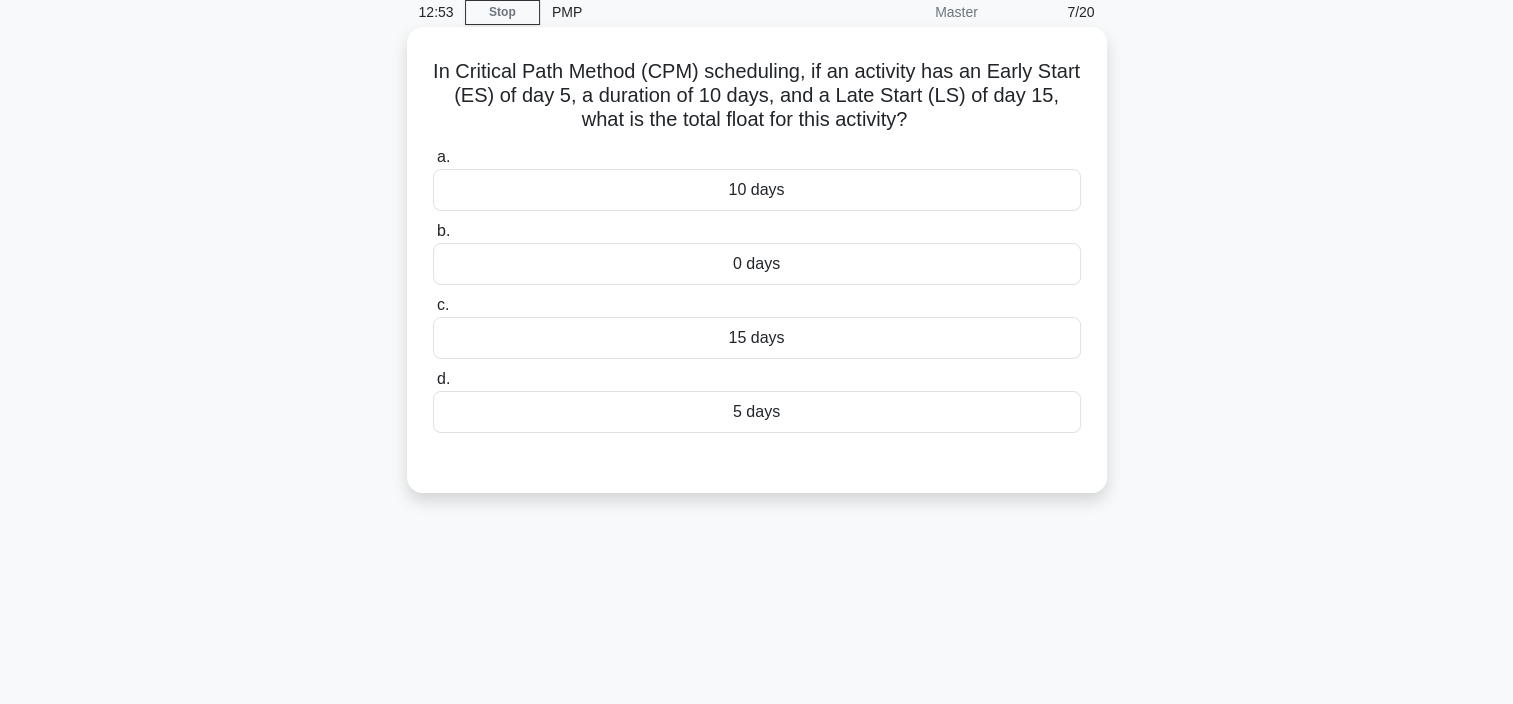 click on "10 days" at bounding box center (757, 190) 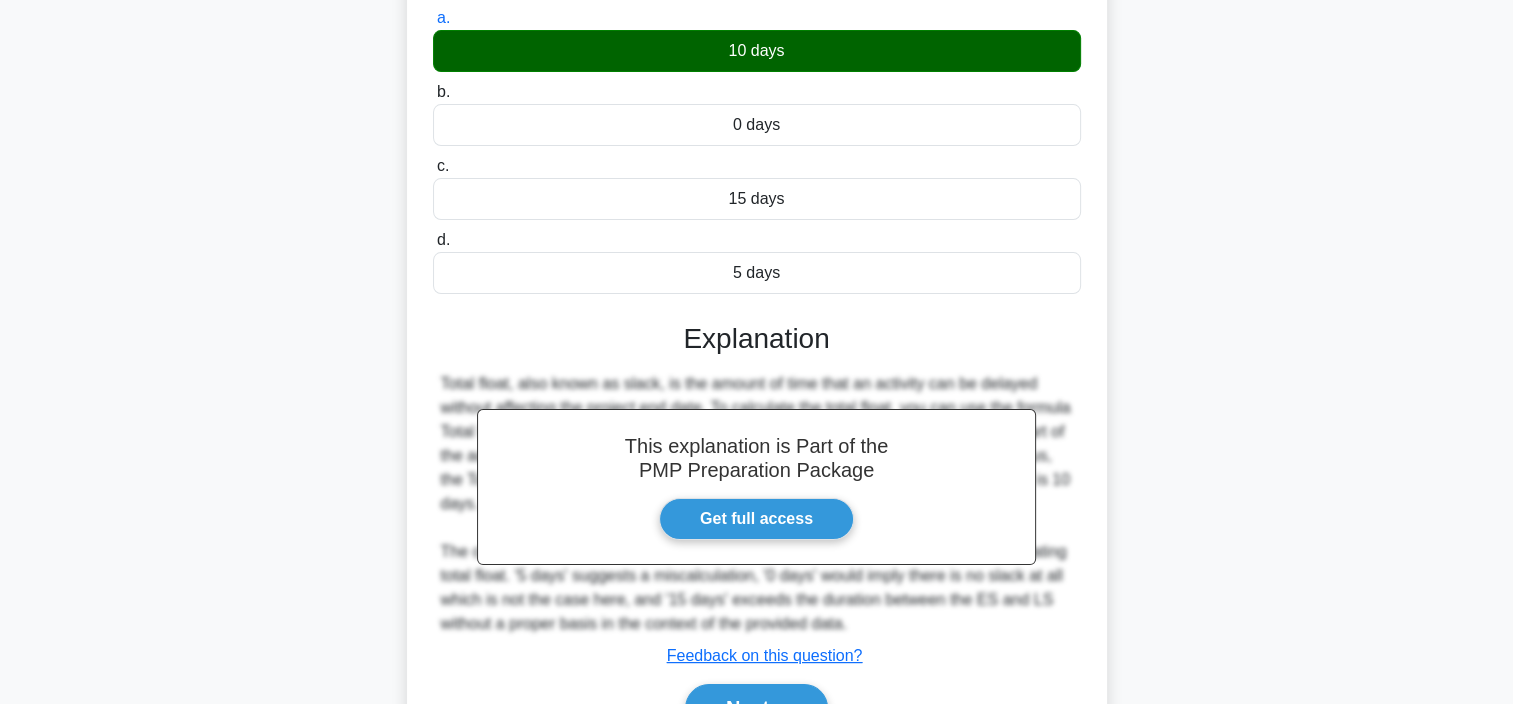 scroll, scrollTop: 376, scrollLeft: 0, axis: vertical 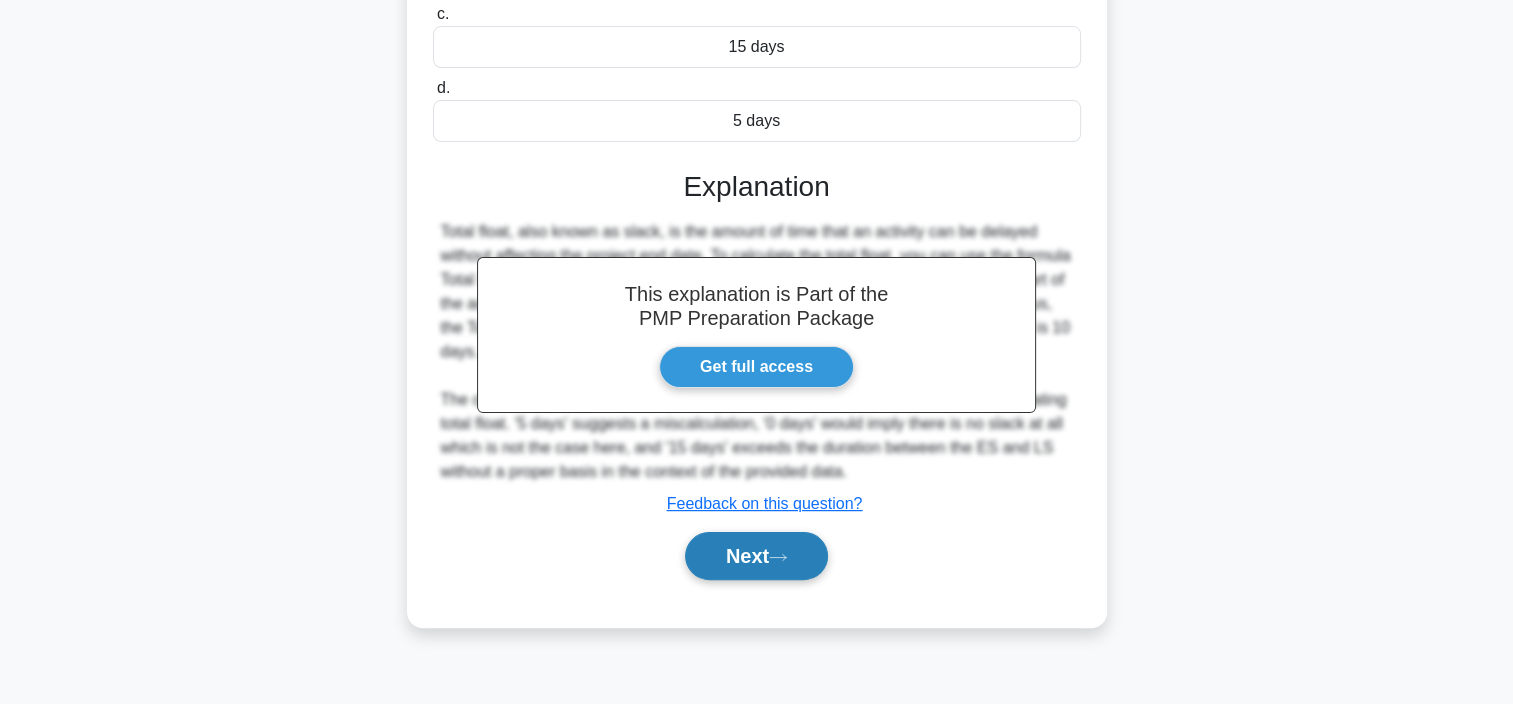 click on "Next" at bounding box center (756, 556) 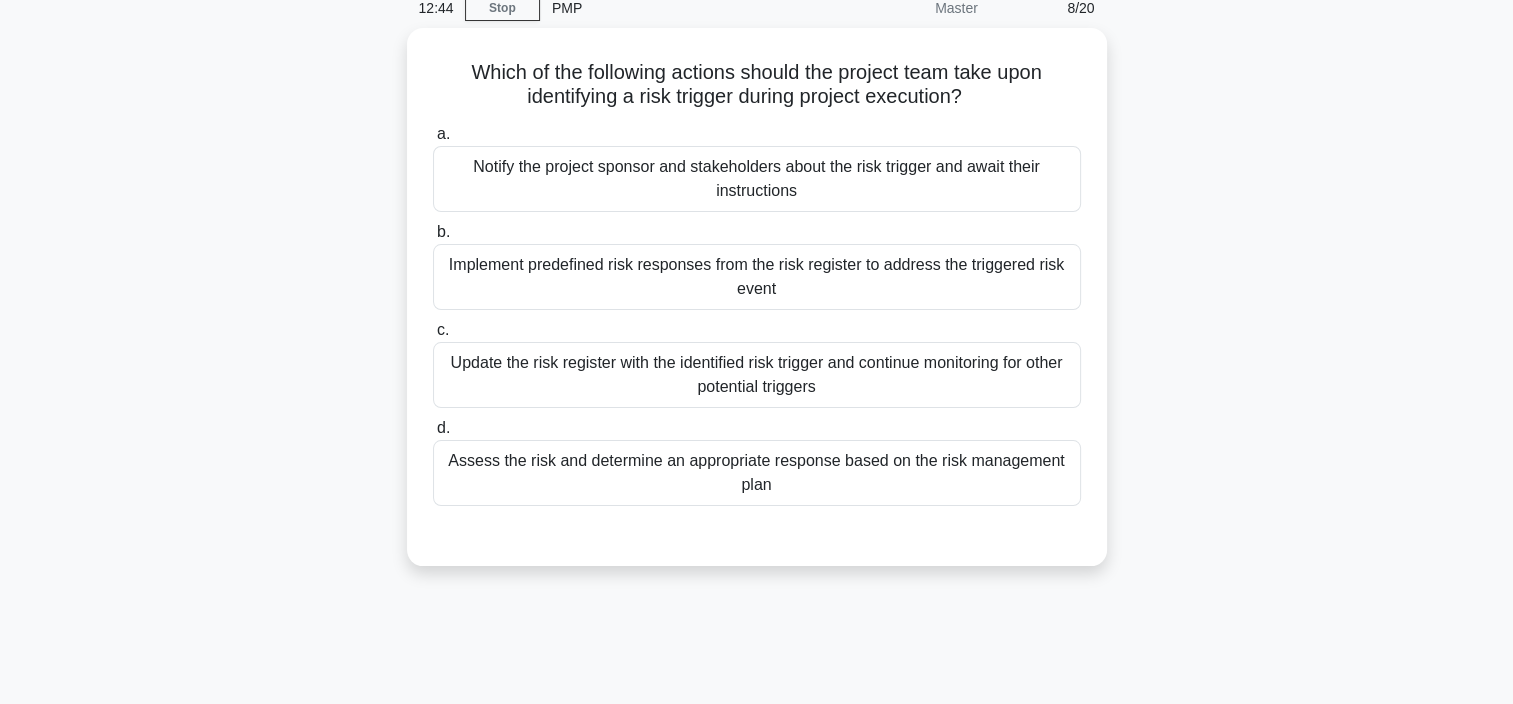 scroll, scrollTop: 80, scrollLeft: 0, axis: vertical 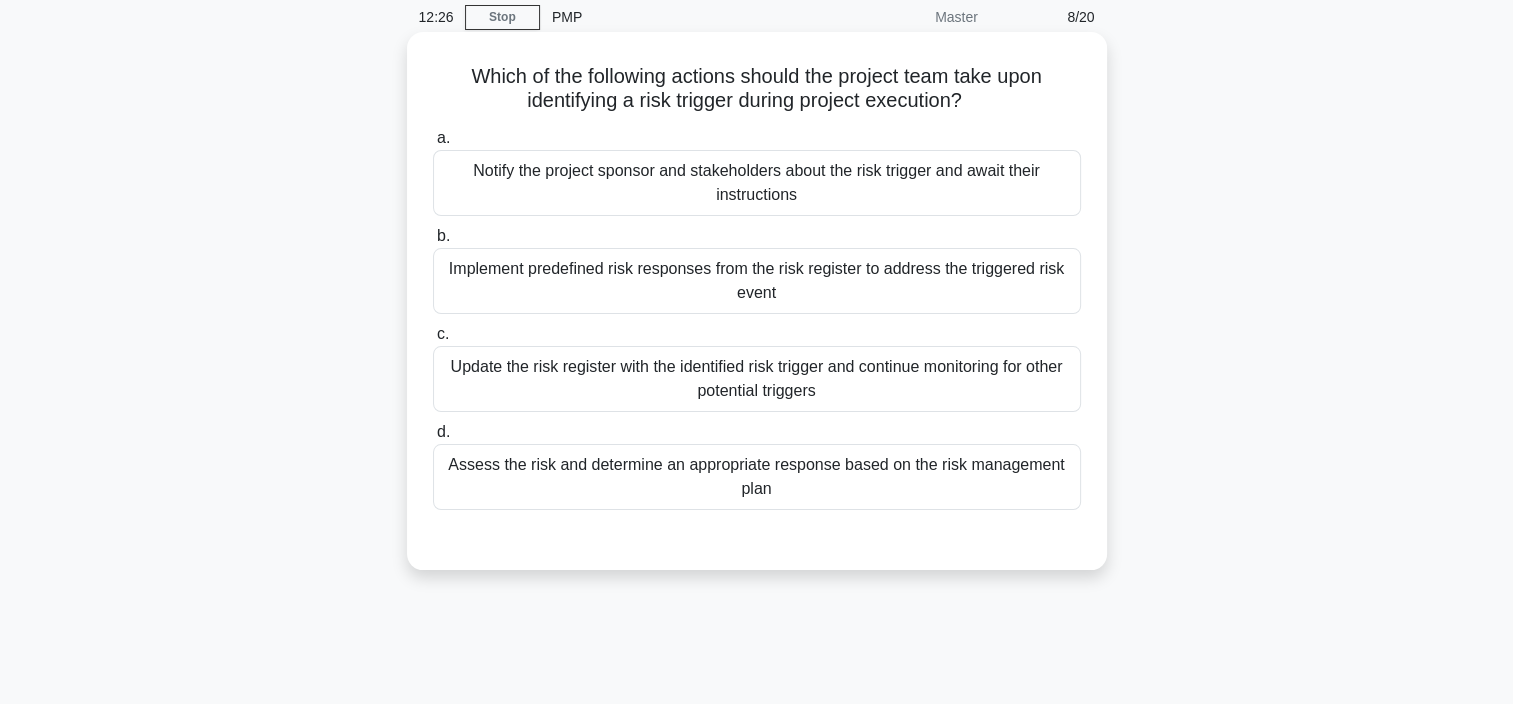 click on "Update the risk register with the identified risk trigger and continue monitoring for other potential triggers" at bounding box center (757, 379) 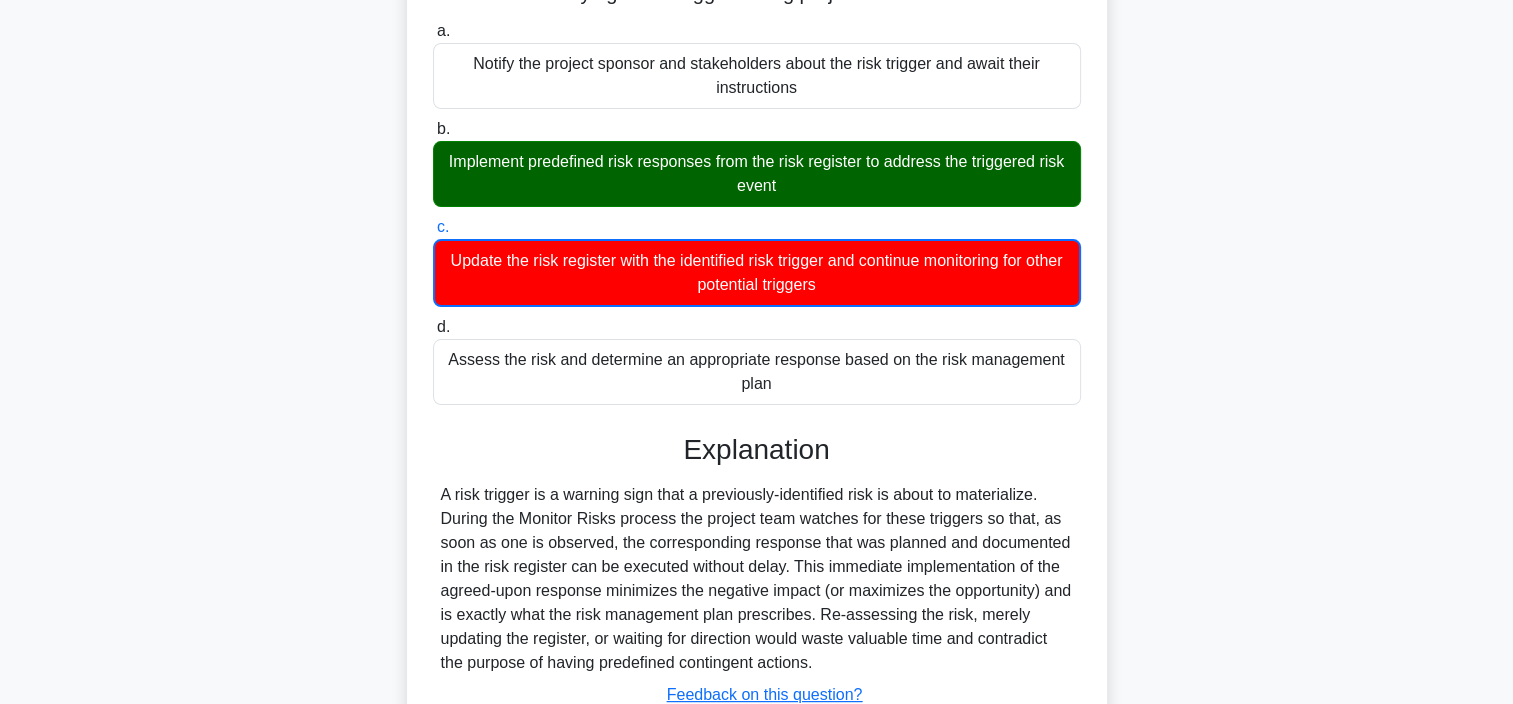 scroll, scrollTop: 376, scrollLeft: 0, axis: vertical 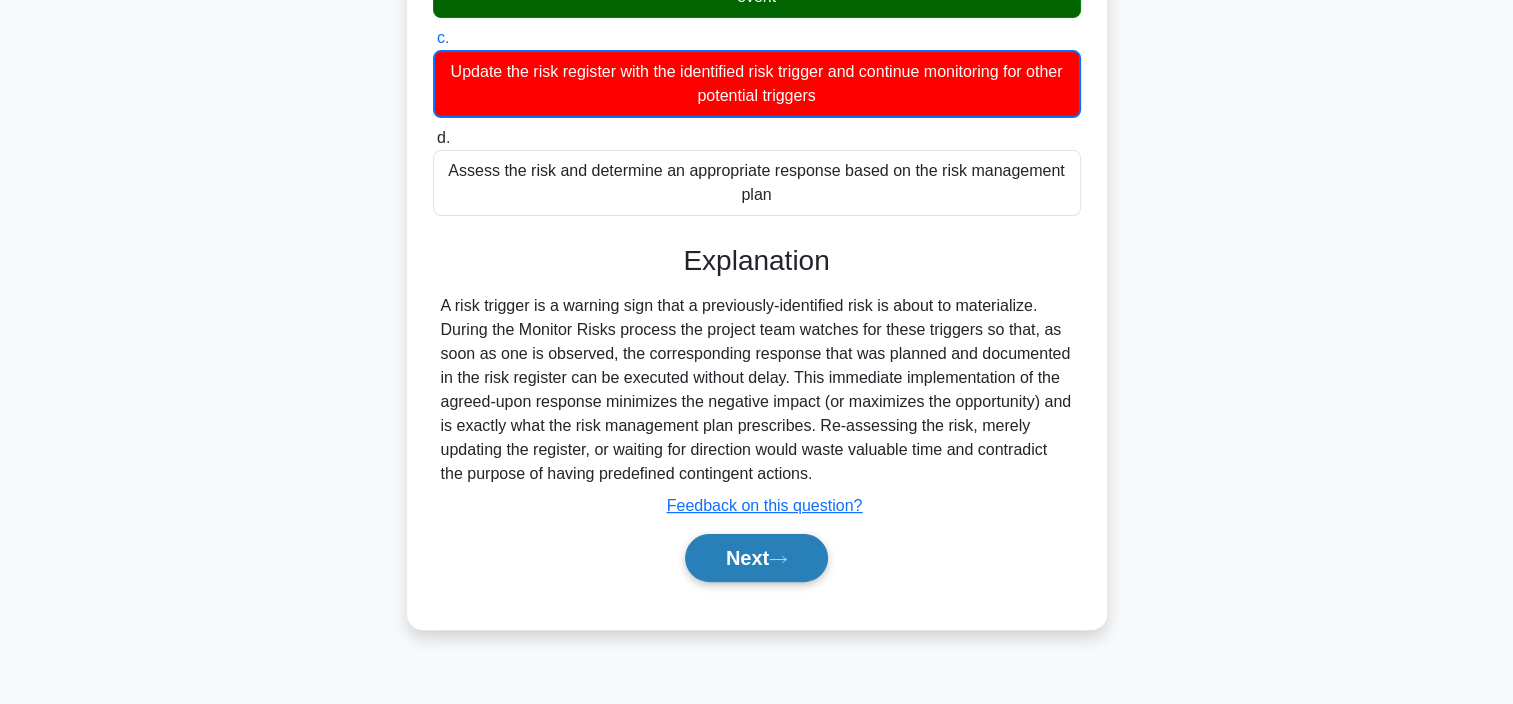 click on "Next" at bounding box center [756, 558] 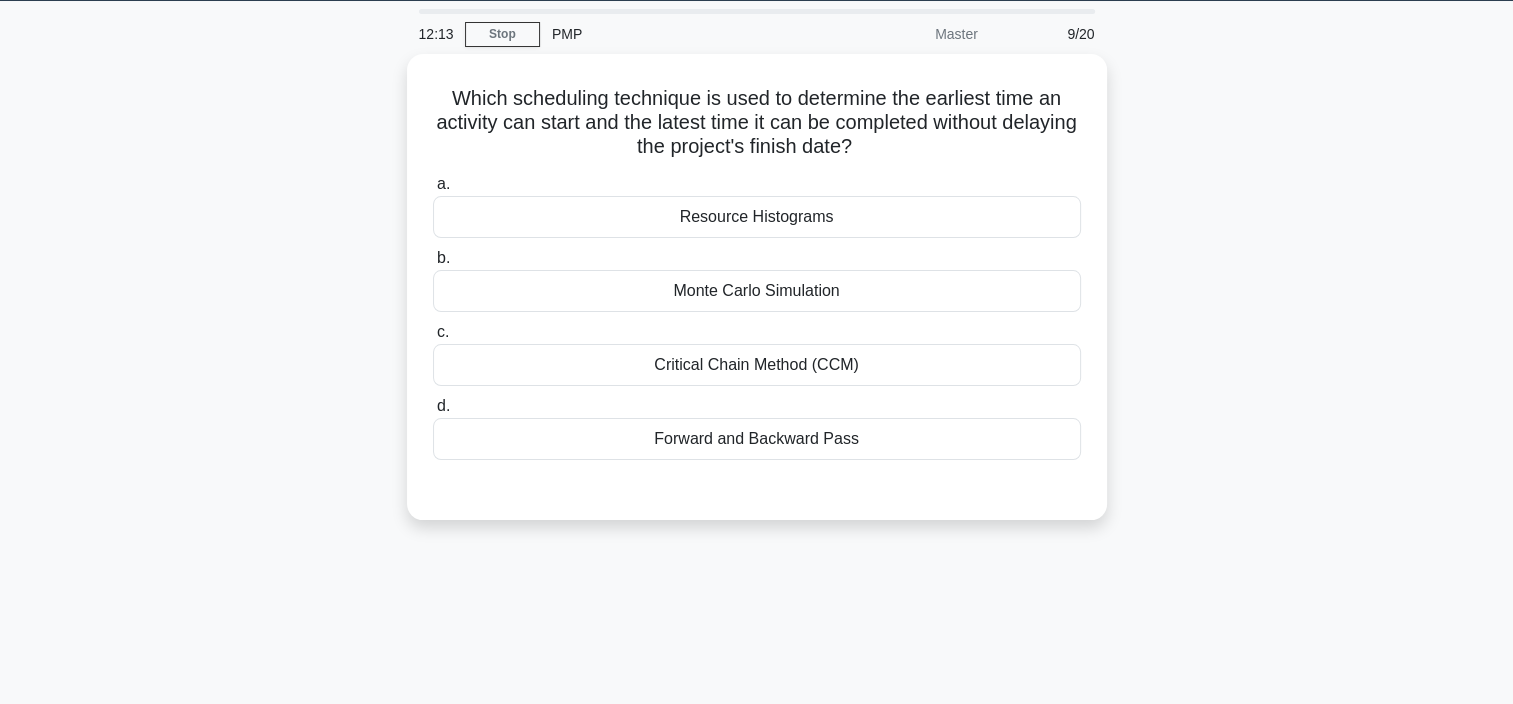 scroll, scrollTop: 57, scrollLeft: 0, axis: vertical 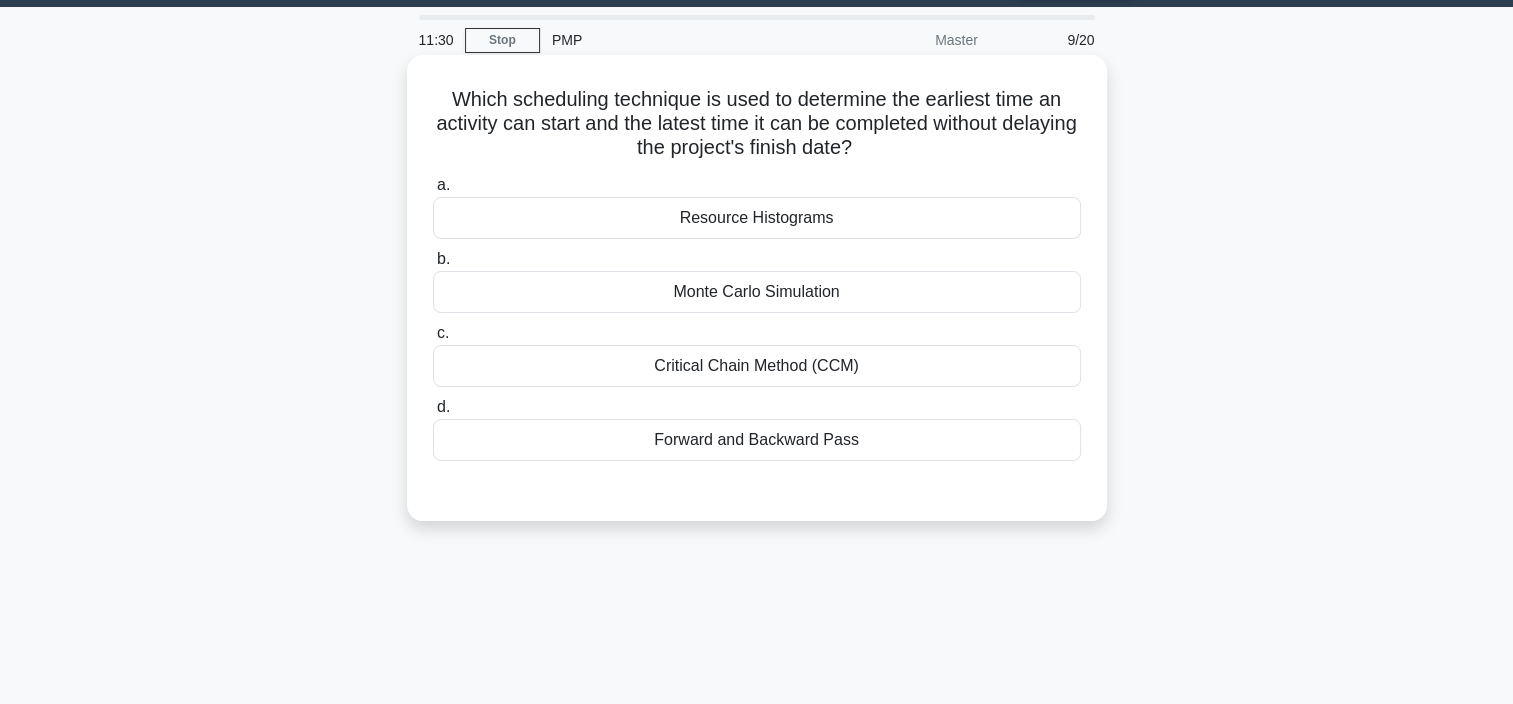 click on "Critical Chain Method (CCM)" at bounding box center (757, 366) 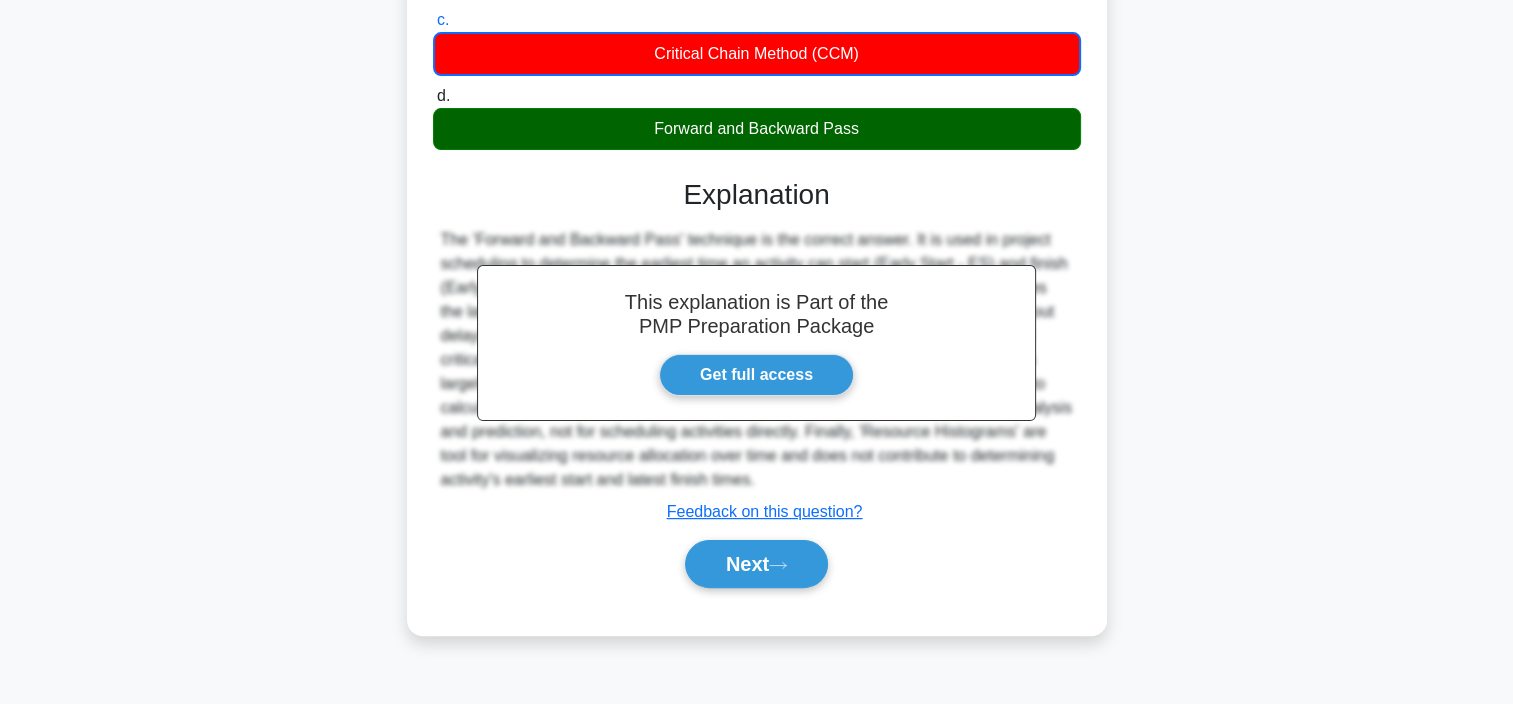 scroll, scrollTop: 376, scrollLeft: 0, axis: vertical 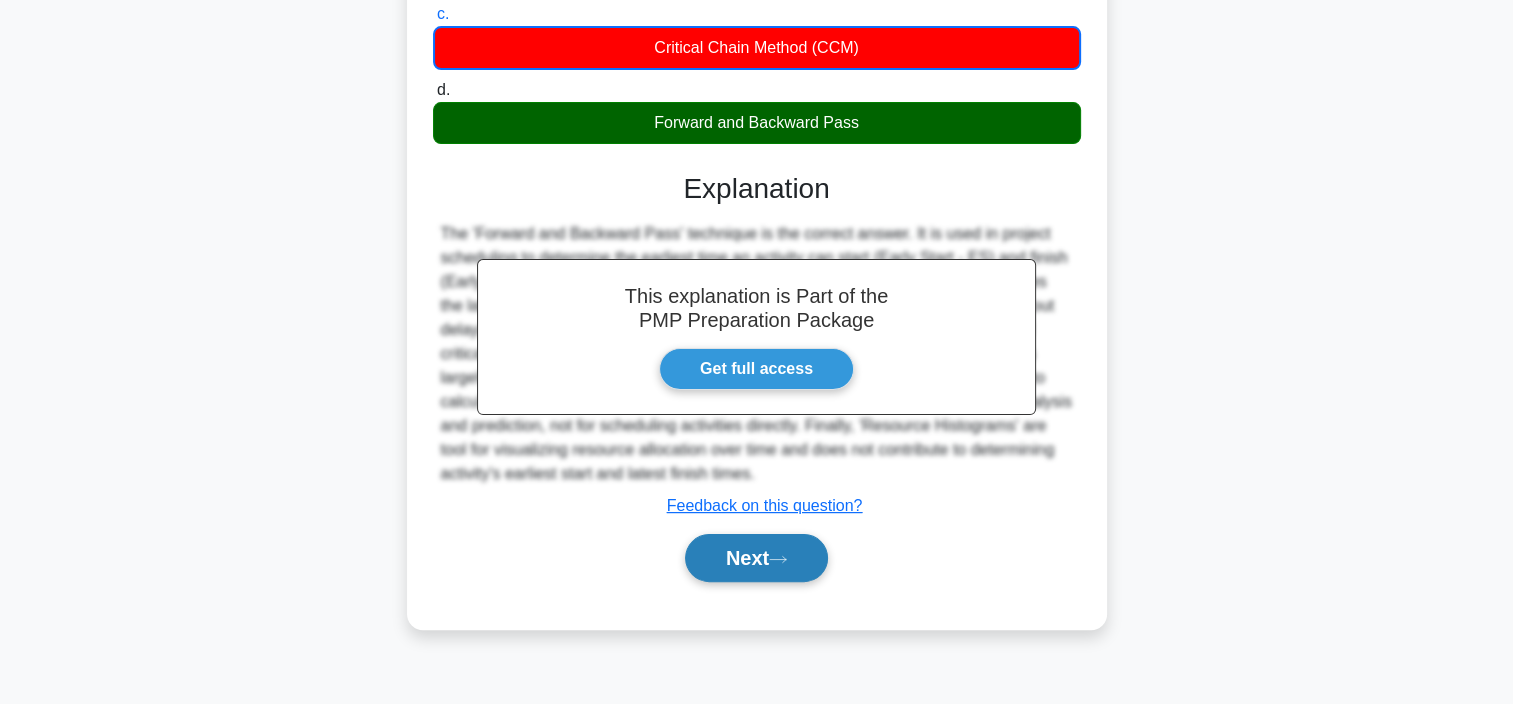 click on "Next" at bounding box center (756, 558) 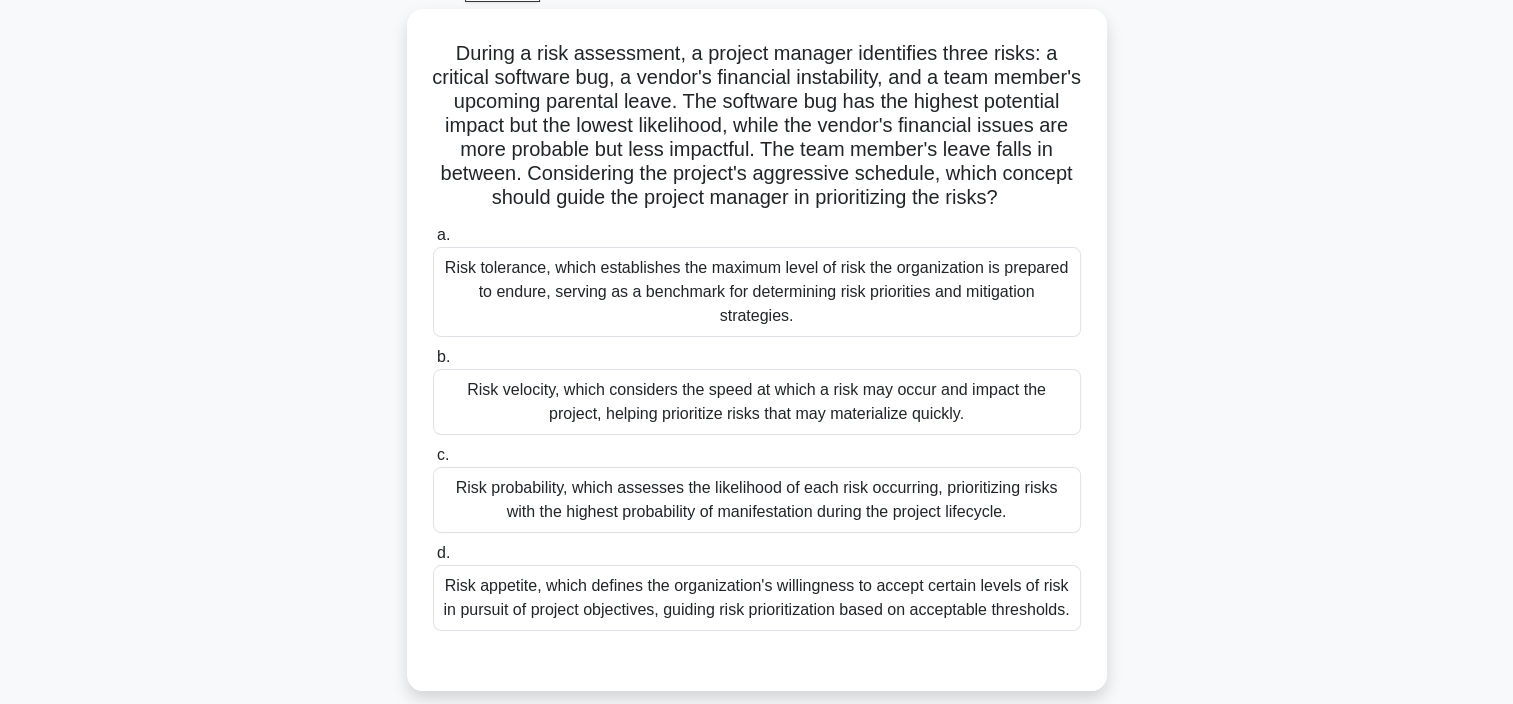 scroll, scrollTop: 0, scrollLeft: 0, axis: both 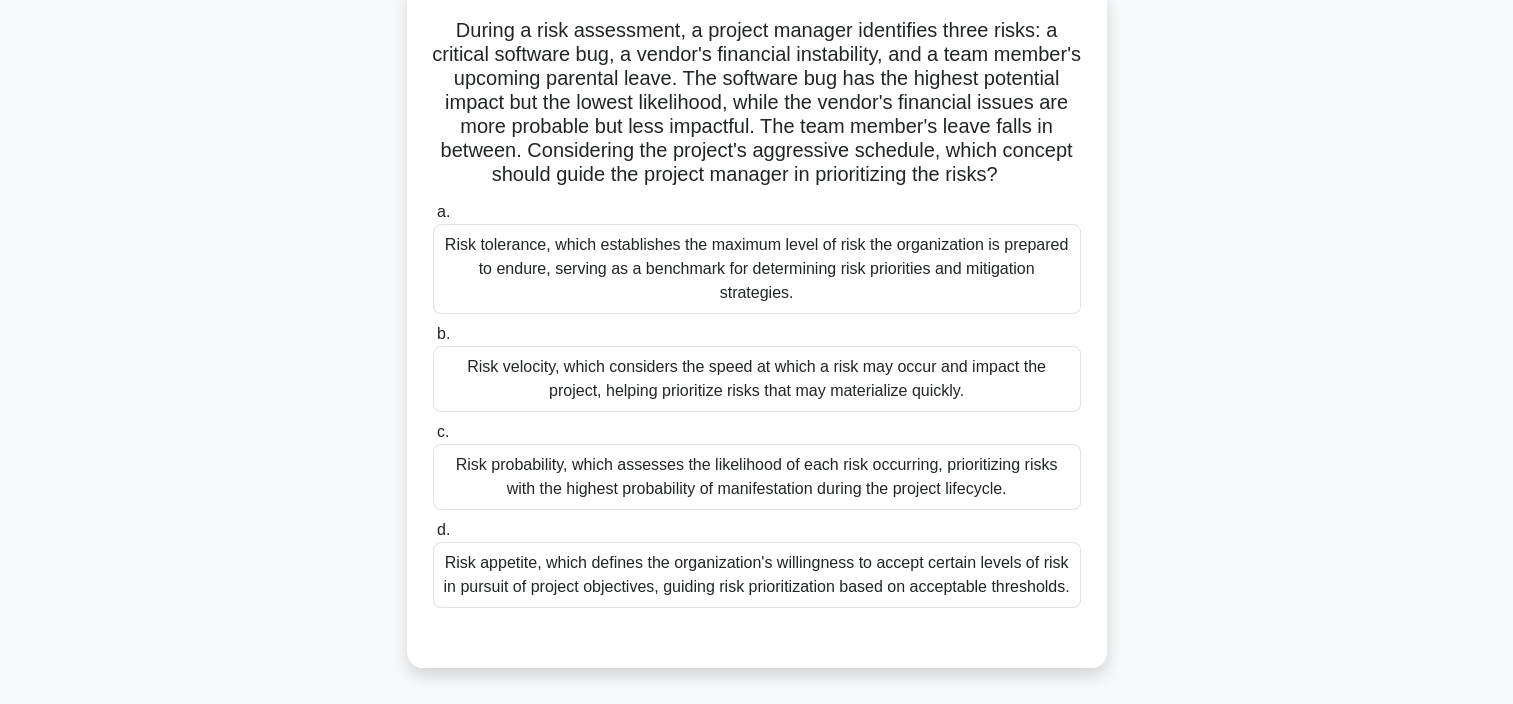 click on "Risk probability, which assesses the likelihood of each risk occurring, prioritizing risks with the highest probability of manifestation during the project lifecycle." at bounding box center (757, 477) 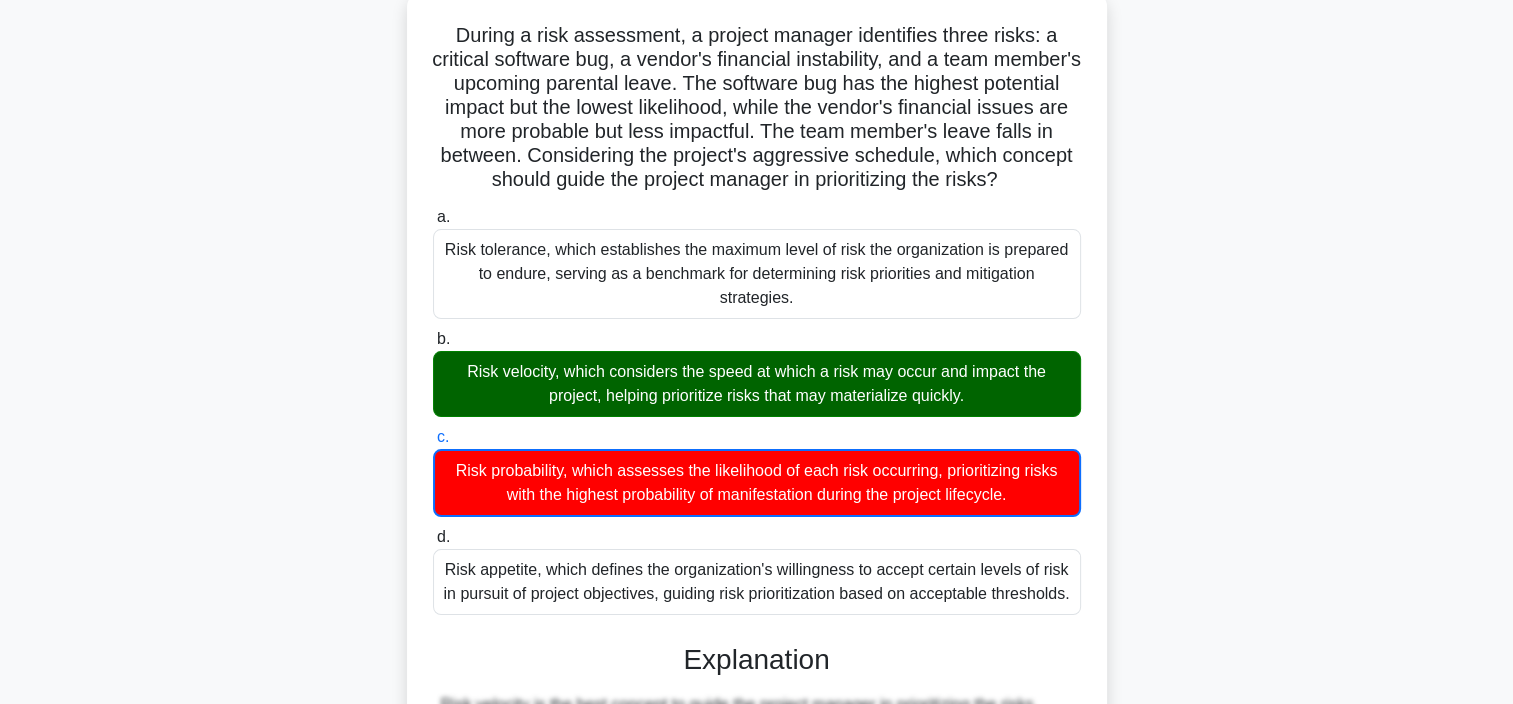 scroll, scrollTop: 721, scrollLeft: 0, axis: vertical 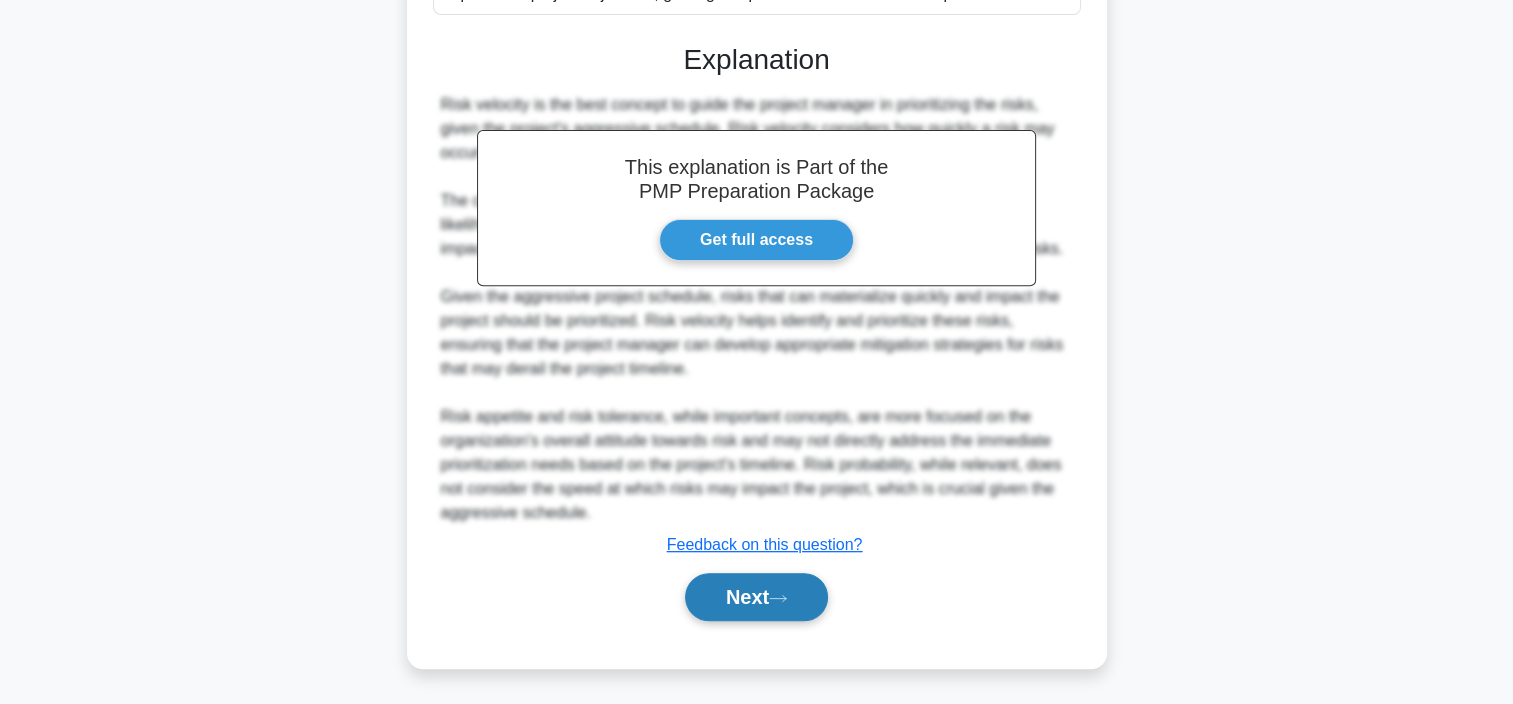 click on "Next" at bounding box center [756, 597] 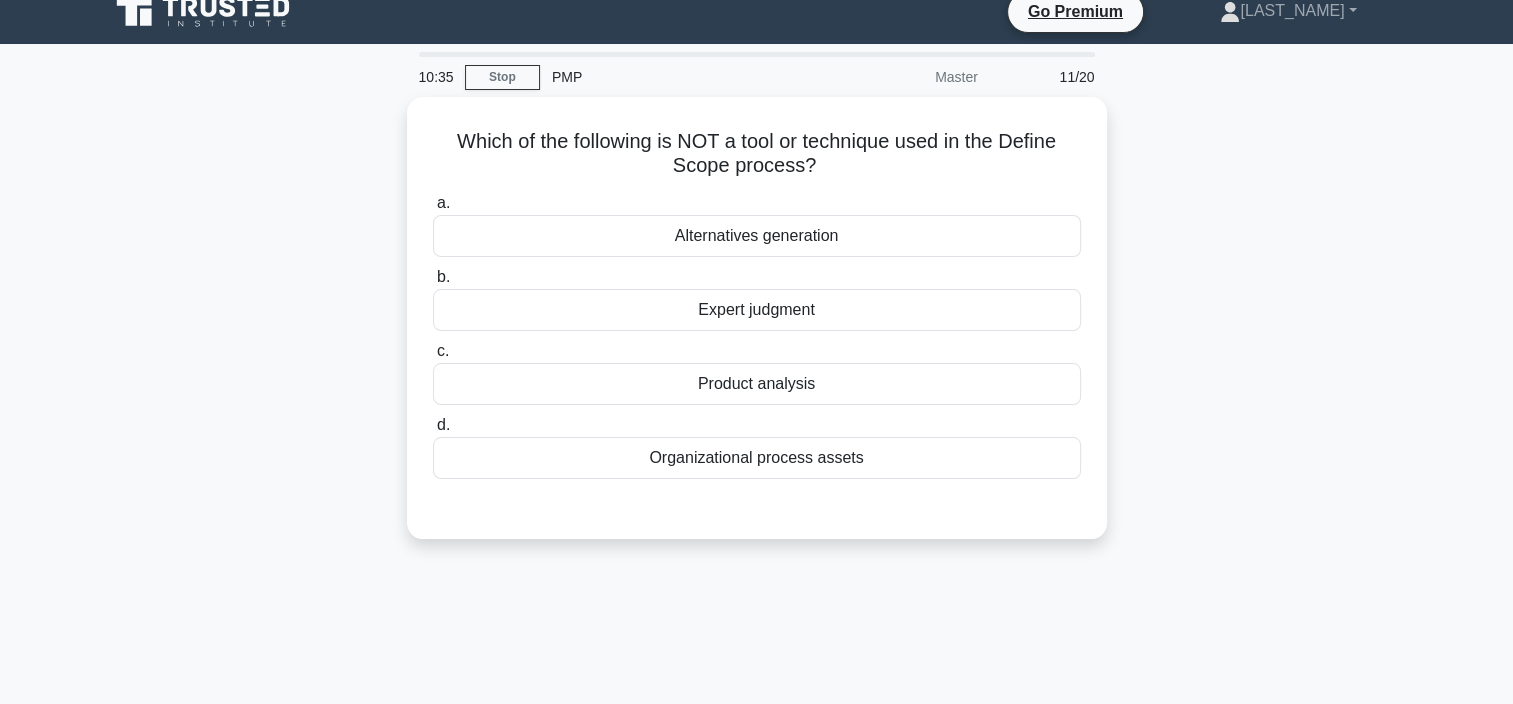 scroll, scrollTop: 0, scrollLeft: 0, axis: both 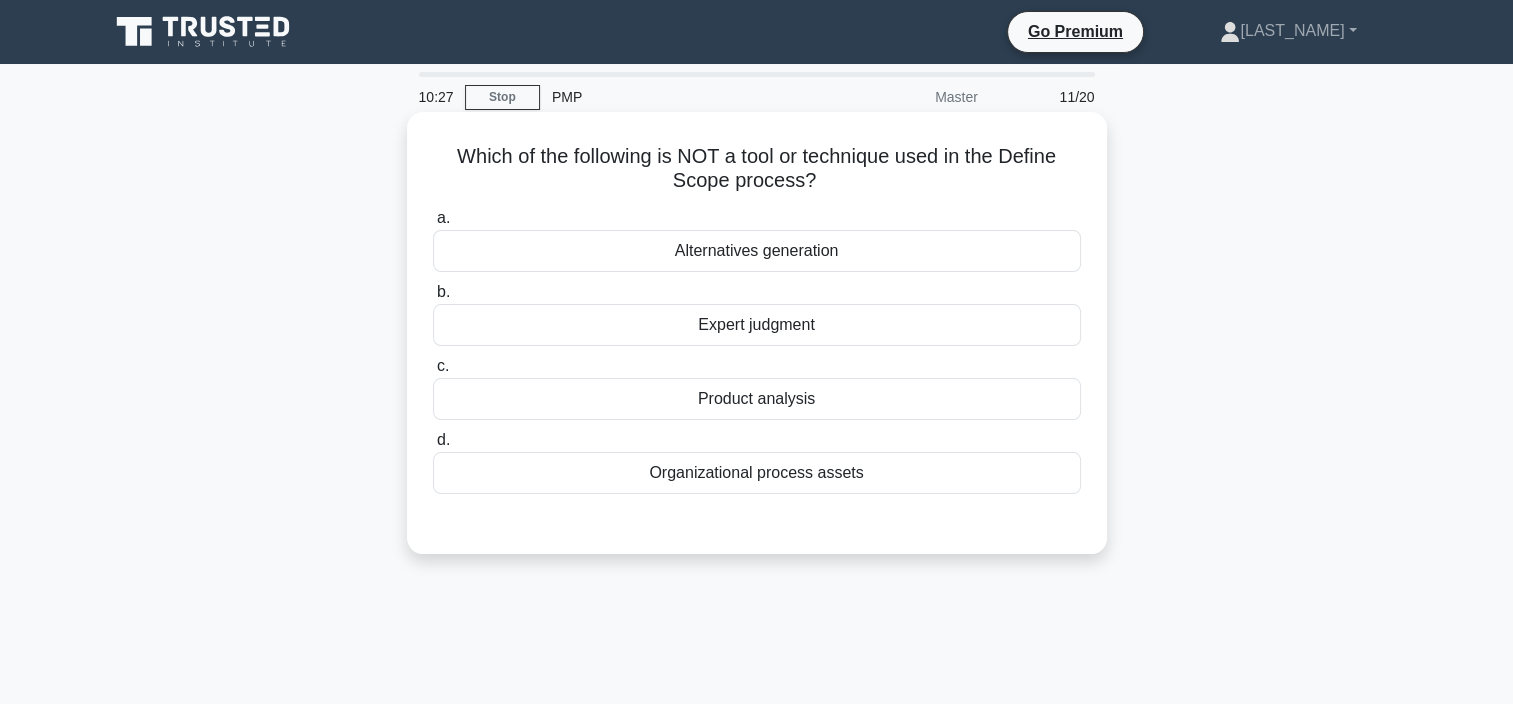 click on "Alternatives generation" at bounding box center (757, 251) 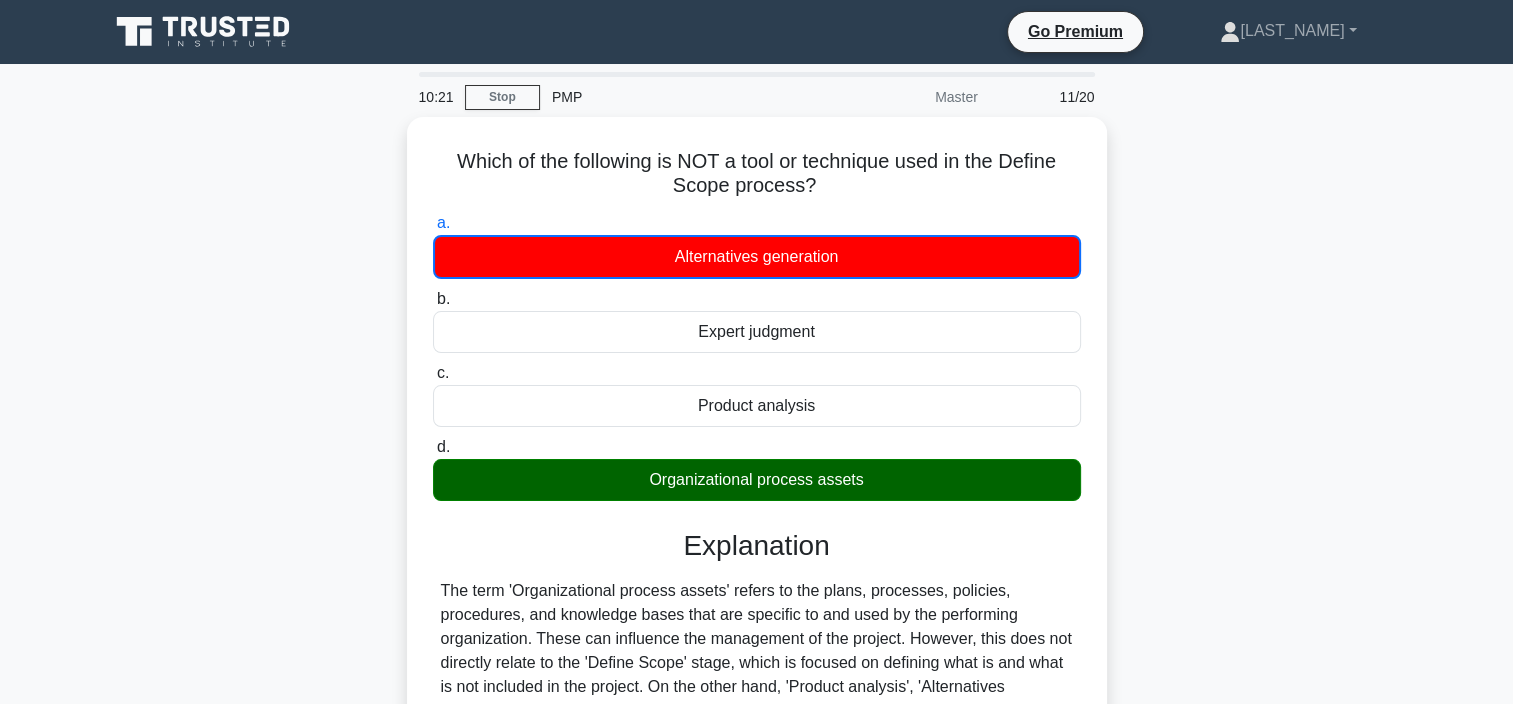 drag, startPoint x: 1509, startPoint y: 291, endPoint x: 1515, endPoint y: 327, distance: 36.496574 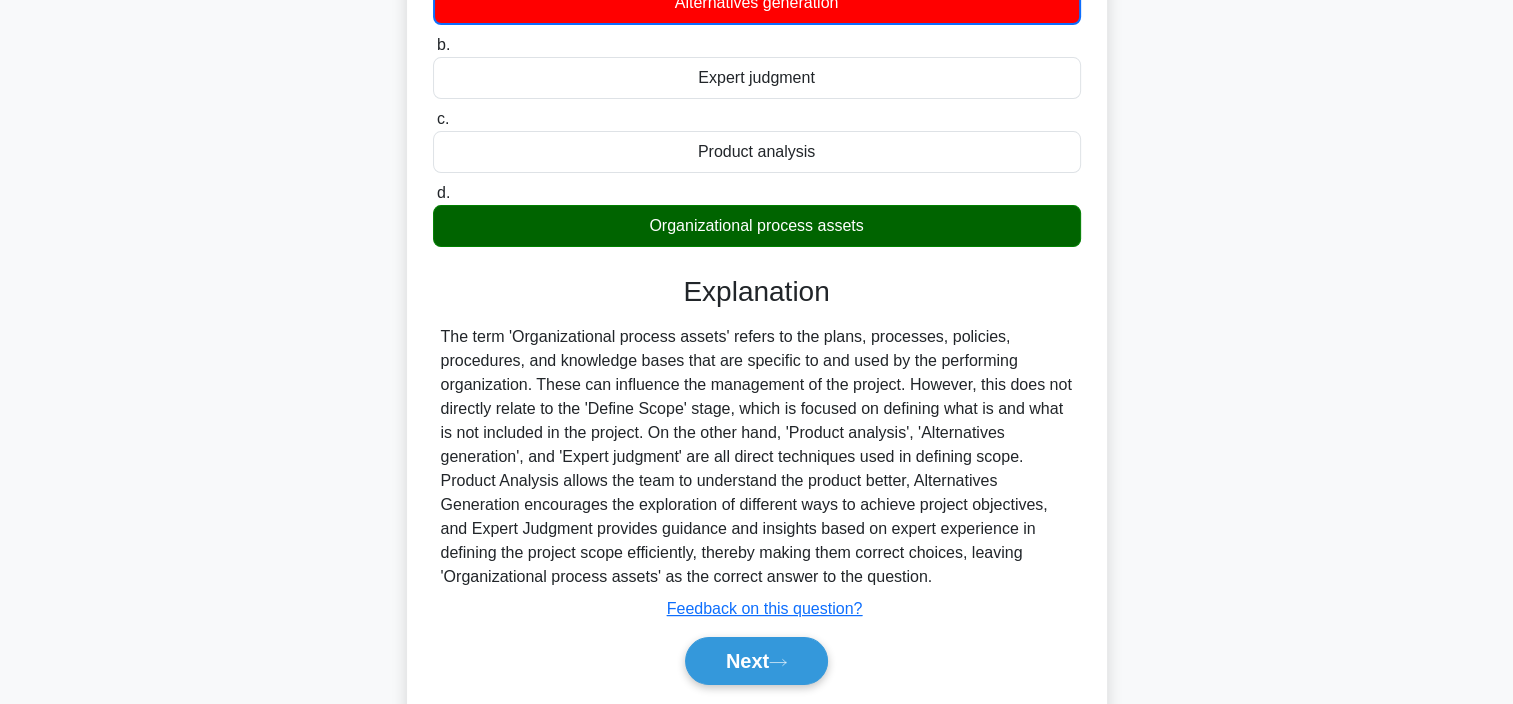 scroll, scrollTop: 268, scrollLeft: 0, axis: vertical 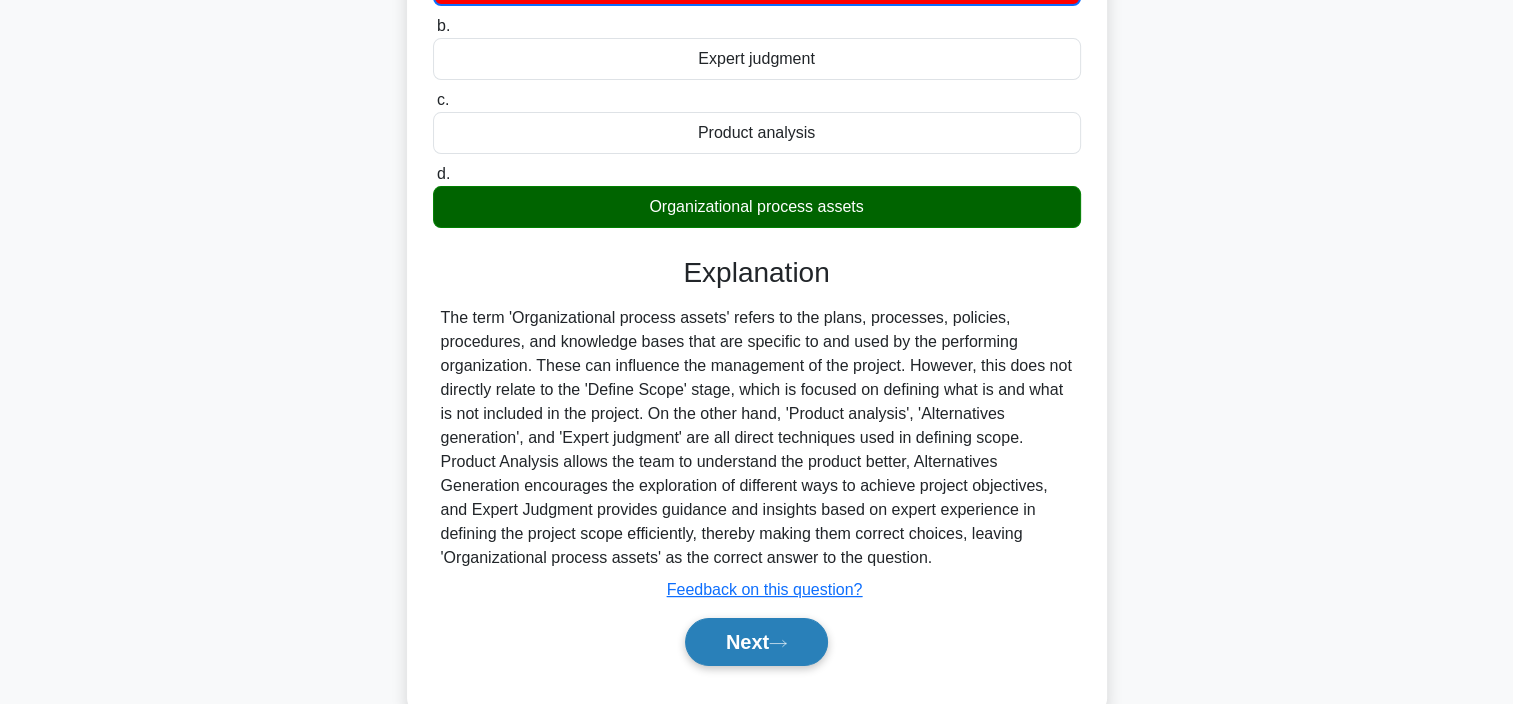 click on "Next" at bounding box center [756, 642] 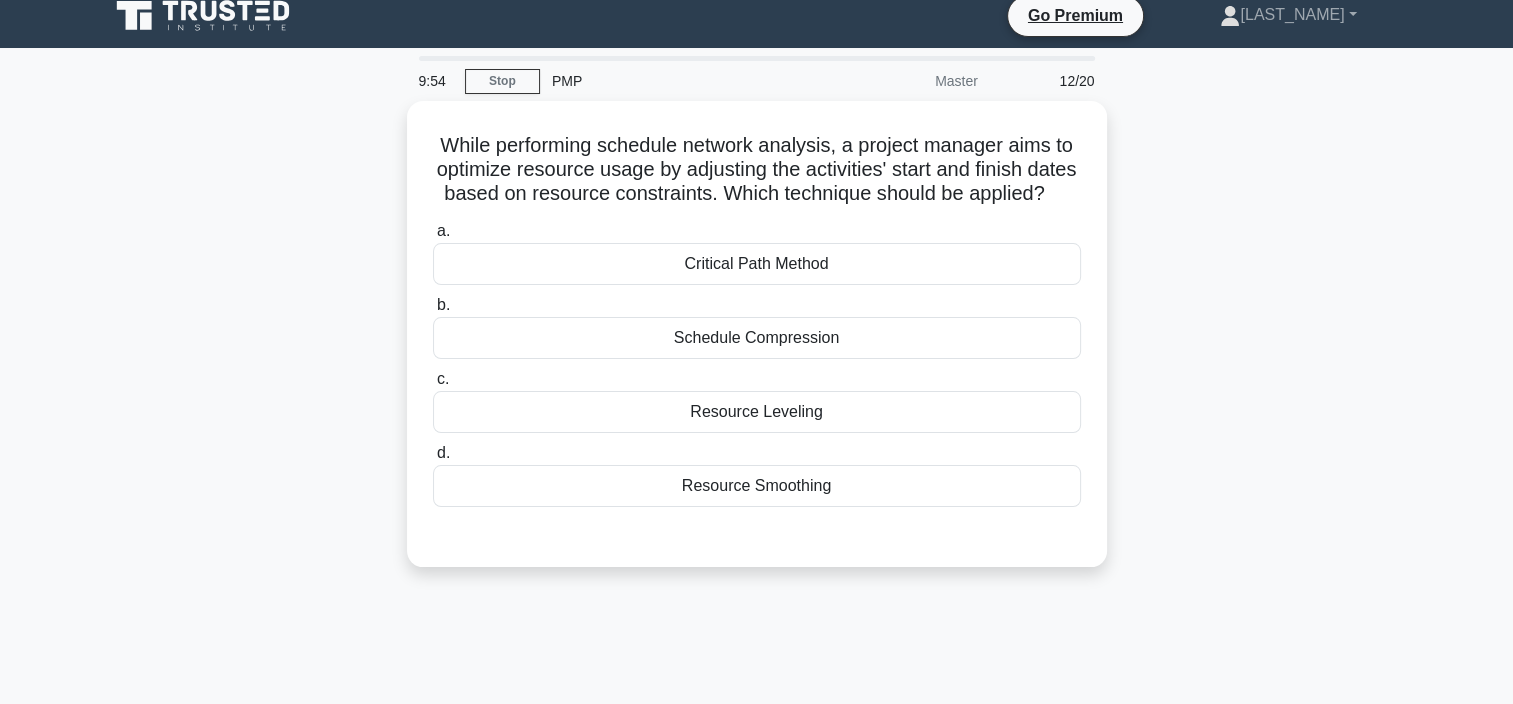 scroll, scrollTop: 0, scrollLeft: 0, axis: both 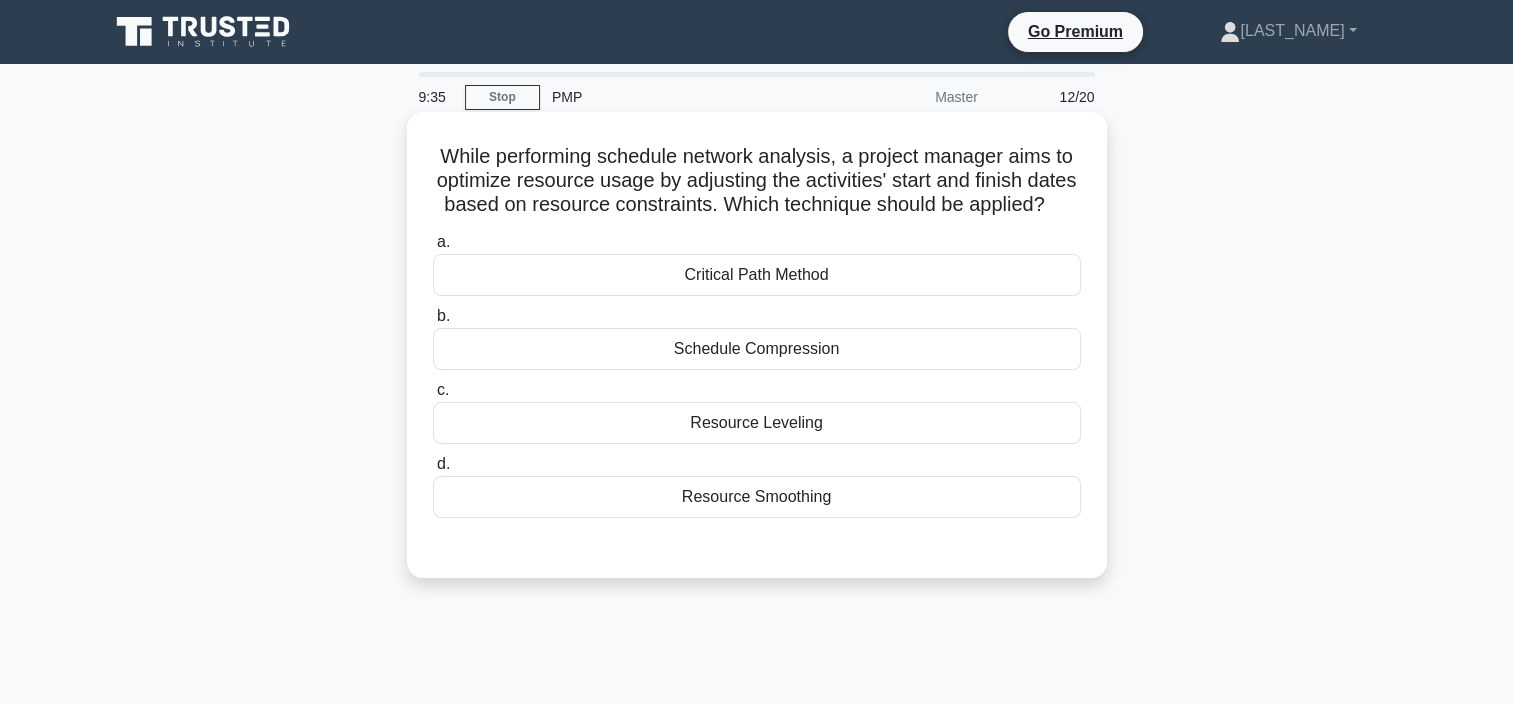 click on "Resource Leveling" at bounding box center (757, 423) 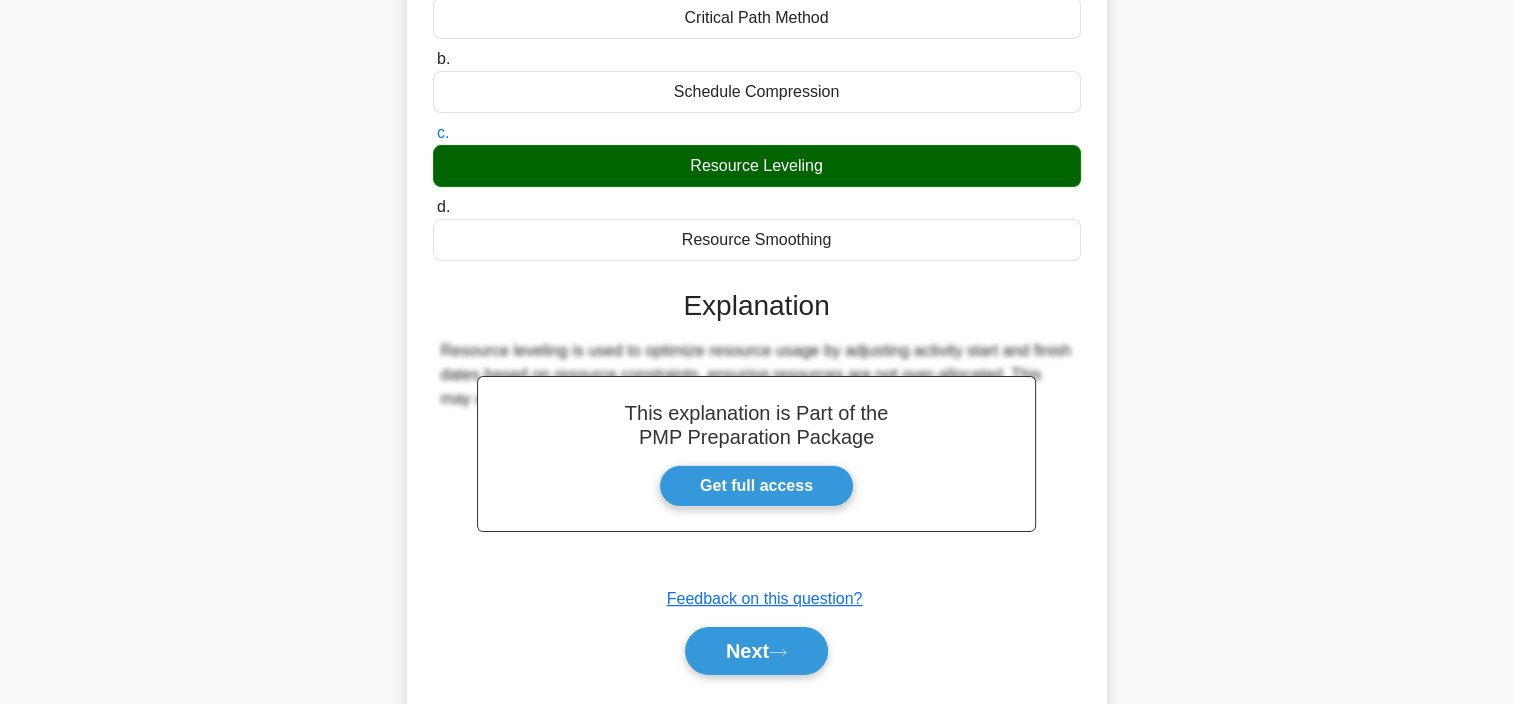 scroll, scrollTop: 376, scrollLeft: 0, axis: vertical 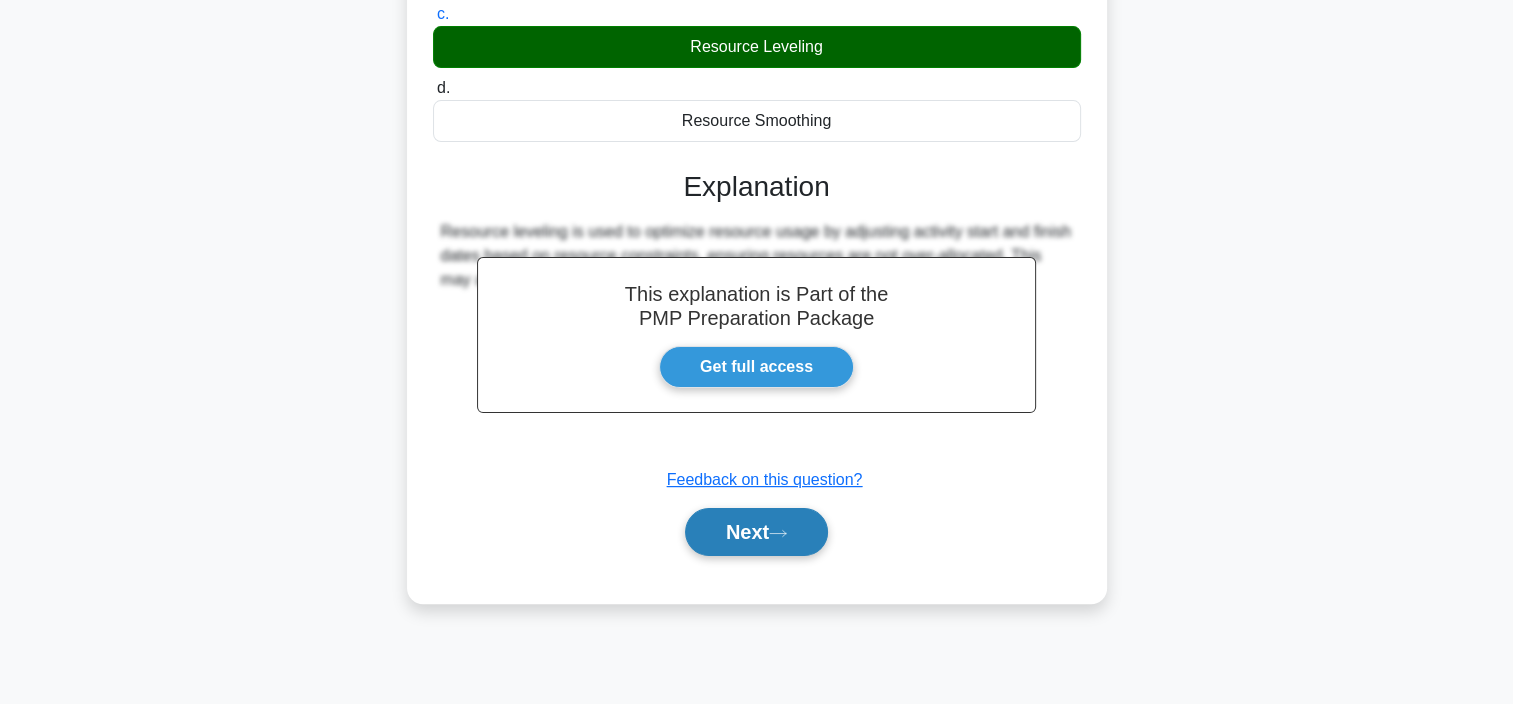 click on "Next" at bounding box center [756, 532] 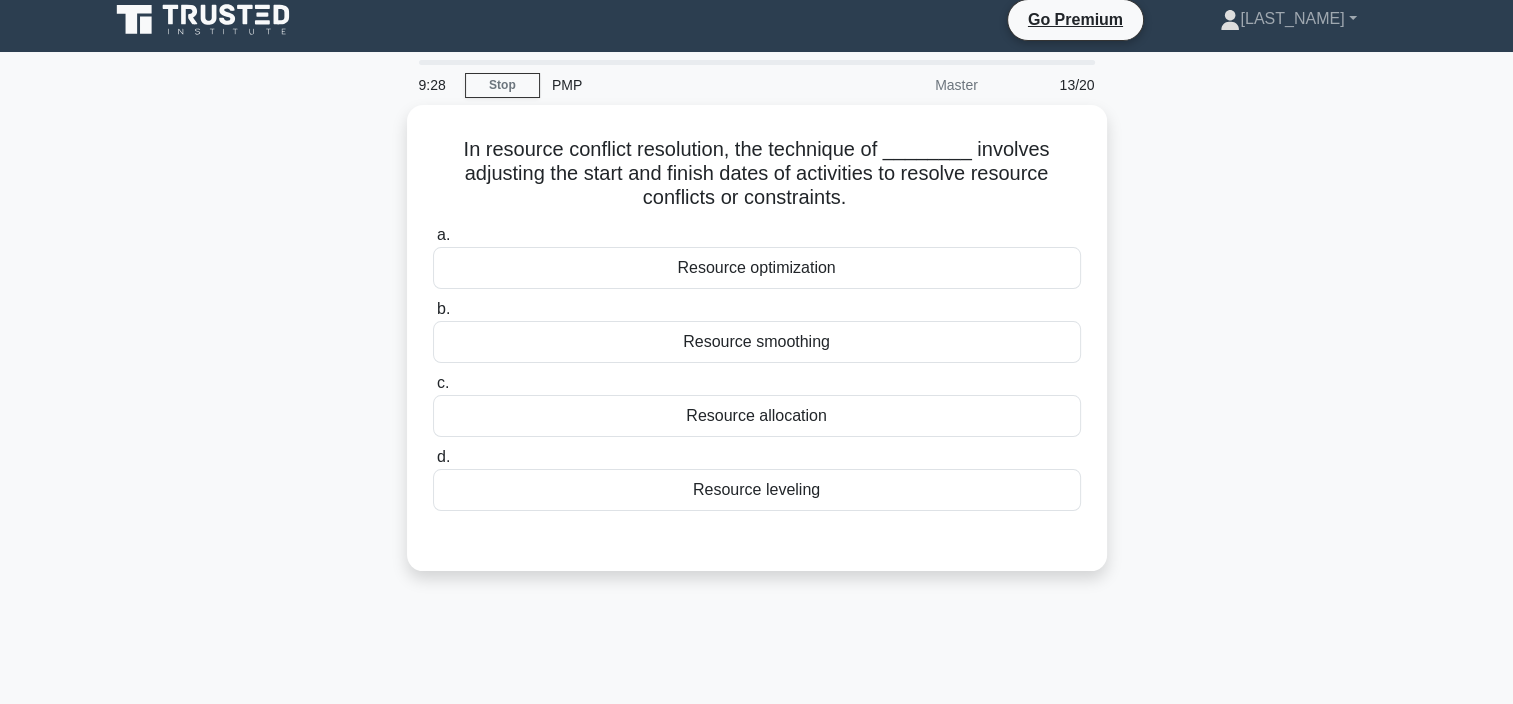 scroll, scrollTop: 10, scrollLeft: 0, axis: vertical 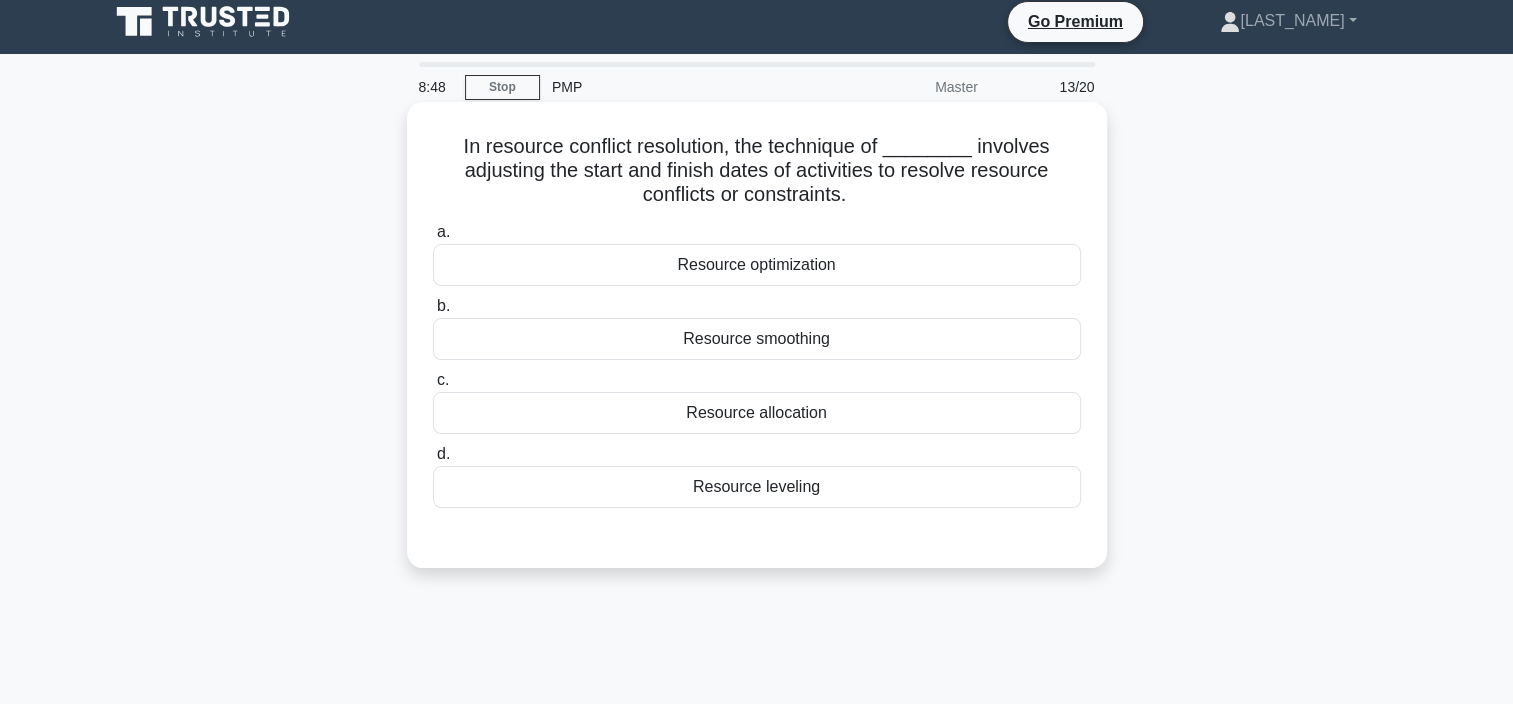 click on "Resource leveling" at bounding box center (757, 487) 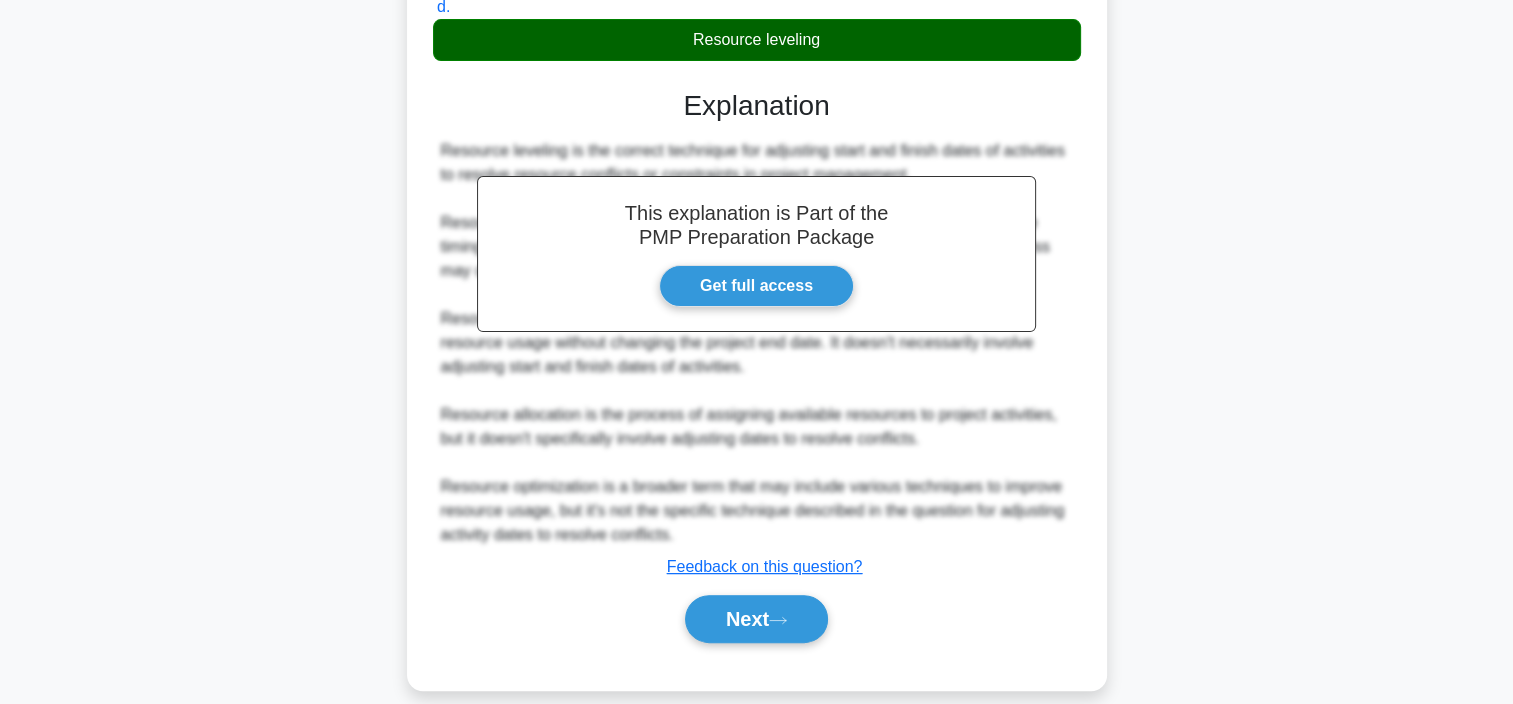scroll, scrollTop: 458, scrollLeft: 0, axis: vertical 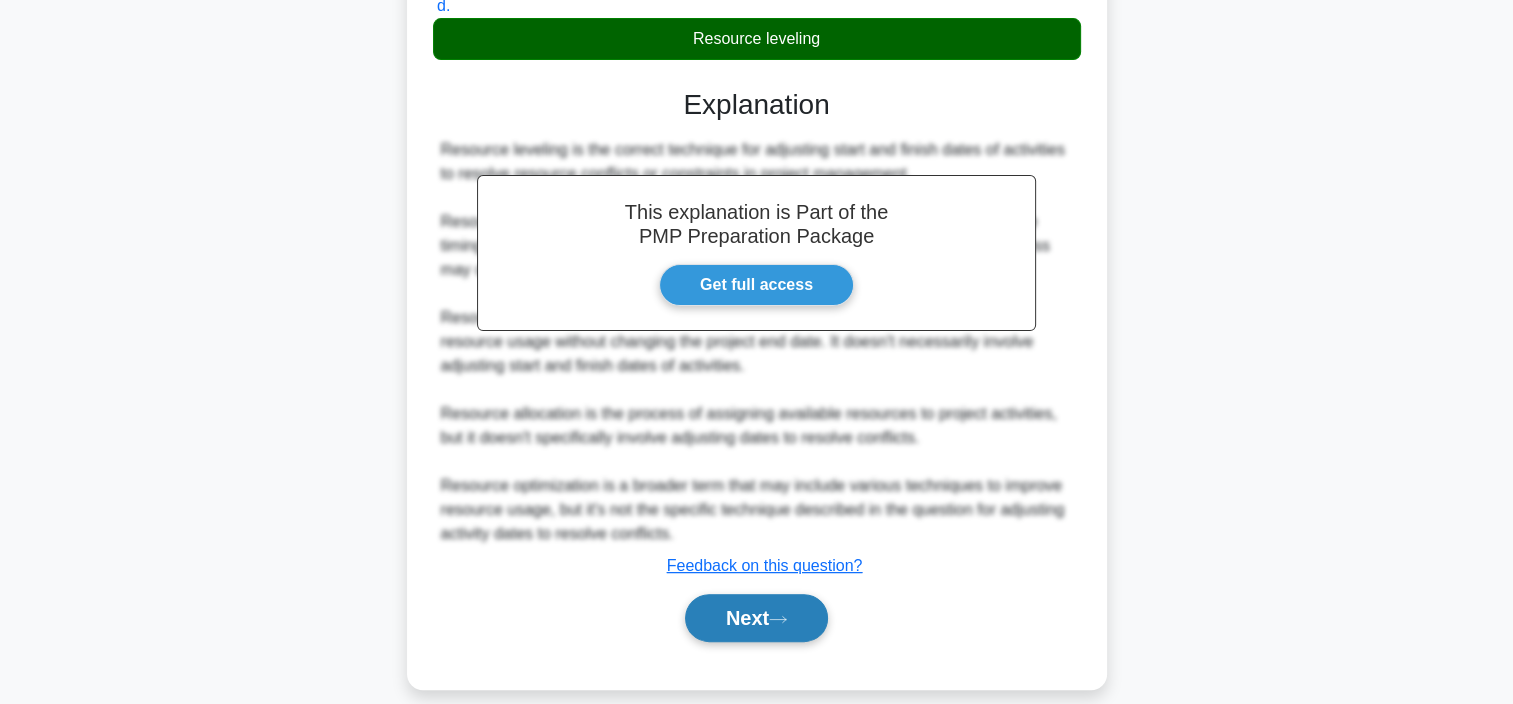 click on "Next" at bounding box center (756, 618) 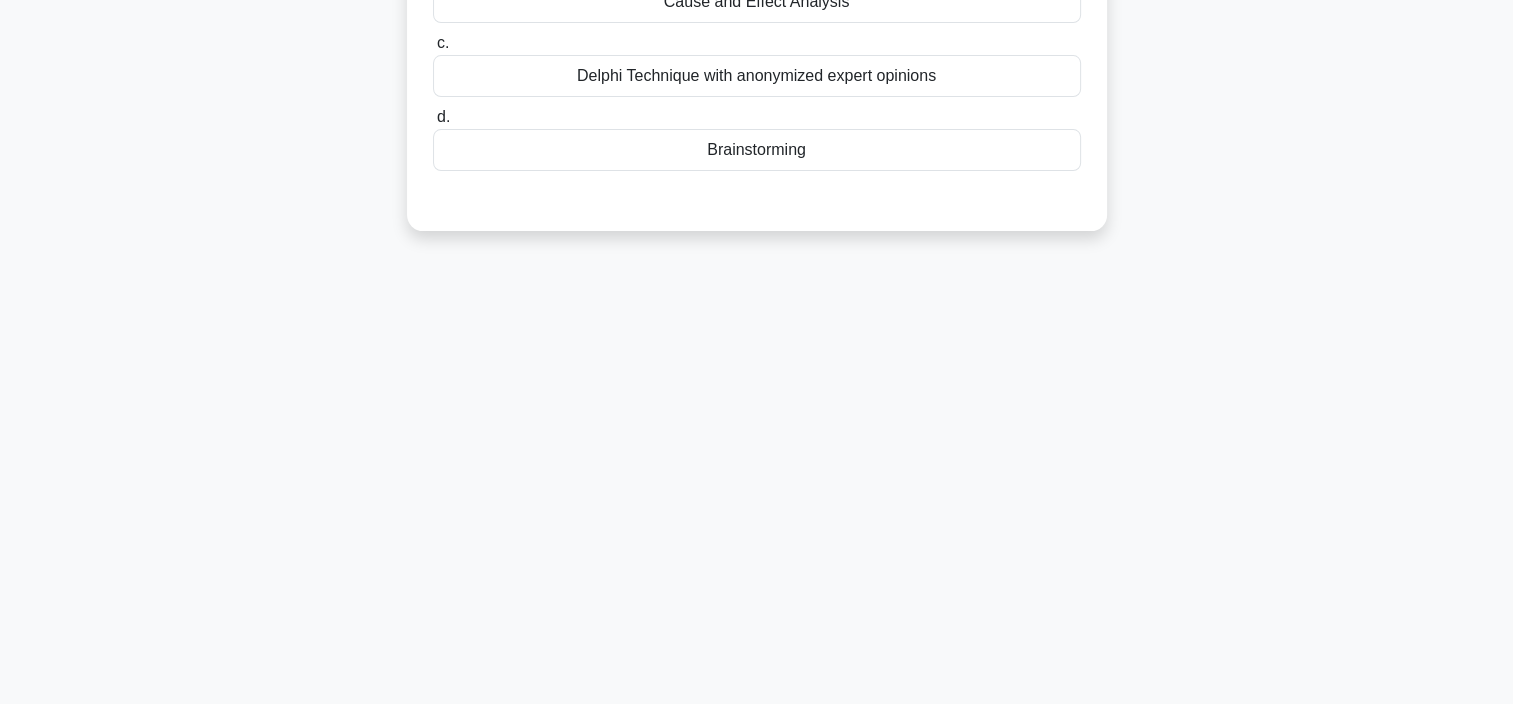 scroll, scrollTop: 376, scrollLeft: 0, axis: vertical 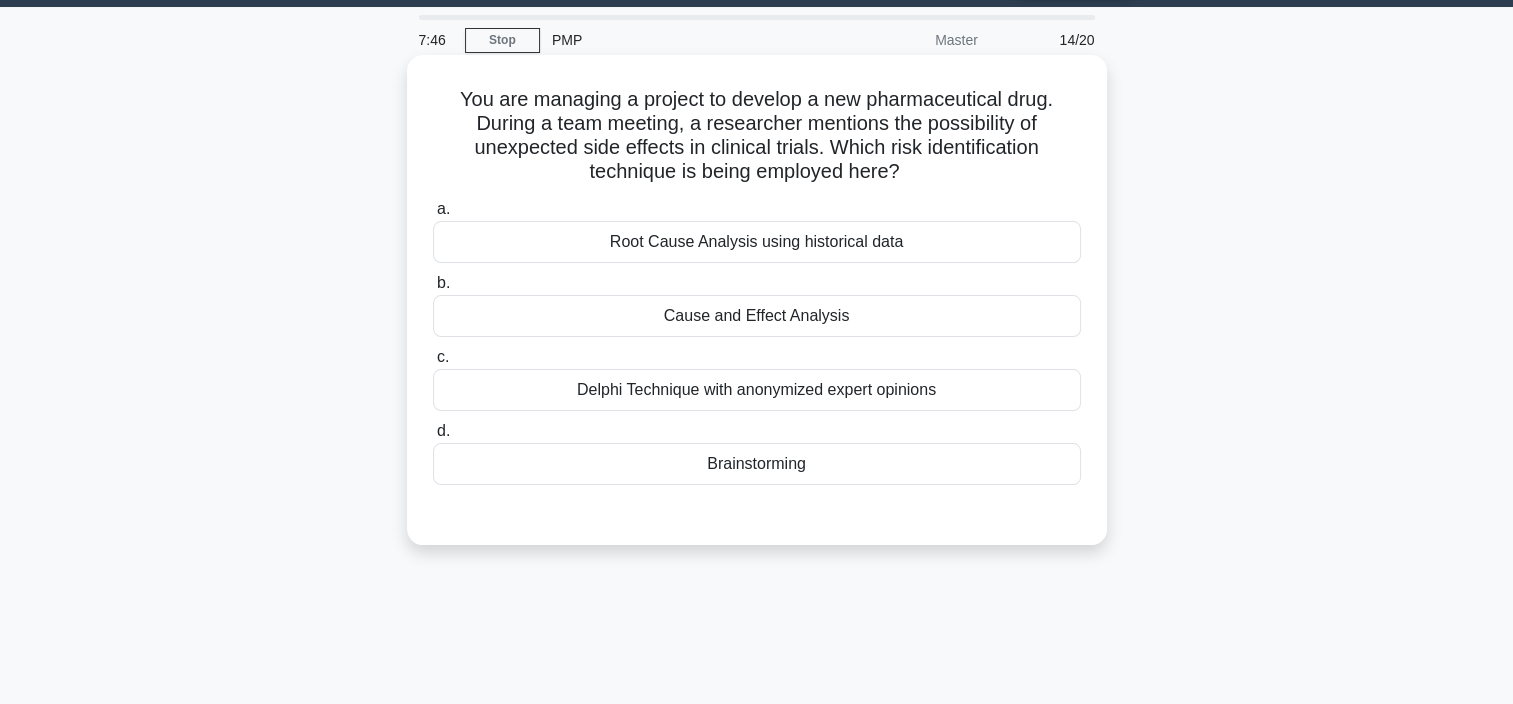 click on "Brainstorming" at bounding box center [757, 464] 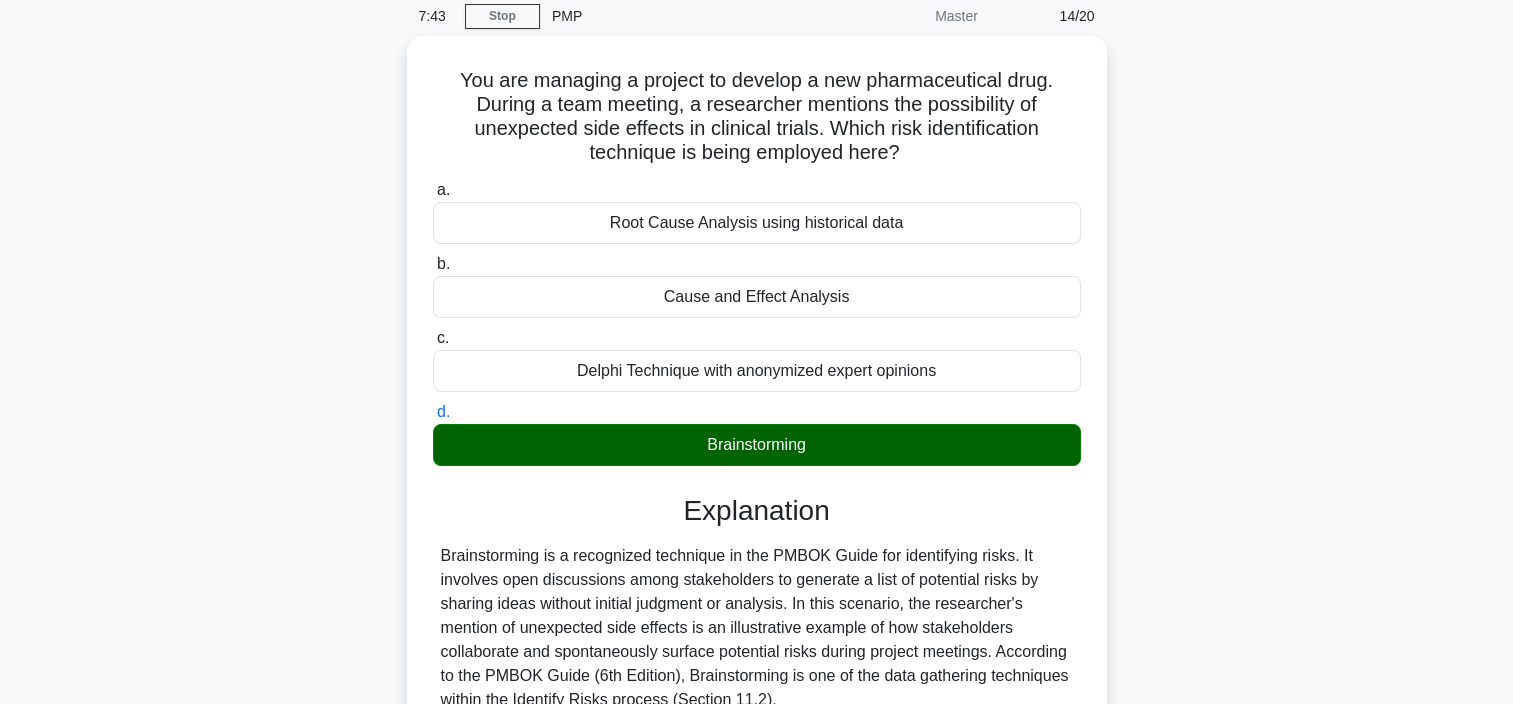 scroll, scrollTop: 376, scrollLeft: 0, axis: vertical 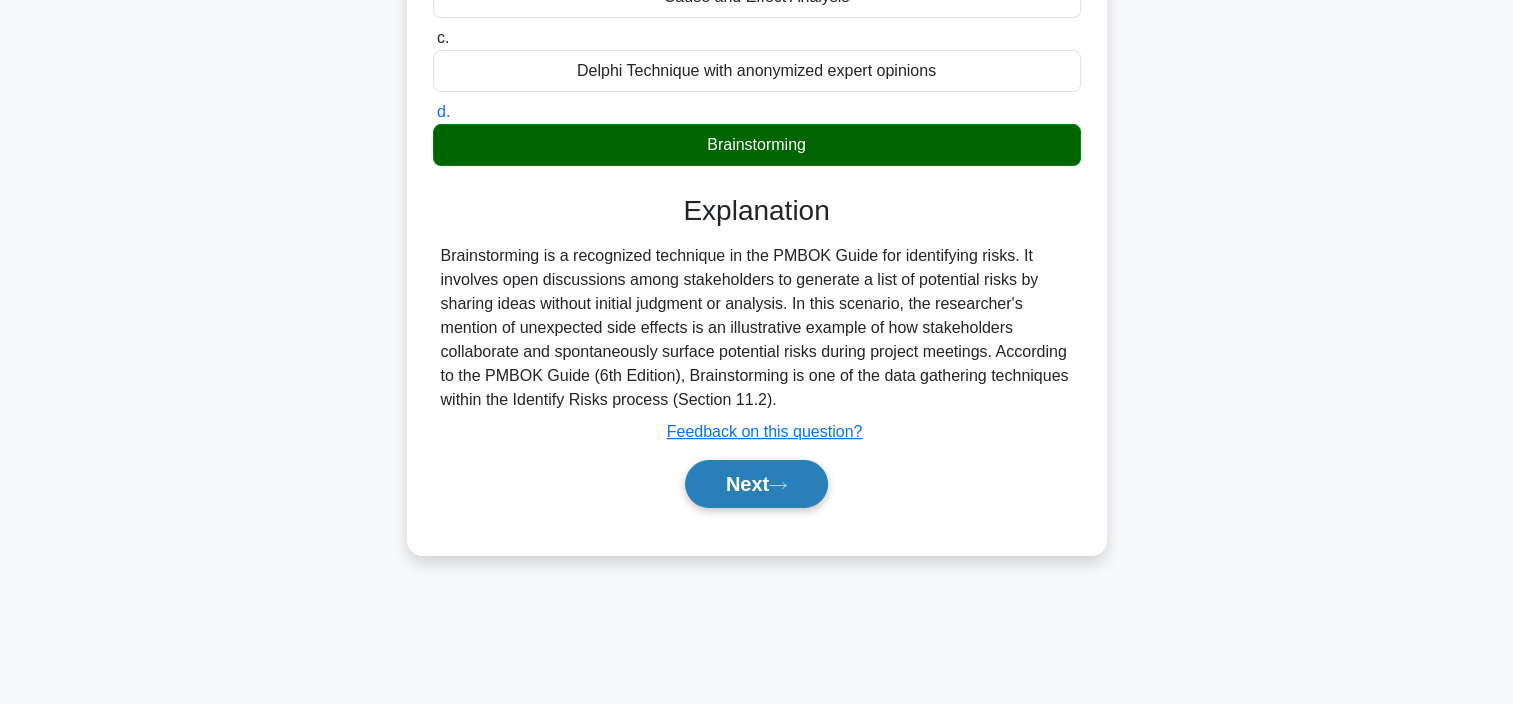 click on "Next" at bounding box center (756, 484) 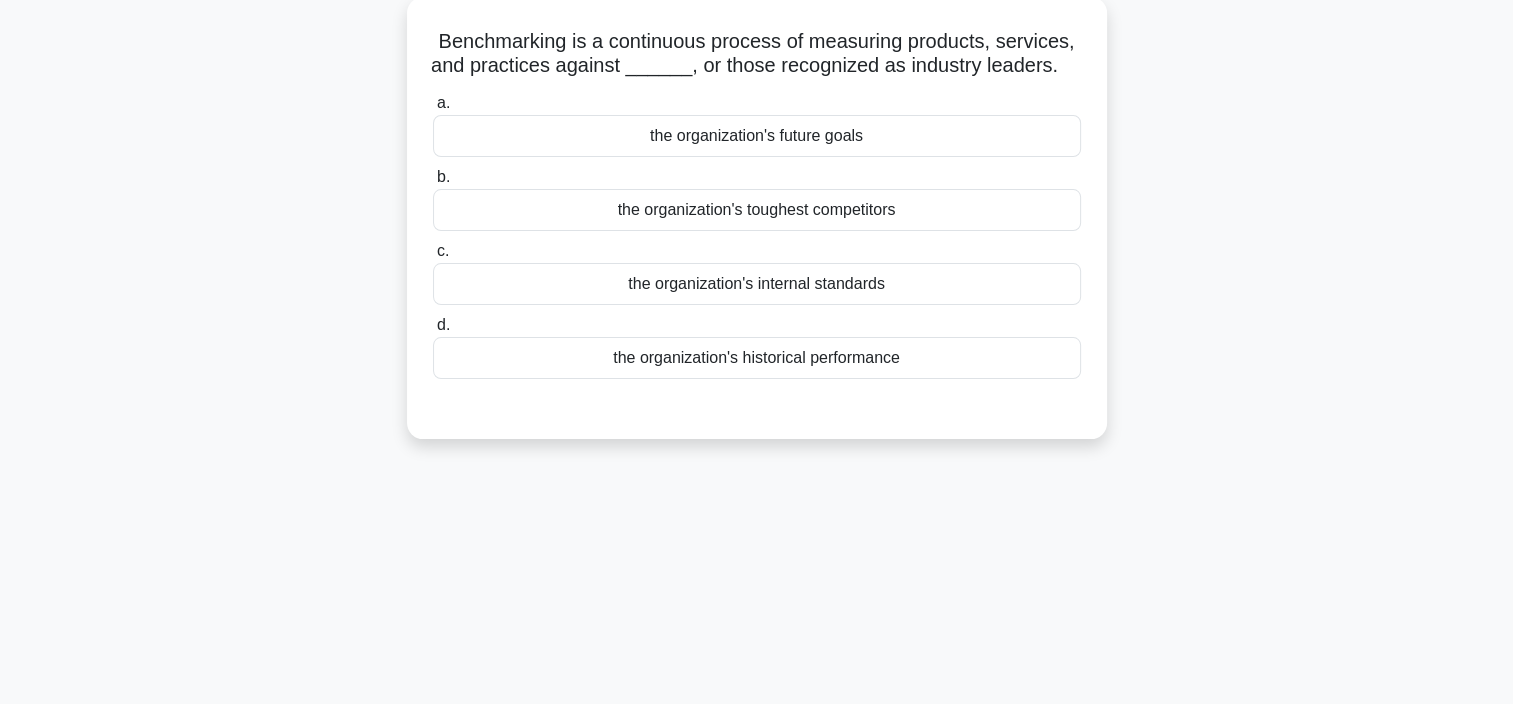 scroll, scrollTop: 56, scrollLeft: 0, axis: vertical 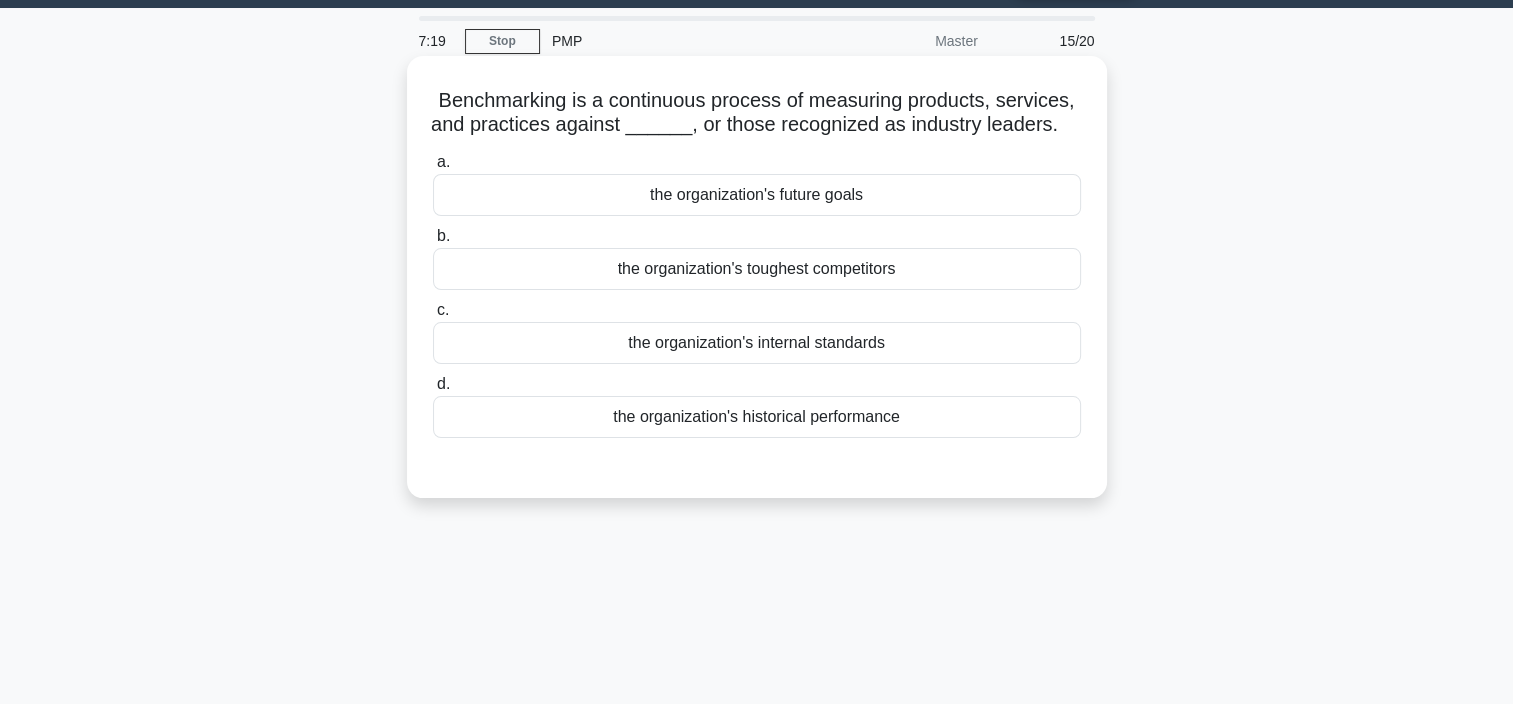 click on "the organization's toughest competitors" at bounding box center [757, 269] 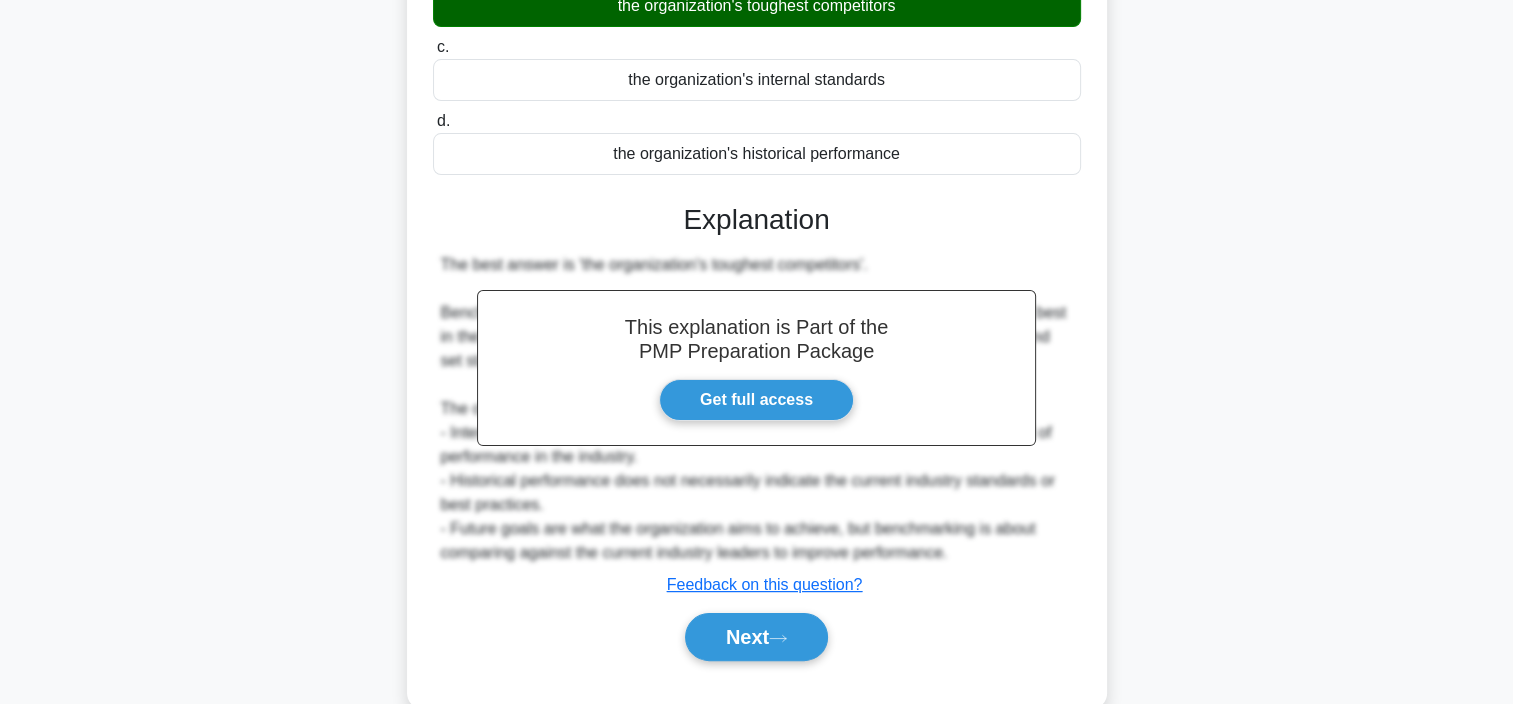 scroll, scrollTop: 346, scrollLeft: 0, axis: vertical 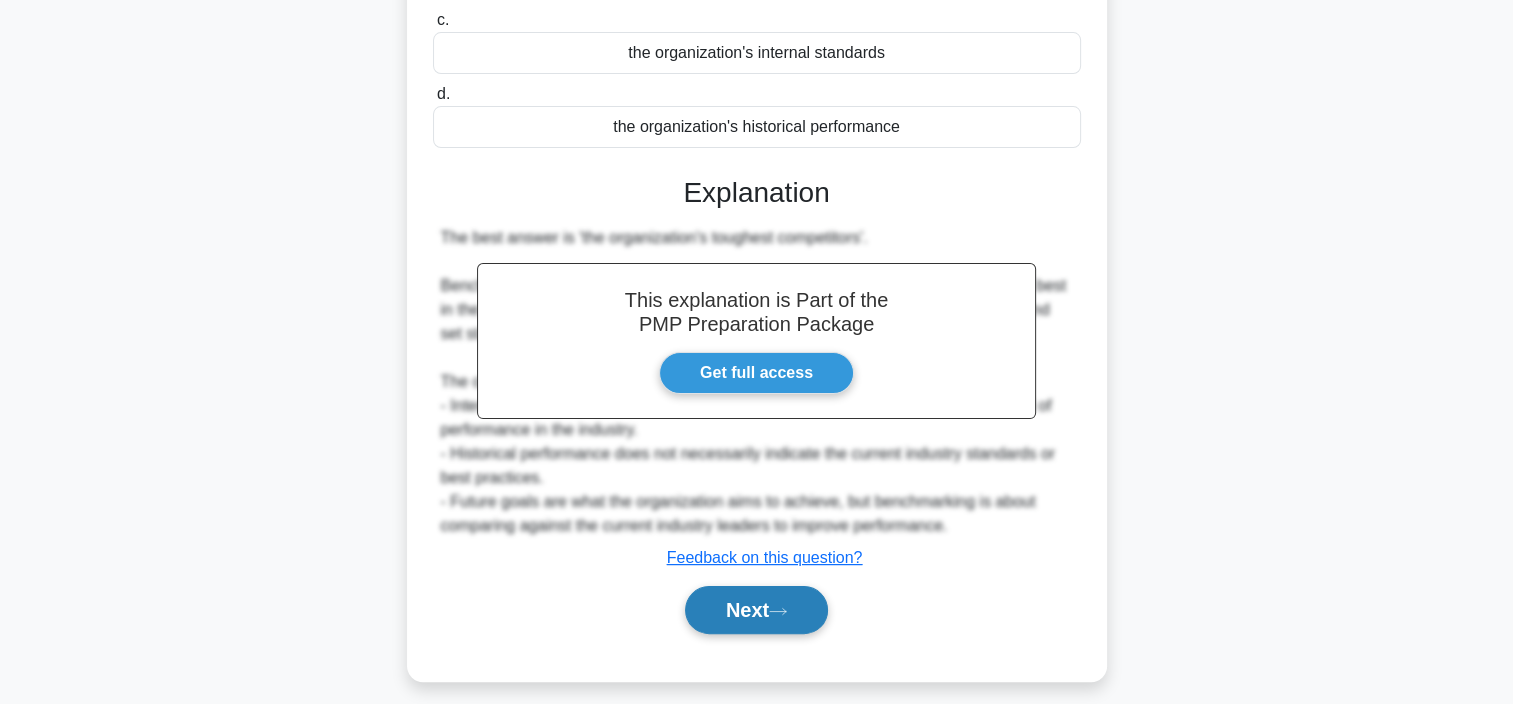 click on "Next" at bounding box center [756, 610] 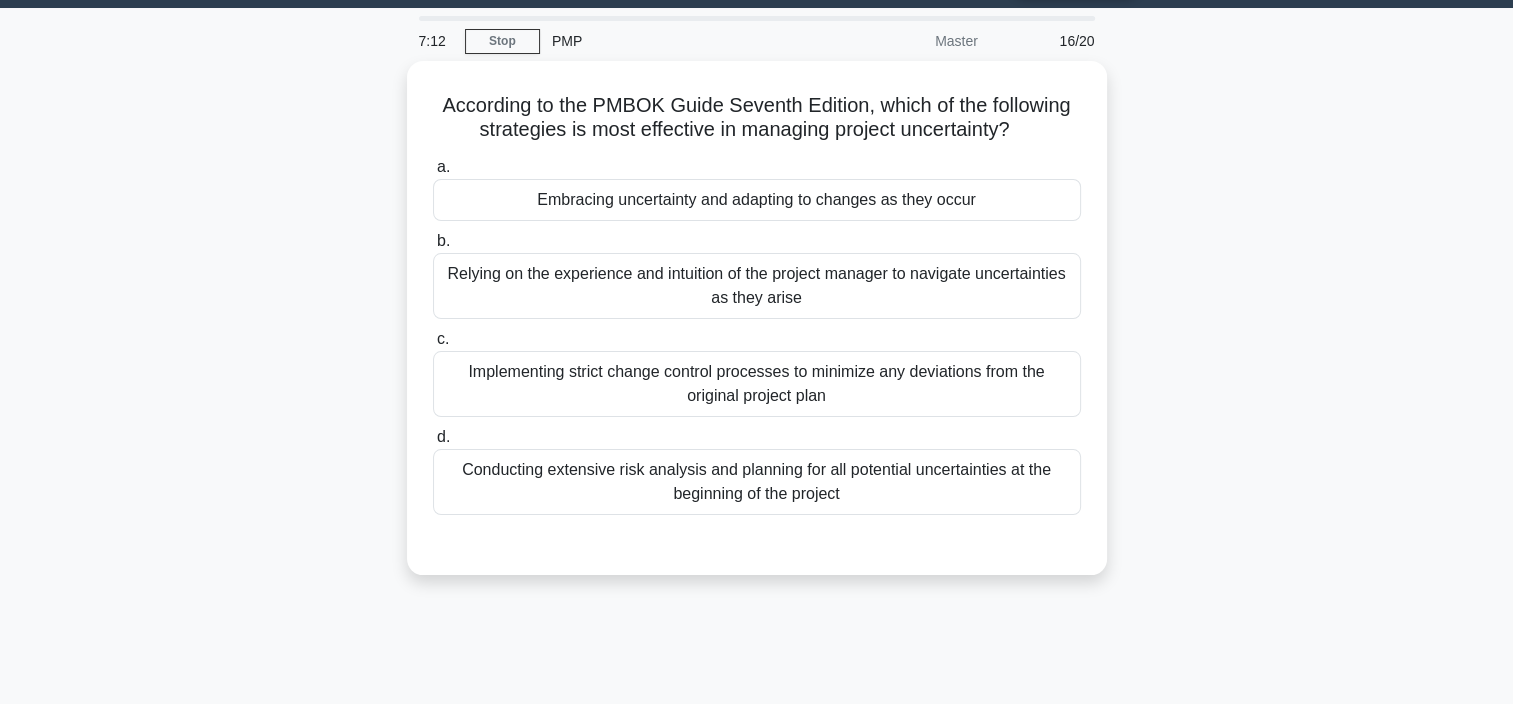scroll, scrollTop: 55, scrollLeft: 0, axis: vertical 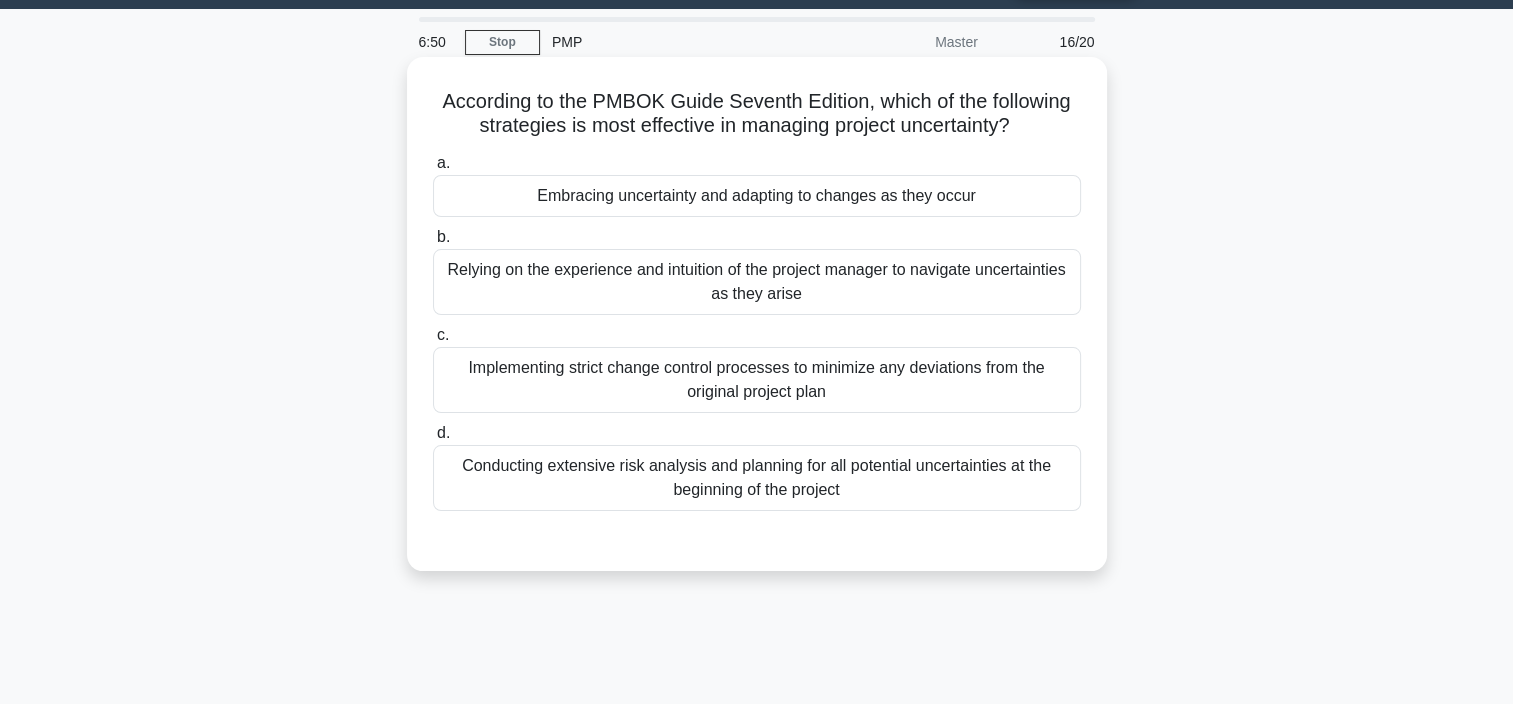 click on "Conducting extensive risk analysis and planning for all potential uncertainties at the beginning of the project" at bounding box center (757, 478) 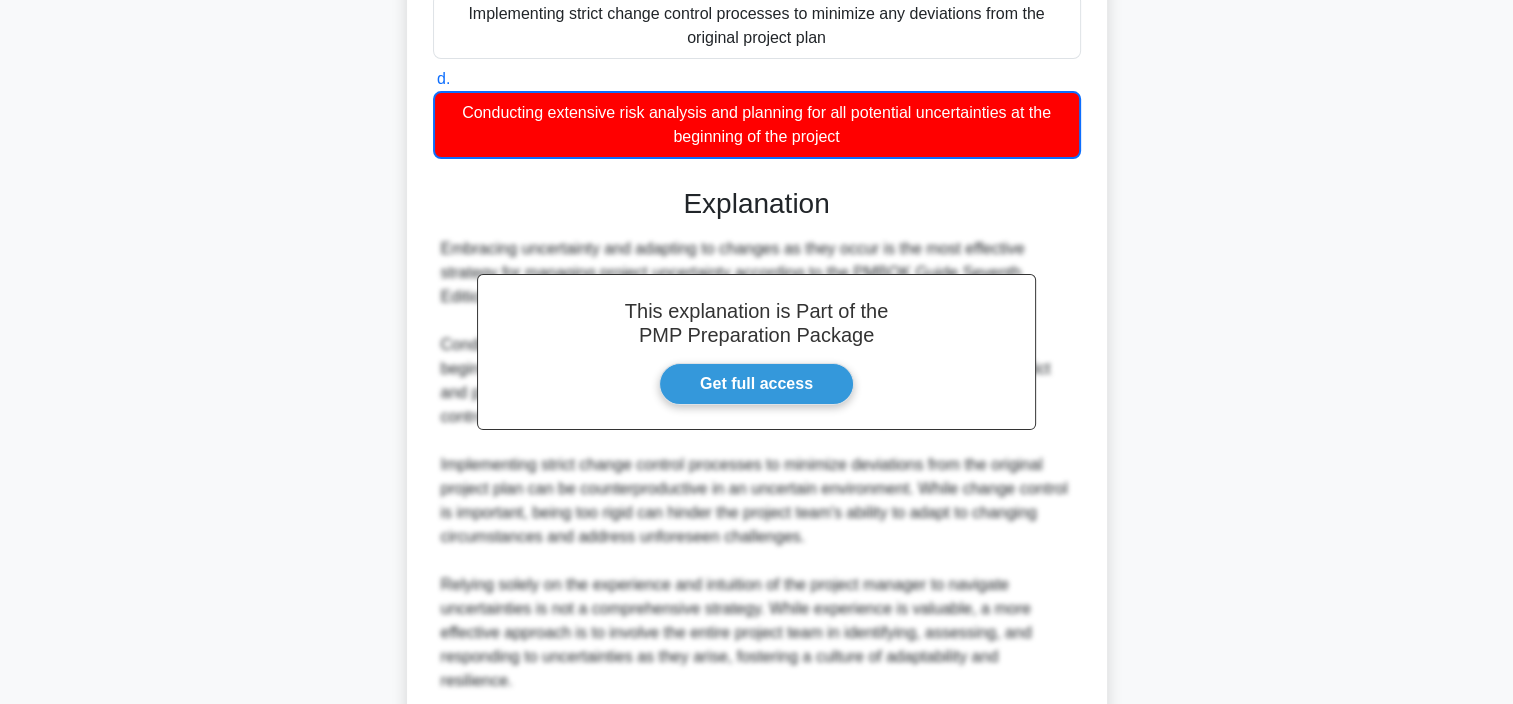 scroll, scrollTop: 577, scrollLeft: 0, axis: vertical 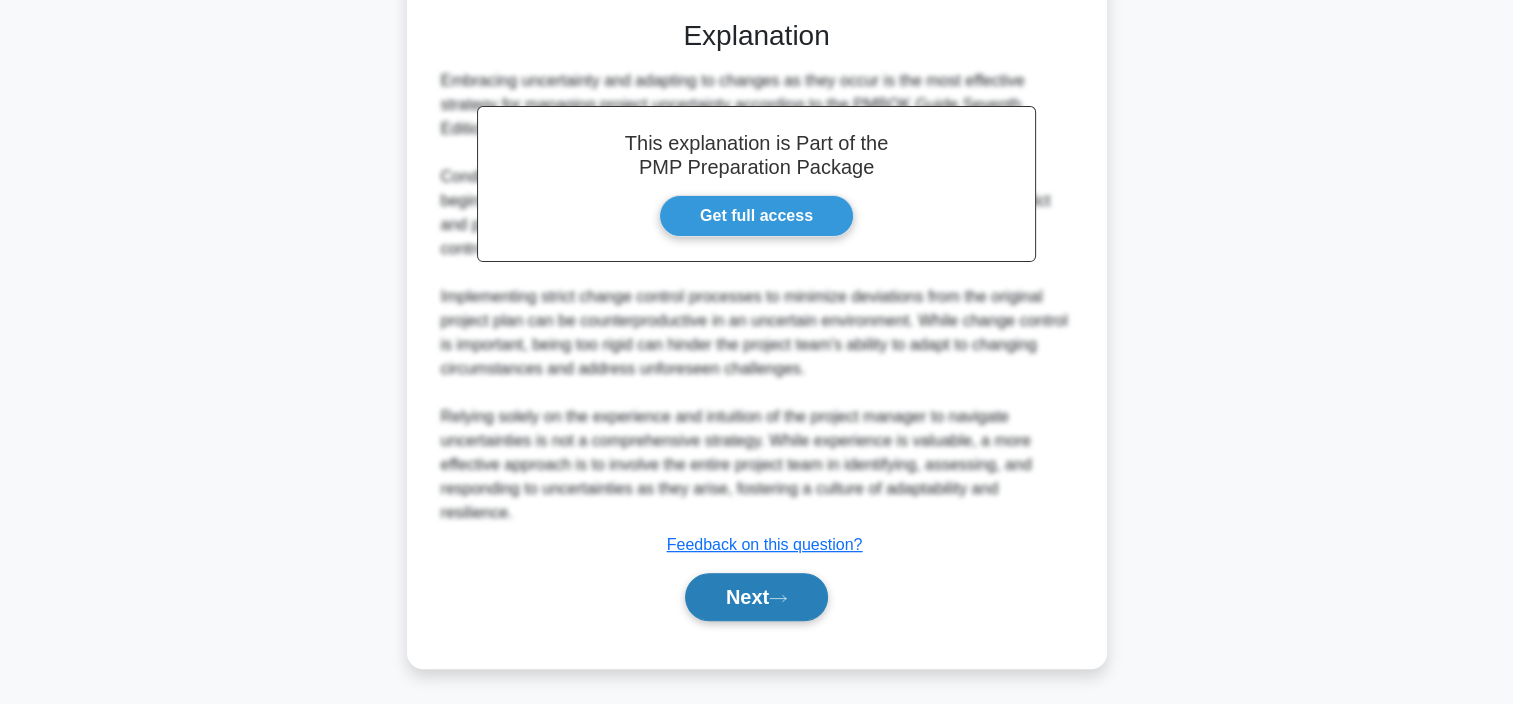 click on "Next" at bounding box center (756, 597) 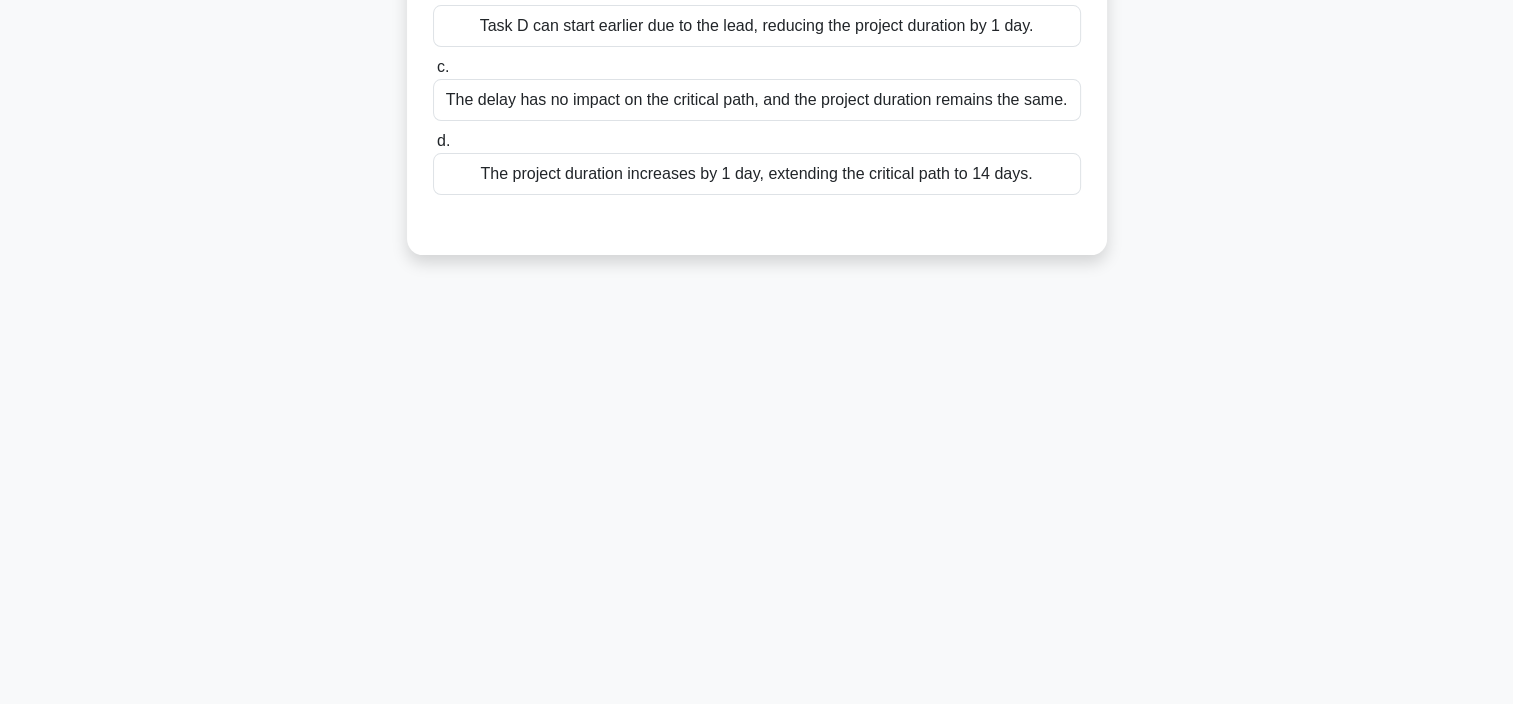 scroll, scrollTop: 376, scrollLeft: 0, axis: vertical 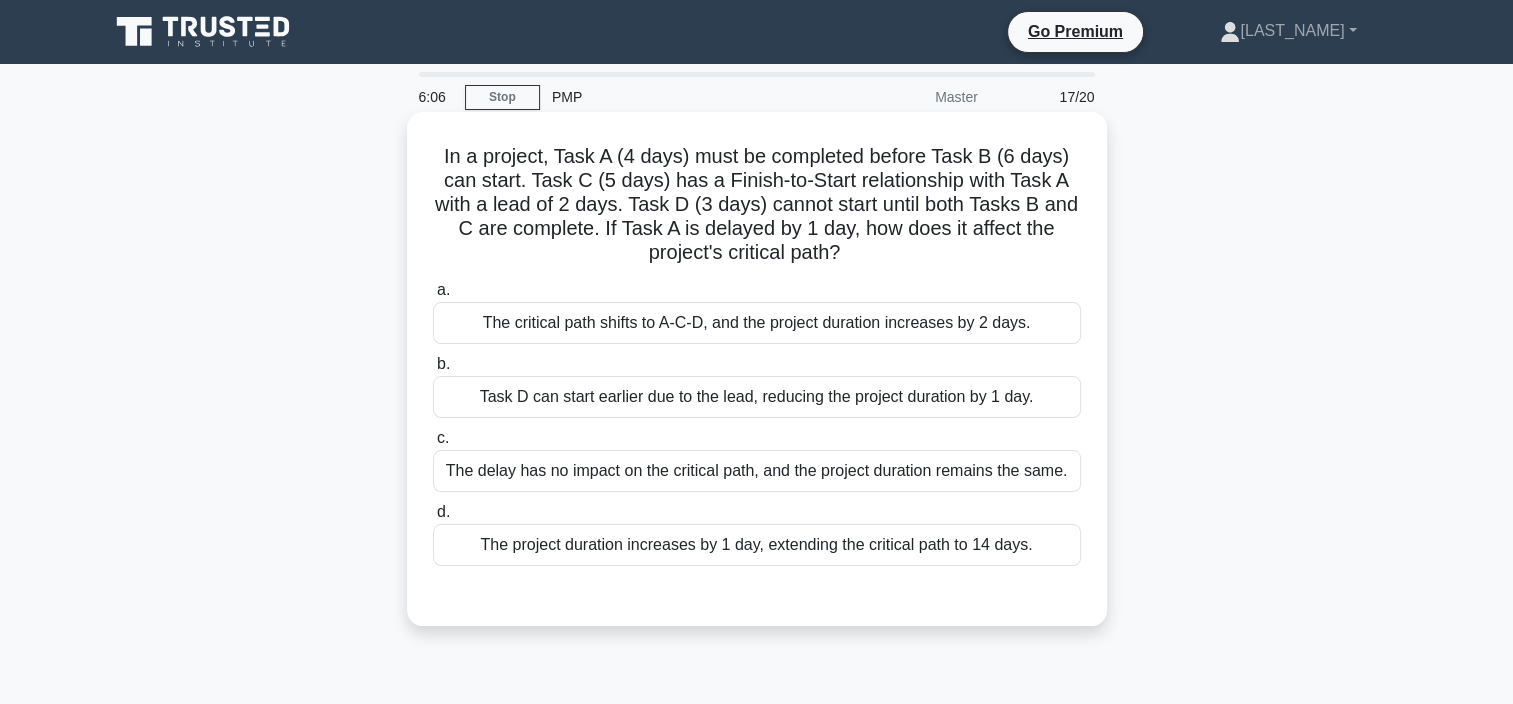 click on "The critical path shifts to A-C-D, and the project duration increases by 2 days." at bounding box center [757, 323] 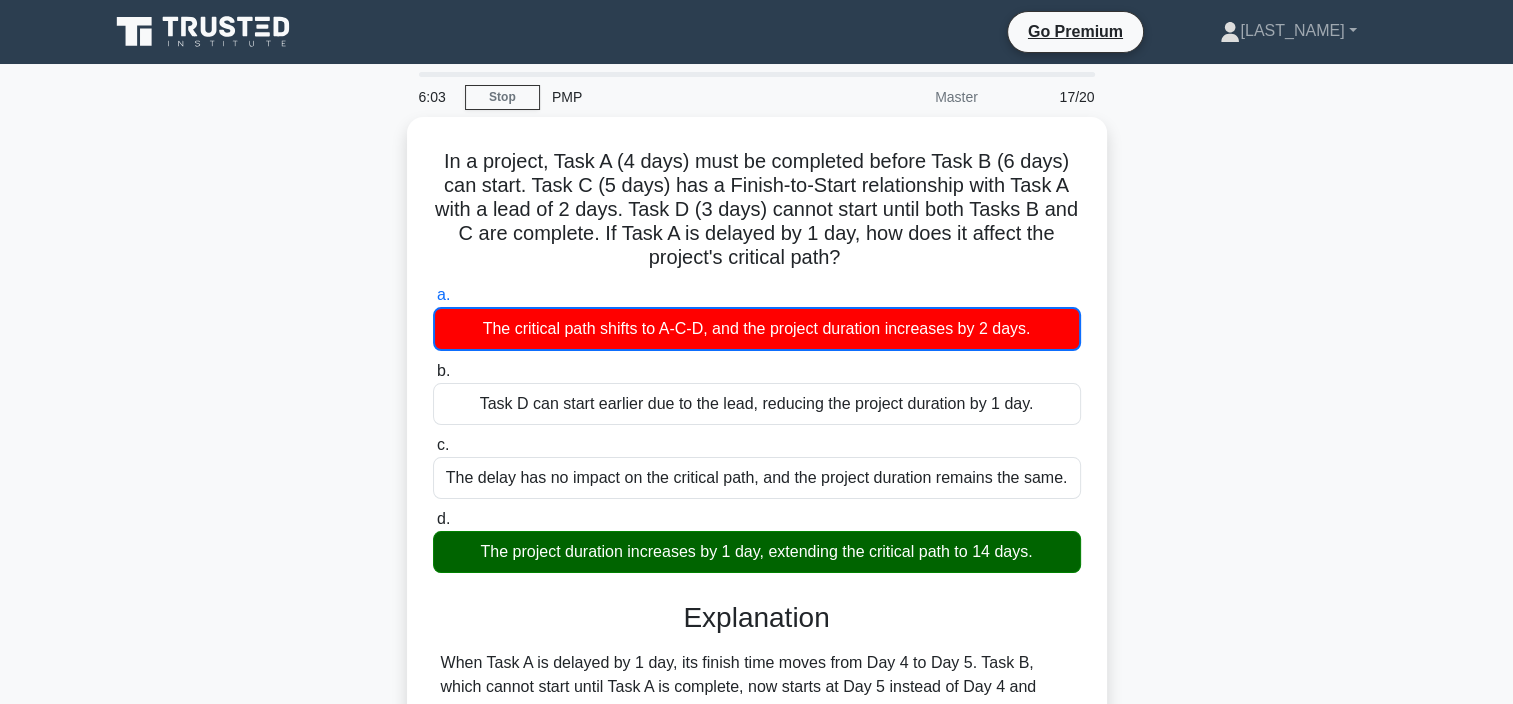 scroll, scrollTop: 376, scrollLeft: 0, axis: vertical 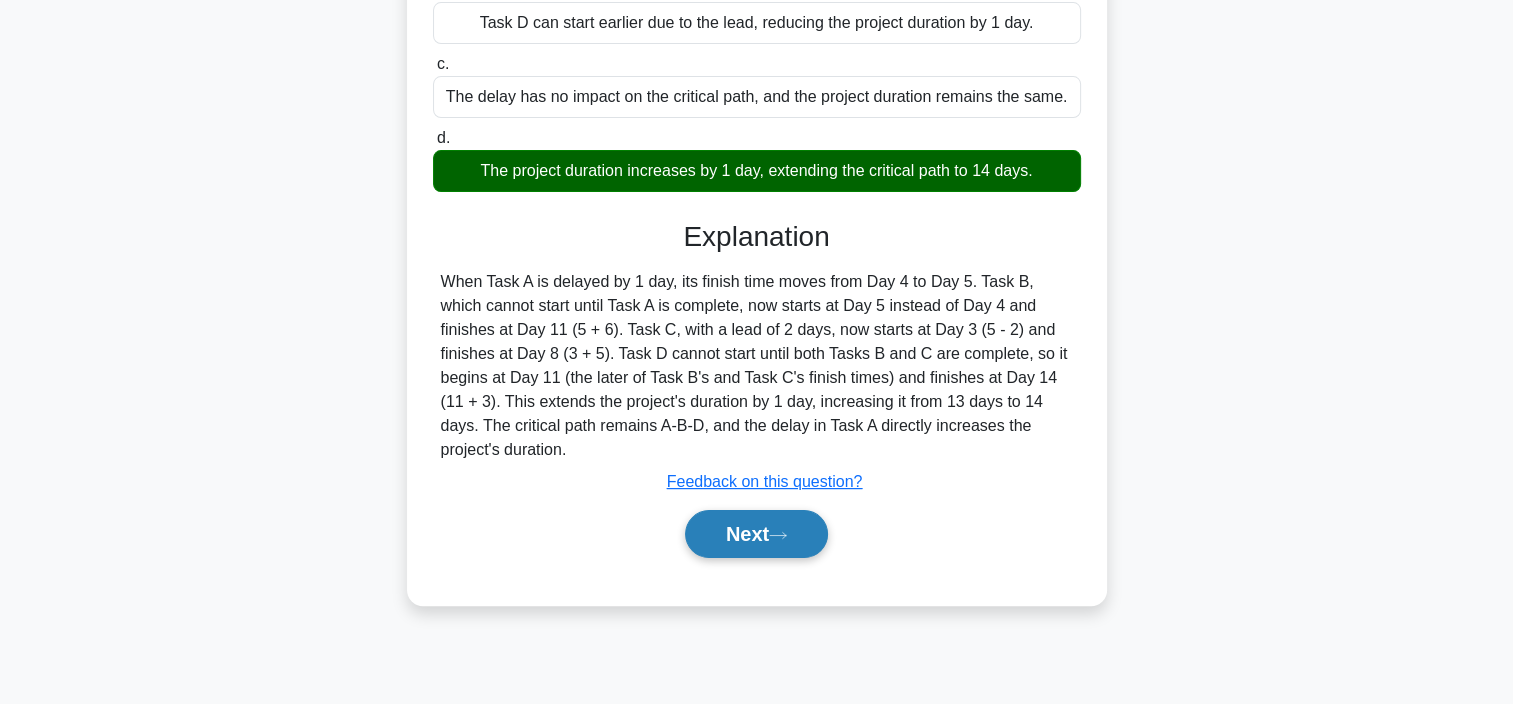 click on "Next" at bounding box center [756, 534] 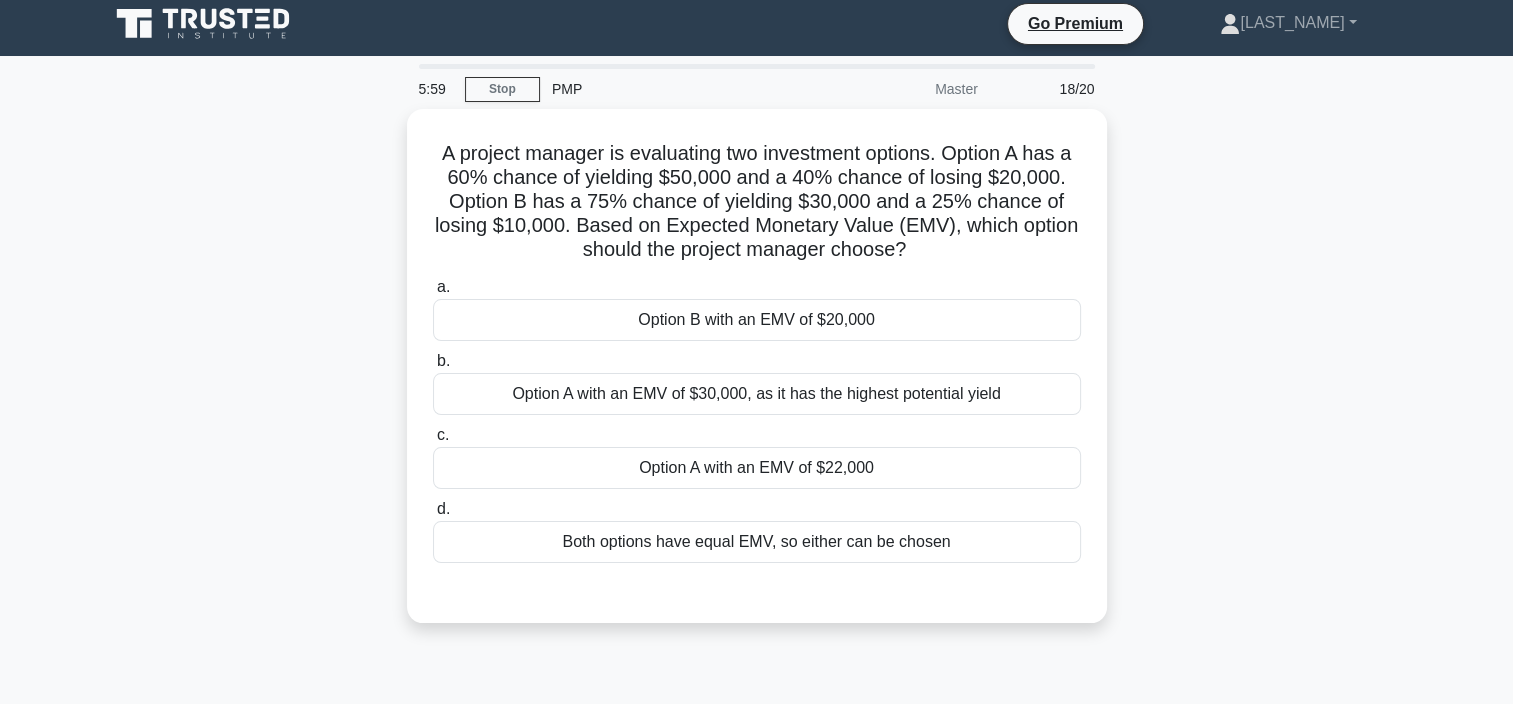 scroll, scrollTop: 8, scrollLeft: 0, axis: vertical 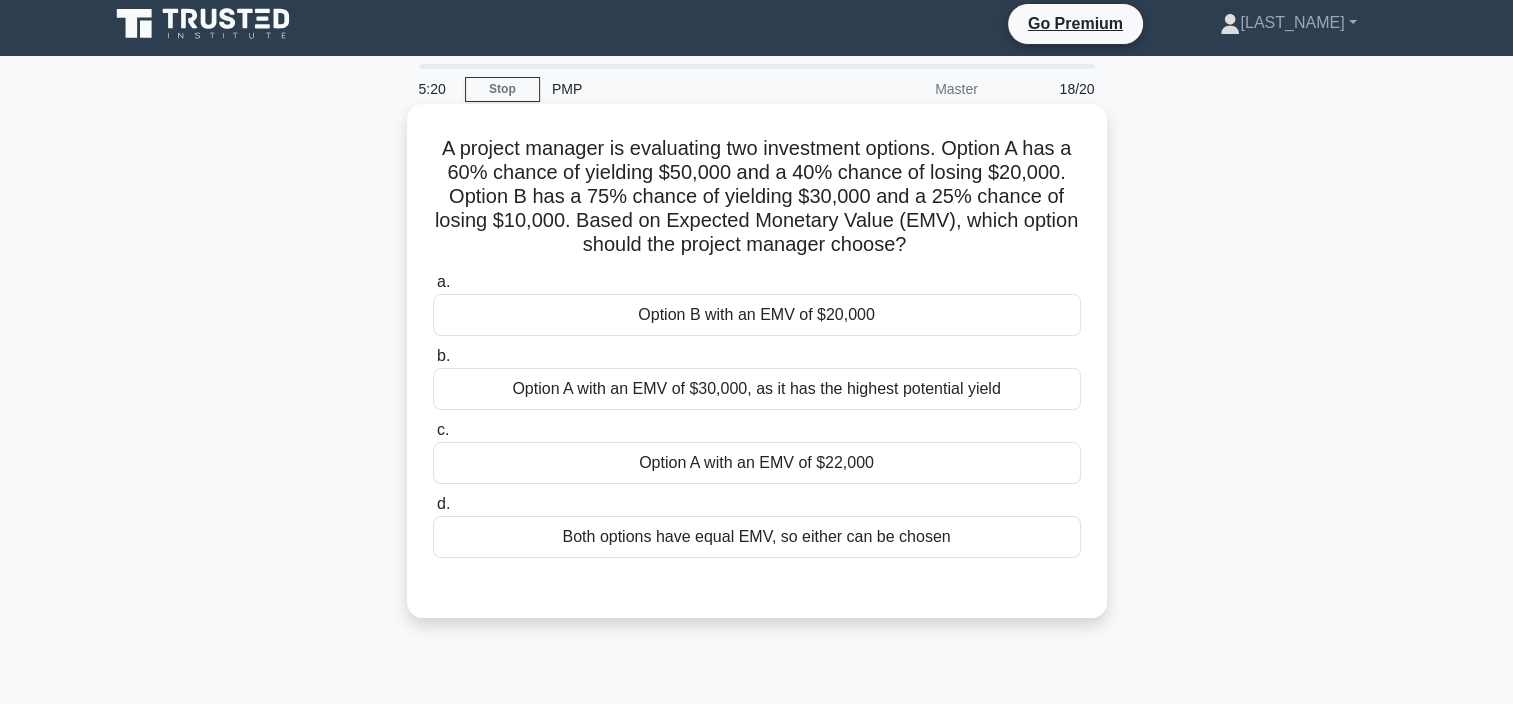 click on "Option A with an EMV of $22,000" at bounding box center [757, 463] 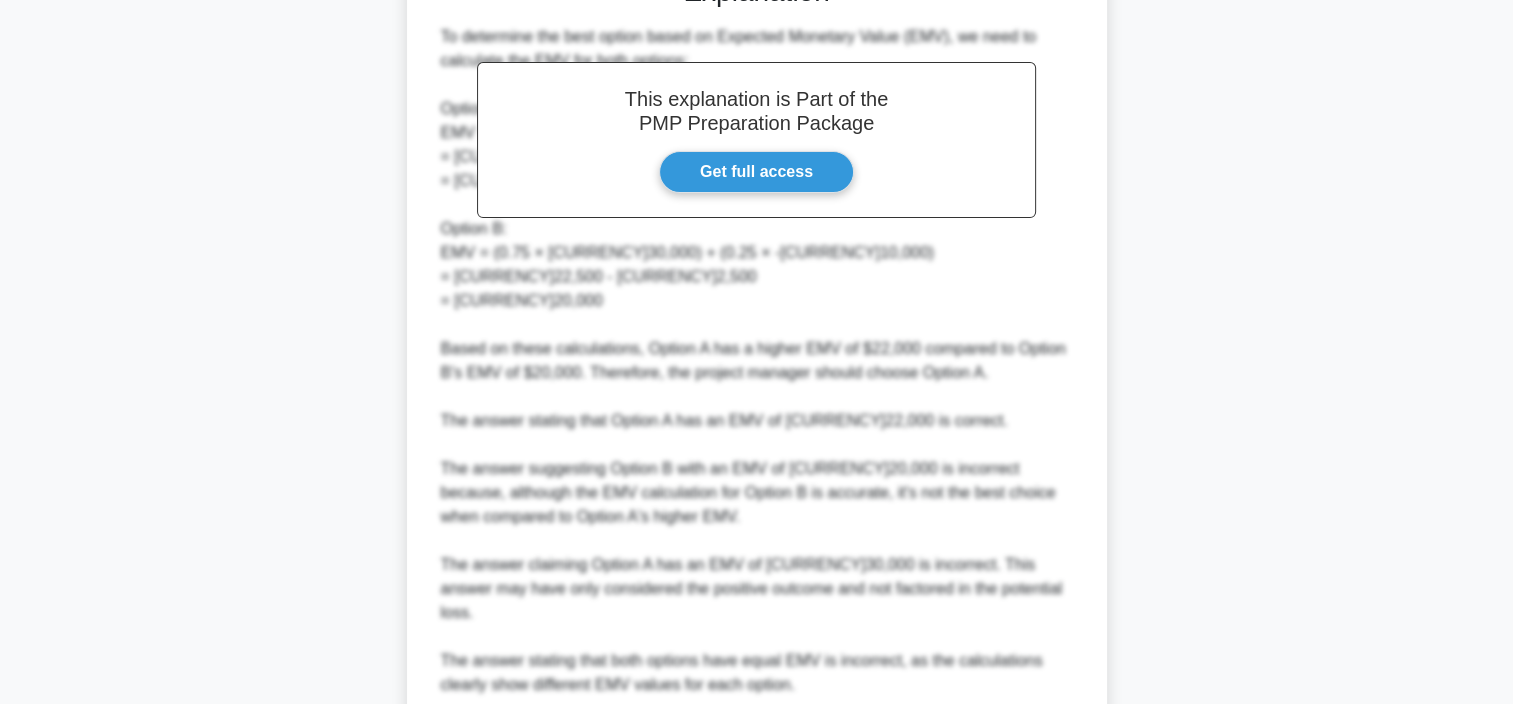 scroll, scrollTop: 768, scrollLeft: 0, axis: vertical 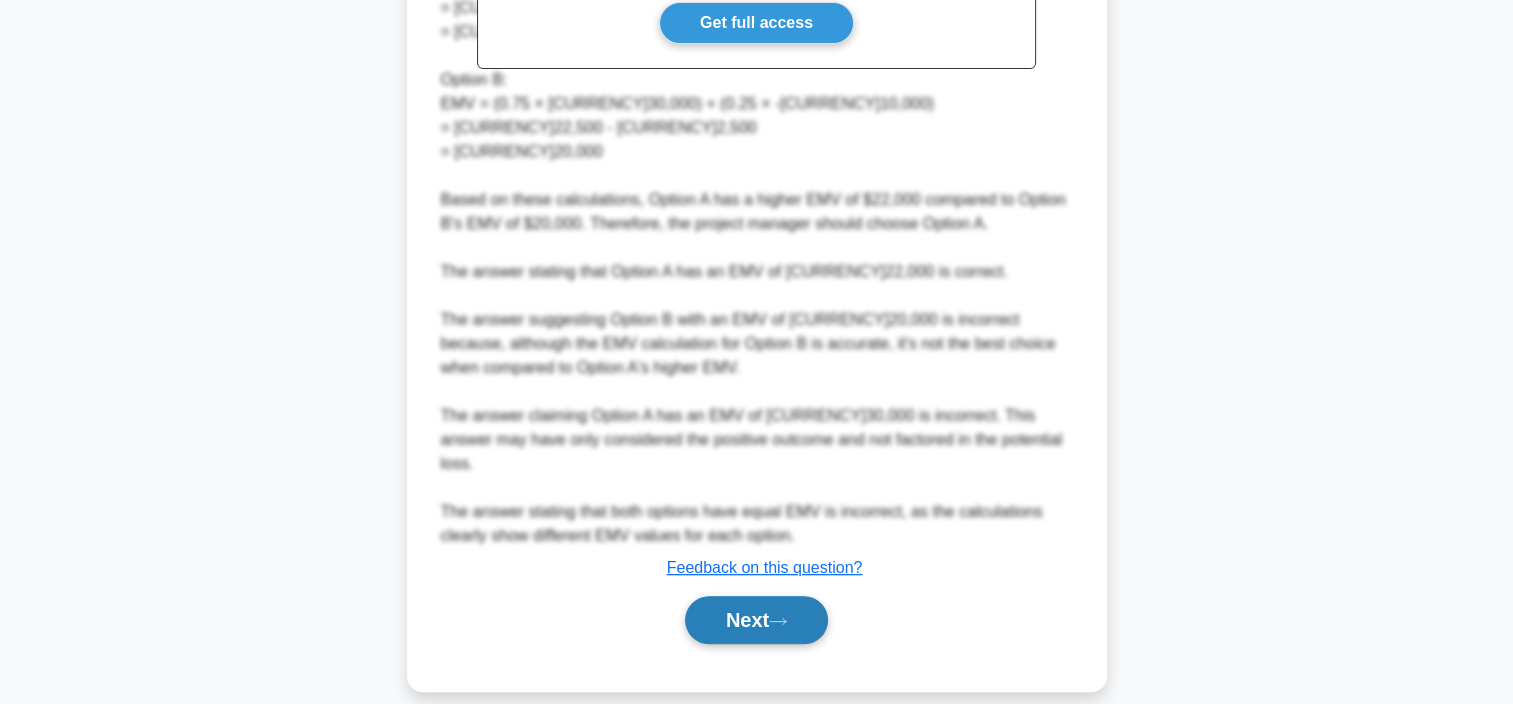 click on "Next" at bounding box center [756, 620] 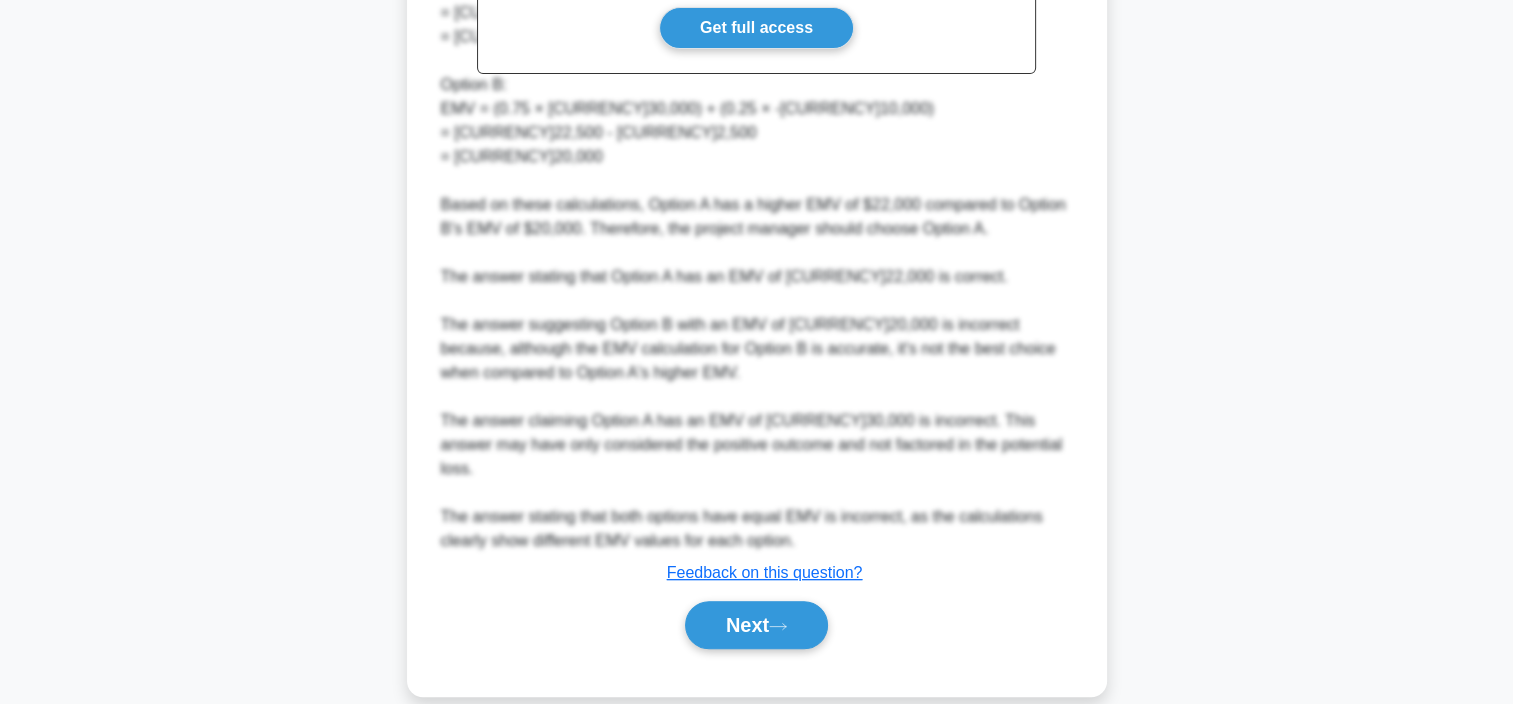 scroll, scrollTop: 376, scrollLeft: 0, axis: vertical 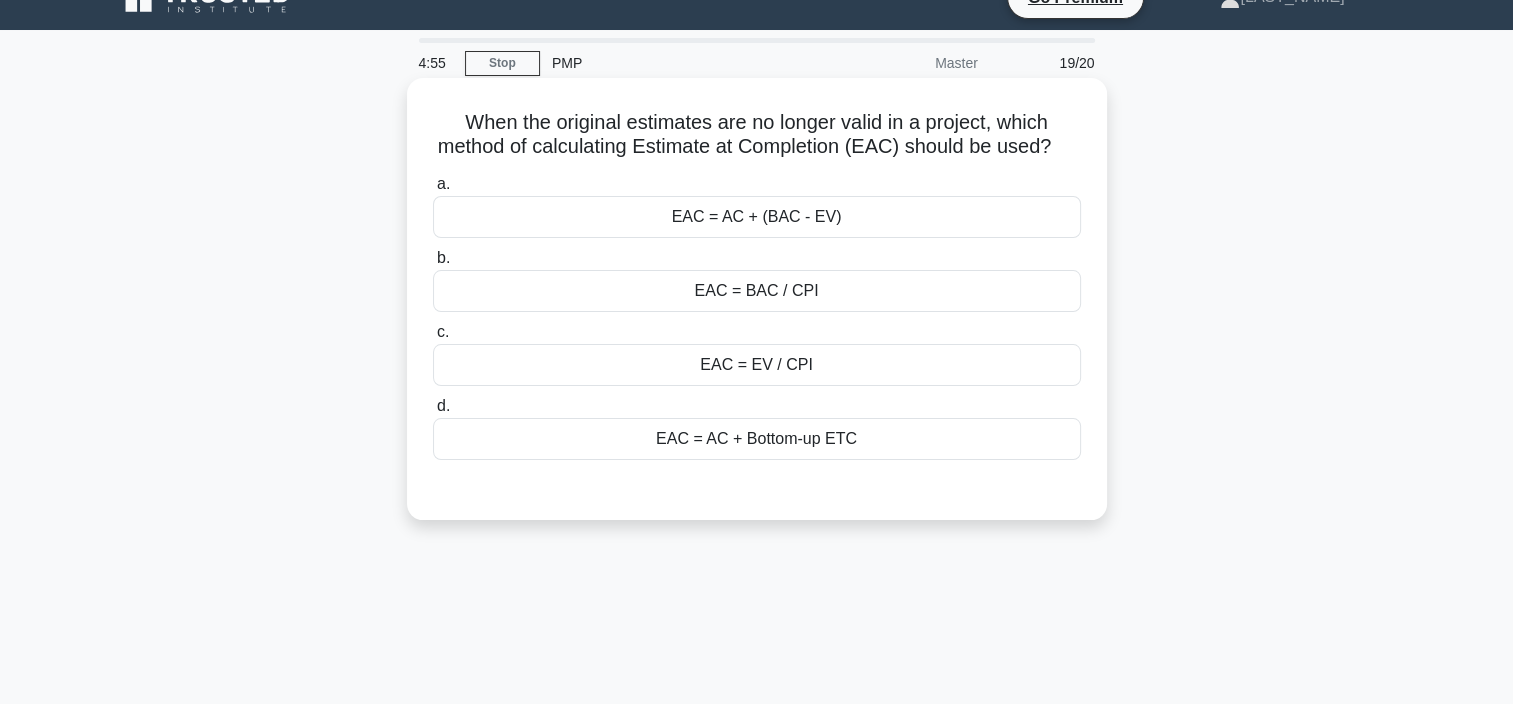 click on "EAC = BAC / CPI" at bounding box center (757, 291) 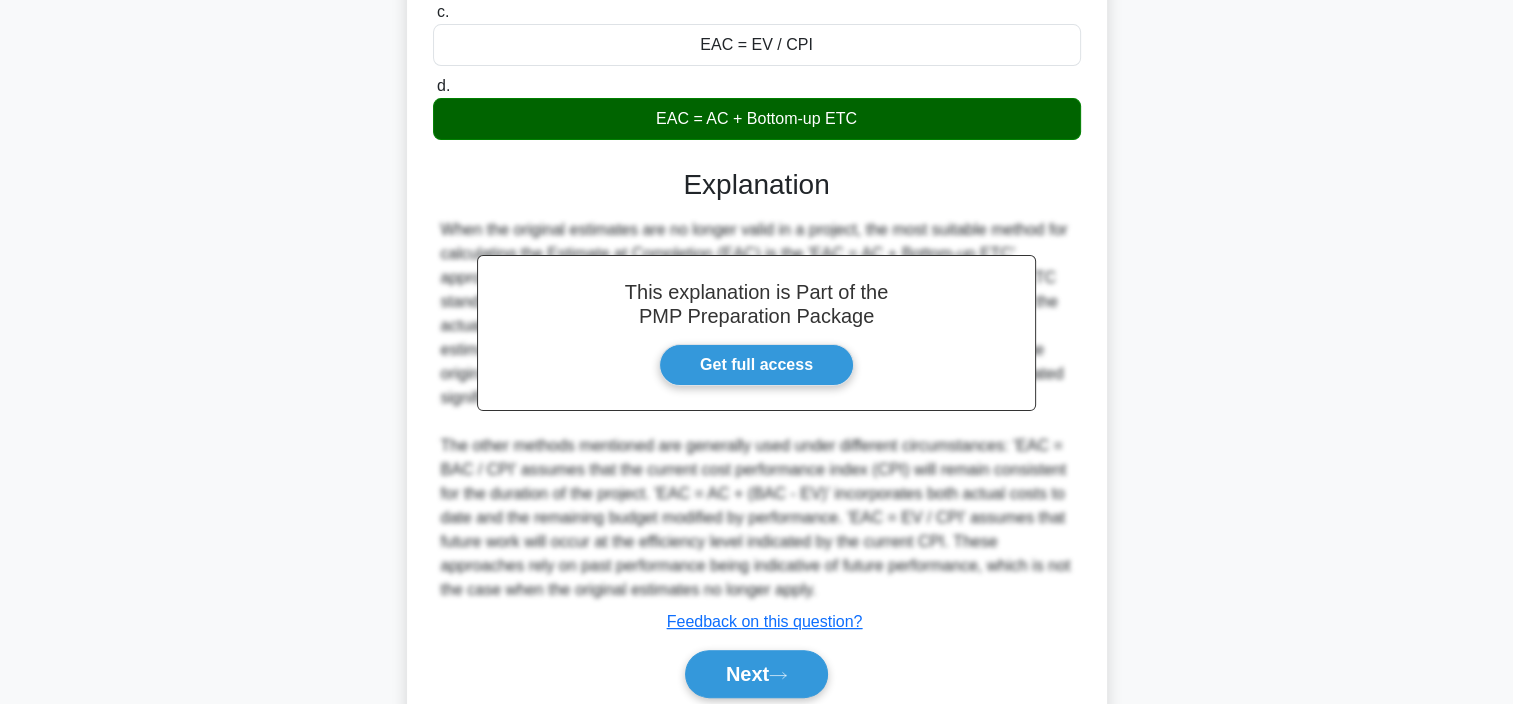 scroll, scrollTop: 425, scrollLeft: 0, axis: vertical 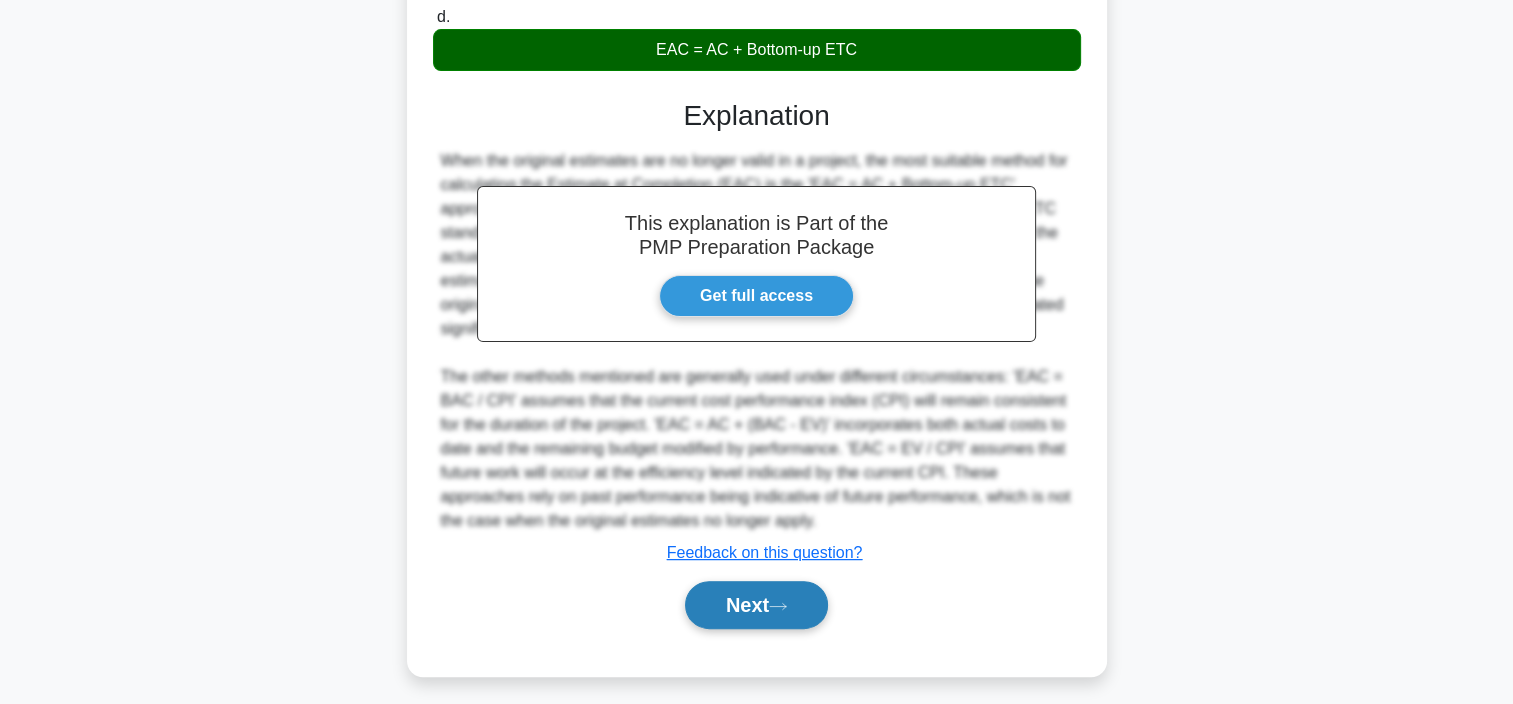 click on "Next" at bounding box center (756, 605) 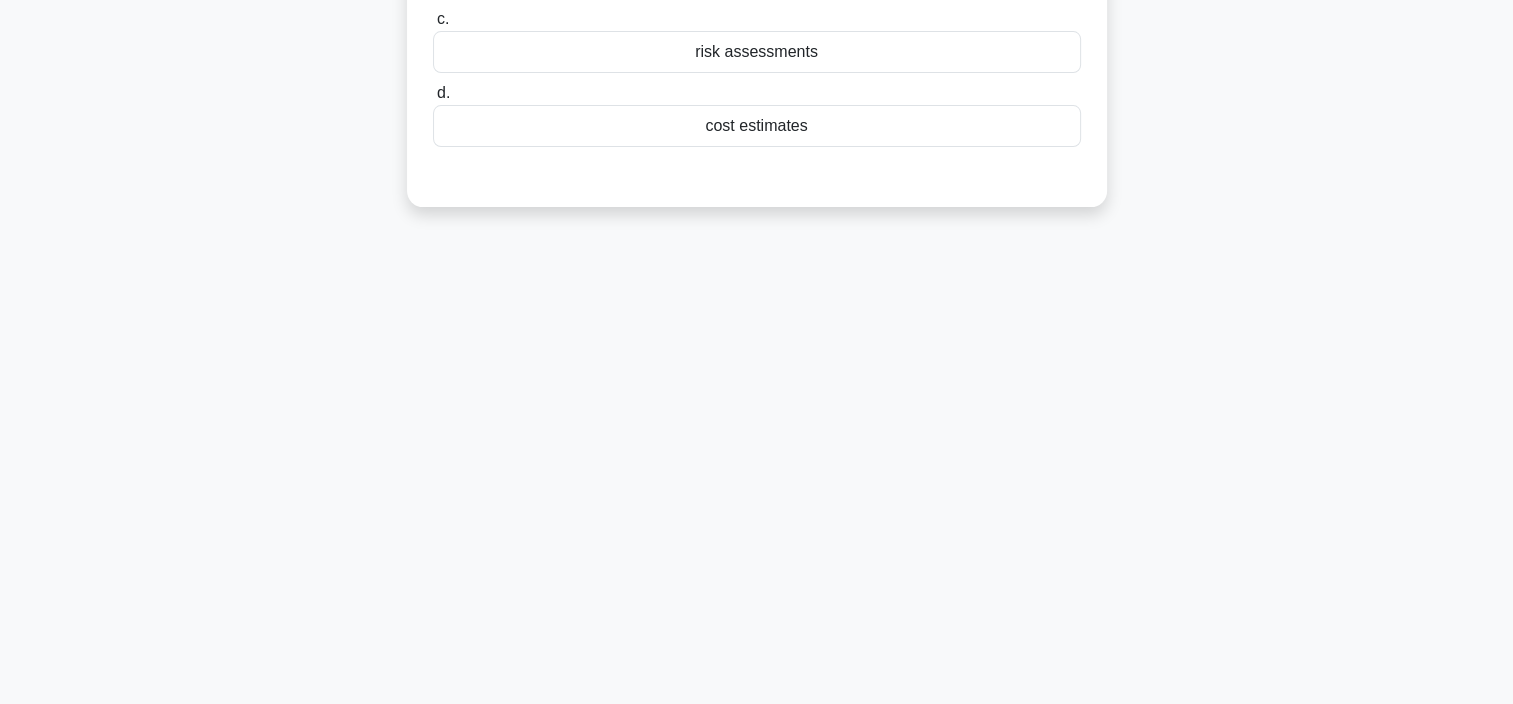 scroll, scrollTop: 376, scrollLeft: 0, axis: vertical 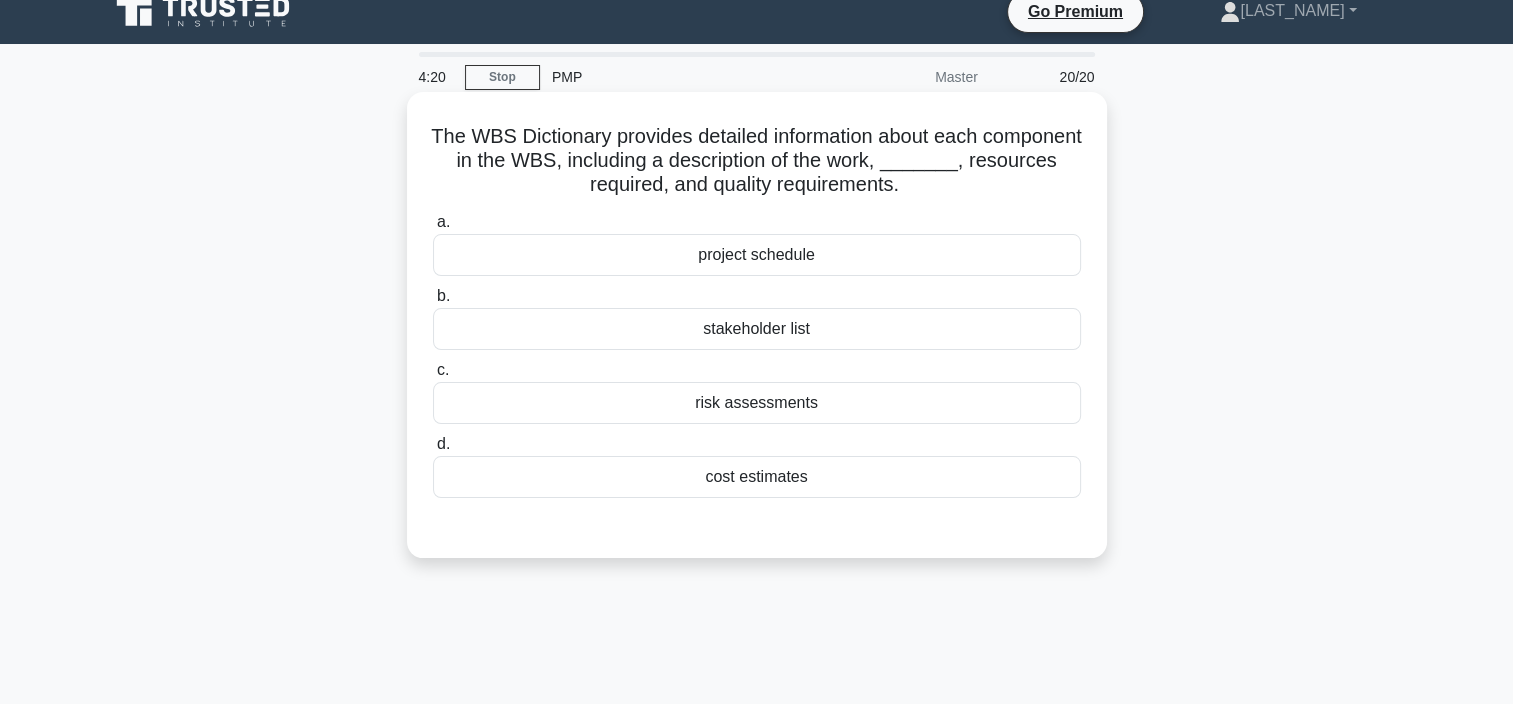 click on "cost estimates" at bounding box center (757, 477) 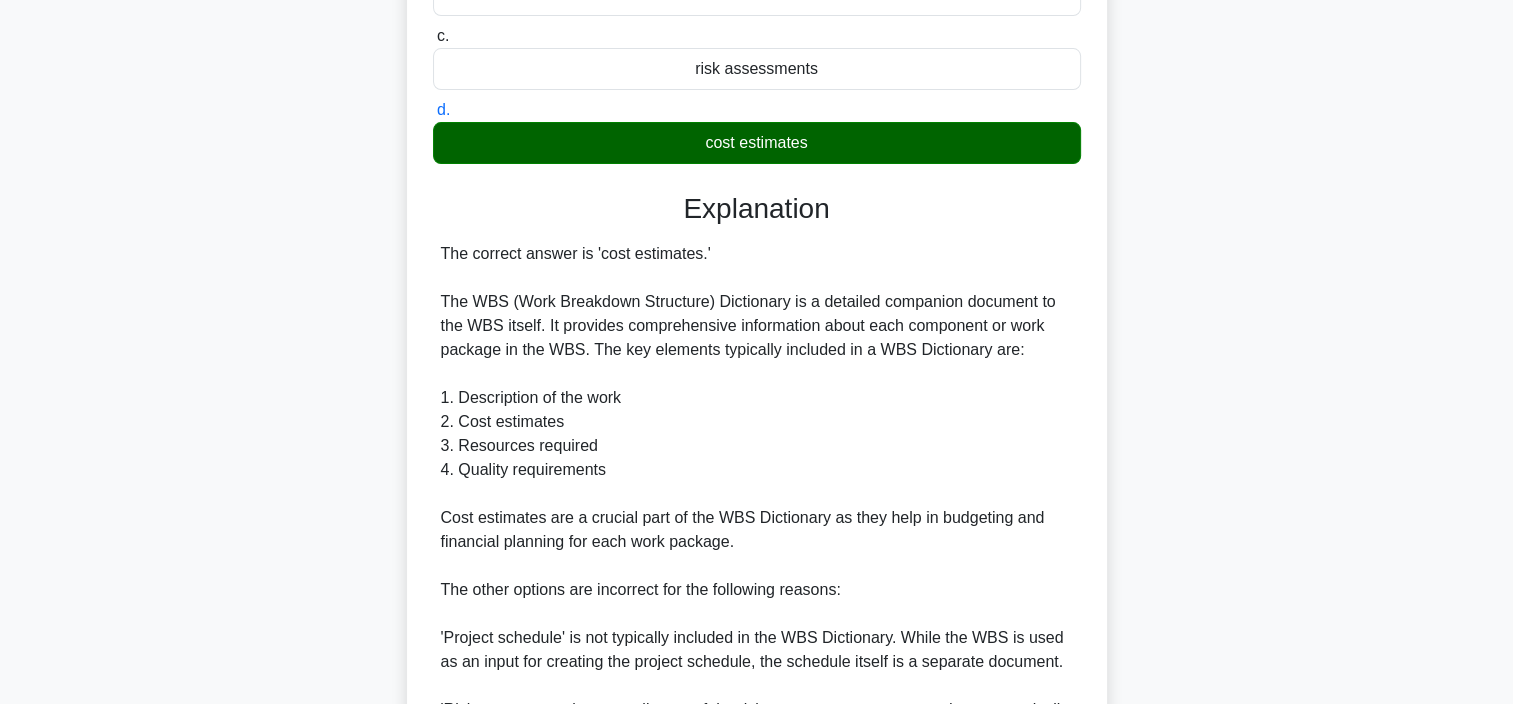 scroll, scrollTop: 696, scrollLeft: 0, axis: vertical 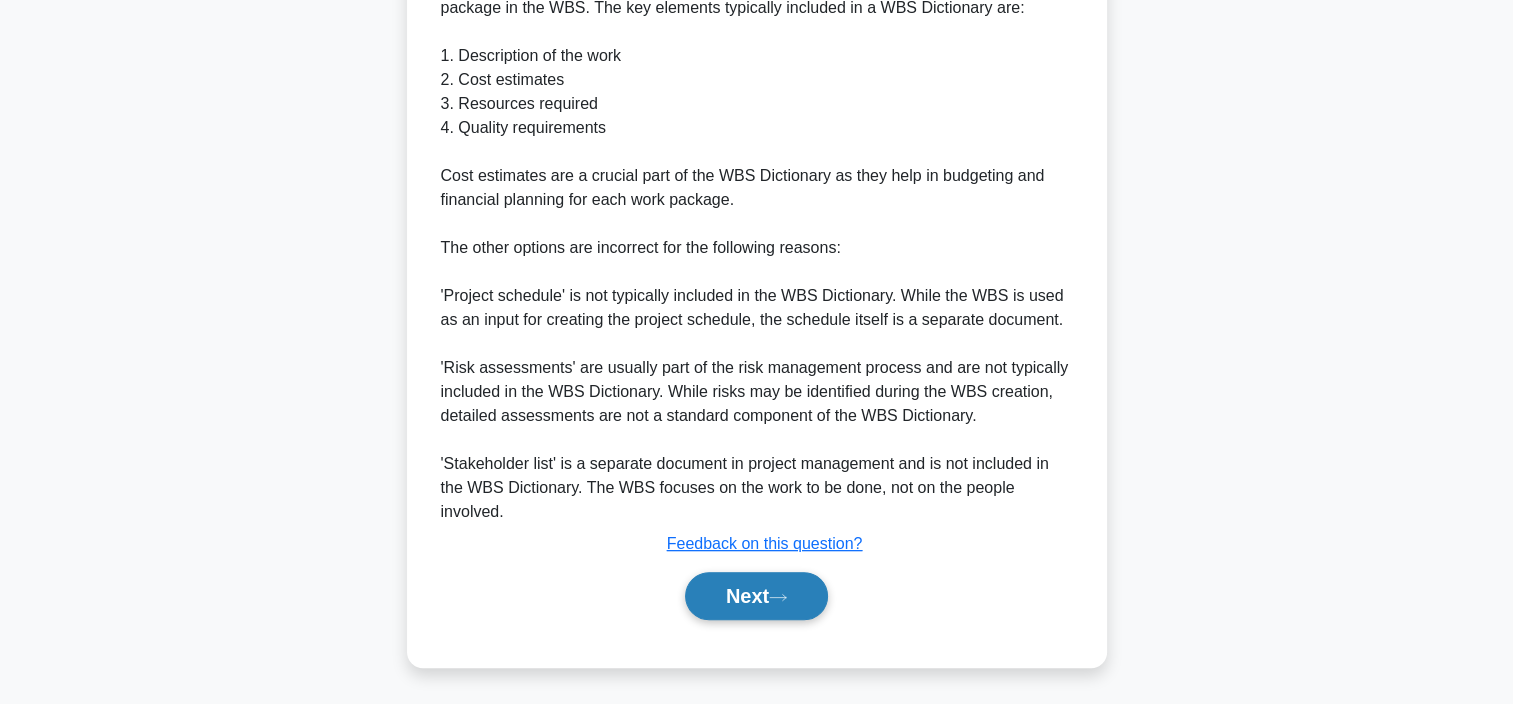 click on "Next" at bounding box center [756, 596] 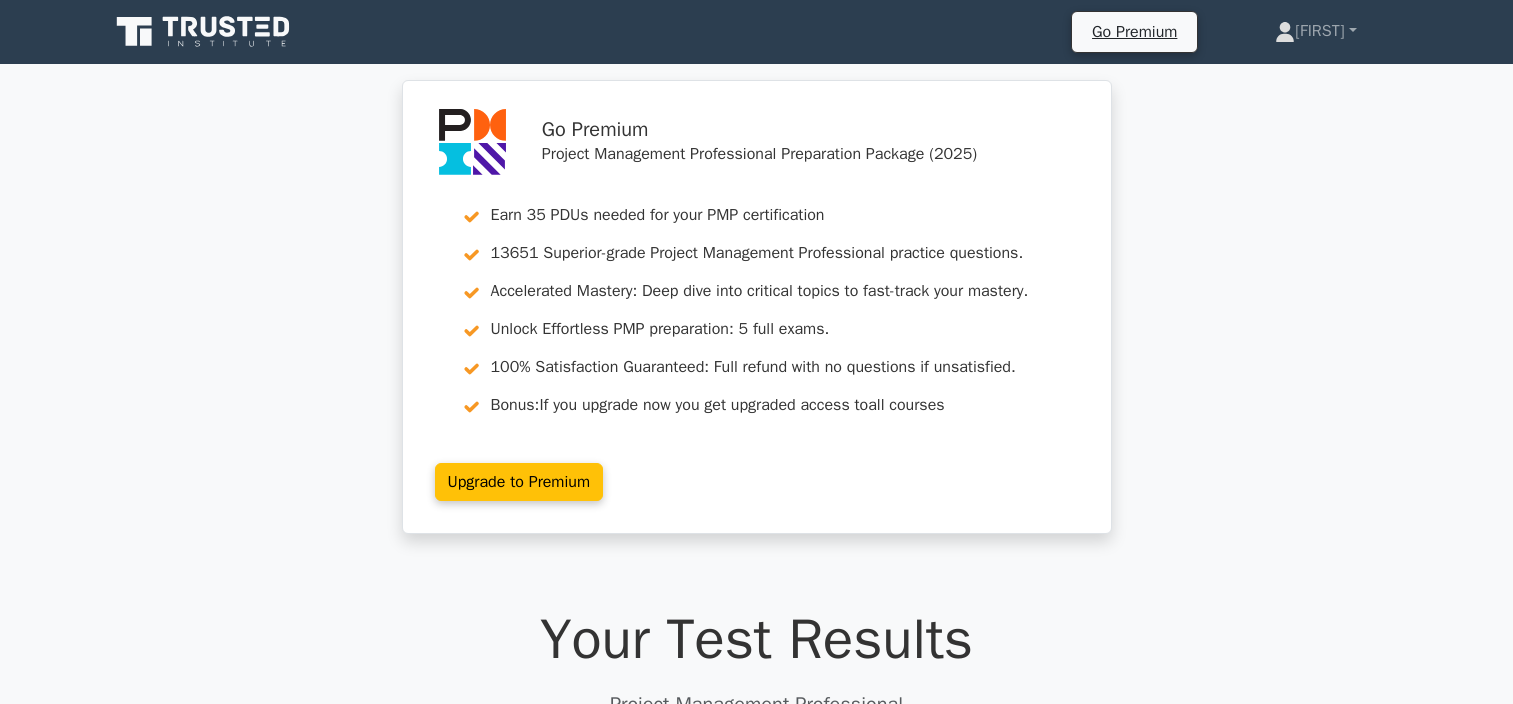 scroll, scrollTop: 0, scrollLeft: 0, axis: both 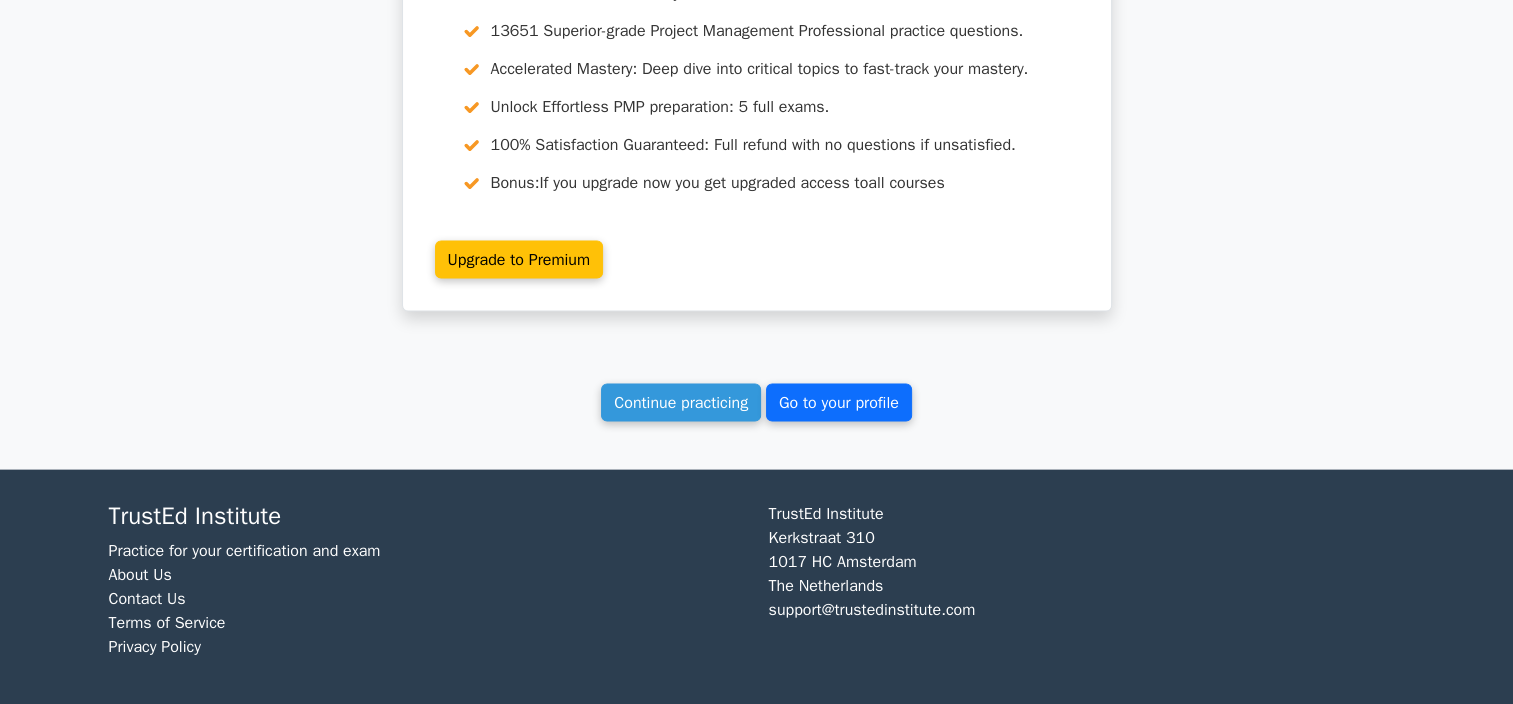click on "Go to your profile" at bounding box center [839, 403] 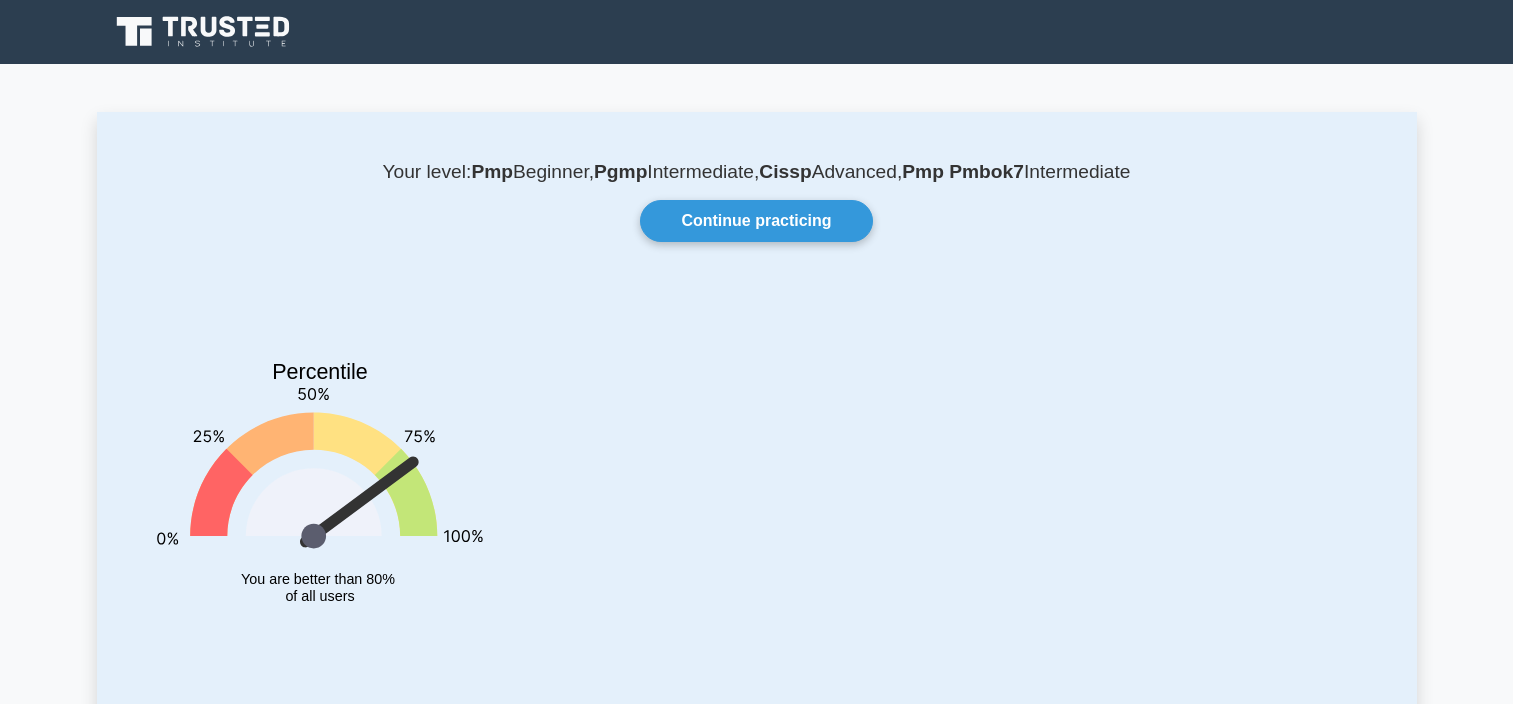 scroll, scrollTop: 0, scrollLeft: 0, axis: both 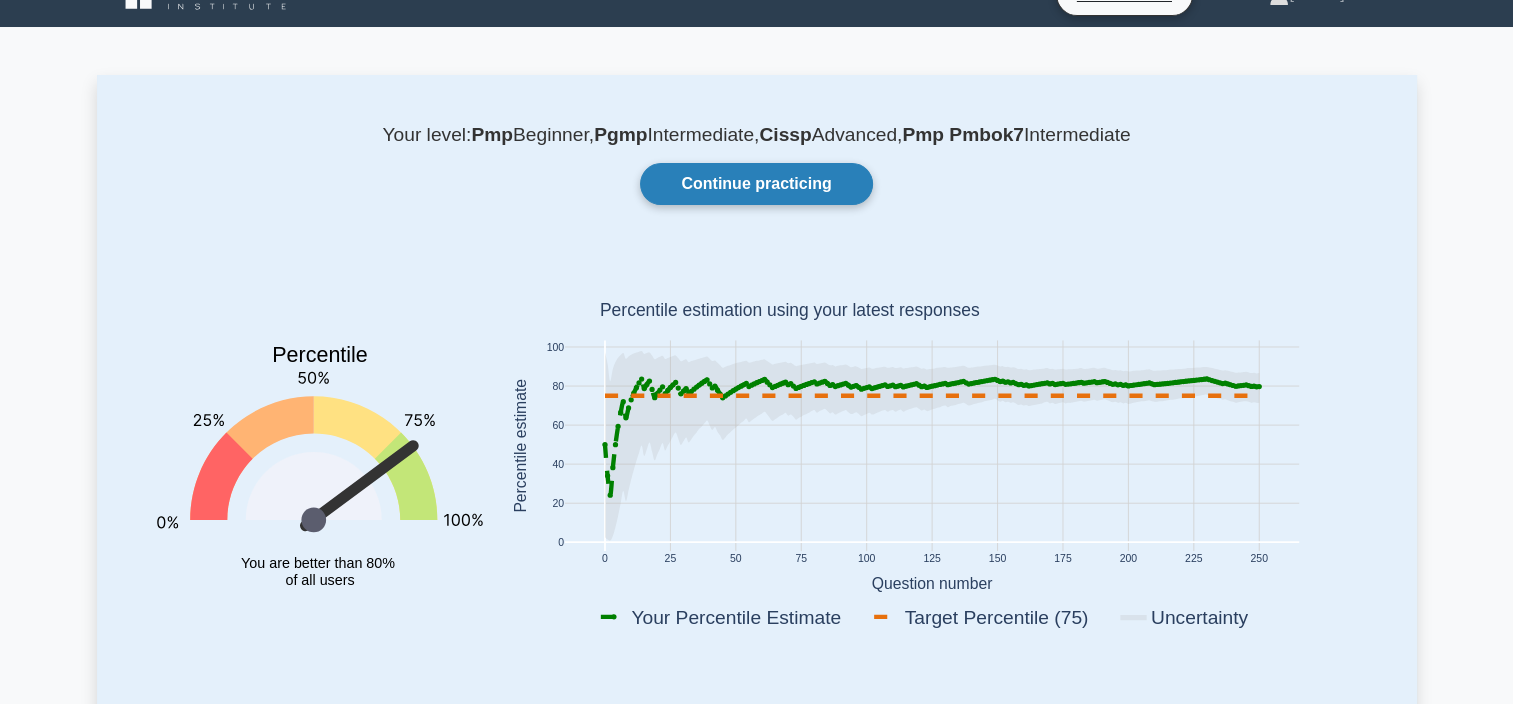 click on "Continue practicing" at bounding box center [756, 184] 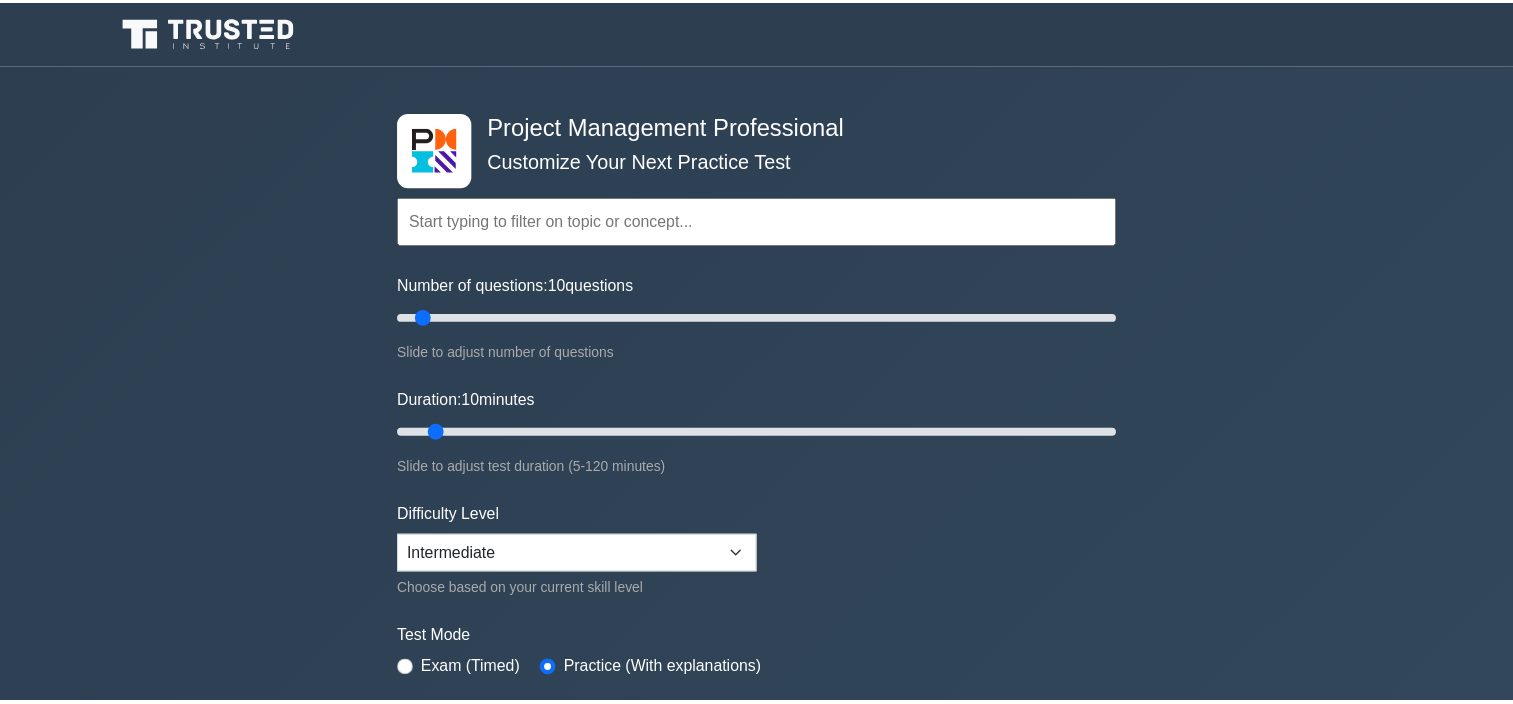 scroll, scrollTop: 0, scrollLeft: 0, axis: both 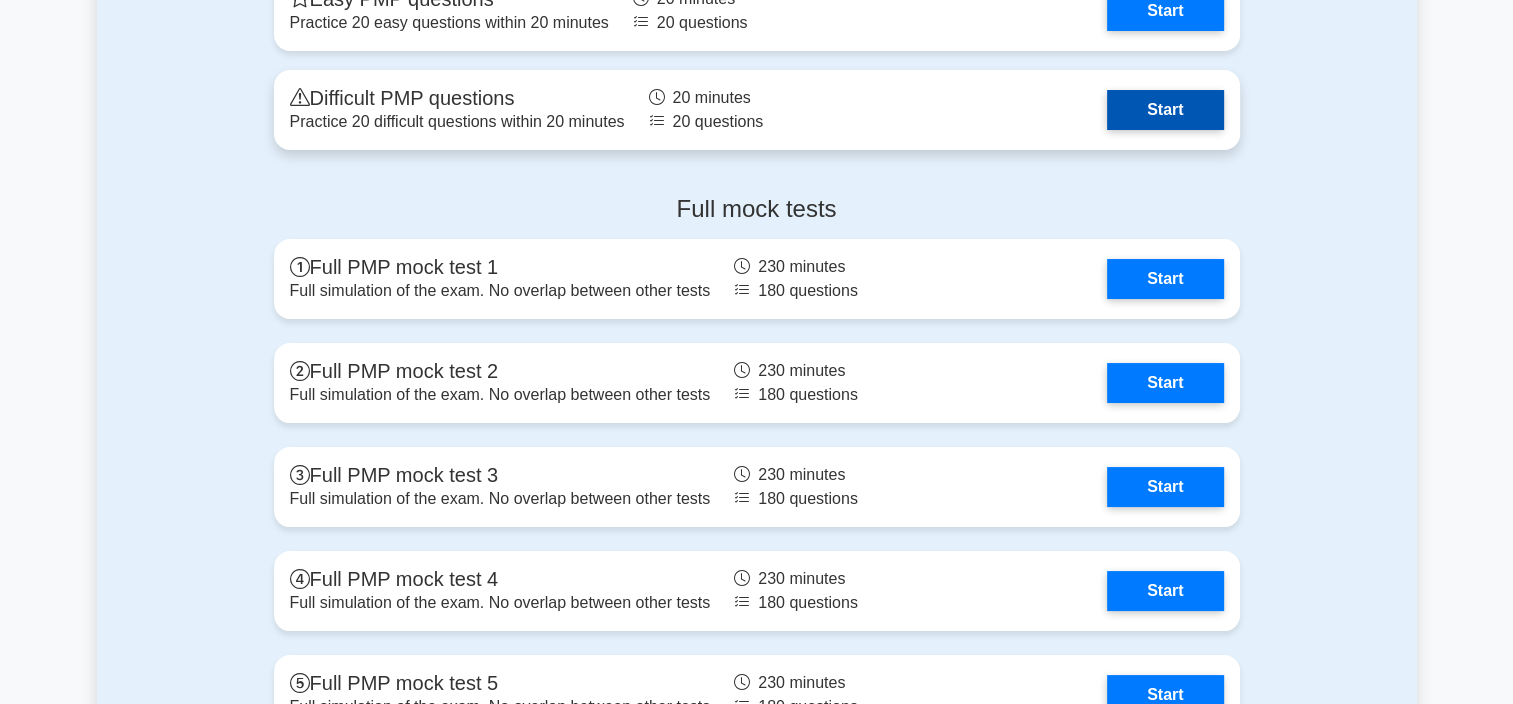 click on "Start" at bounding box center [1165, 110] 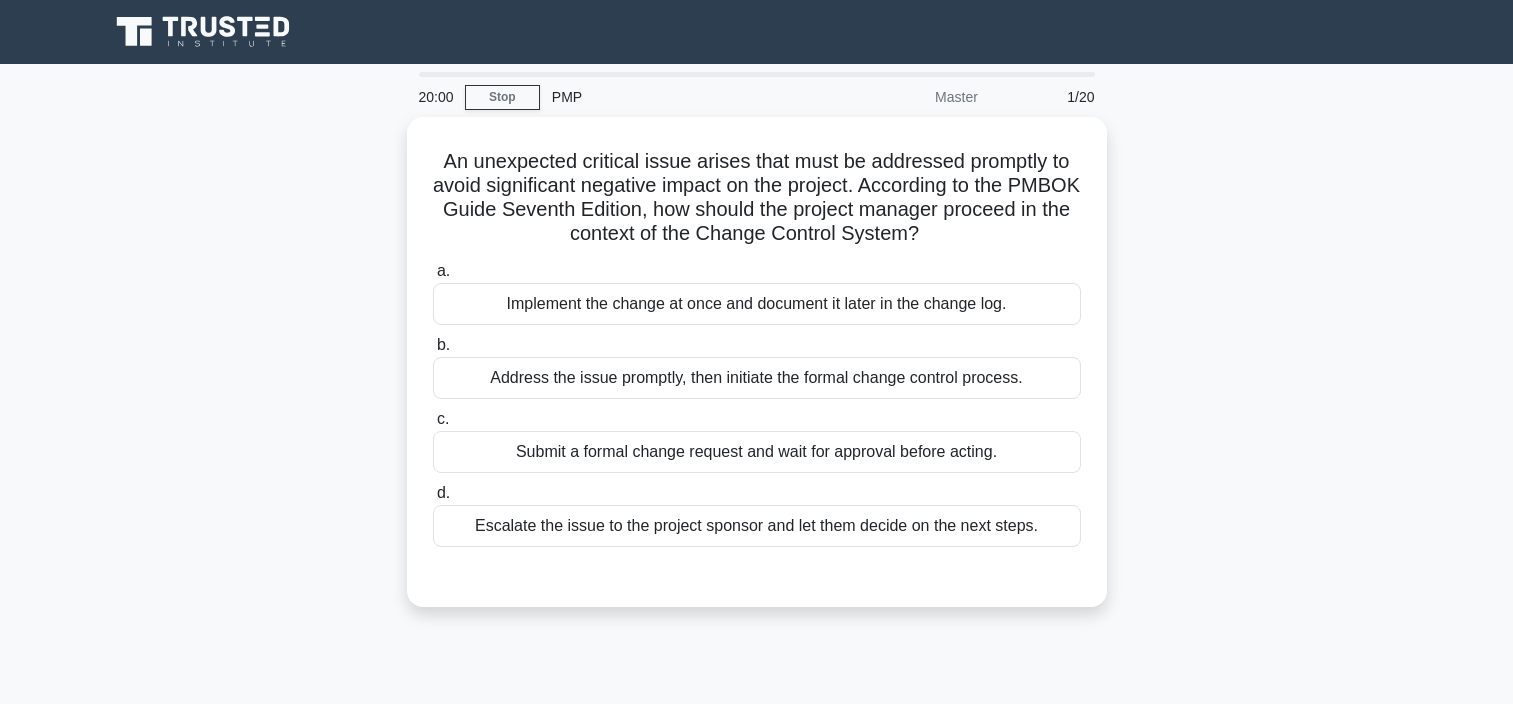 scroll, scrollTop: 0, scrollLeft: 0, axis: both 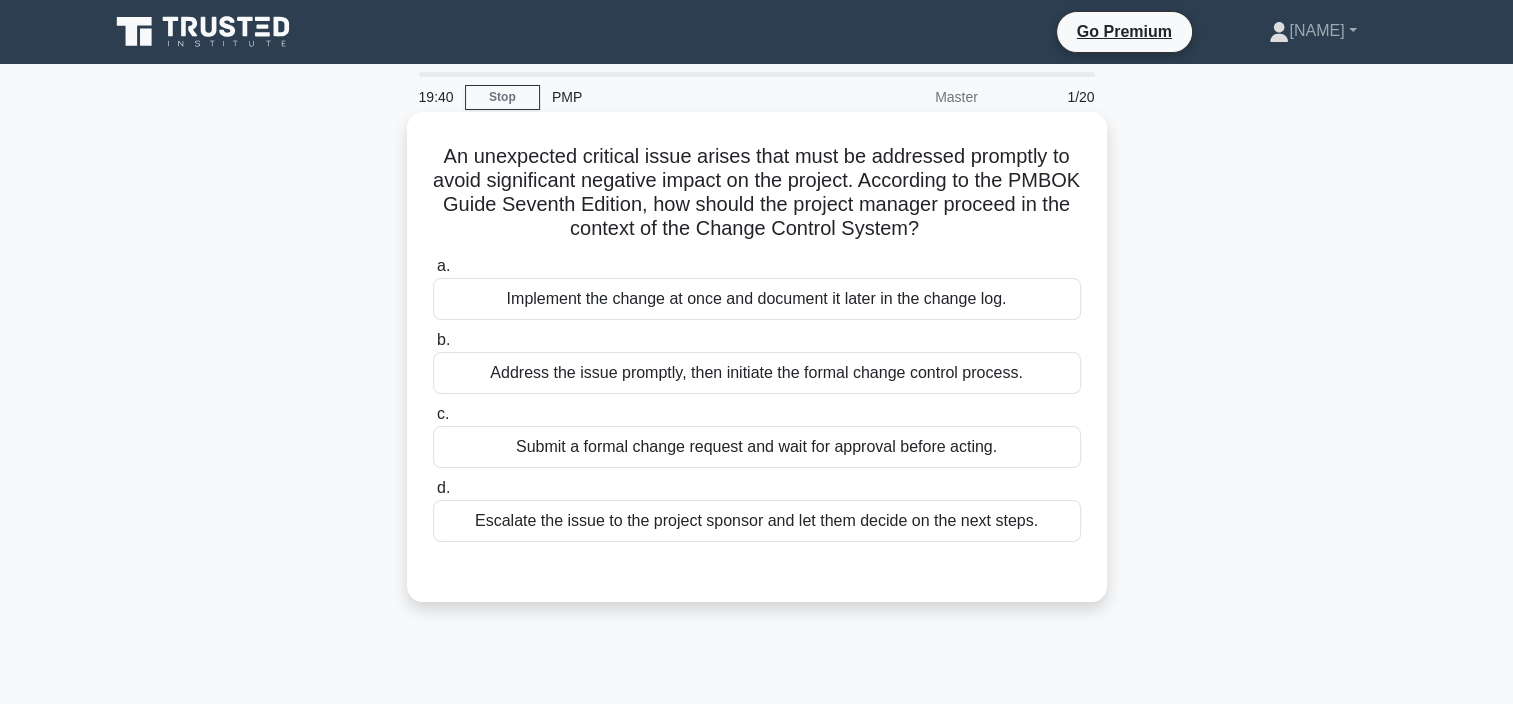 click on "Address the issue promptly, then initiate the formal change control process." at bounding box center [757, 373] 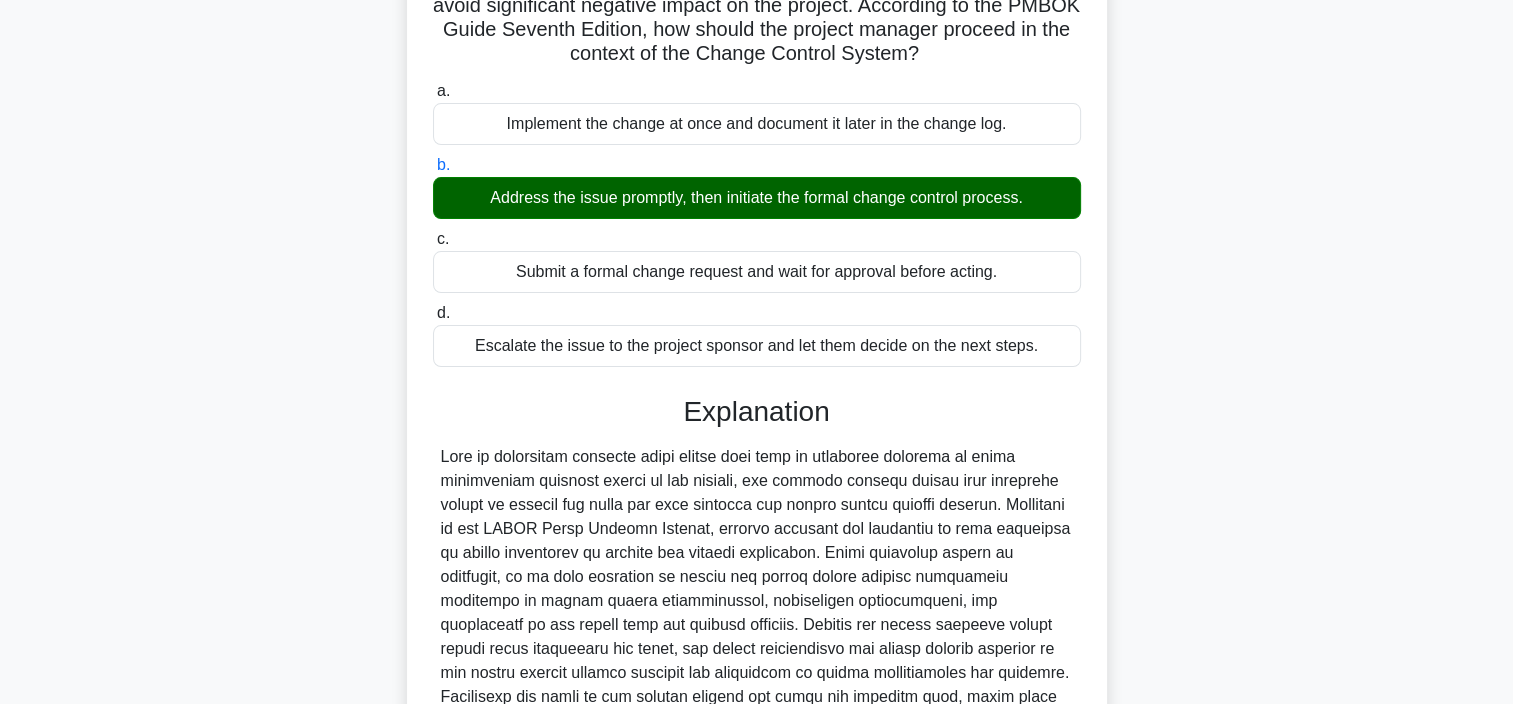 scroll, scrollTop: 244, scrollLeft: 0, axis: vertical 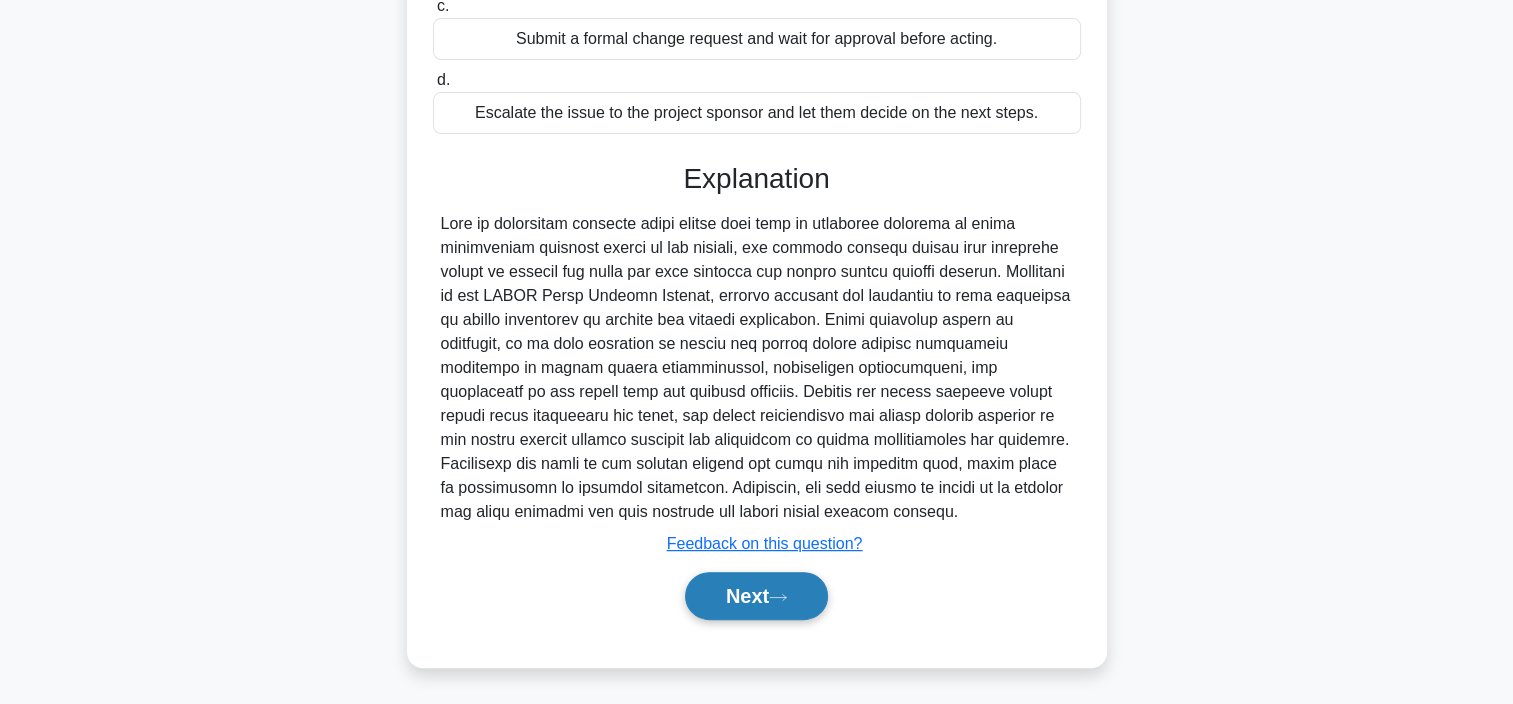 click 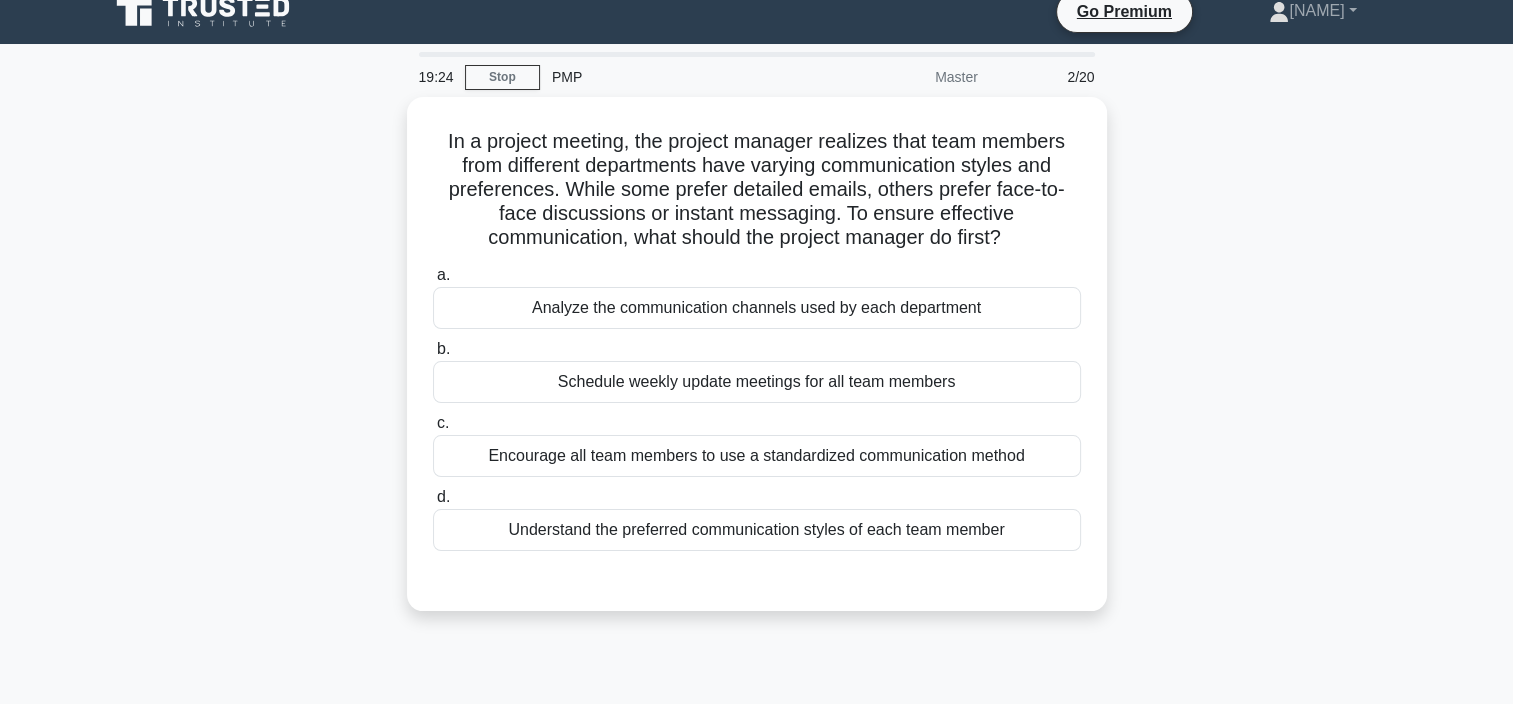 scroll, scrollTop: 40, scrollLeft: 0, axis: vertical 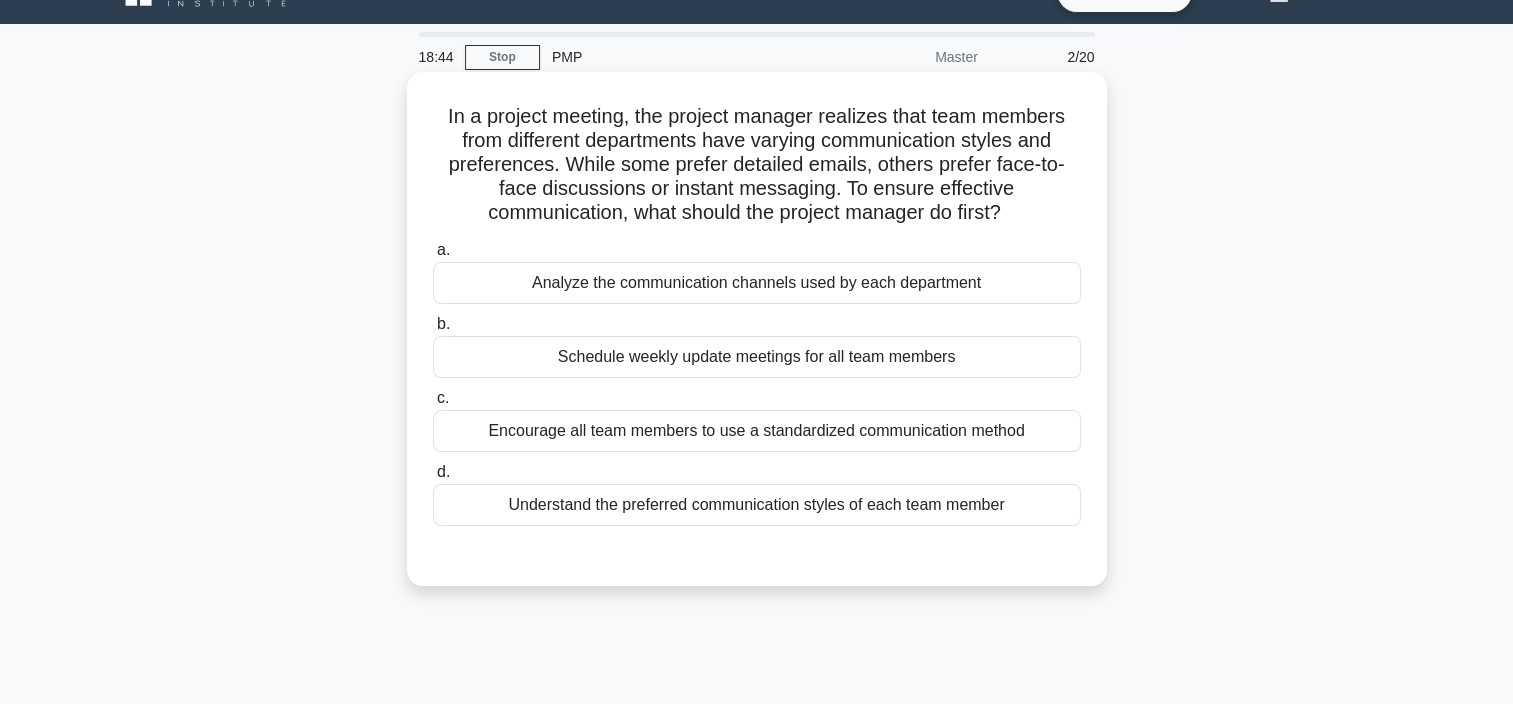 click on "Analyze the communication channels used by each department" at bounding box center (757, 283) 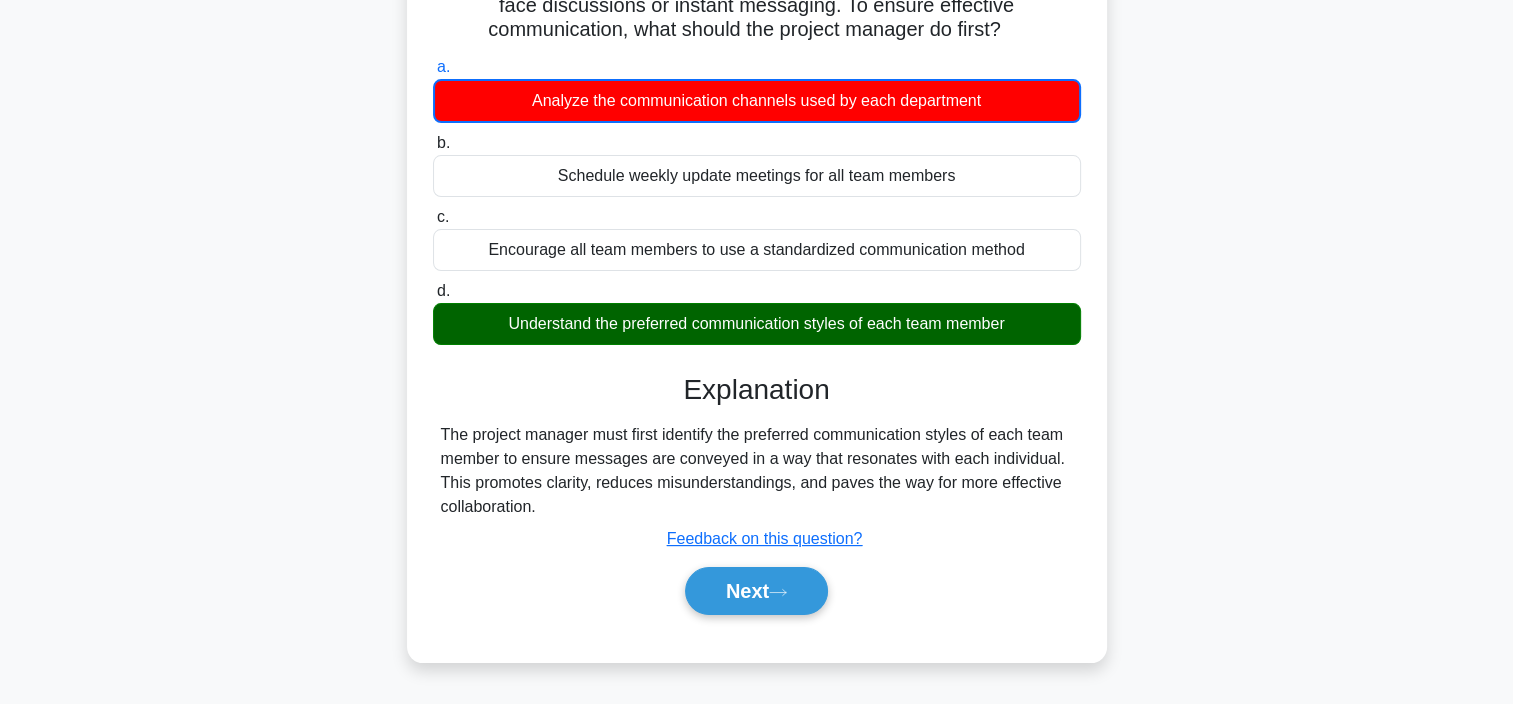 scroll, scrollTop: 250, scrollLeft: 0, axis: vertical 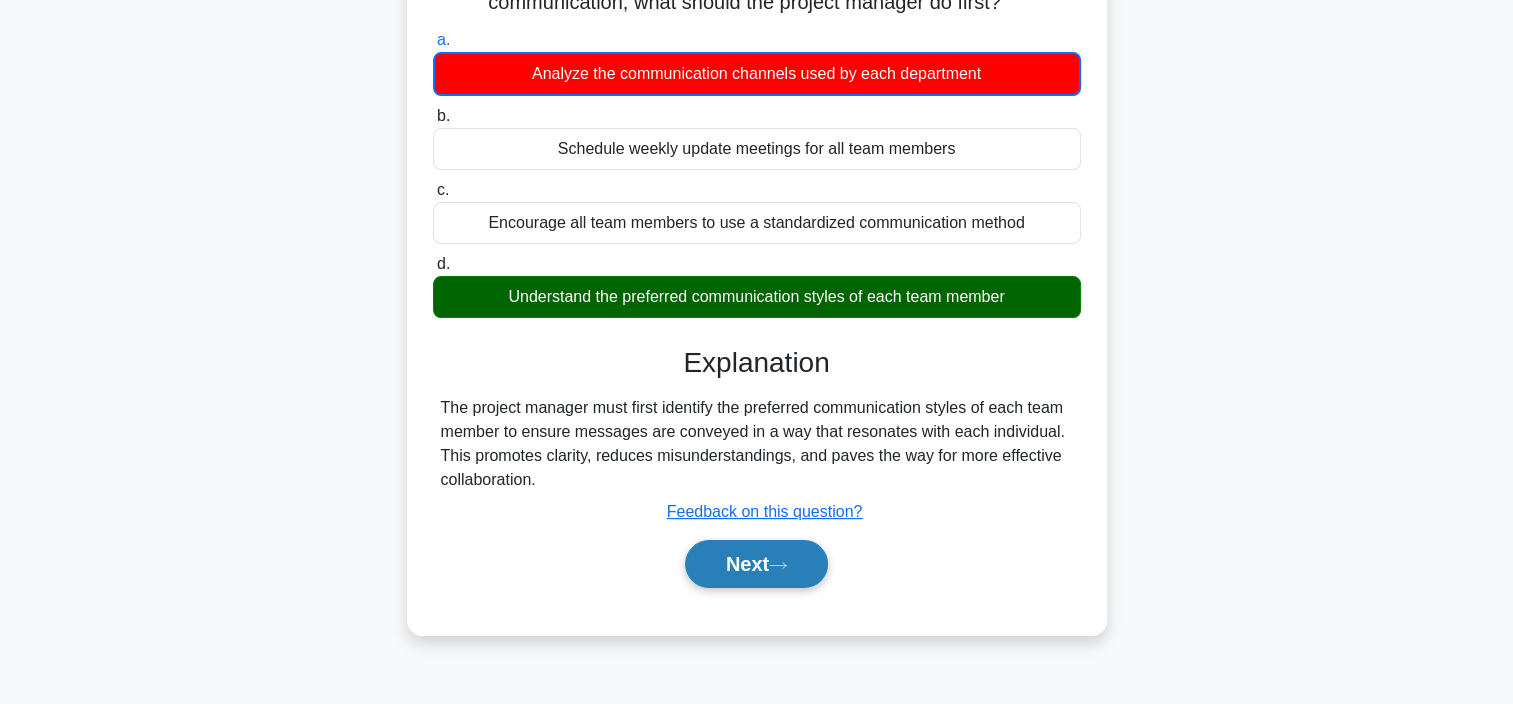 click 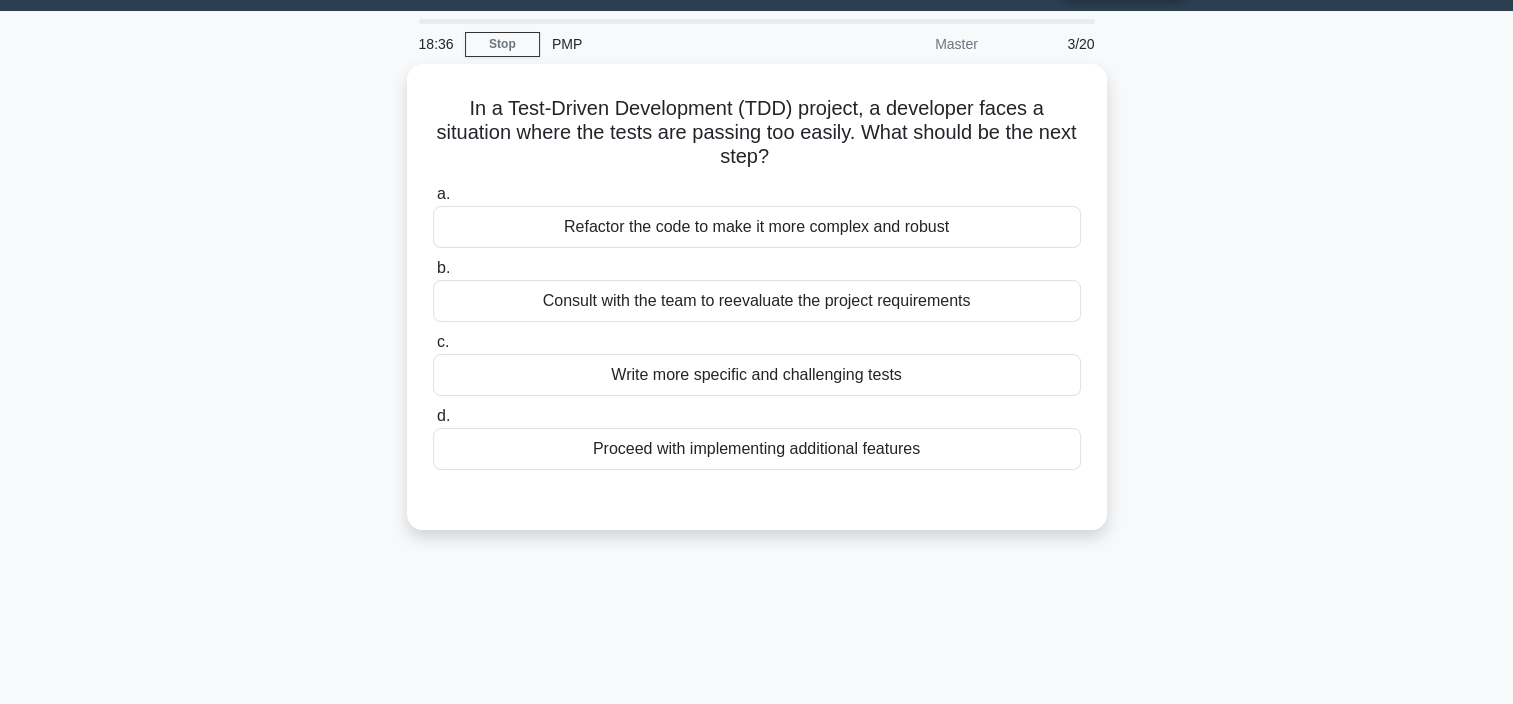 scroll, scrollTop: 52, scrollLeft: 0, axis: vertical 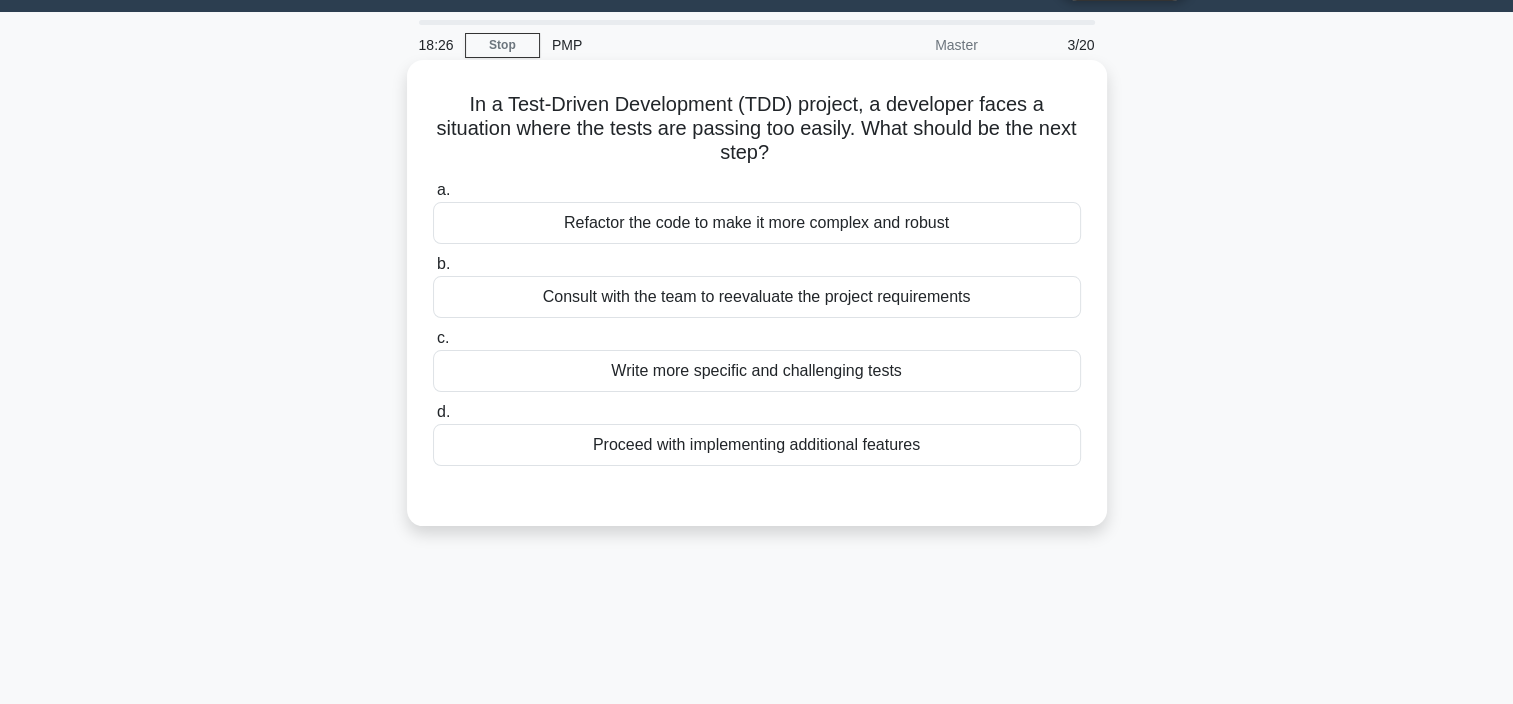 click on "Consult with the team to reevaluate the project requirements" at bounding box center (757, 297) 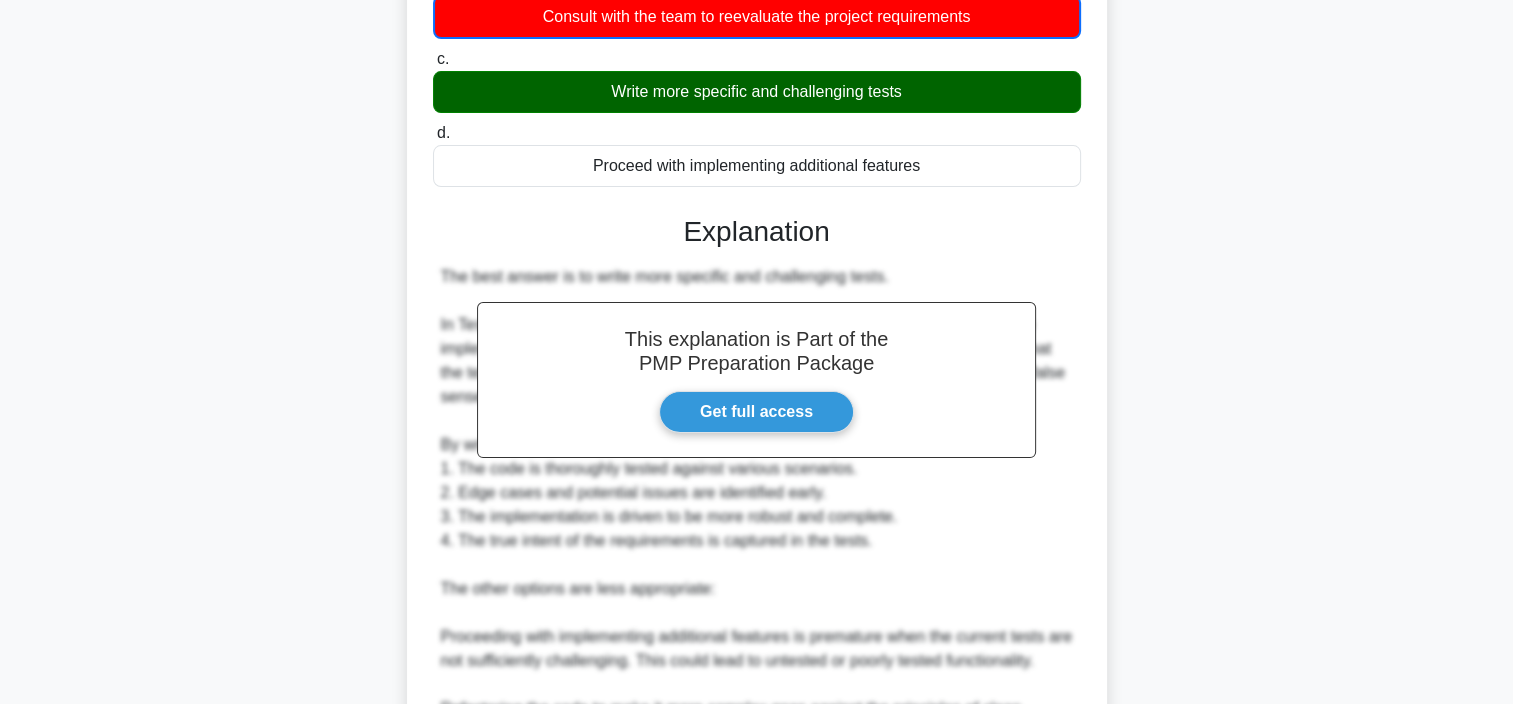 scroll, scrollTop: 425, scrollLeft: 0, axis: vertical 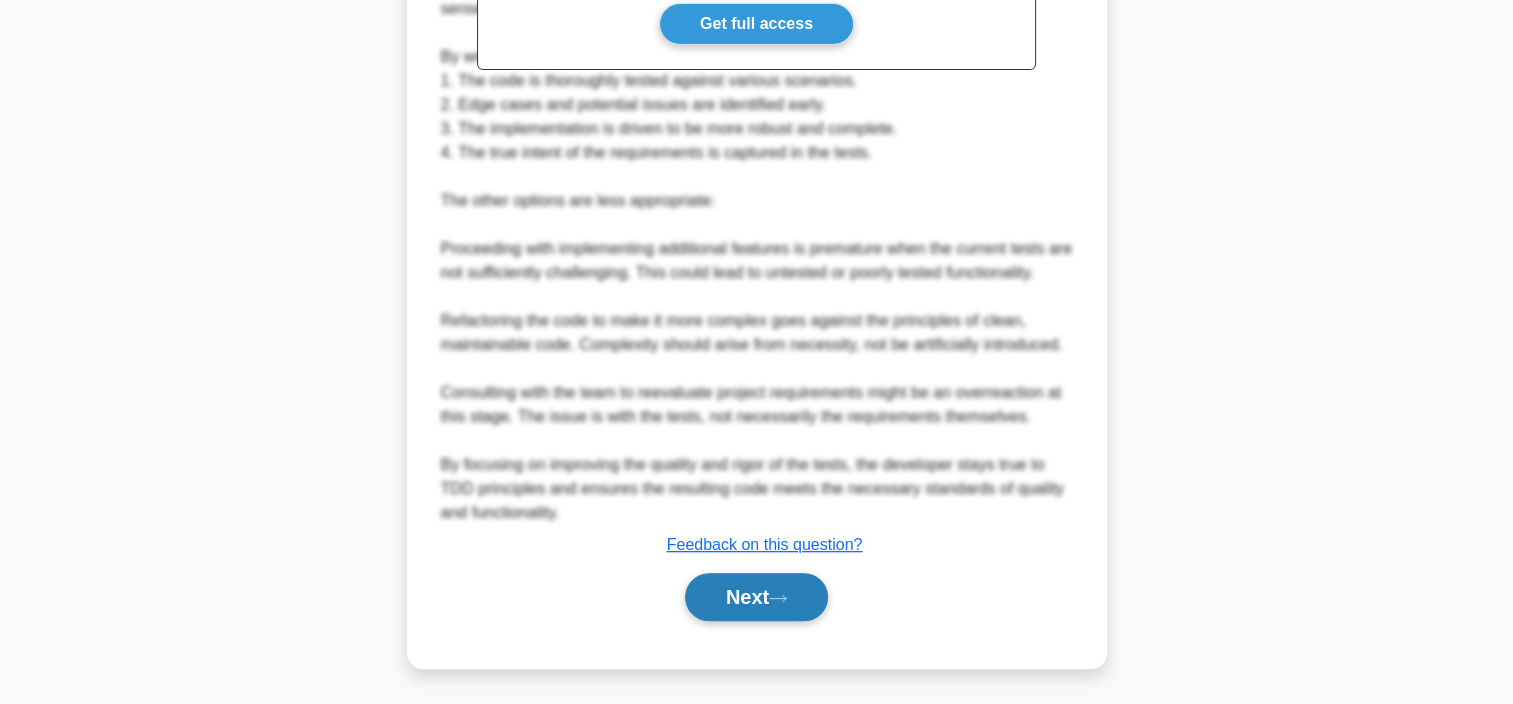 click on "Next" at bounding box center (756, 597) 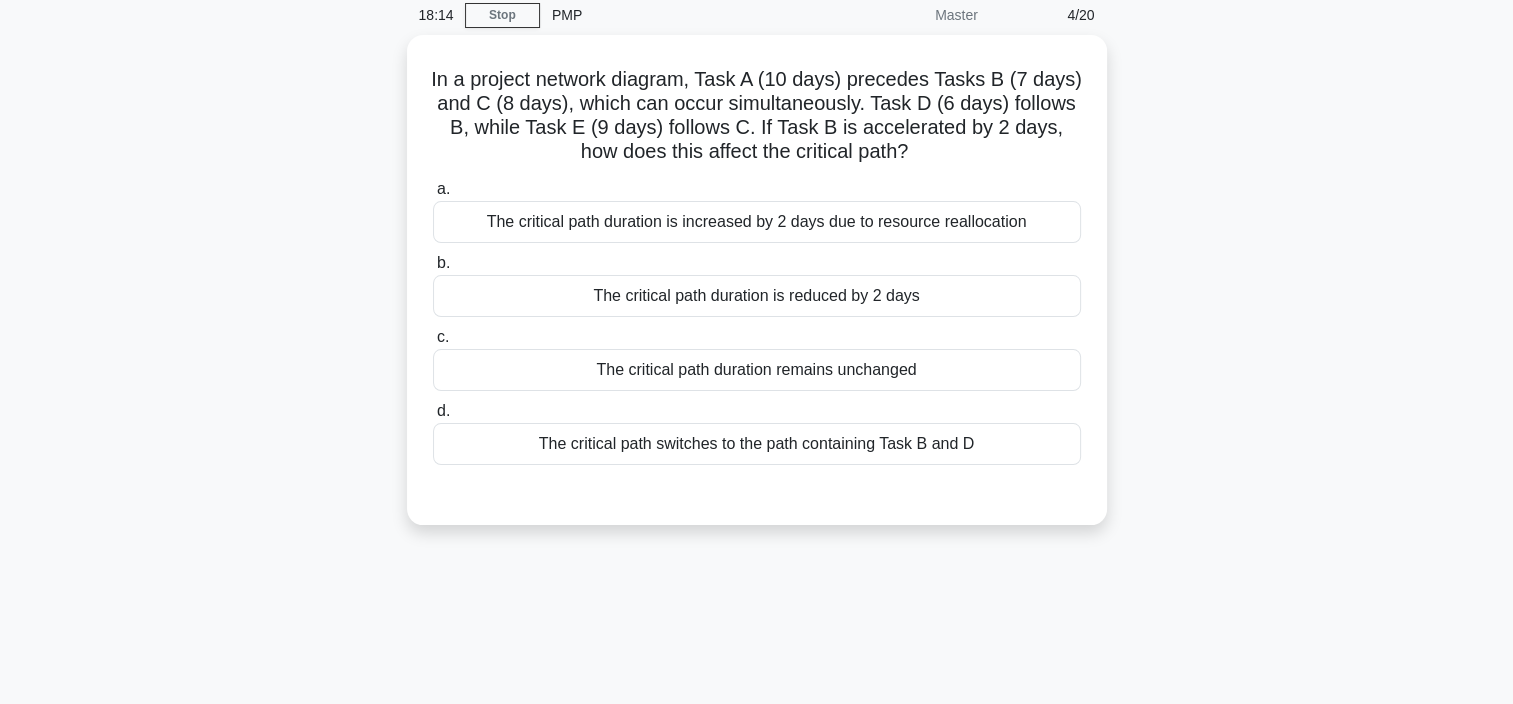 scroll, scrollTop: 80, scrollLeft: 0, axis: vertical 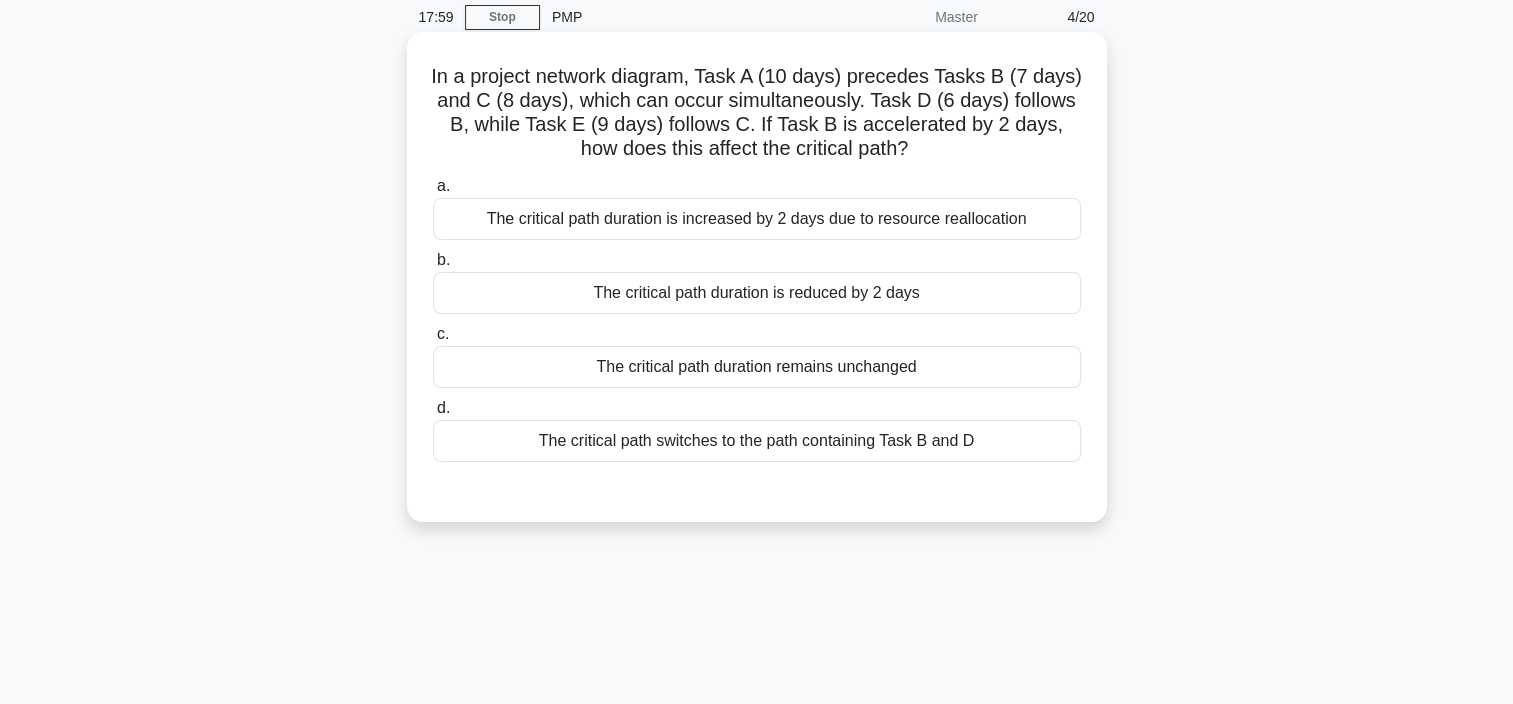 click on "The critical path duration is reduced by 2 days" at bounding box center (757, 293) 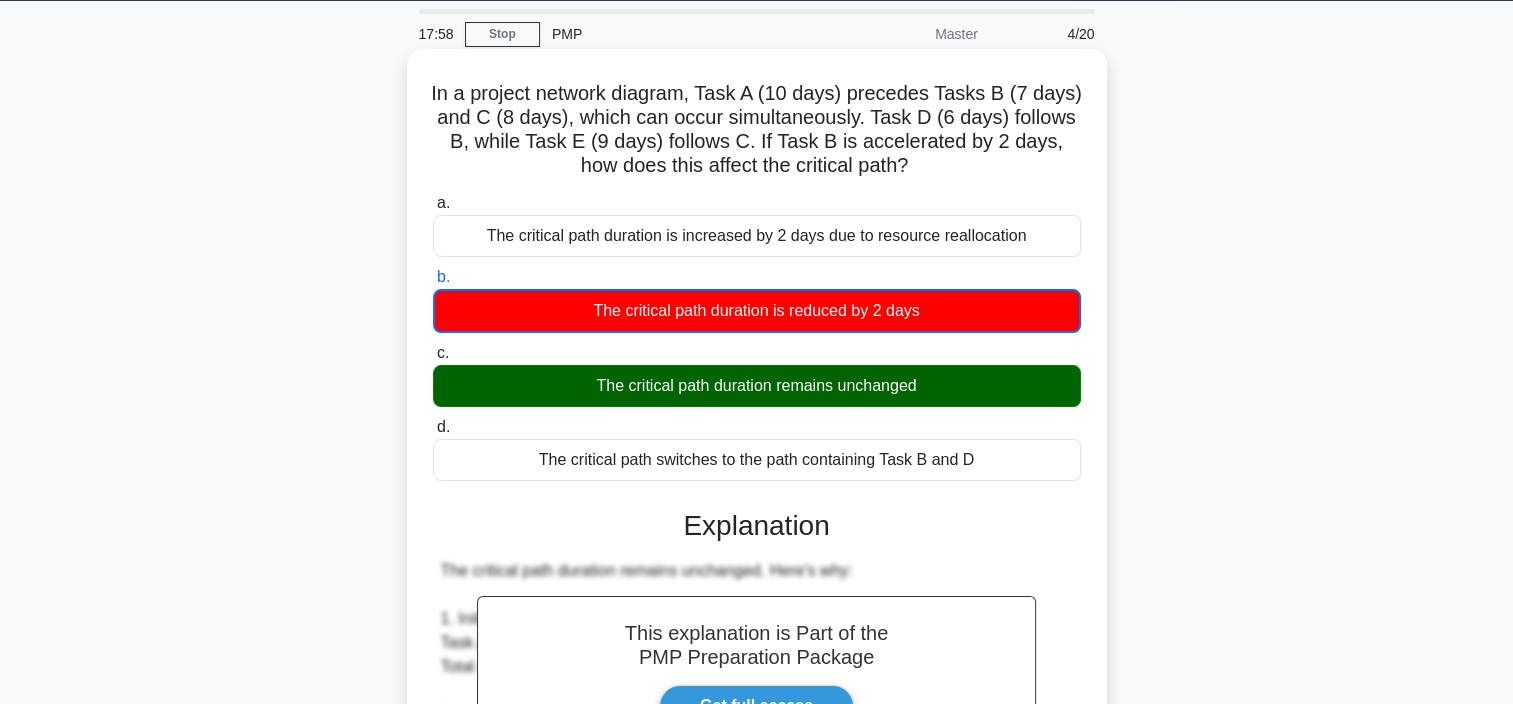 scroll, scrollTop: 59, scrollLeft: 0, axis: vertical 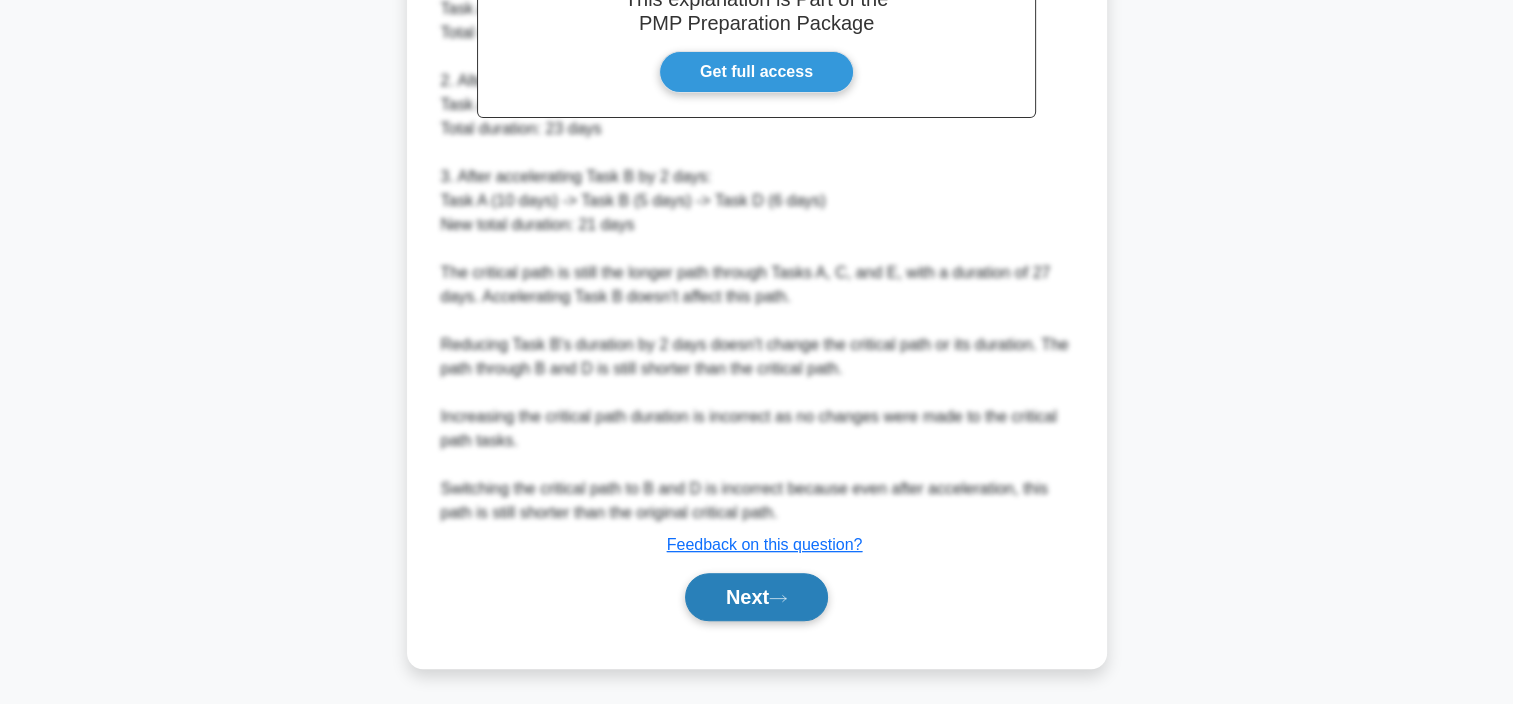 click on "Next" at bounding box center [756, 597] 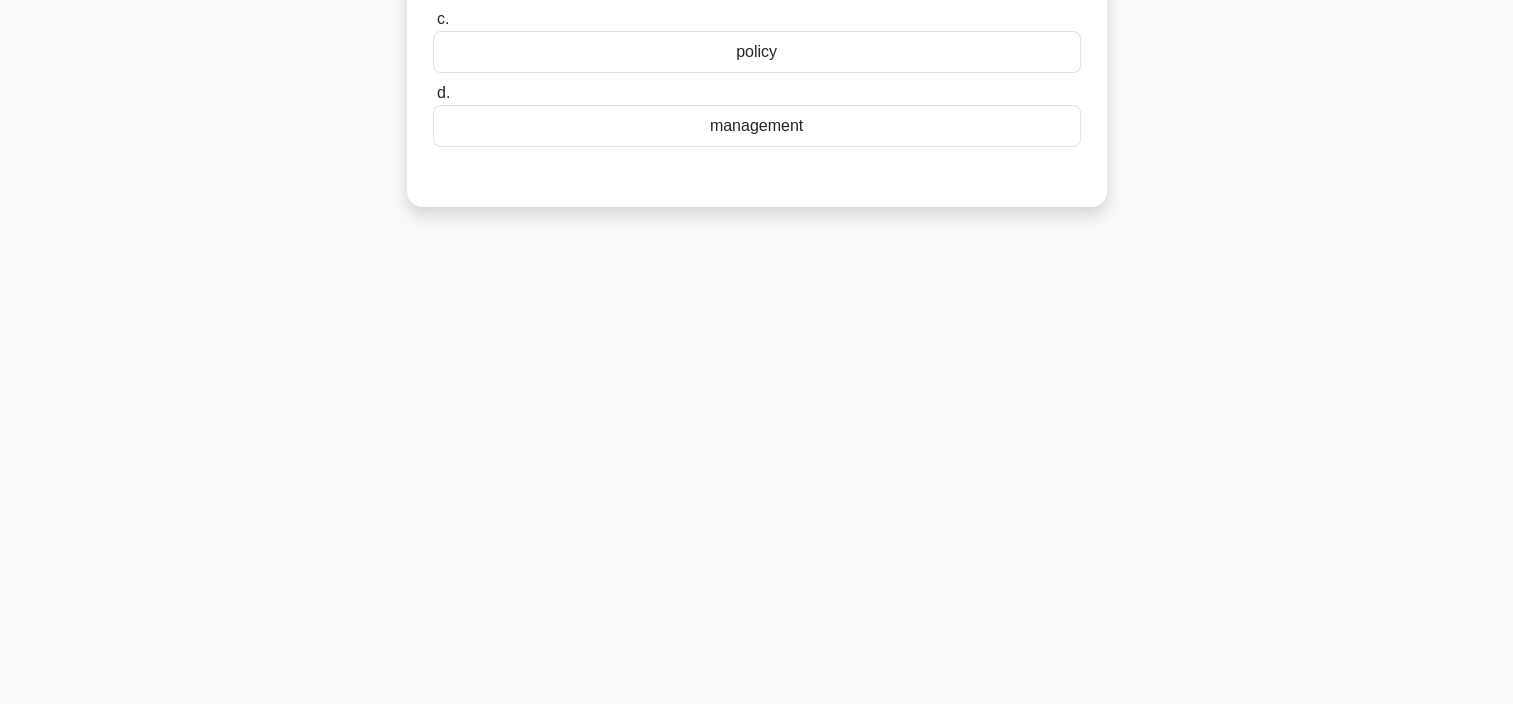 scroll, scrollTop: 376, scrollLeft: 0, axis: vertical 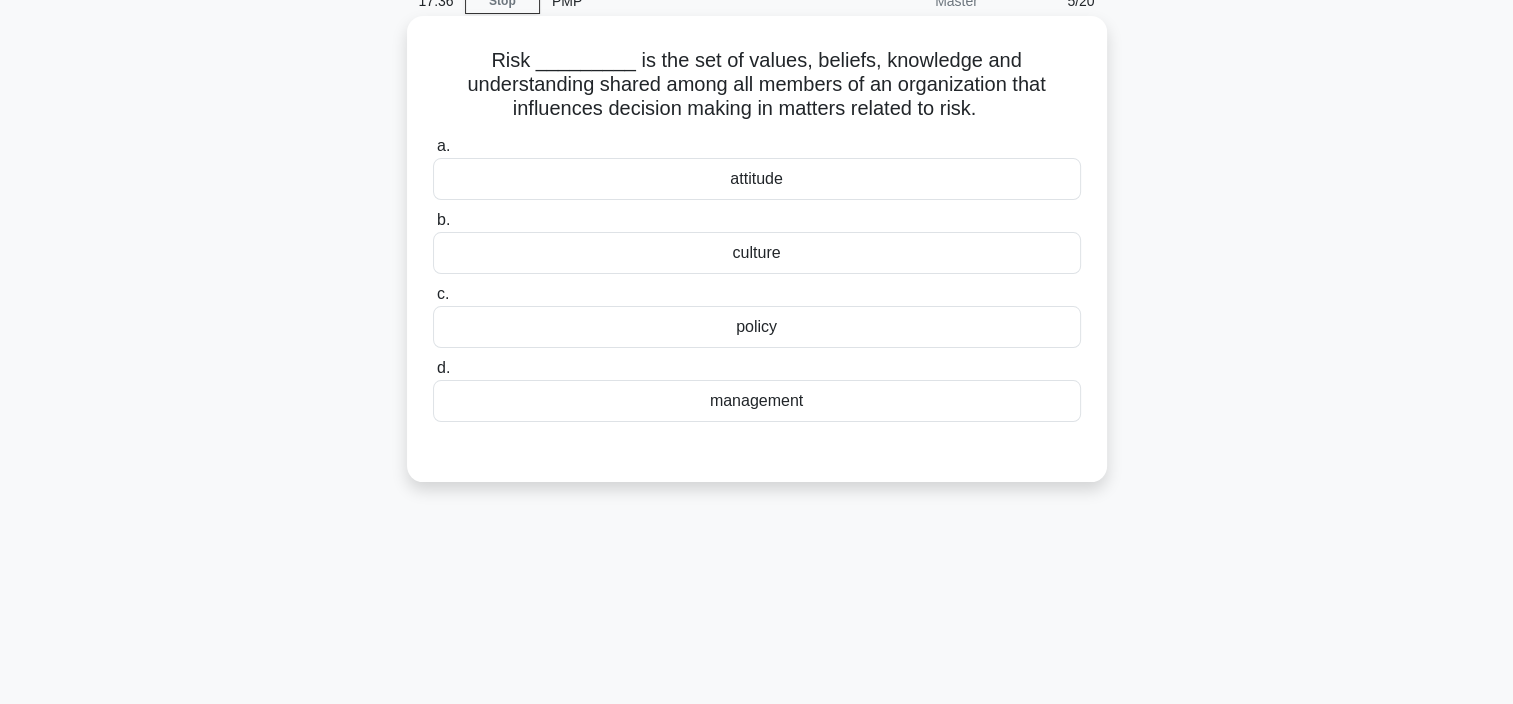 click on "management" at bounding box center (757, 401) 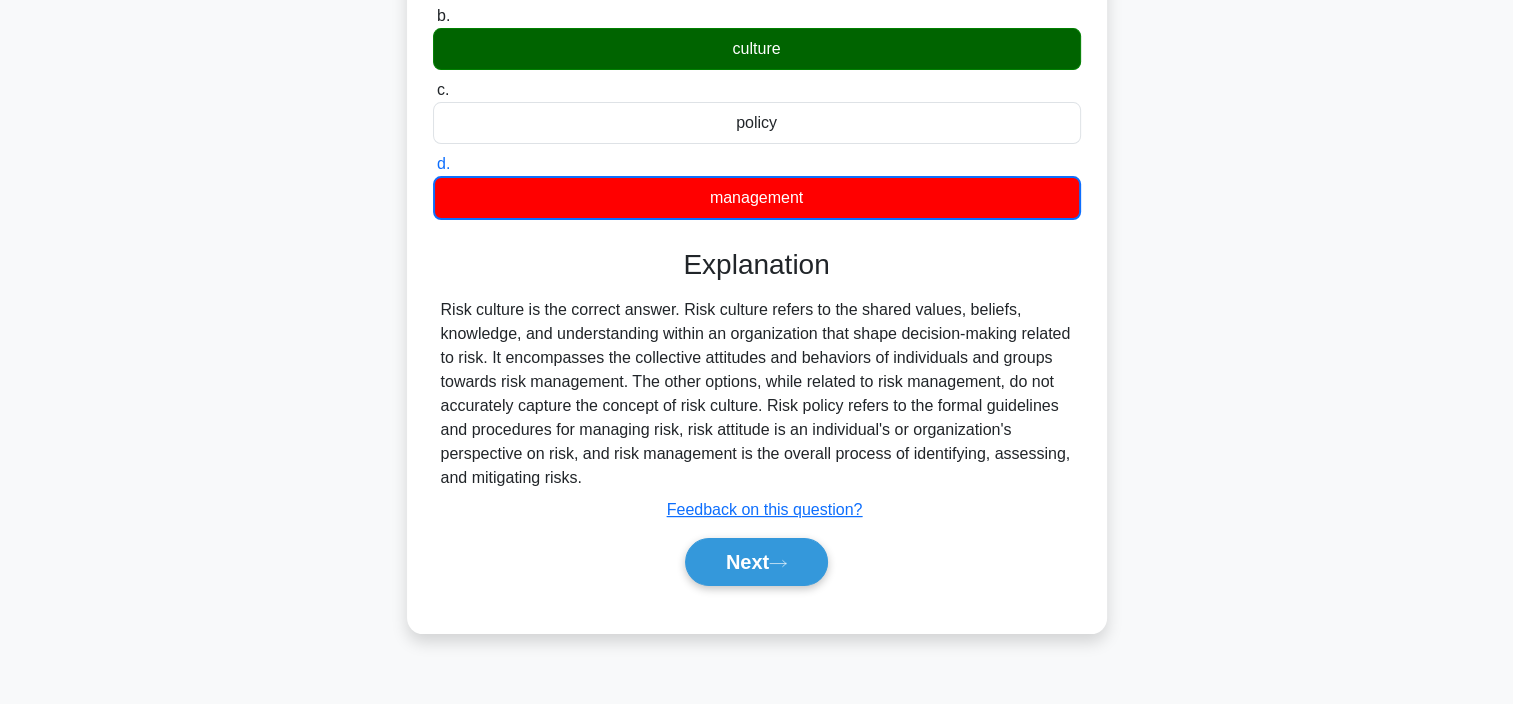 scroll, scrollTop: 376, scrollLeft: 0, axis: vertical 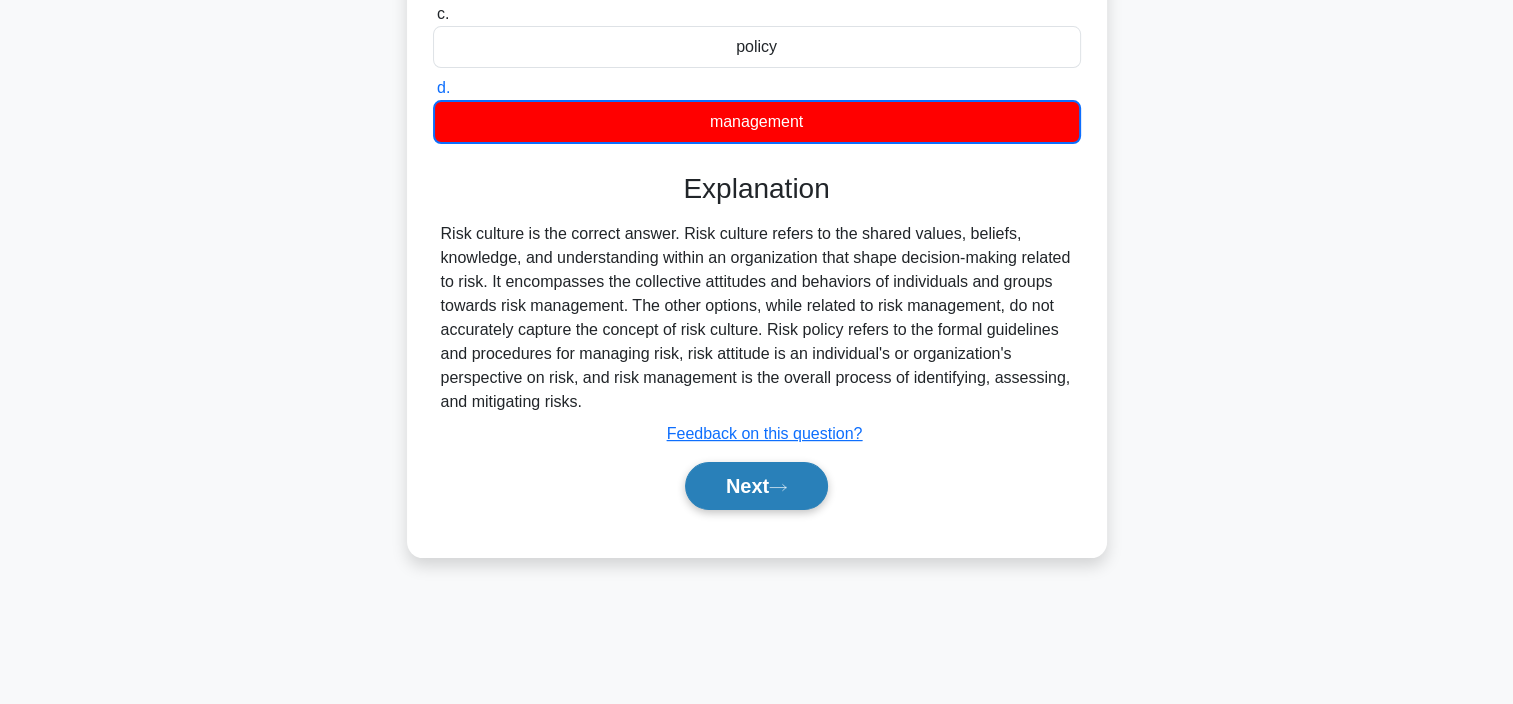 click on "Next" at bounding box center (756, 486) 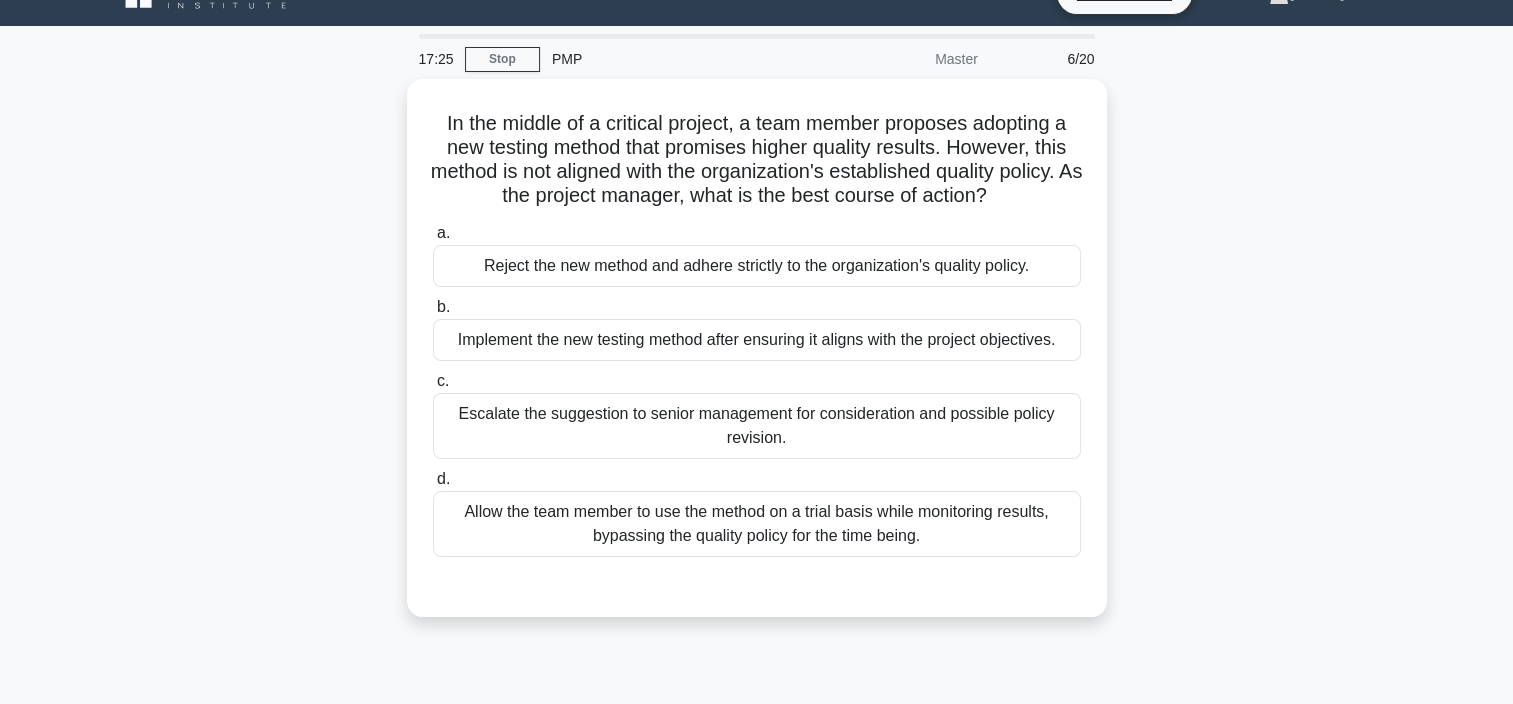 scroll, scrollTop: 0, scrollLeft: 0, axis: both 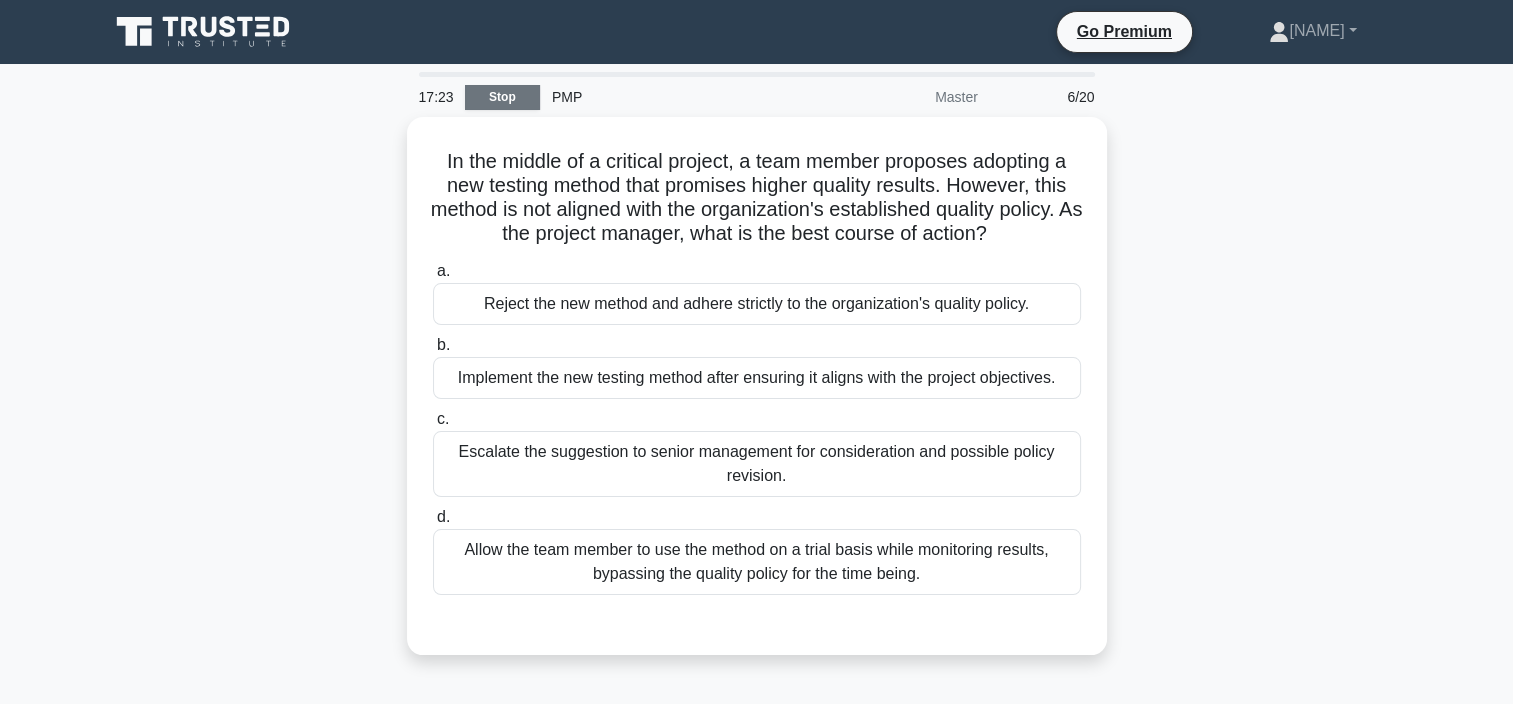 click on "Stop" at bounding box center [502, 97] 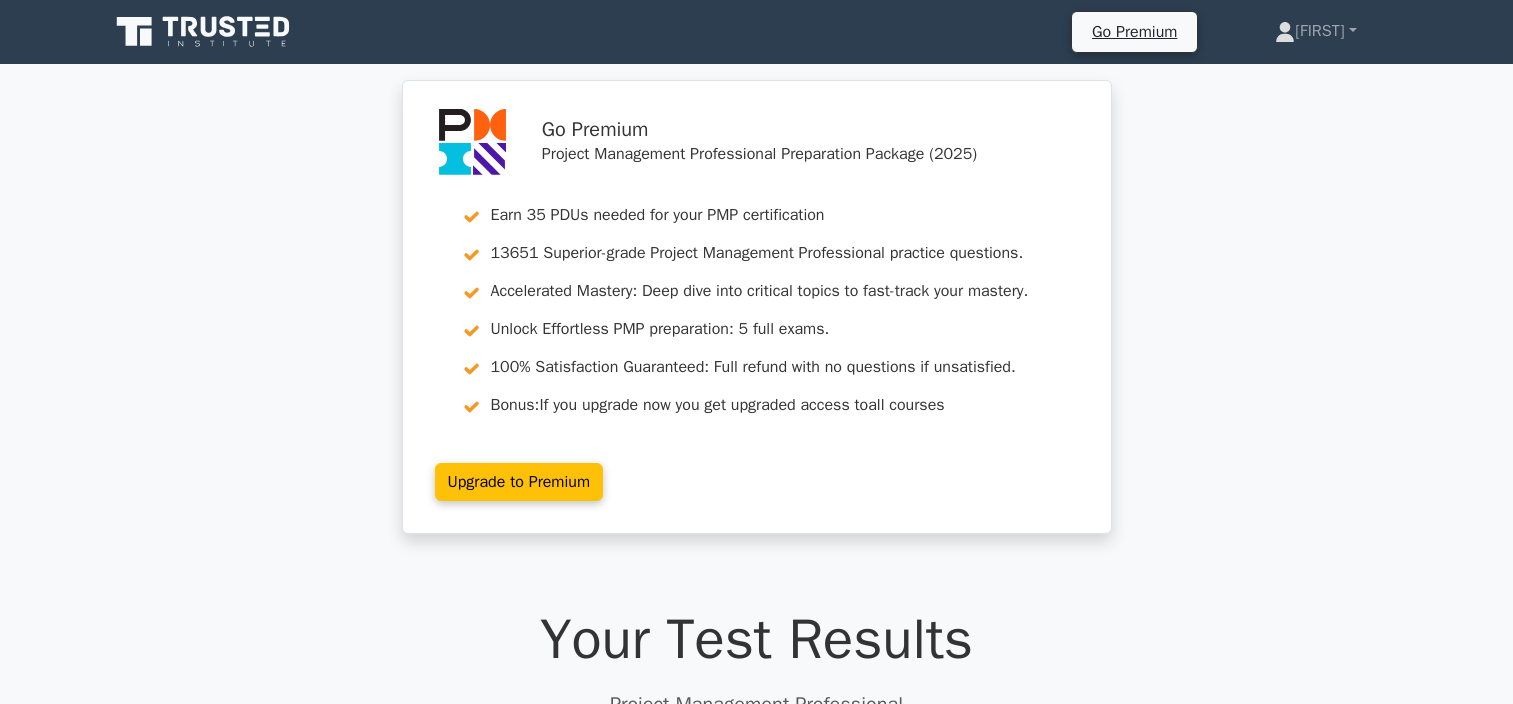 scroll, scrollTop: 0, scrollLeft: 0, axis: both 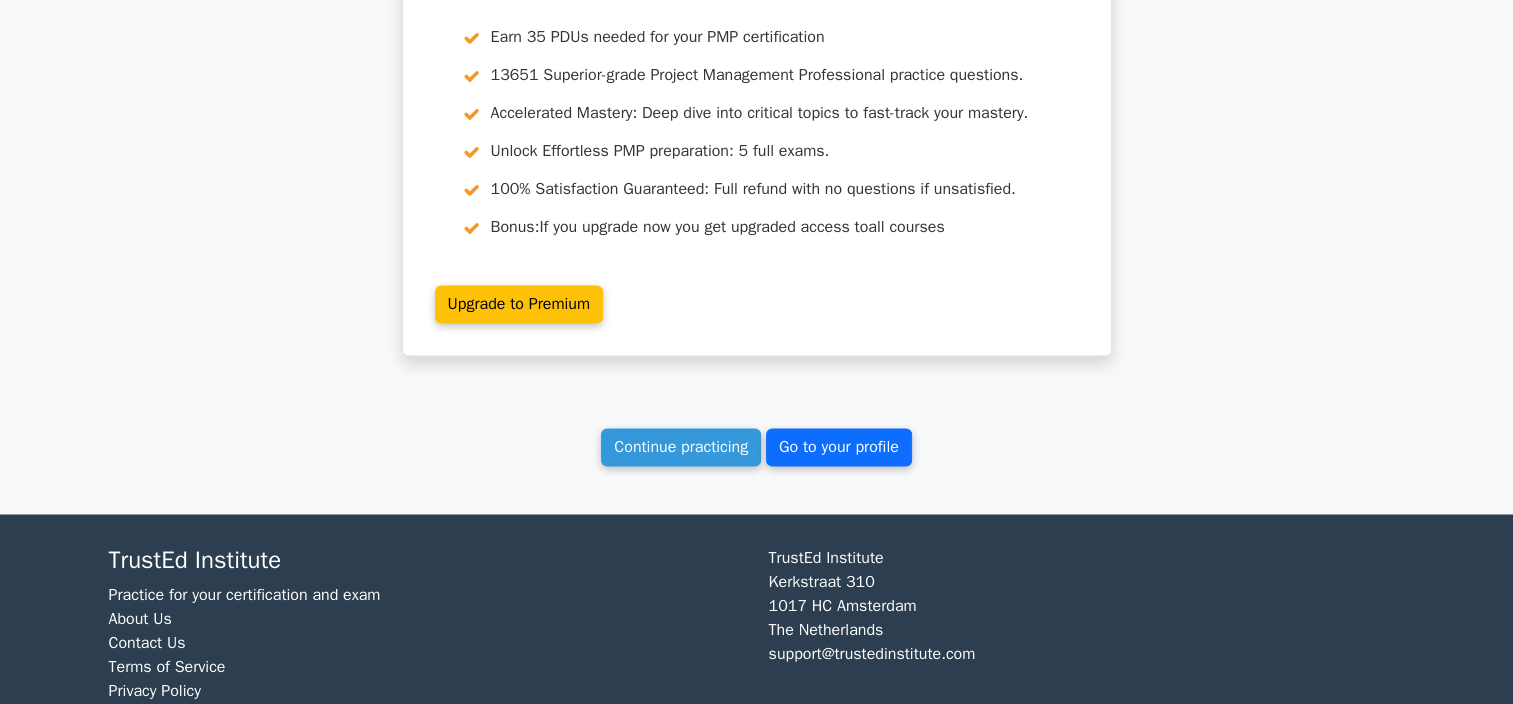 click on "Go to your profile" at bounding box center (839, 447) 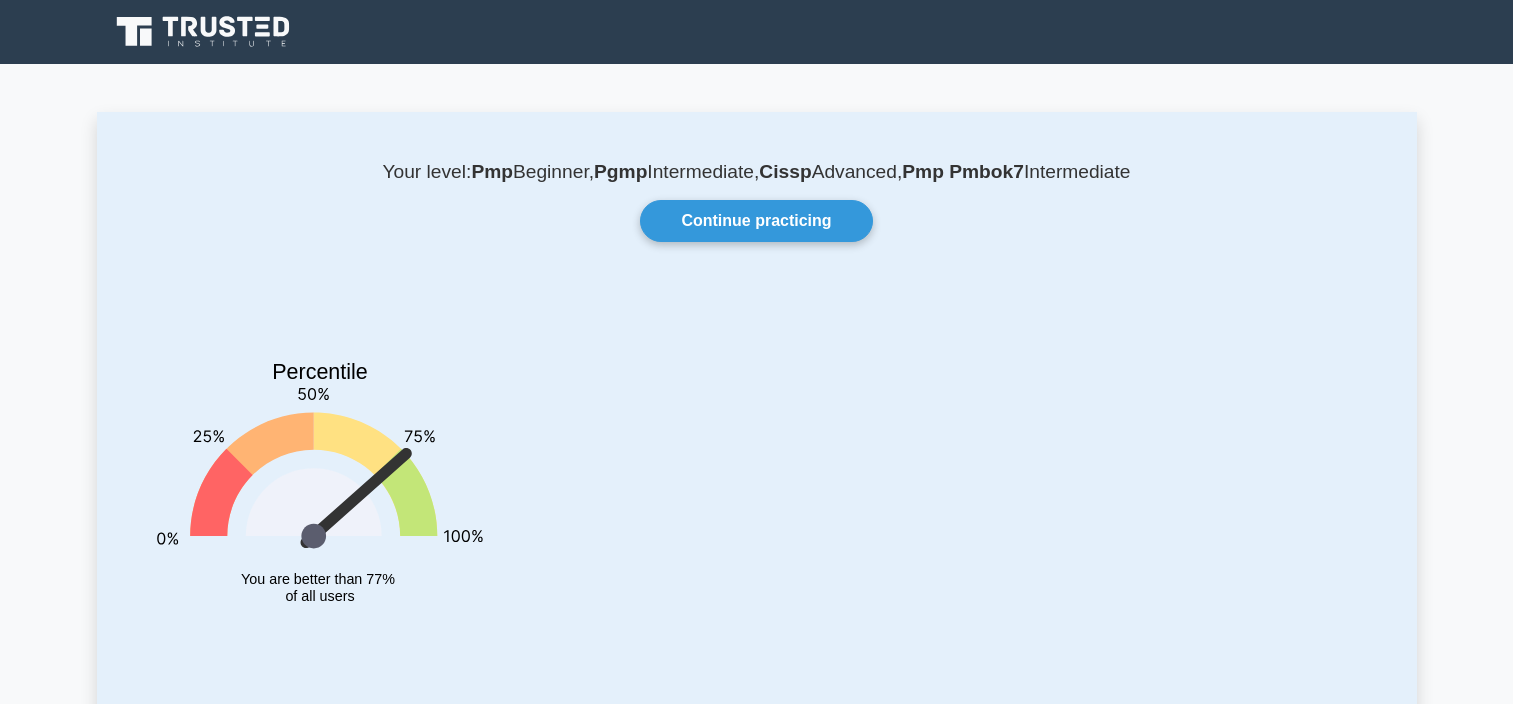 scroll, scrollTop: 0, scrollLeft: 0, axis: both 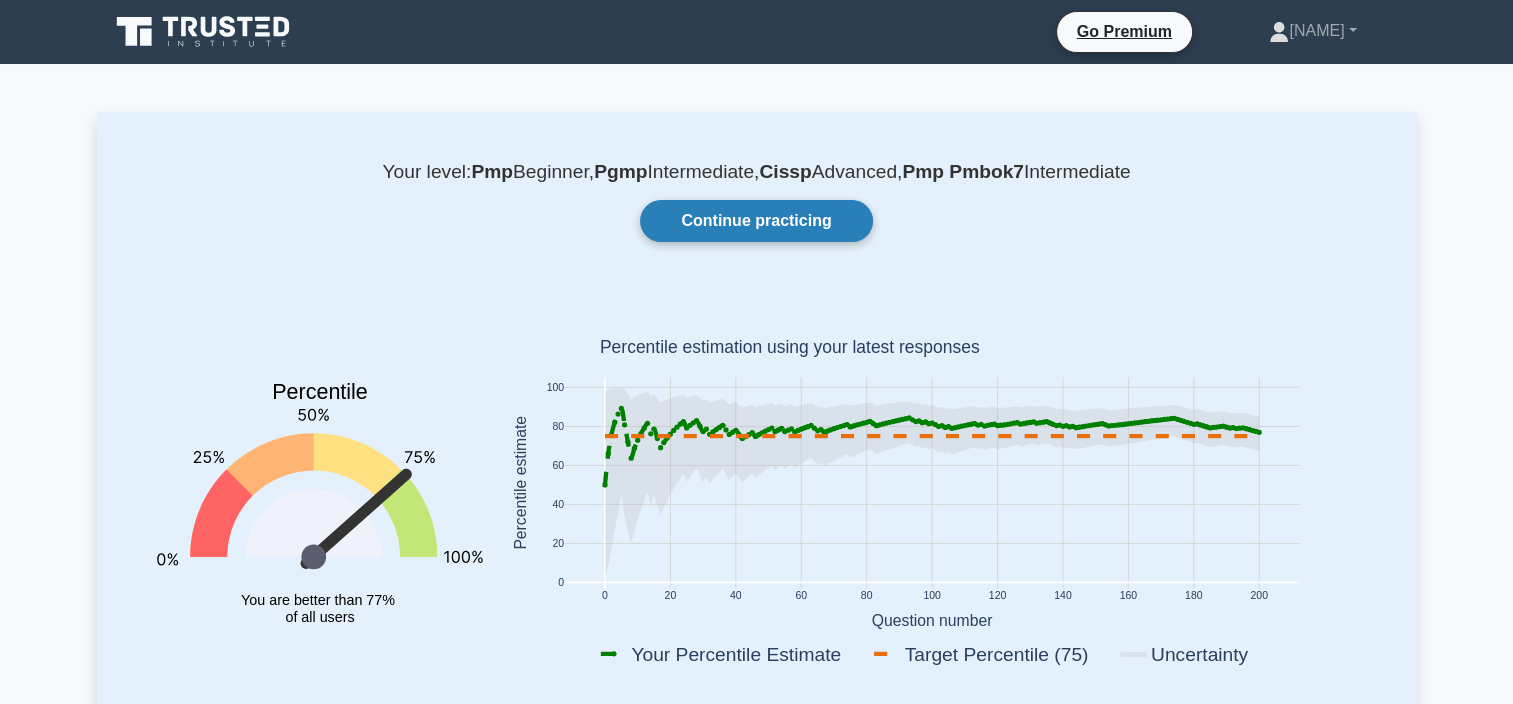 click on "Continue practicing" at bounding box center (756, 221) 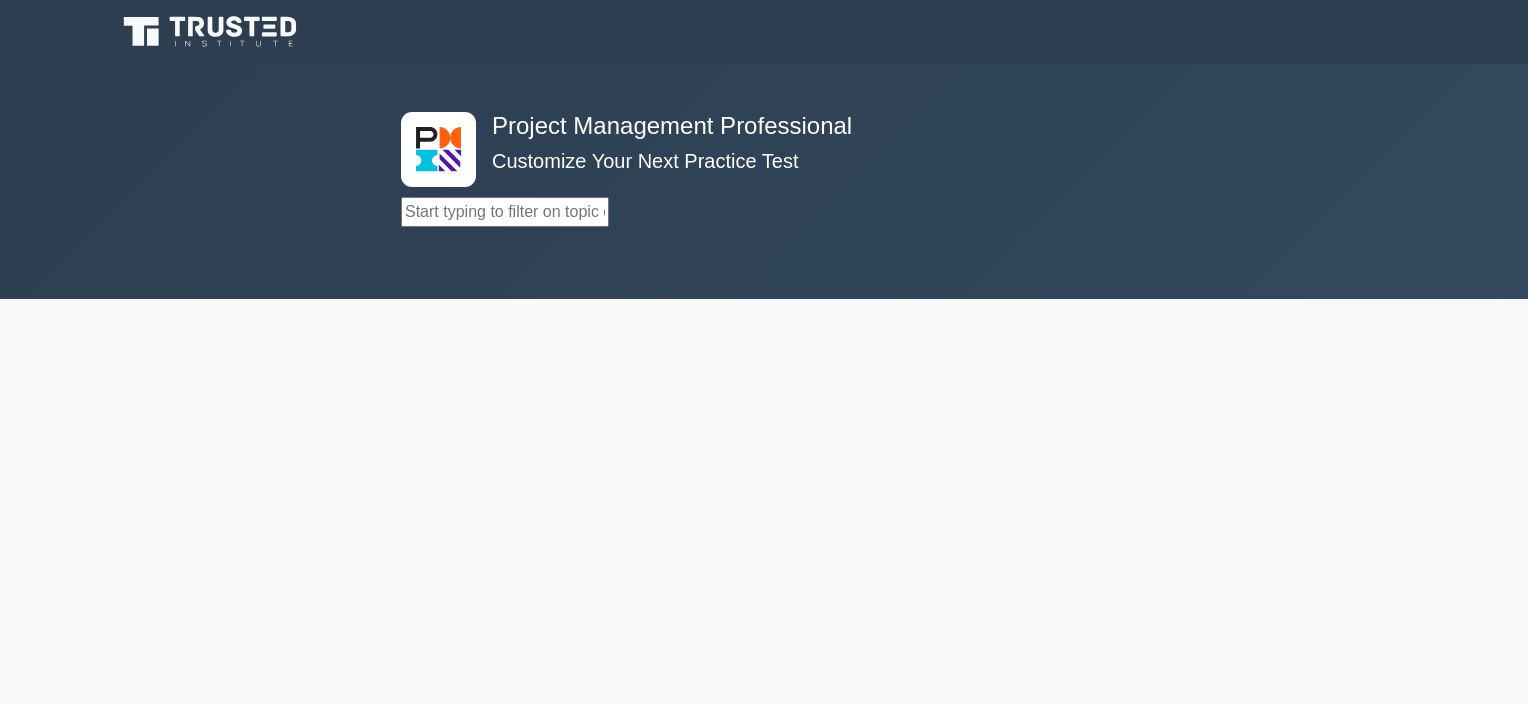 scroll, scrollTop: 0, scrollLeft: 0, axis: both 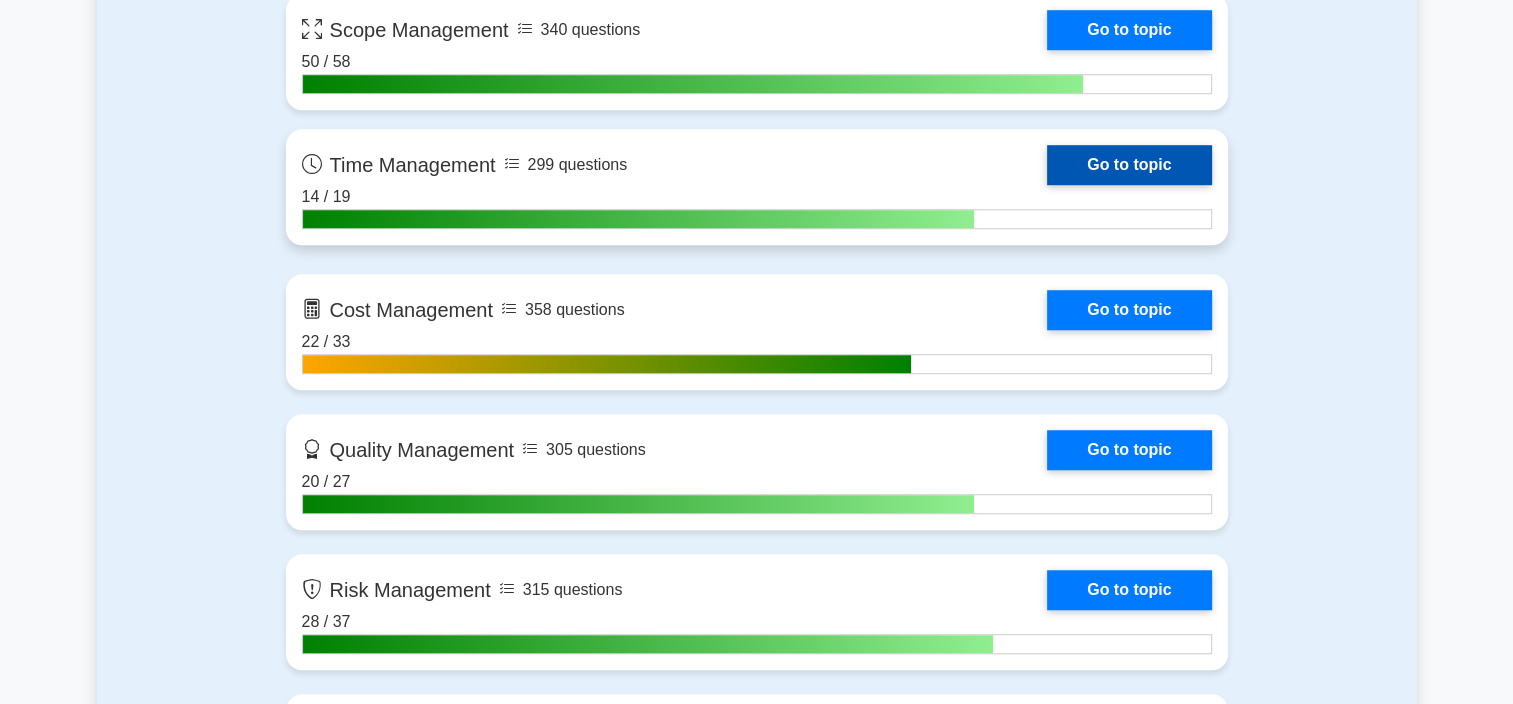 click on "Go to topic" at bounding box center [1129, 165] 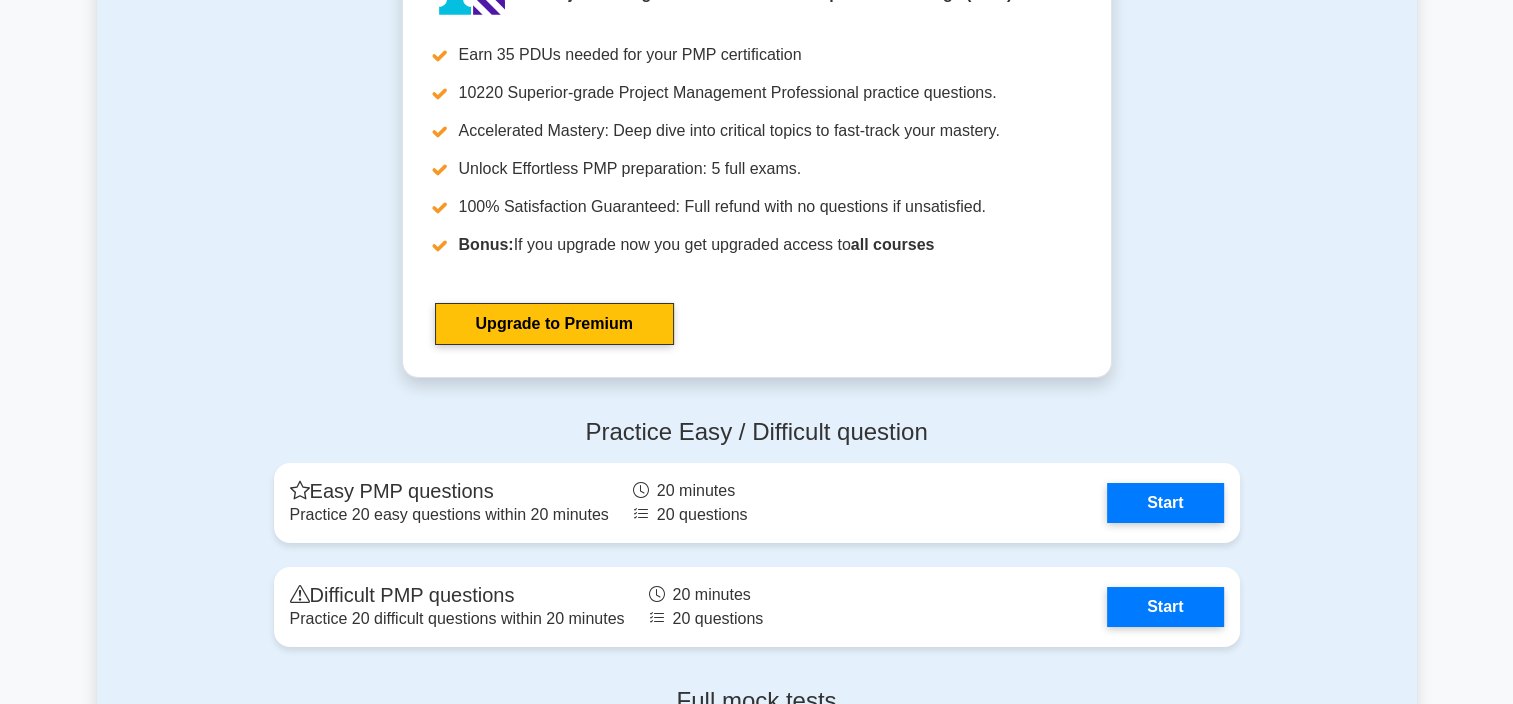 scroll, scrollTop: 7188, scrollLeft: 0, axis: vertical 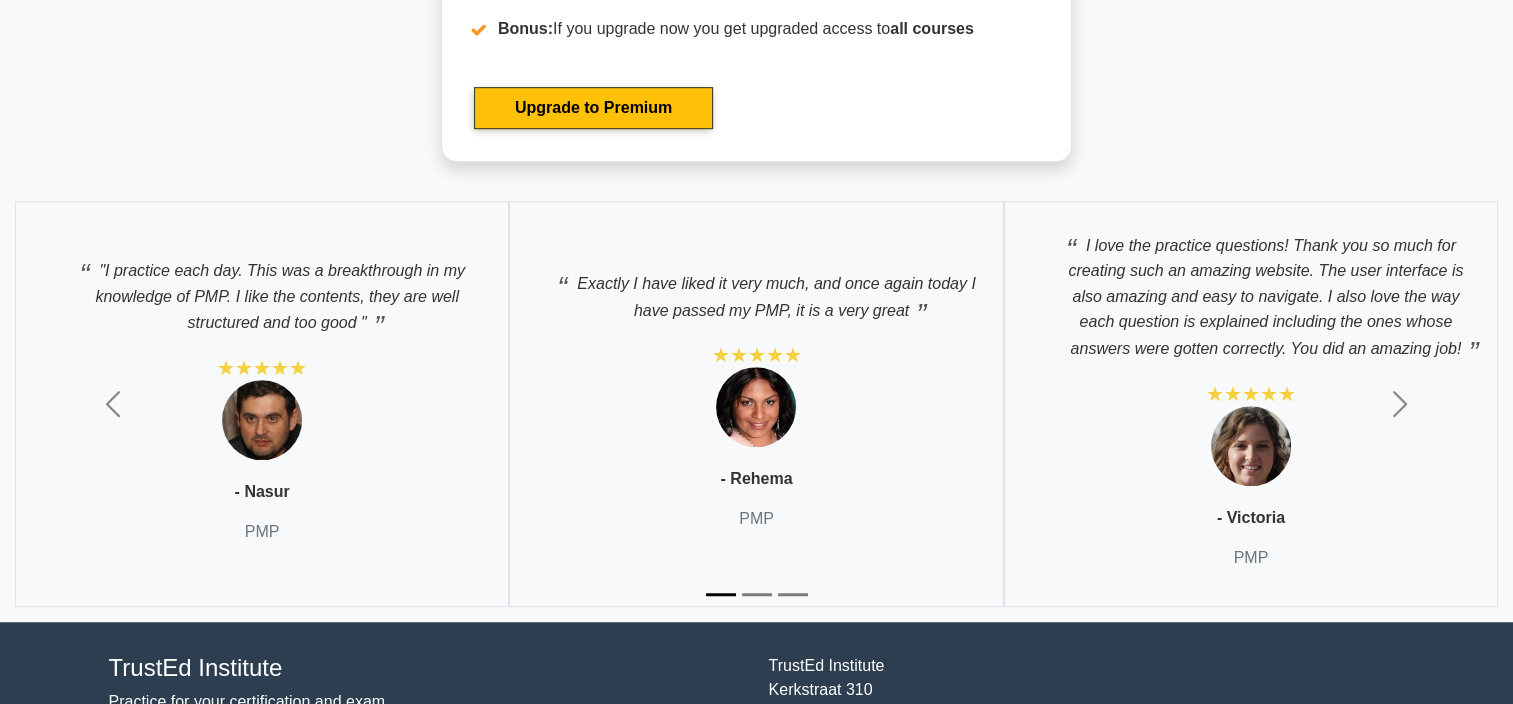 click at bounding box center [757, 594] 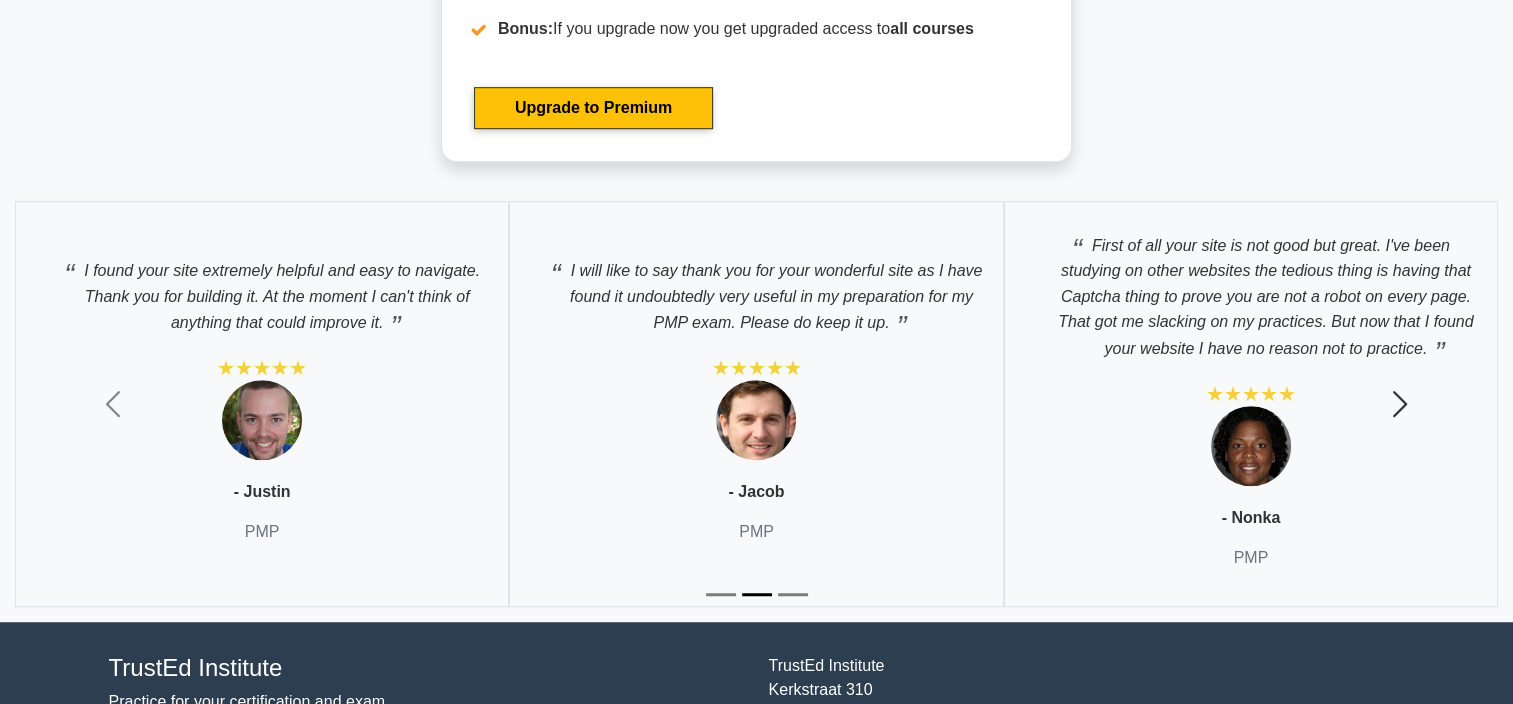 click at bounding box center (1400, 404) 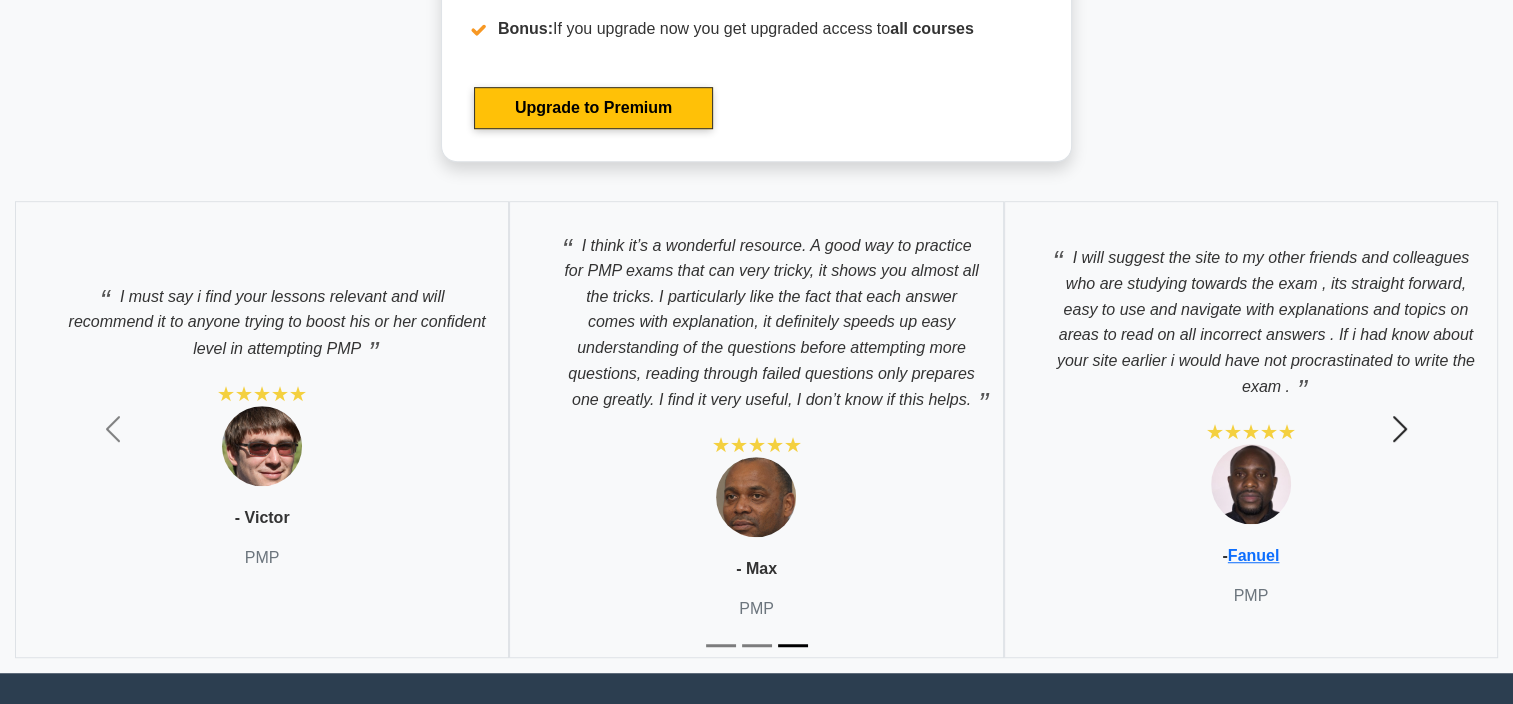 click on "Next" at bounding box center (1399, 429) 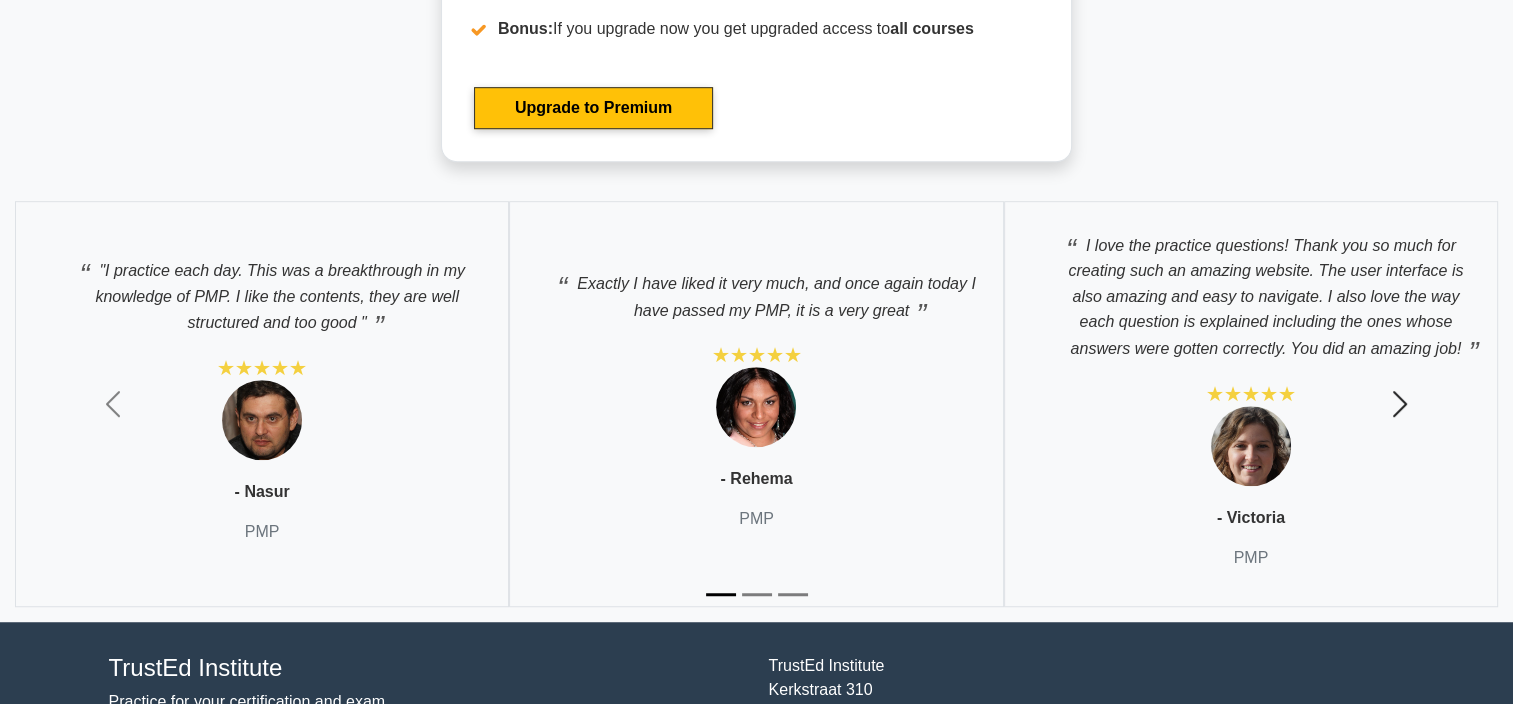 click at bounding box center (1400, 404) 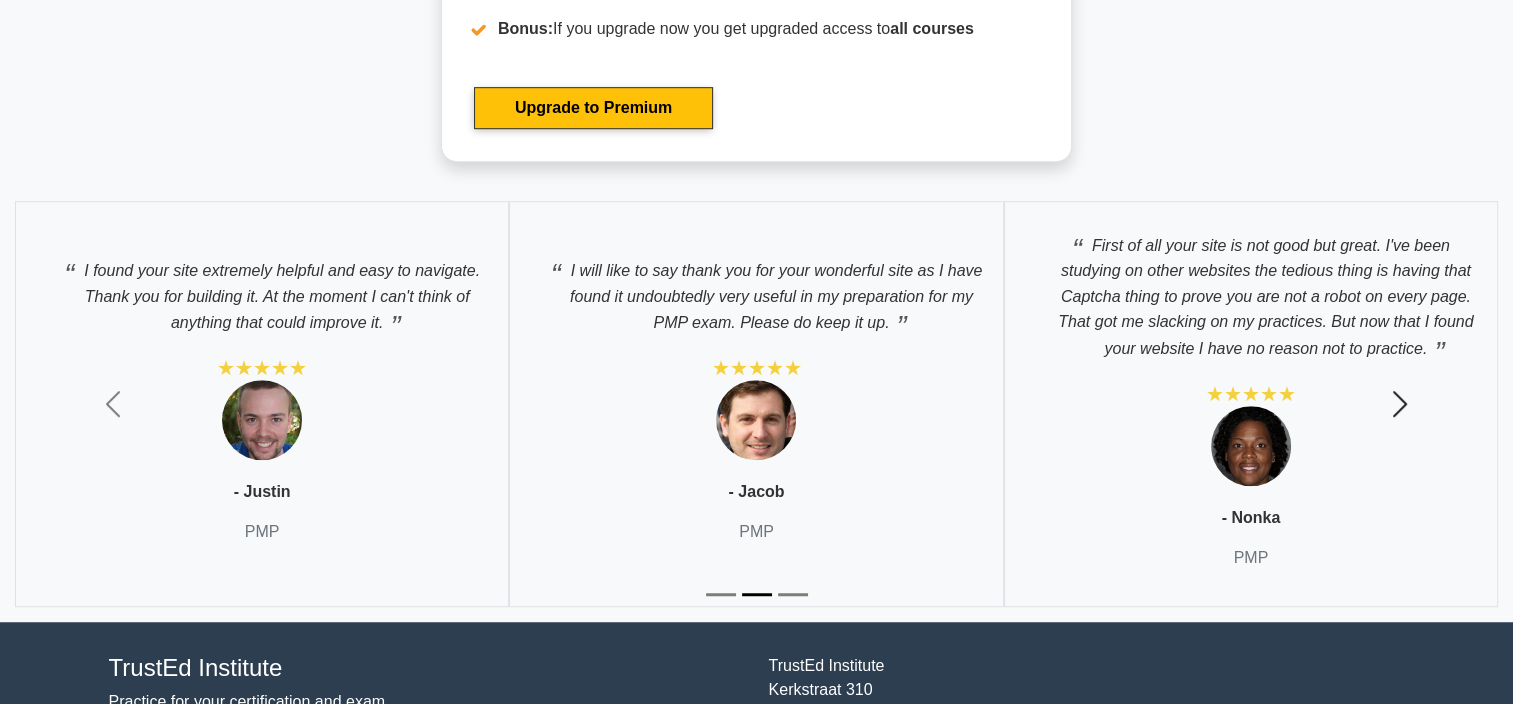 click at bounding box center [1400, 404] 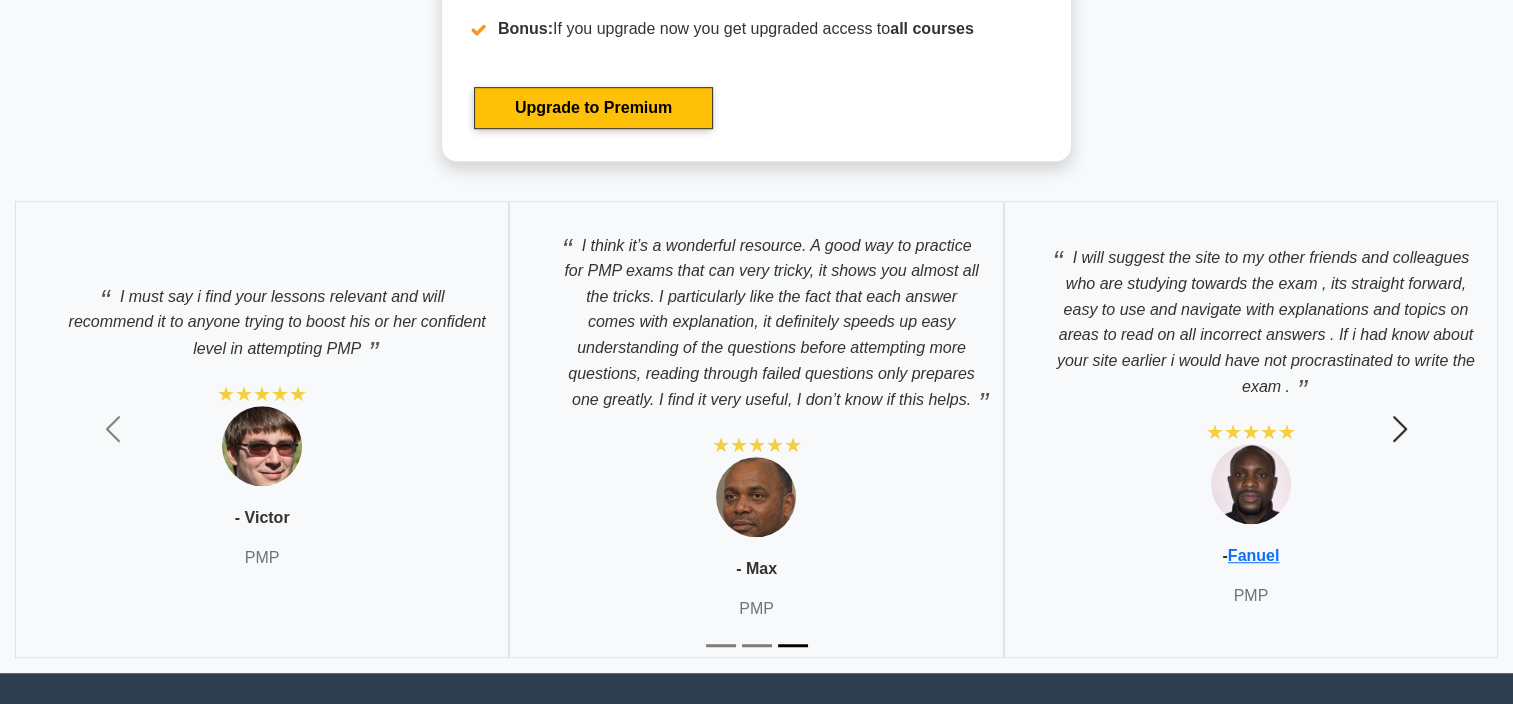 click on "Next" at bounding box center [1399, 429] 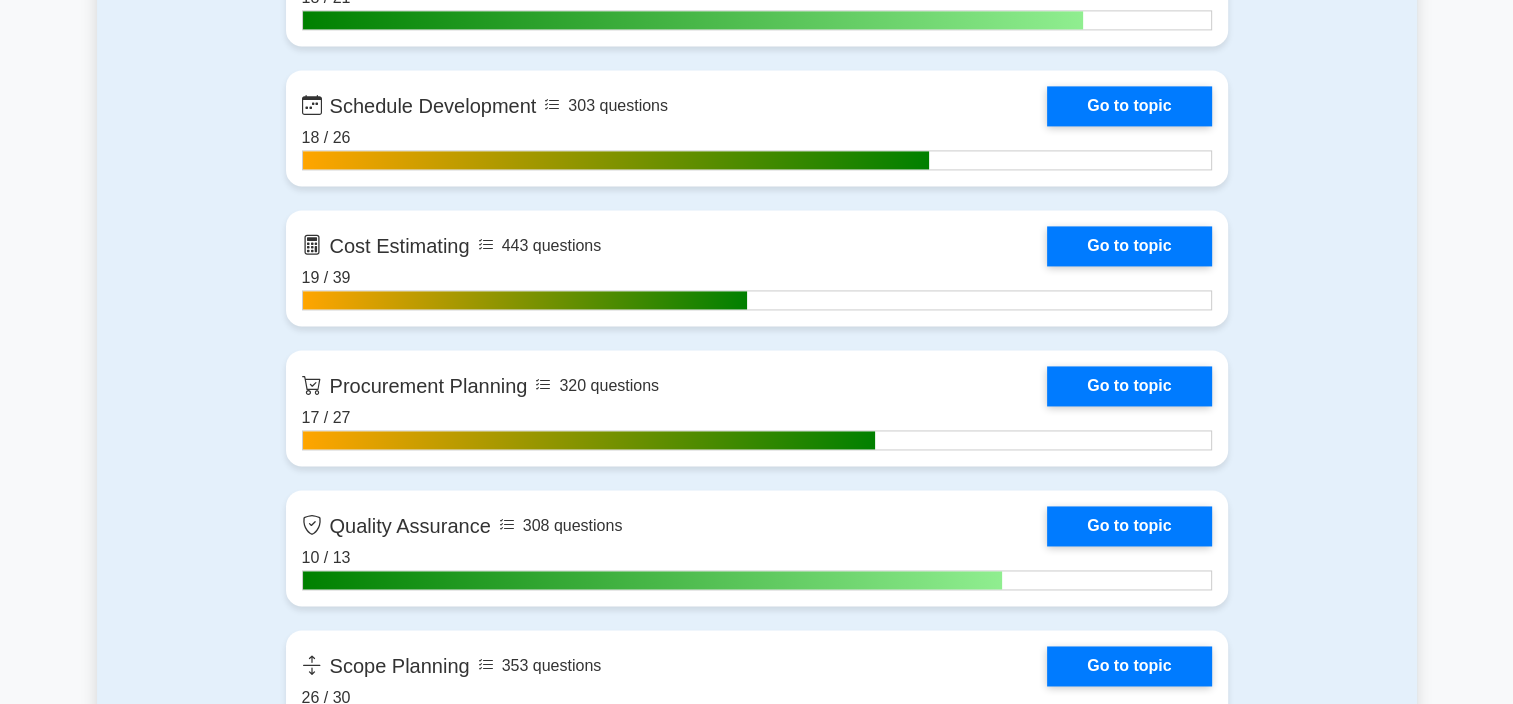 scroll, scrollTop: 8792, scrollLeft: 0, axis: vertical 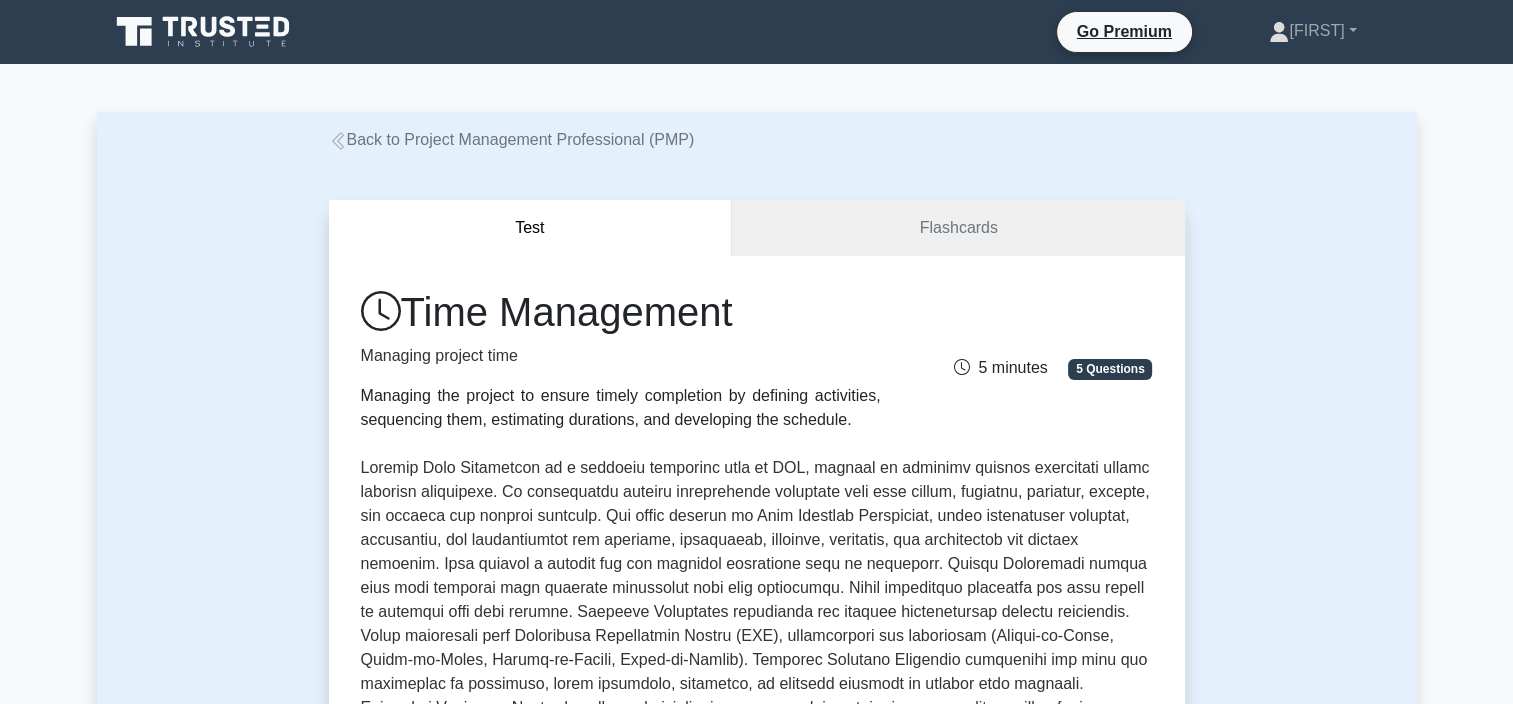 click on "Test
Flashcards
Time Management
Managing project time
Managing the project to ensure timely completion by defining activities, sequencing them, estimating durations, and developing the schedule.
5 minutes
5 Questions ," at bounding box center [757, 1081] 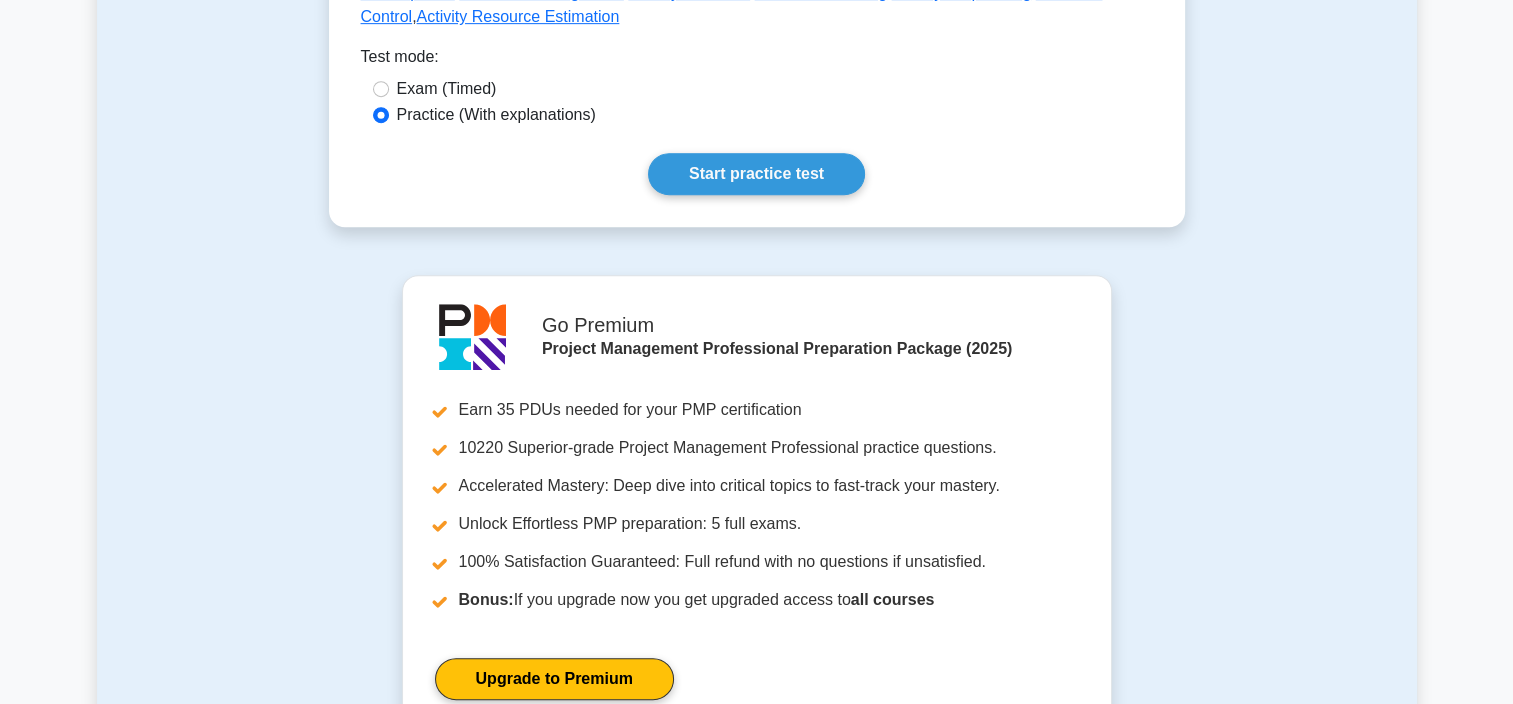 scroll, scrollTop: 1524, scrollLeft: 0, axis: vertical 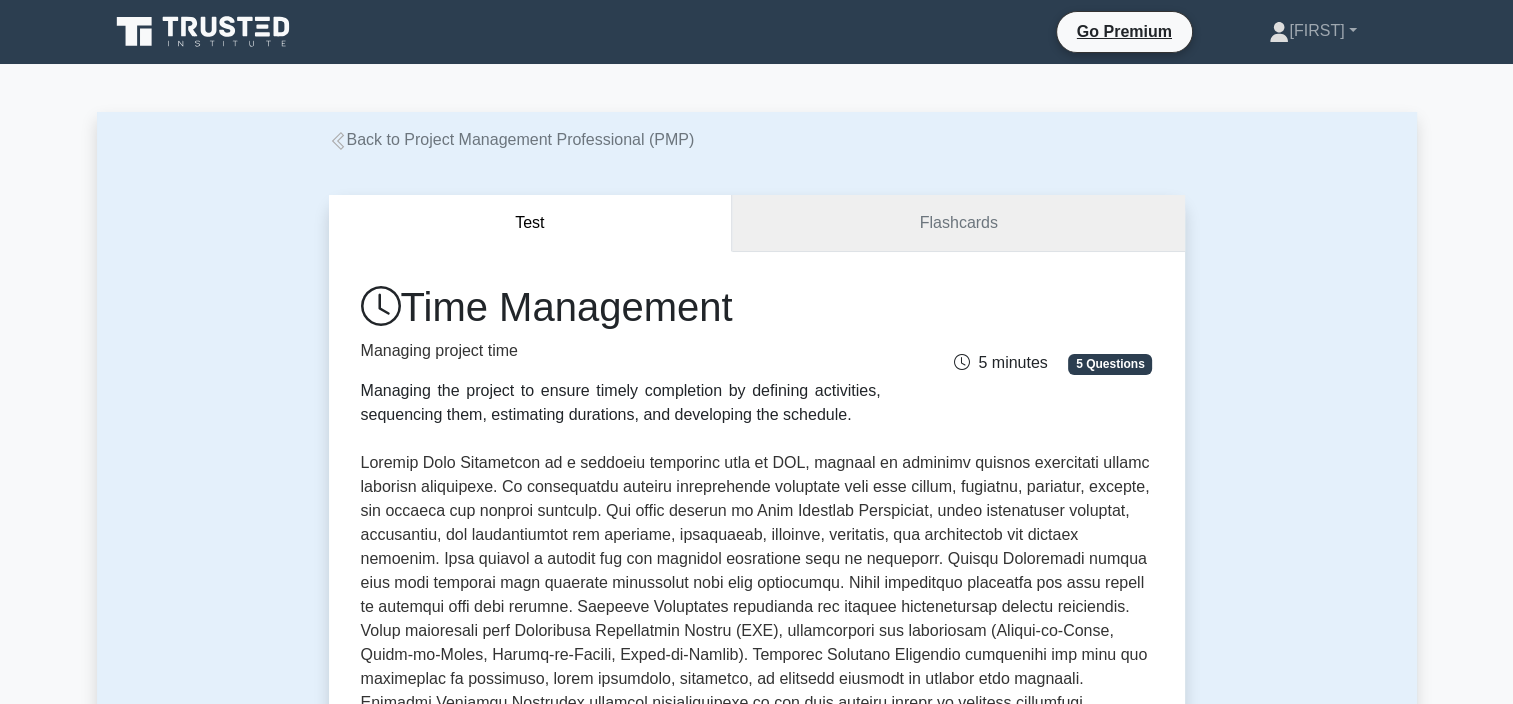 click on "Flashcards" at bounding box center (958, 223) 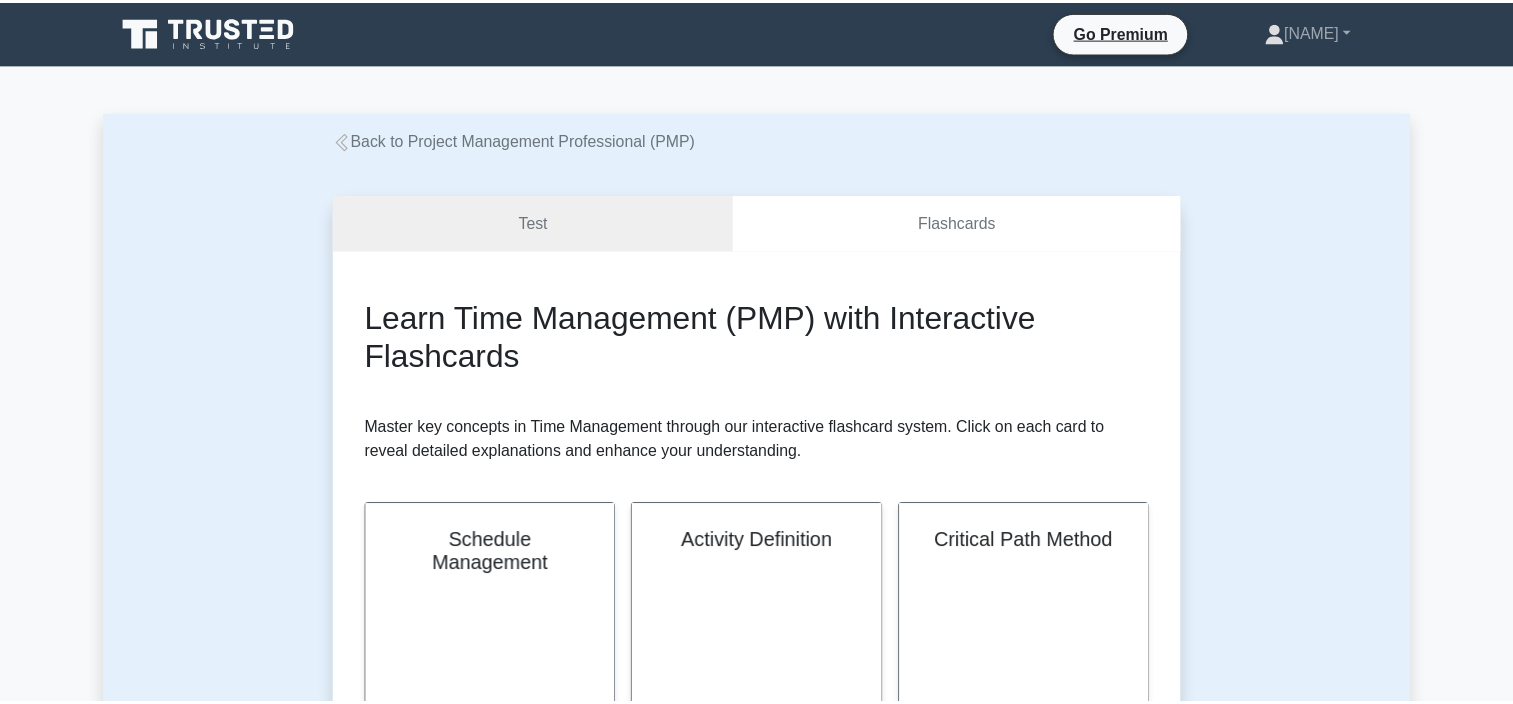 scroll, scrollTop: 0, scrollLeft: 0, axis: both 